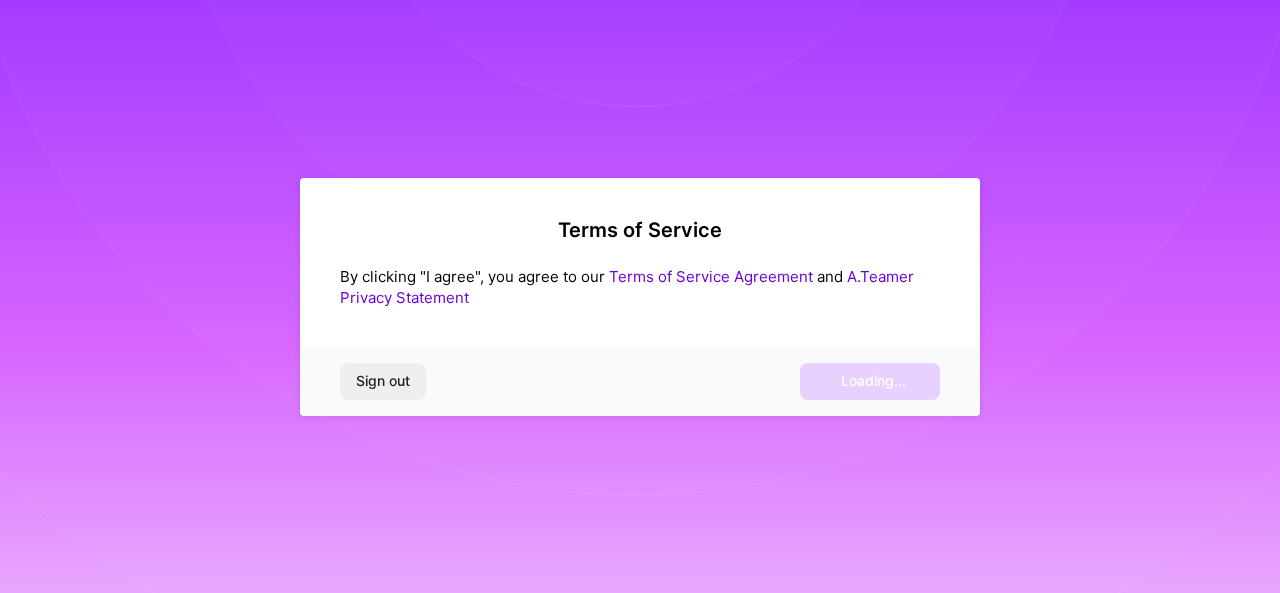 scroll, scrollTop: 0, scrollLeft: 0, axis: both 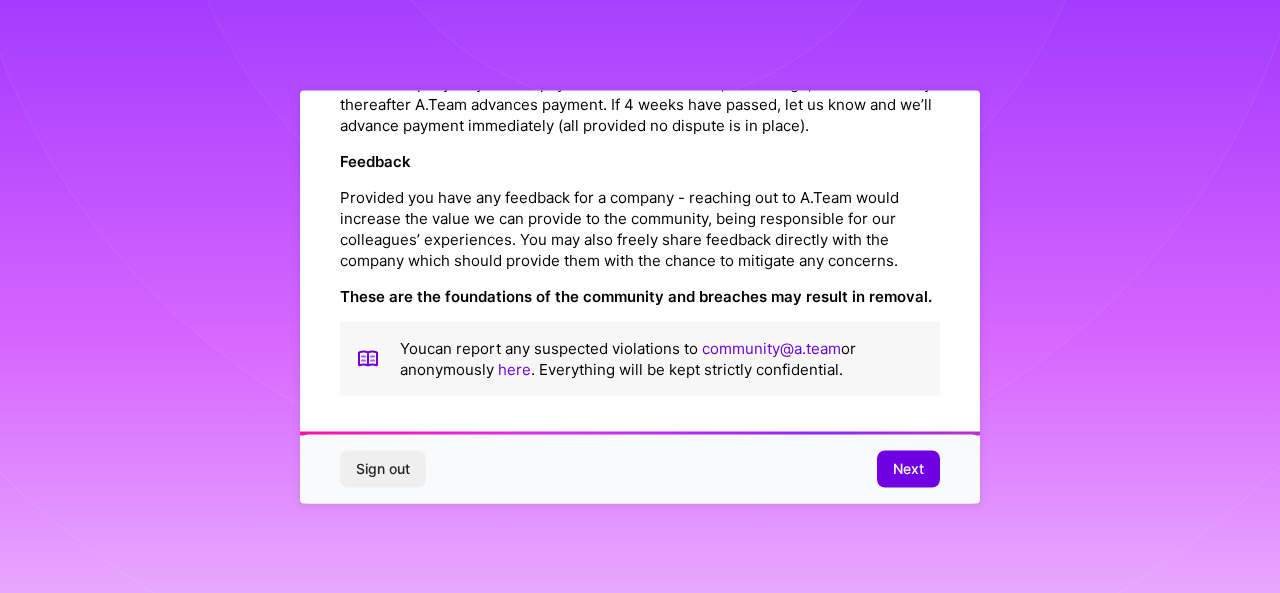 click on "Next" at bounding box center (908, 469) 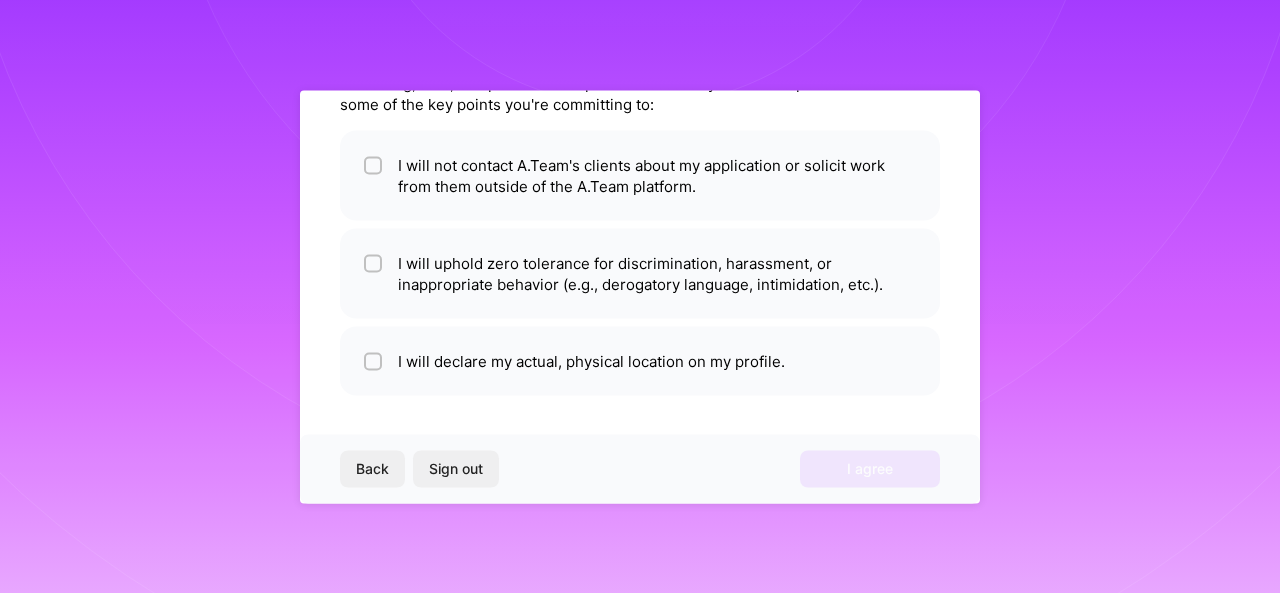 scroll, scrollTop: 126, scrollLeft: 0, axis: vertical 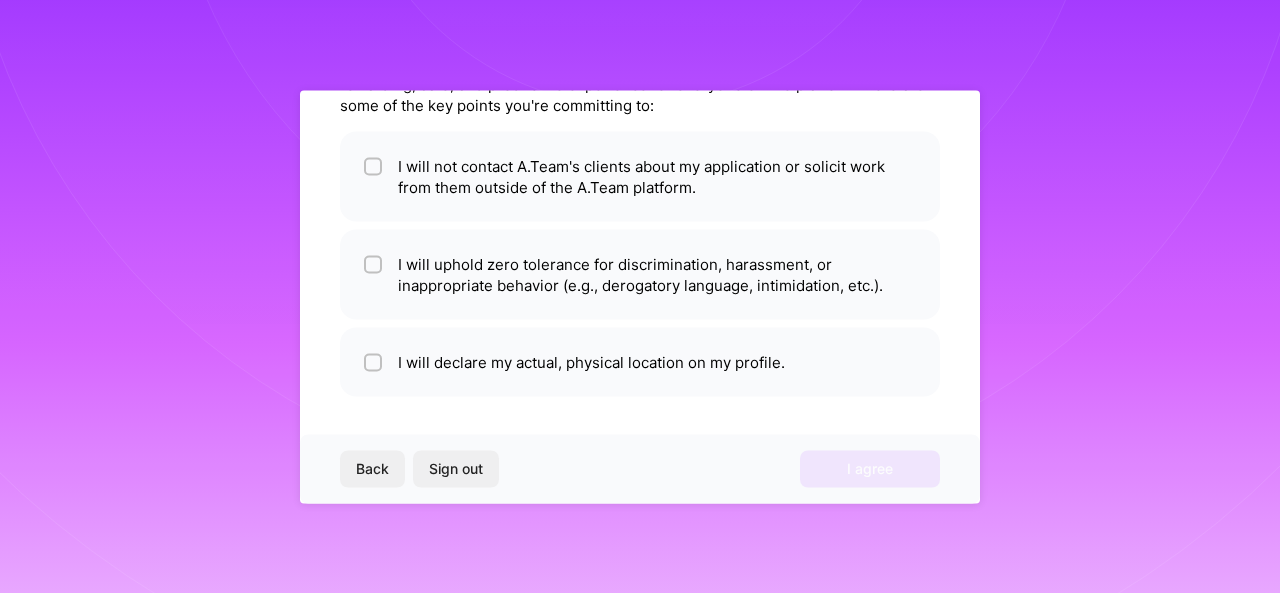 click at bounding box center [373, 166] 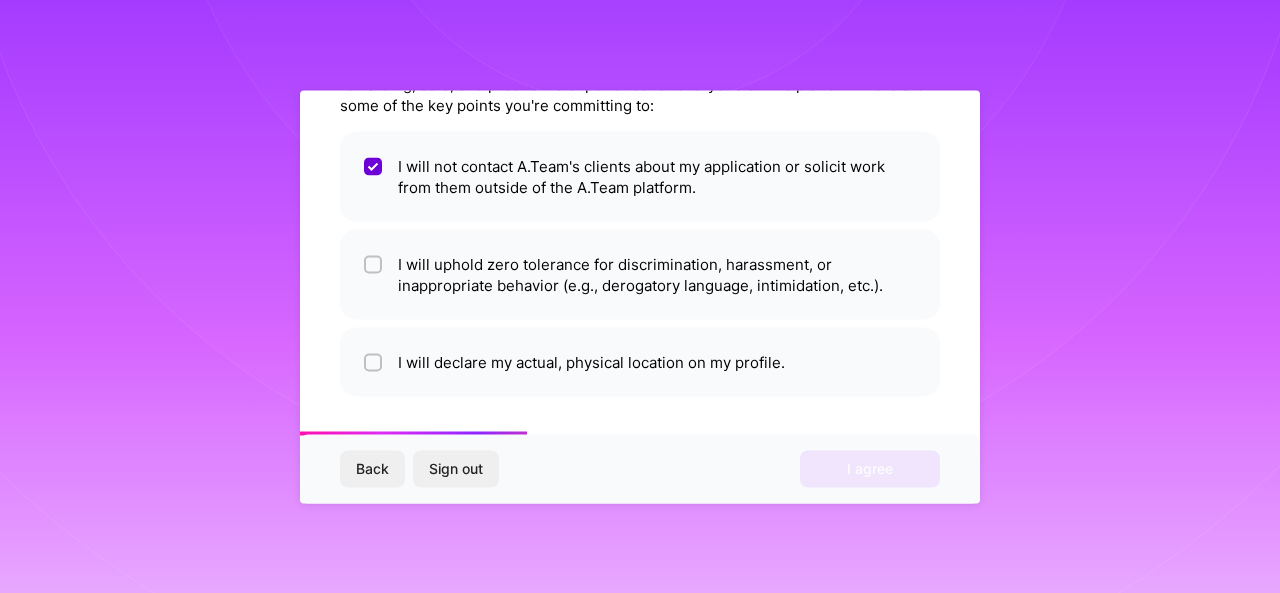 click at bounding box center (375, 265) 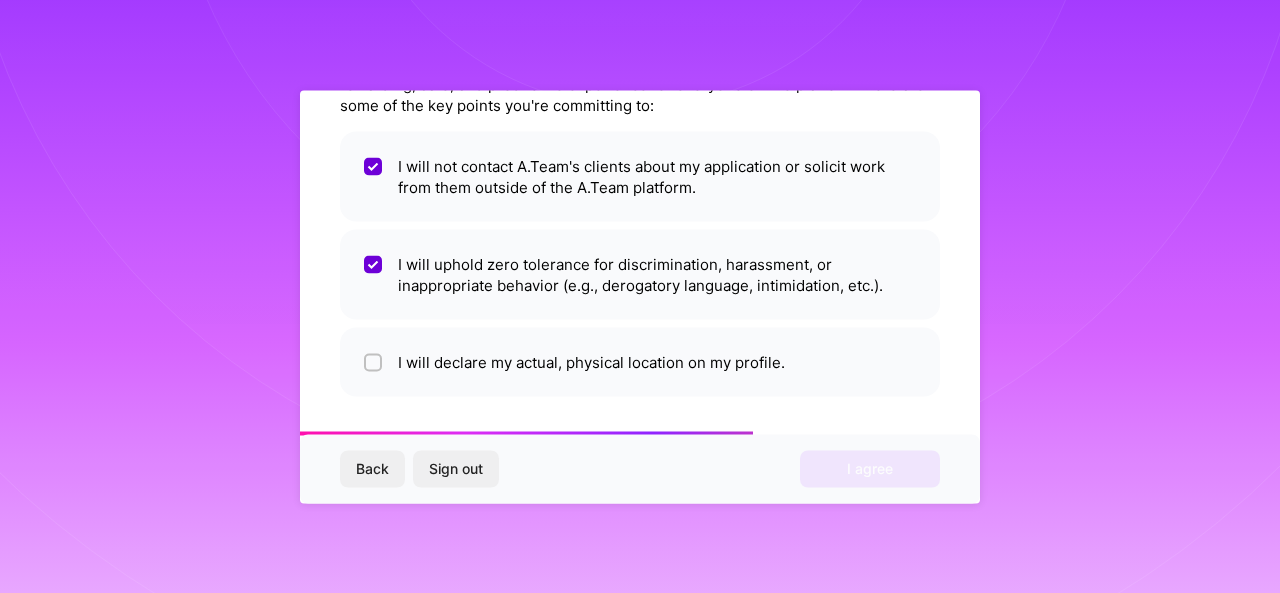click at bounding box center [373, 361] 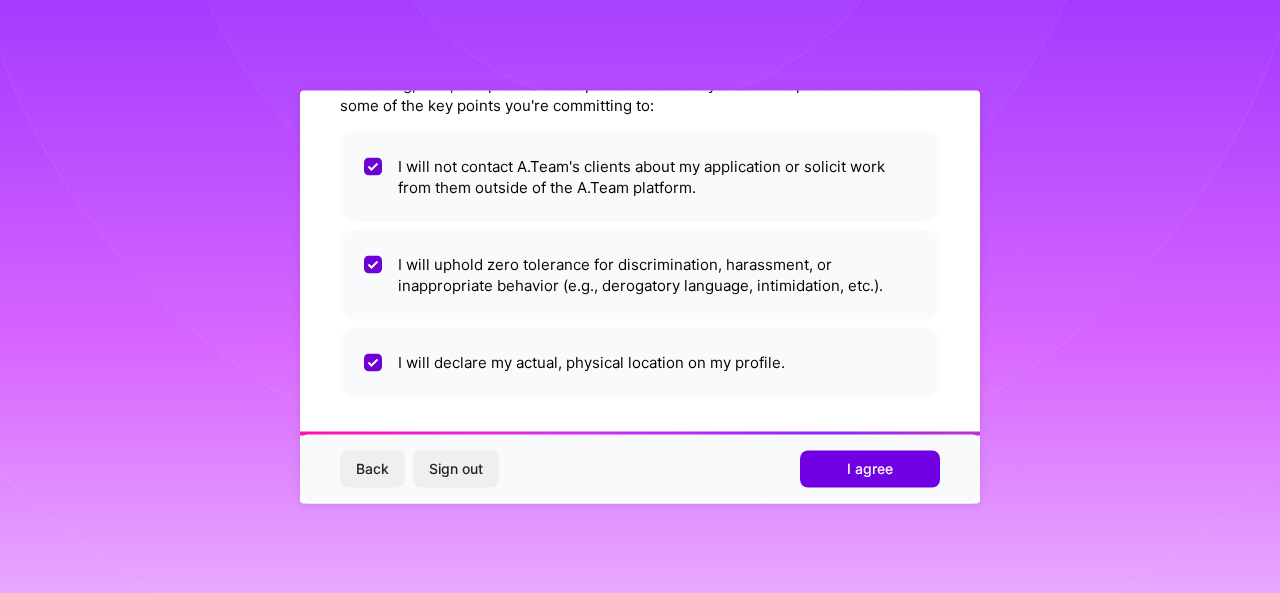 click on "I agree" at bounding box center (870, 469) 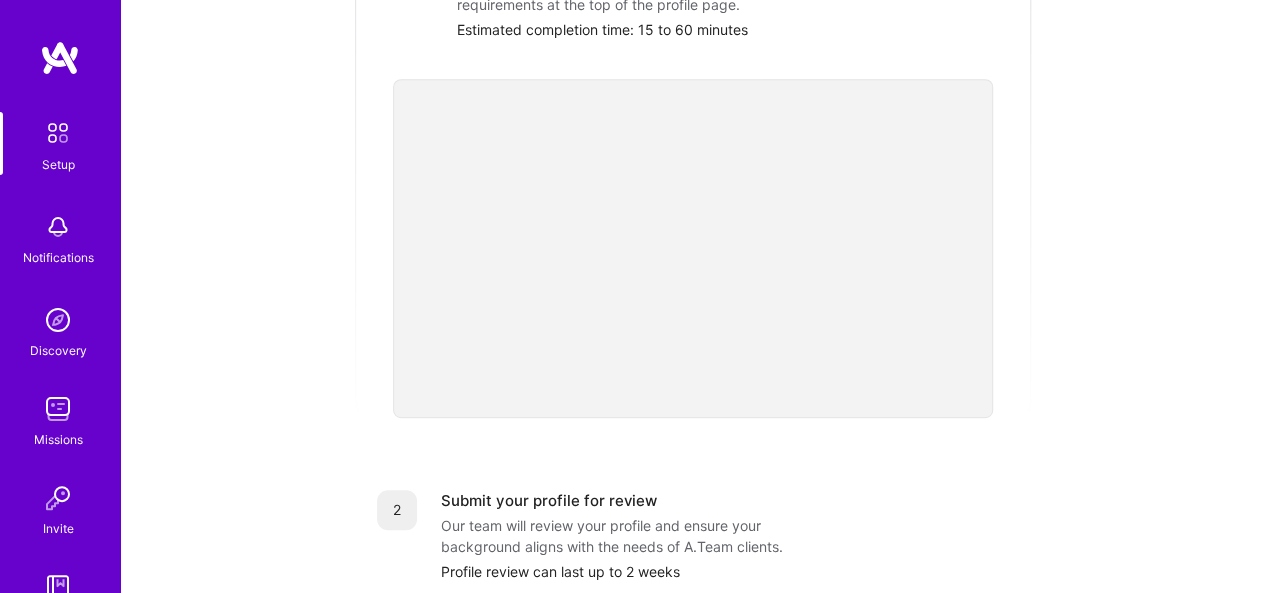 scroll, scrollTop: 444, scrollLeft: 0, axis: vertical 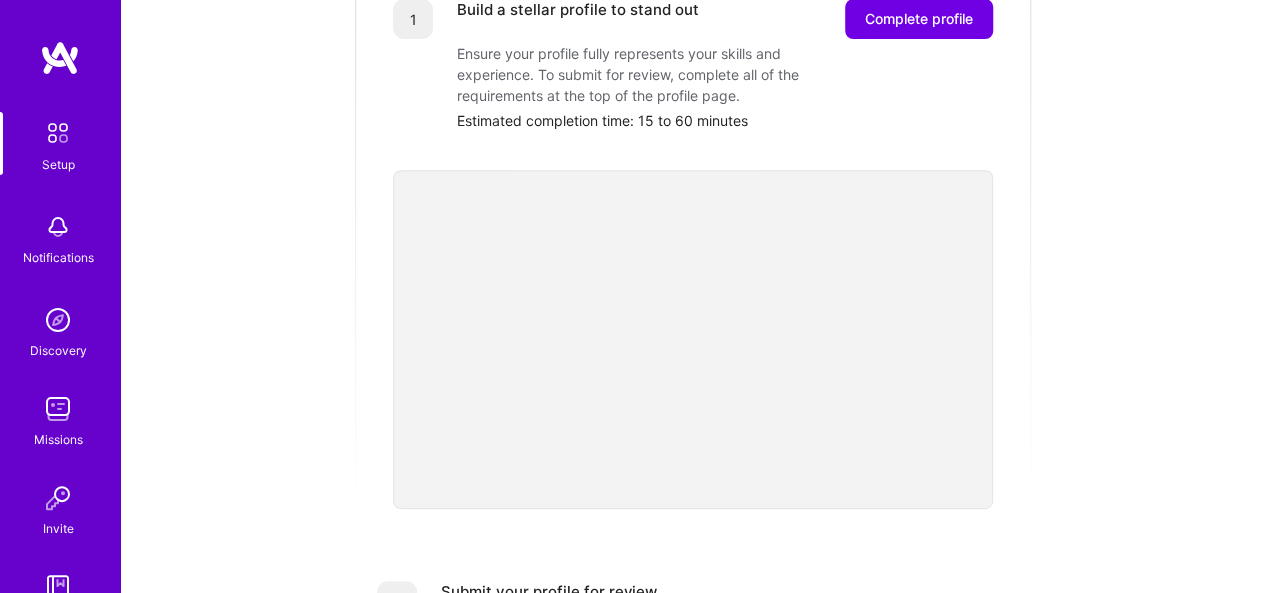 click on "Complete profile" at bounding box center [919, 19] 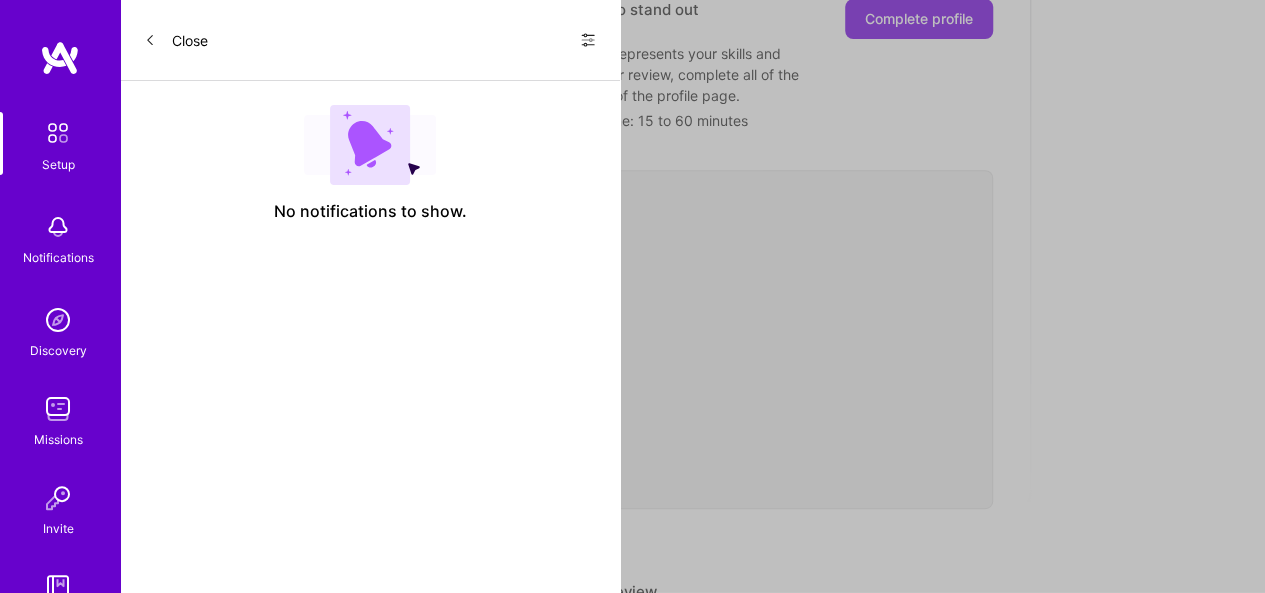 scroll, scrollTop: 0, scrollLeft: 0, axis: both 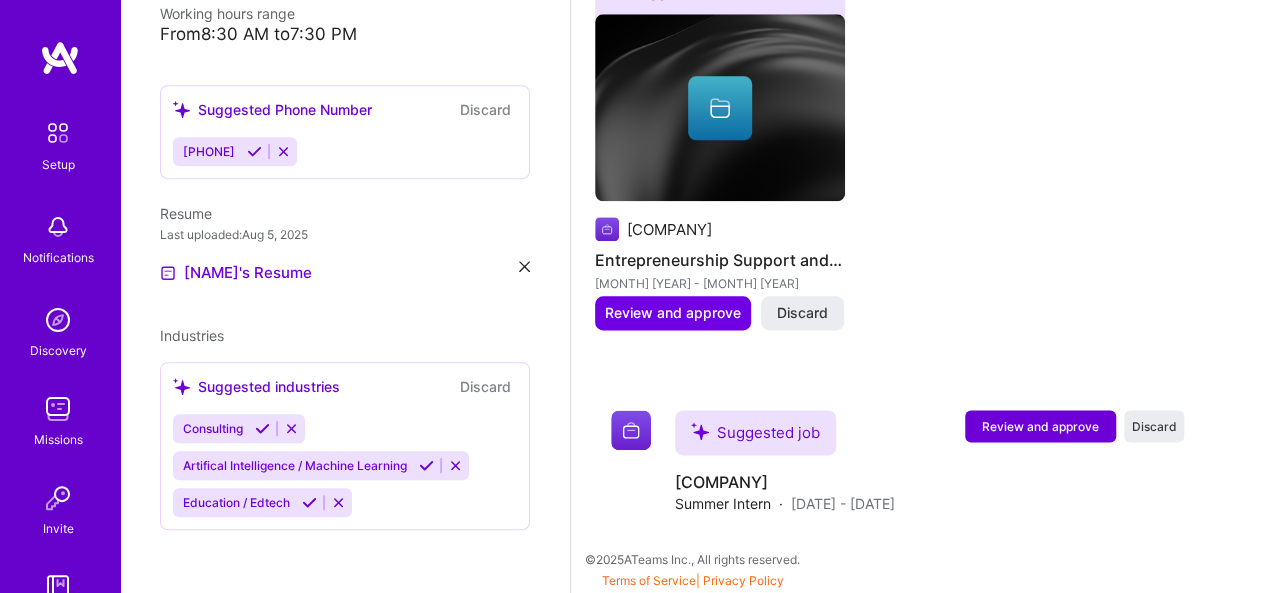 click on "Discard" at bounding box center [1154, 426] 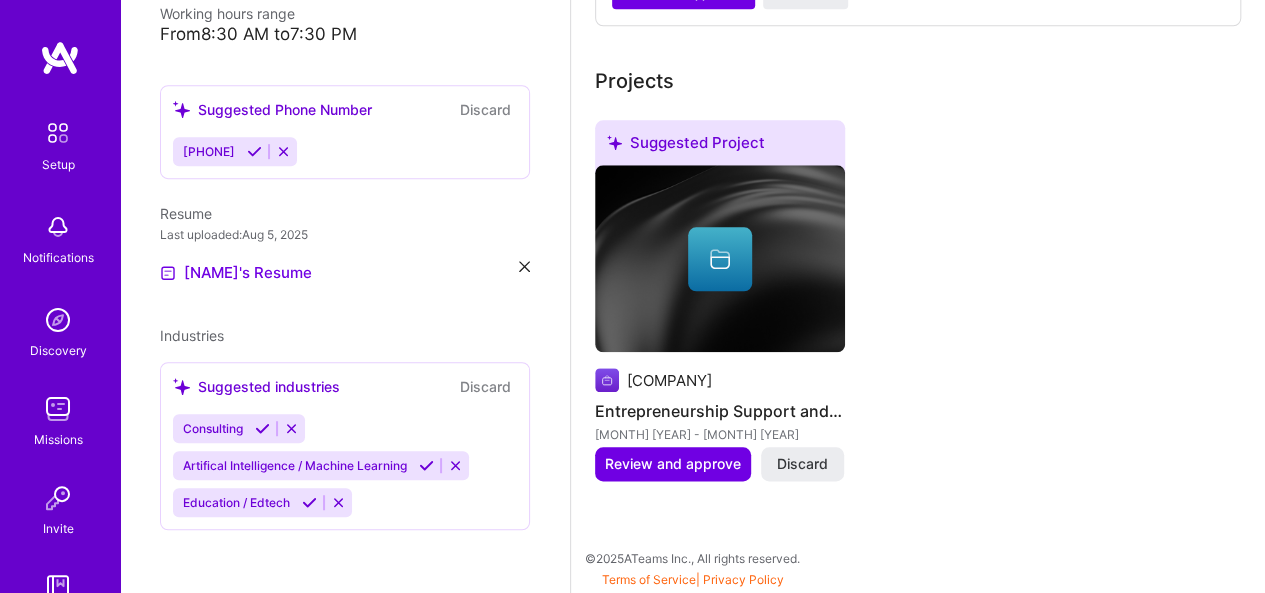 scroll, scrollTop: 955, scrollLeft: 0, axis: vertical 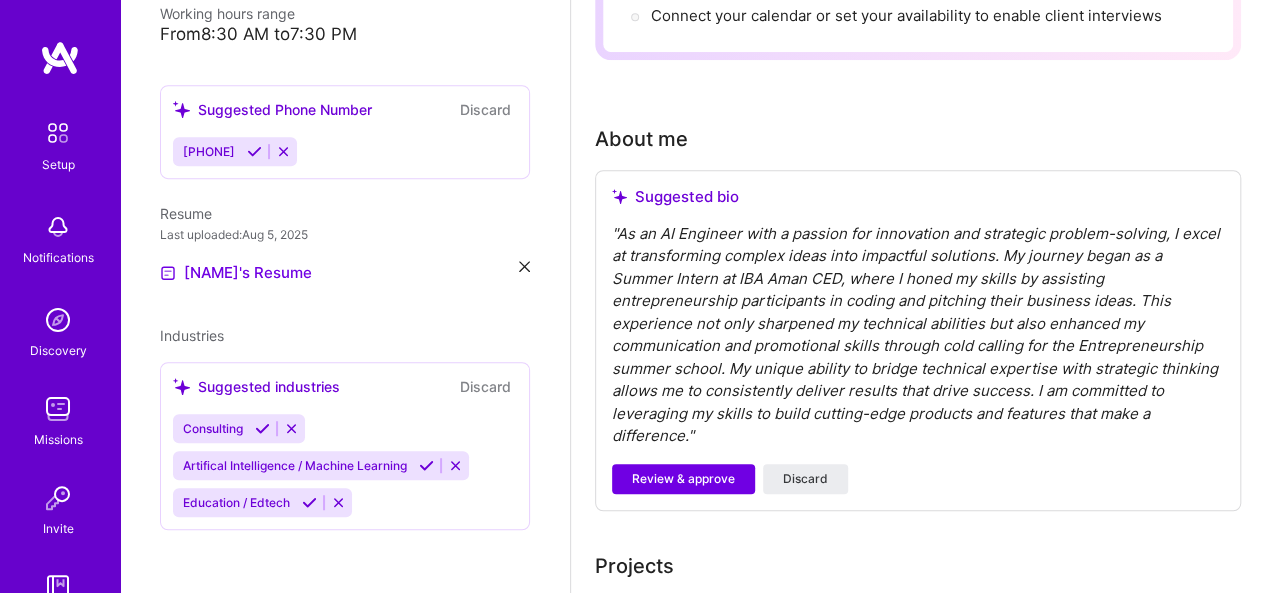 click on "" As an AI Engineer with a passion for innovation and strategic problem-solving, I excel at transforming complex ideas into impactful solutions. My journey began as a Summer Intern at [COMPANY] [LOCATION], where I honed my skills by assisting entrepreneurship participants in coding and pitching their business ideas. This experience not only sharpened my technical abilities but also enhanced my communication and promotional skills through cold calling for the Entrepreneurship summer school. My unique ability to bridge technical expertise with strategic thinking allows me to consistently deliver results that drive success. I am committed to leveraging my skills to build cutting-edge products and features that make a difference. "" at bounding box center [918, 335] 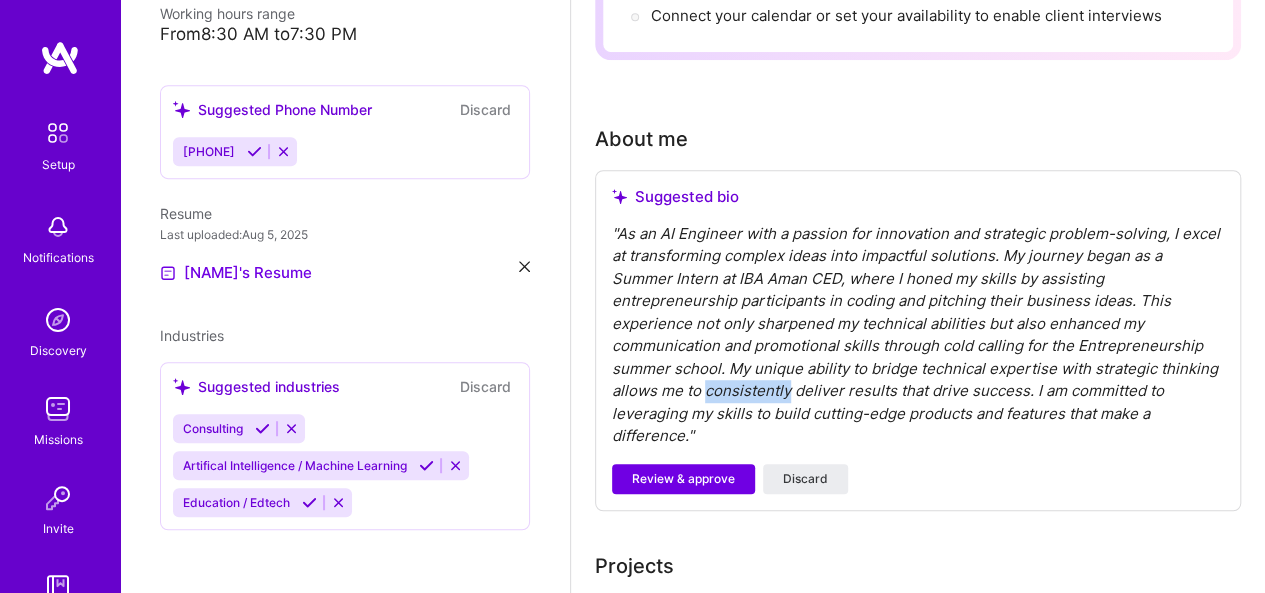 click on "" As an AI Engineer with a passion for innovation and strategic problem-solving, I excel at transforming complex ideas into impactful solutions. My journey began as a Summer Intern at [COMPANY] [LOCATION], where I honed my skills by assisting entrepreneurship participants in coding and pitching their business ideas. This experience not only sharpened my technical abilities but also enhanced my communication and promotional skills through cold calling for the Entrepreneurship summer school. My unique ability to bridge technical expertise with strategic thinking allows me to consistently deliver results that drive success. I am committed to leveraging my skills to build cutting-edge products and features that make a difference. "" at bounding box center (918, 335) 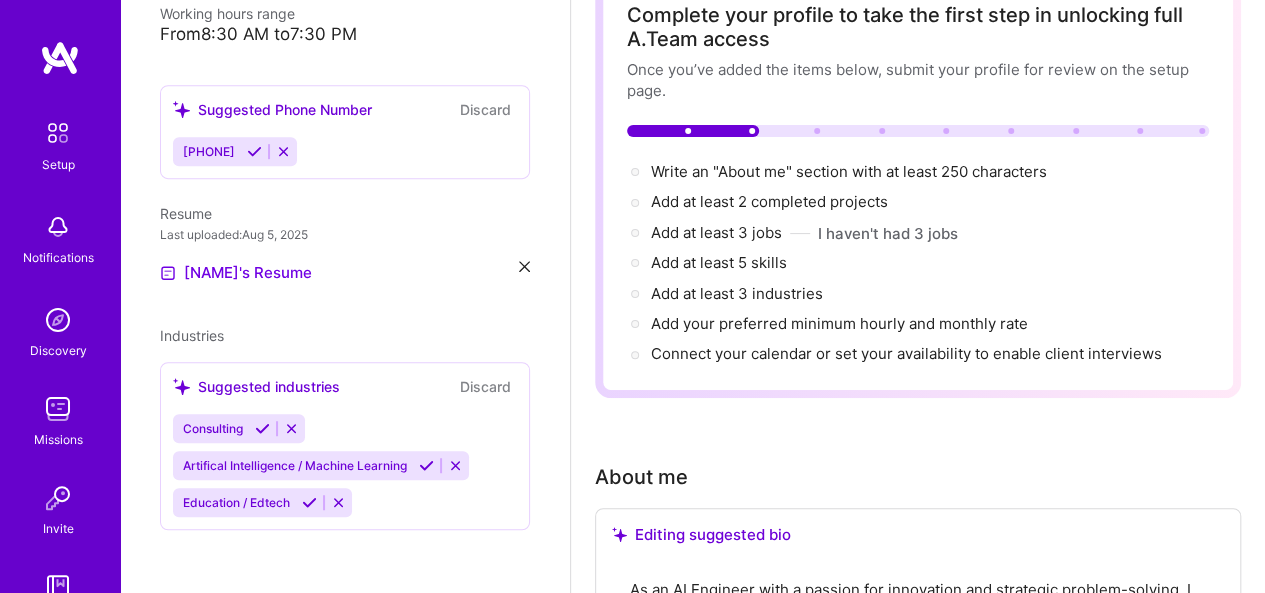 scroll, scrollTop: 554, scrollLeft: 0, axis: vertical 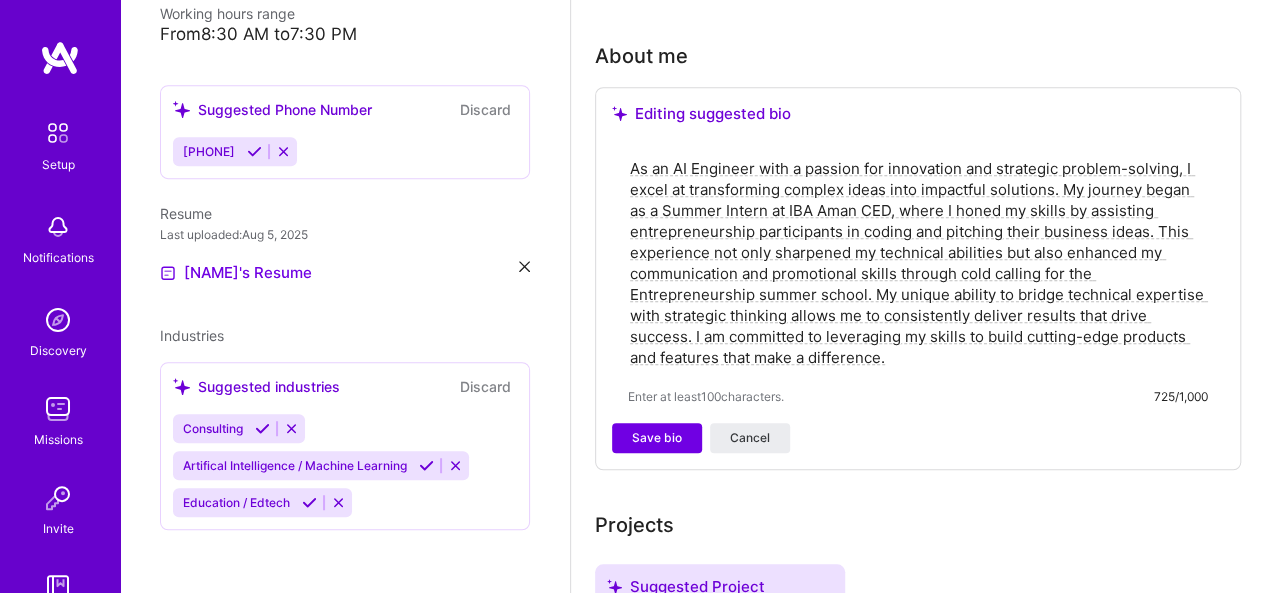 click on "As an AI Engineer with a passion for innovation and strategic problem-solving, I excel at transforming complex ideas into impactful solutions. My journey began as a Summer Intern at IBA Aman CED, where I honed my skills by assisting entrepreneurship participants in coding and pitching their business ideas. This experience not only sharpened my technical abilities but also enhanced my communication and promotional skills through cold calling for the Entrepreneurship summer school. My unique ability to bridge technical expertise with strategic thinking allows me to consistently deliver results that drive success. I am committed to leveraging my skills to build cutting-edge products and features that make a difference." at bounding box center [918, 263] 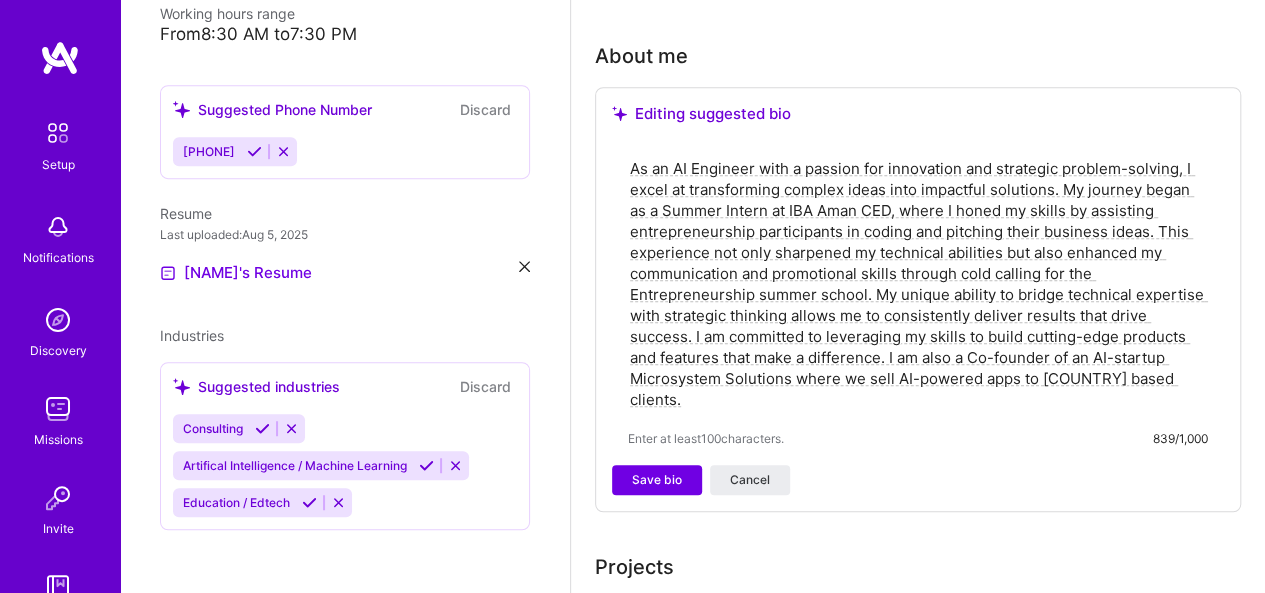 type on "As an AI Engineer with a passion for innovation and strategic problem-solving, I excel at transforming complex ideas into impactful solutions. My journey began as a Summer Intern at IBA Aman CED, where I honed my skills by assisting entrepreneurship participants in coding and pitching their business ideas. This experience not only sharpened my technical abilities but also enhanced my communication and promotional skills through cold calling for the Entrepreneurship summer school. My unique ability to bridge technical expertise with strategic thinking allows me to consistently deliver results that drive success. I am committed to leveraging my skills to build cutting-edge products and features that make a difference. I am also a Co-founder of an AI-startup Microsystem Solutions where we sell AI-powered apps to [COUNTRY] based clients." 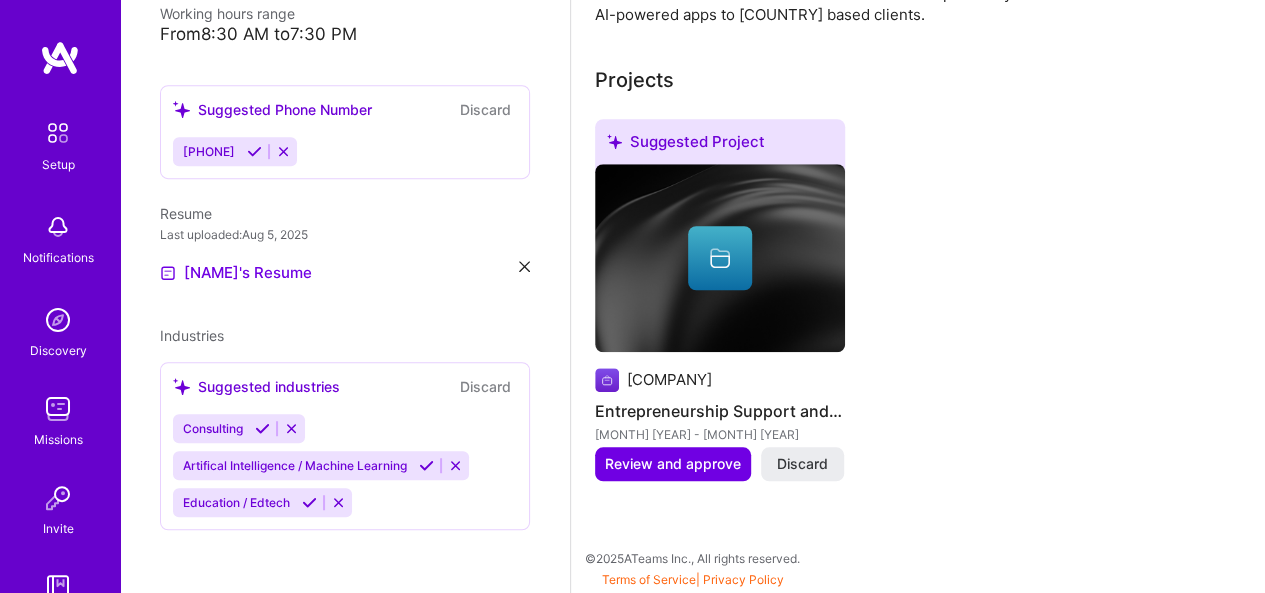 scroll, scrollTop: 794, scrollLeft: 0, axis: vertical 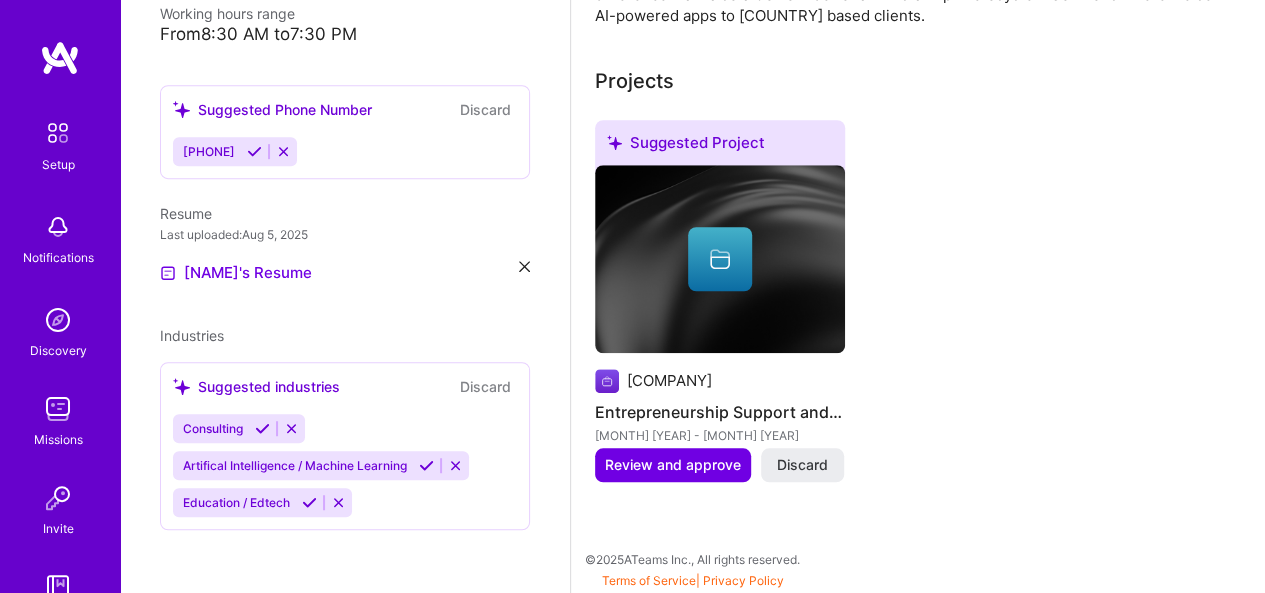click on "Discard" at bounding box center (802, 465) 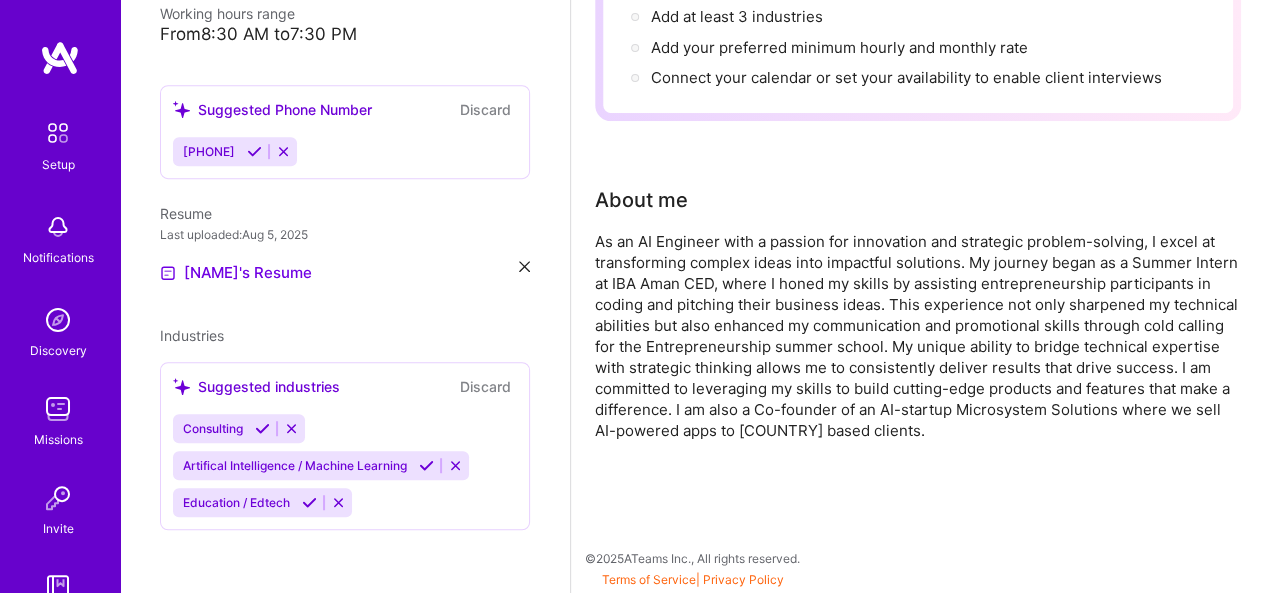 scroll, scrollTop: 379, scrollLeft: 0, axis: vertical 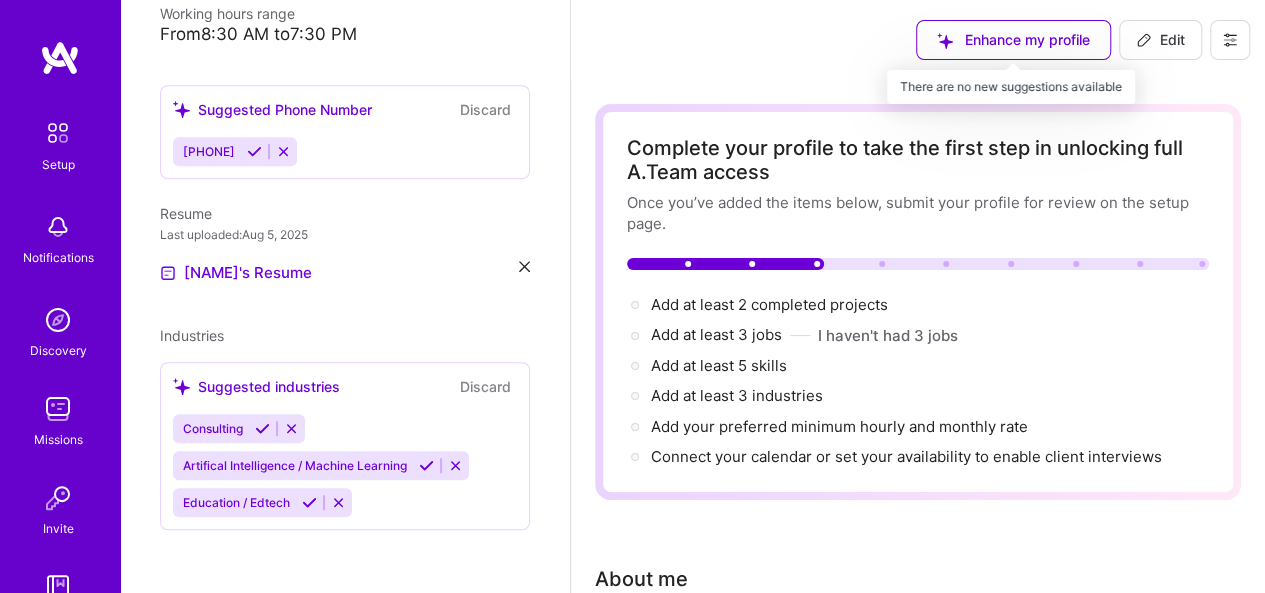 click on "Enhance my profile" at bounding box center (1013, 40) 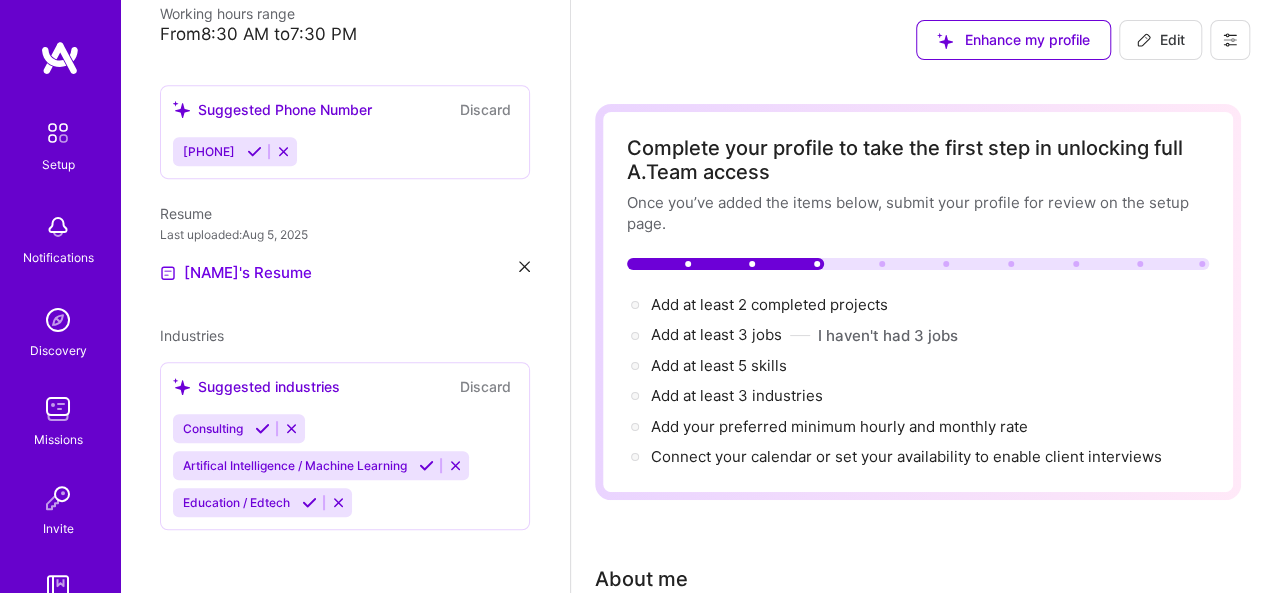 click on "Complete your profile to take the first step in unlocking full A.Team access Once you’ve added the items below, submit your profile for review on the setup page. Add at least 2 completed projects  → Add at least 3 jobs  → I haven't had 3 jobs Add at least 5 skills  → Add at least 3 industries  → Add your preferred minimum hourly and monthly rate  →   Connect your calendar or set your availability to enable client interviews  →" at bounding box center [918, 302] 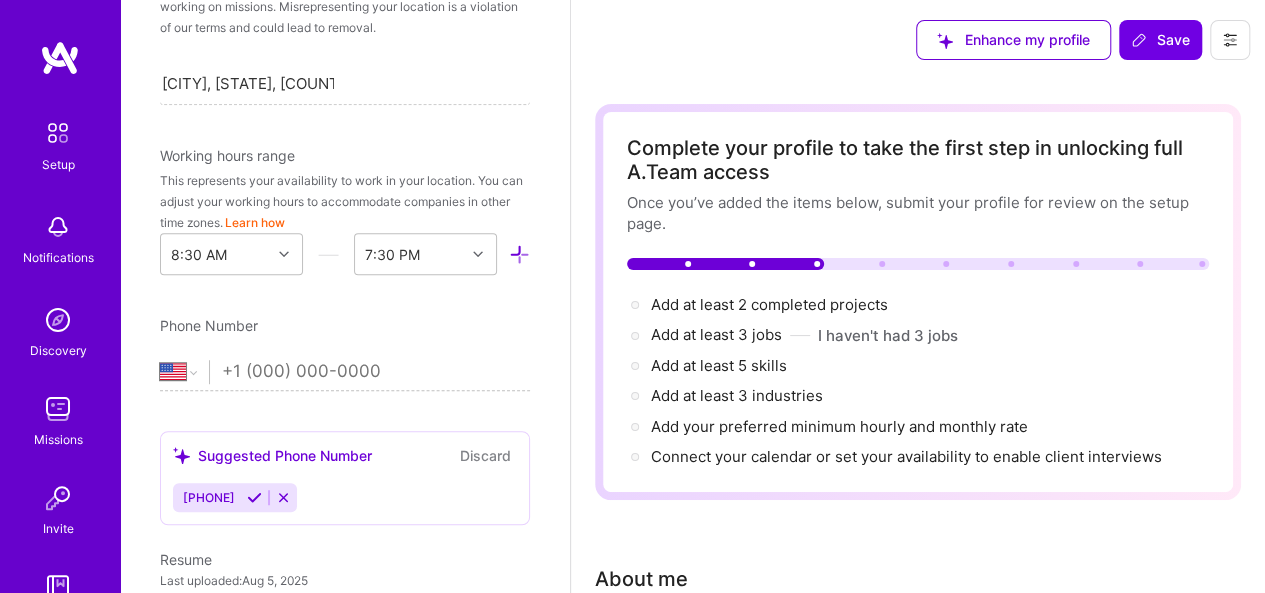 scroll, scrollTop: 364, scrollLeft: 0, axis: vertical 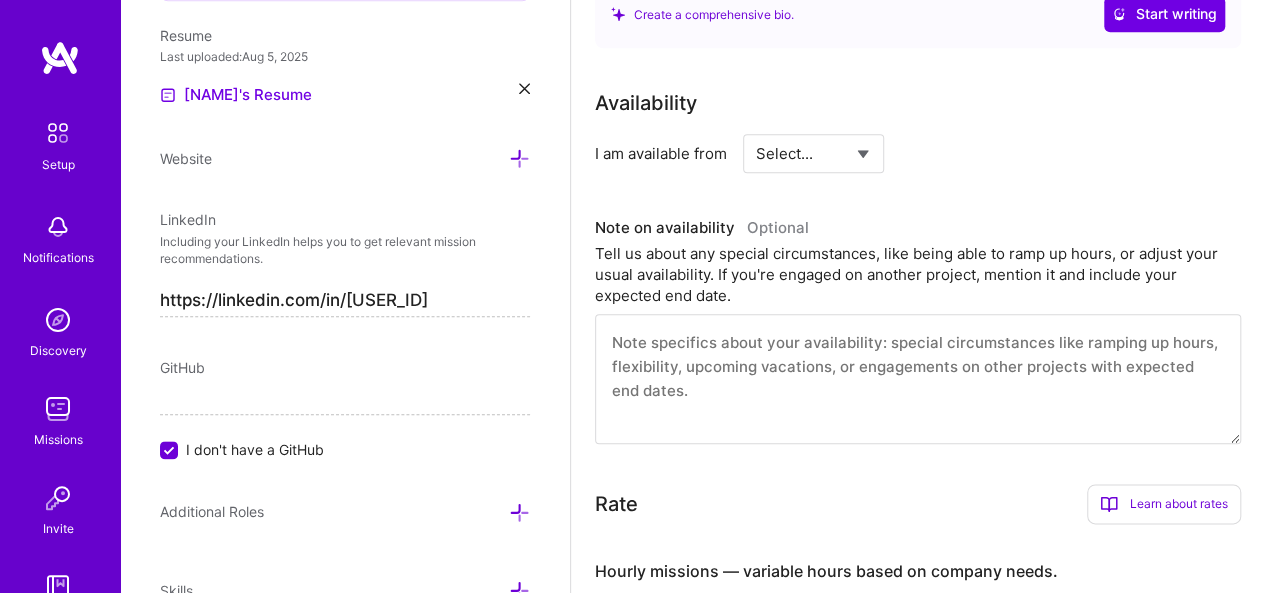 click at bounding box center (918, 379) 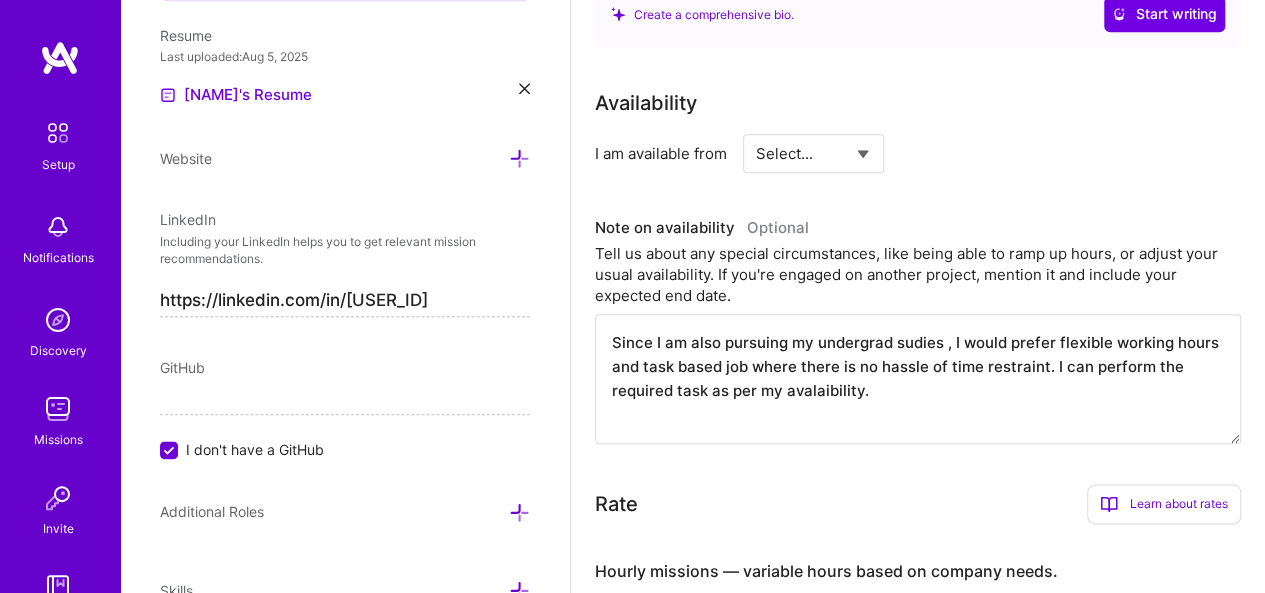 click on "Since I am also pursuing my undergrad sudies , I would prefer flexible working hours and task based job where there is no hassle of time restraint. I can perform the required task as per my avalaibility." at bounding box center [918, 379] 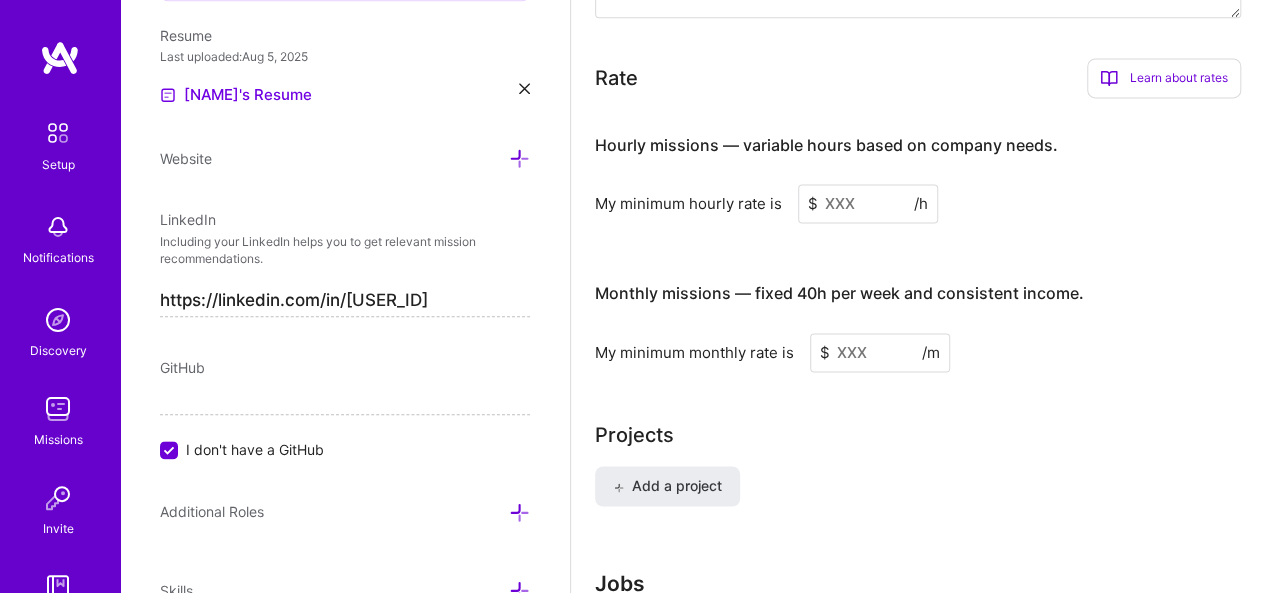 scroll, scrollTop: 1394, scrollLeft: 0, axis: vertical 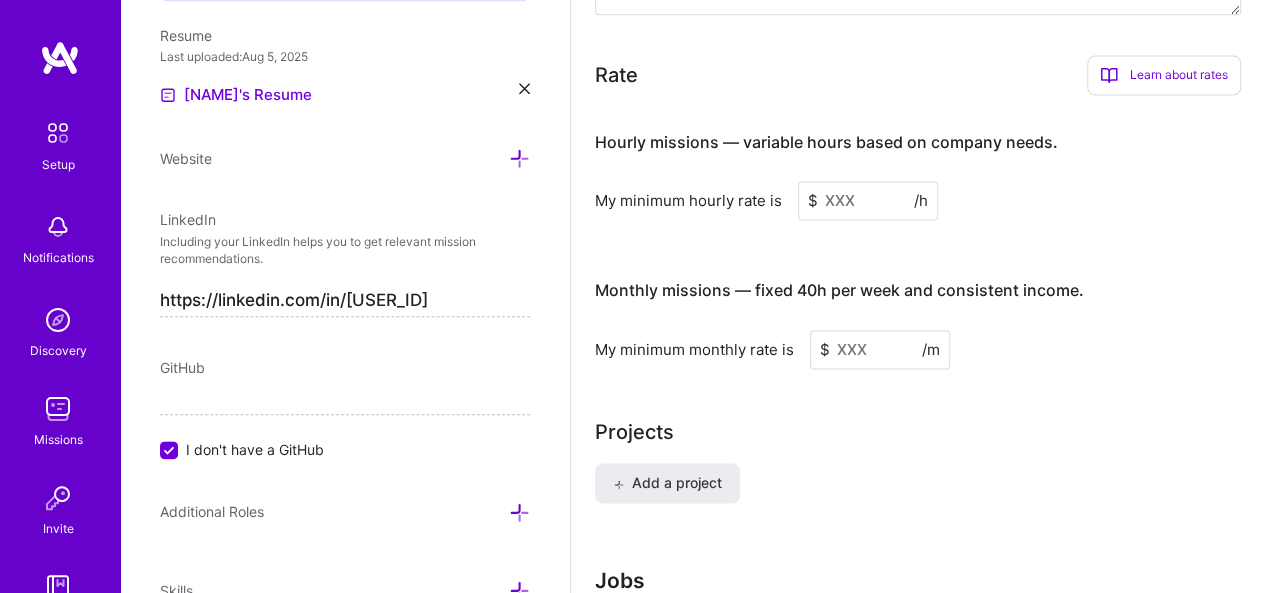type on "Since I am also pursuing my undergrad sudies , I would prefer flexible working hours and task based job where there is no hassle of time restraint. I can perform the required task as per my avalaibility." 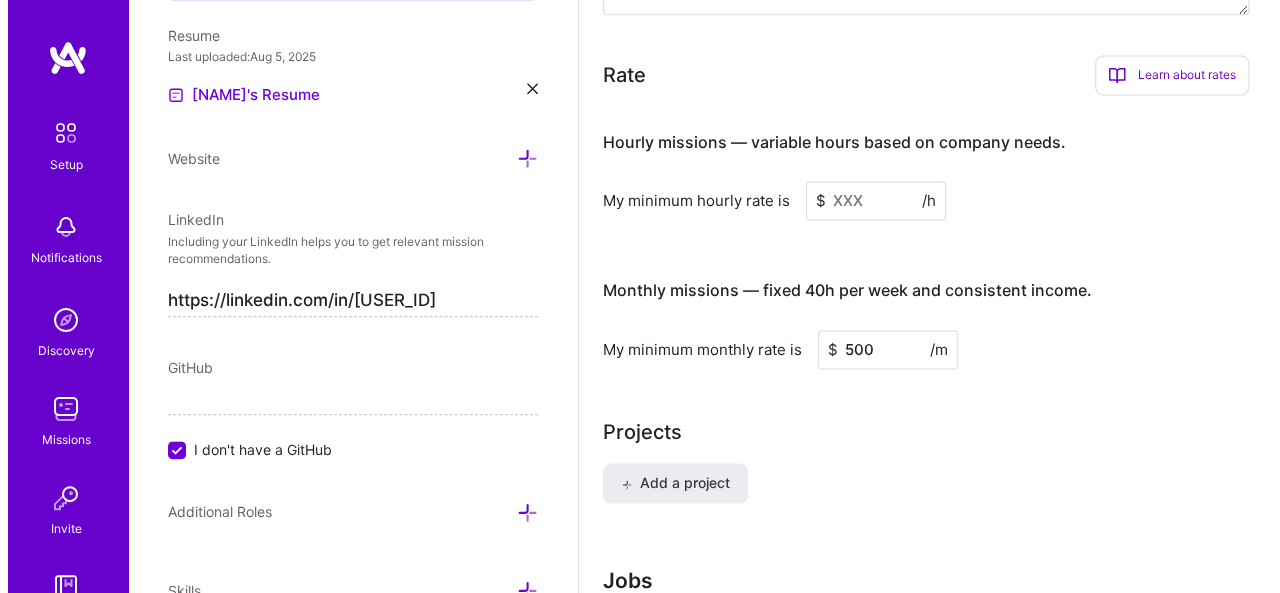scroll, scrollTop: 1628, scrollLeft: 0, axis: vertical 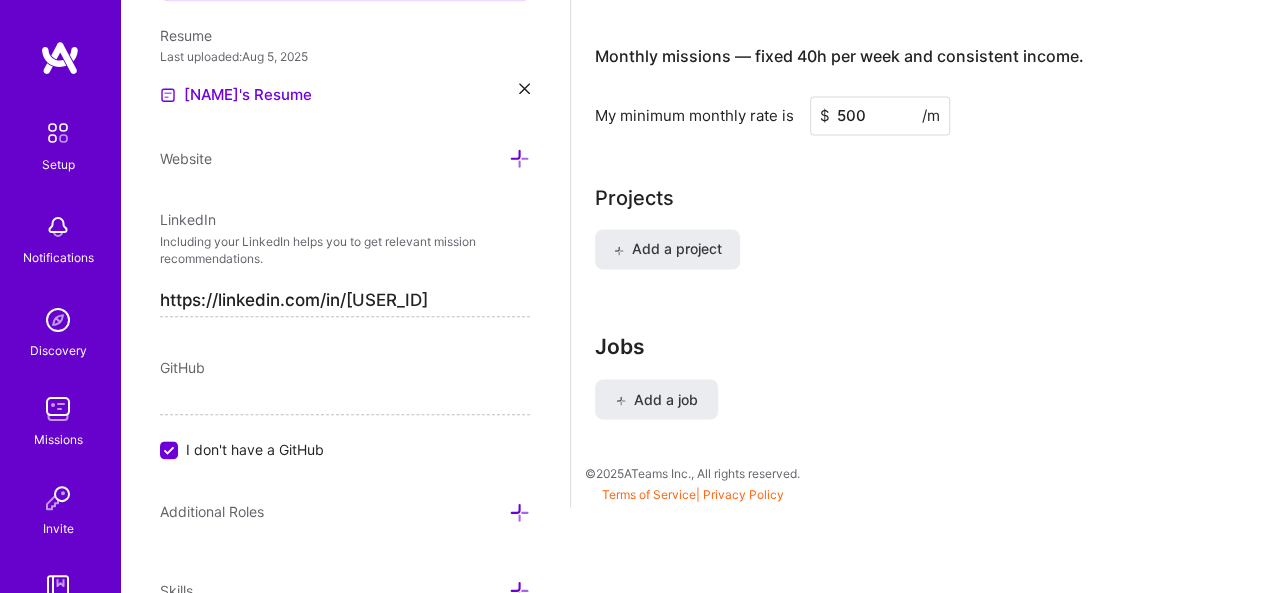 type on "500" 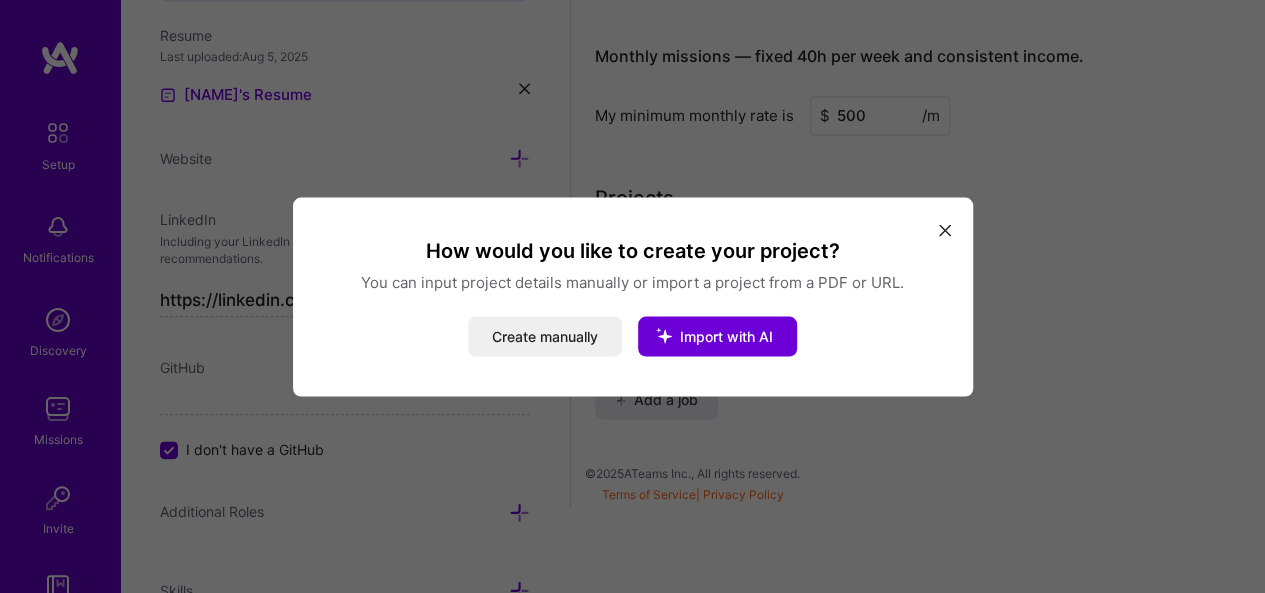 click at bounding box center (664, 335) 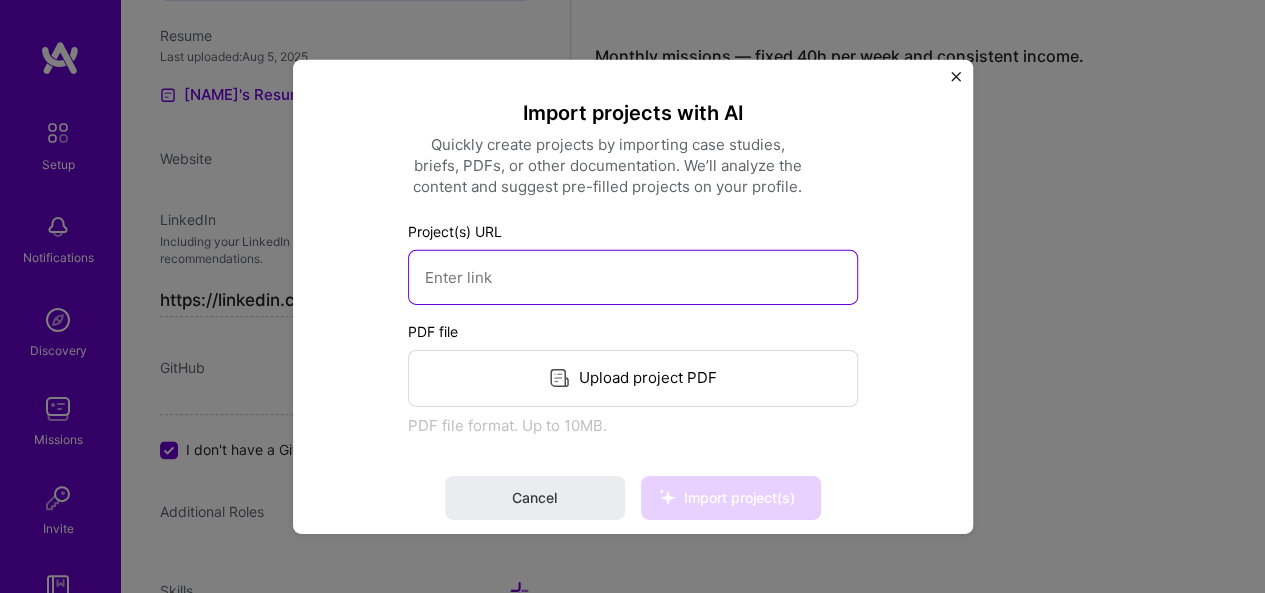 click at bounding box center (633, 276) 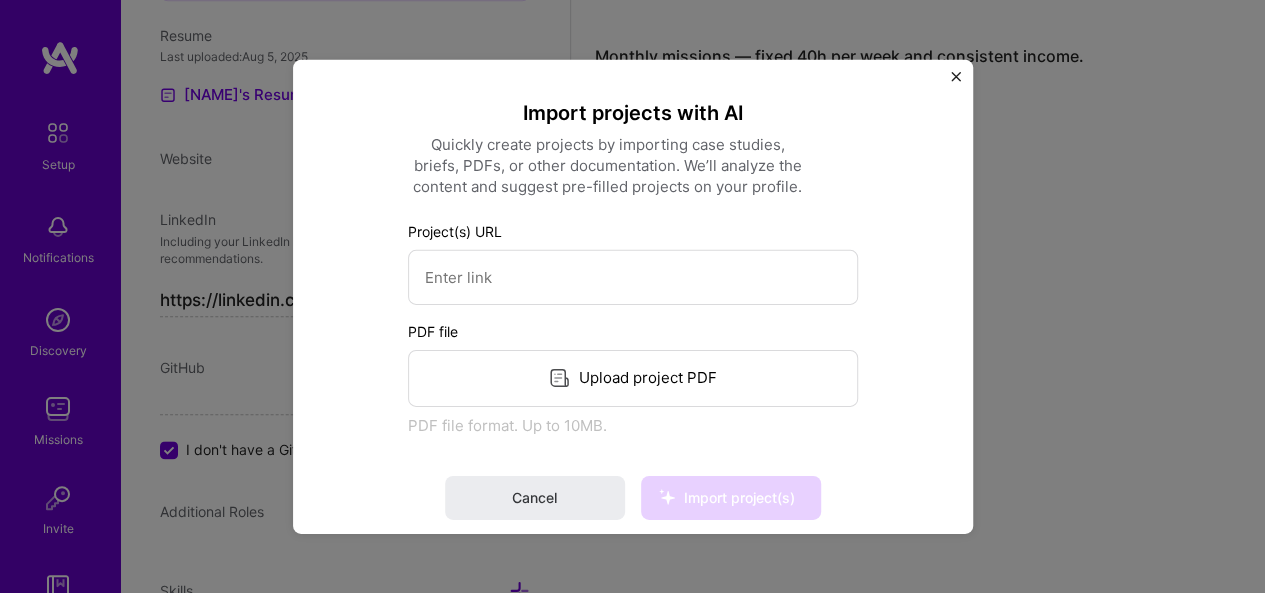 click at bounding box center [956, 76] 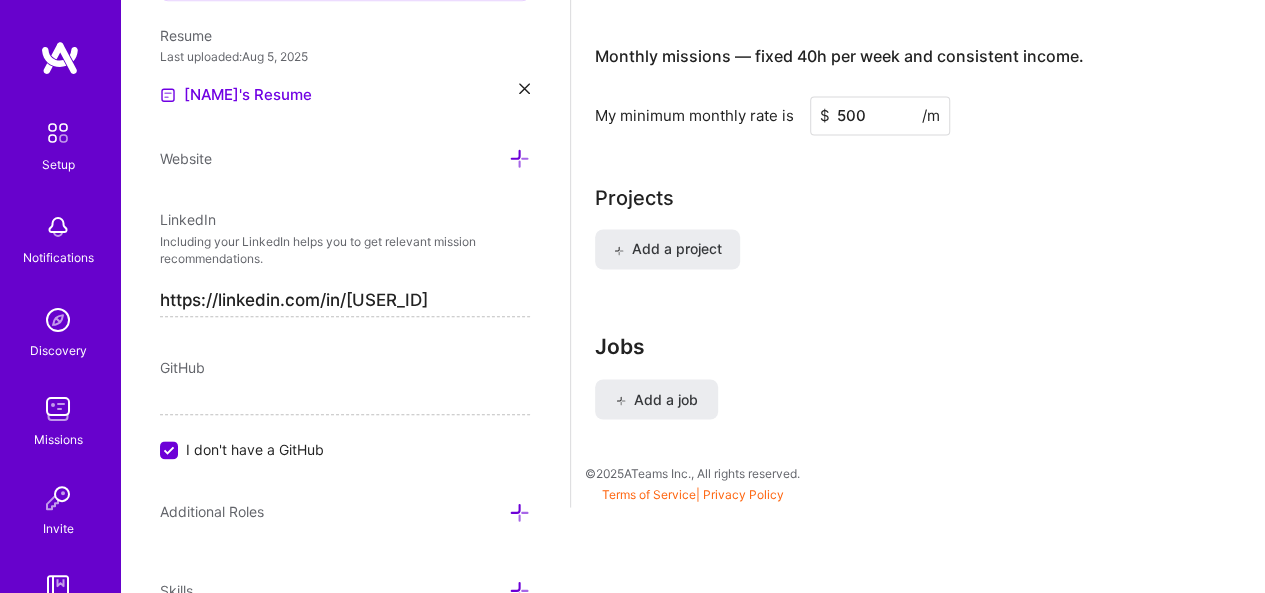 click on "Add a project" at bounding box center [667, 249] 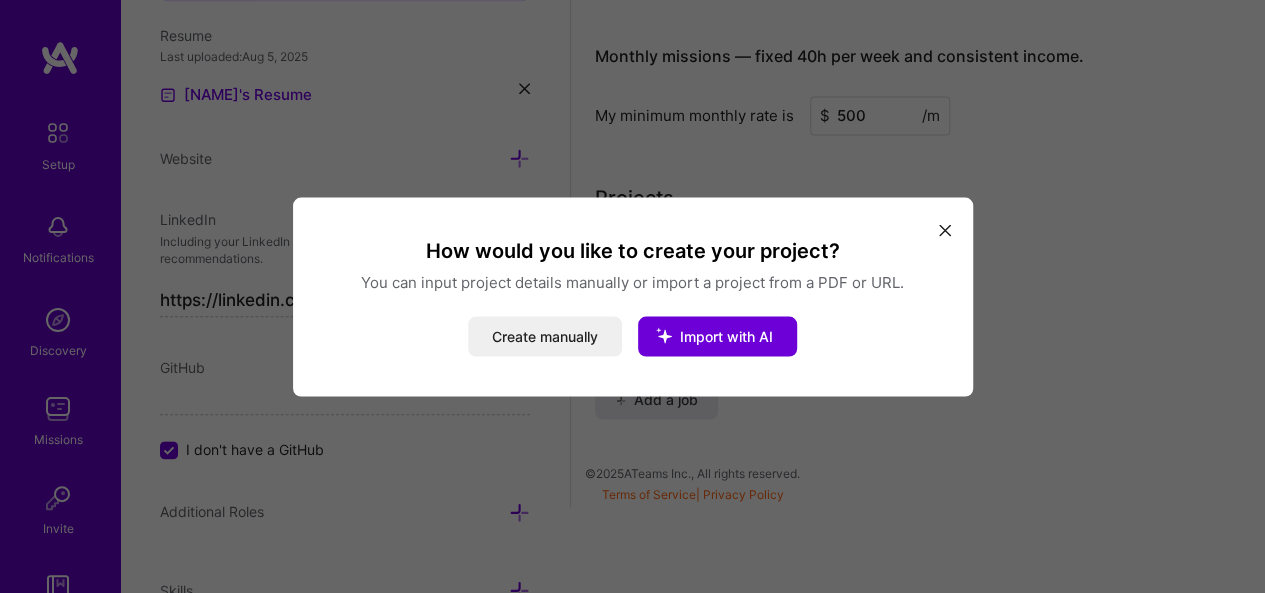 click on "Create manually" at bounding box center [545, 336] 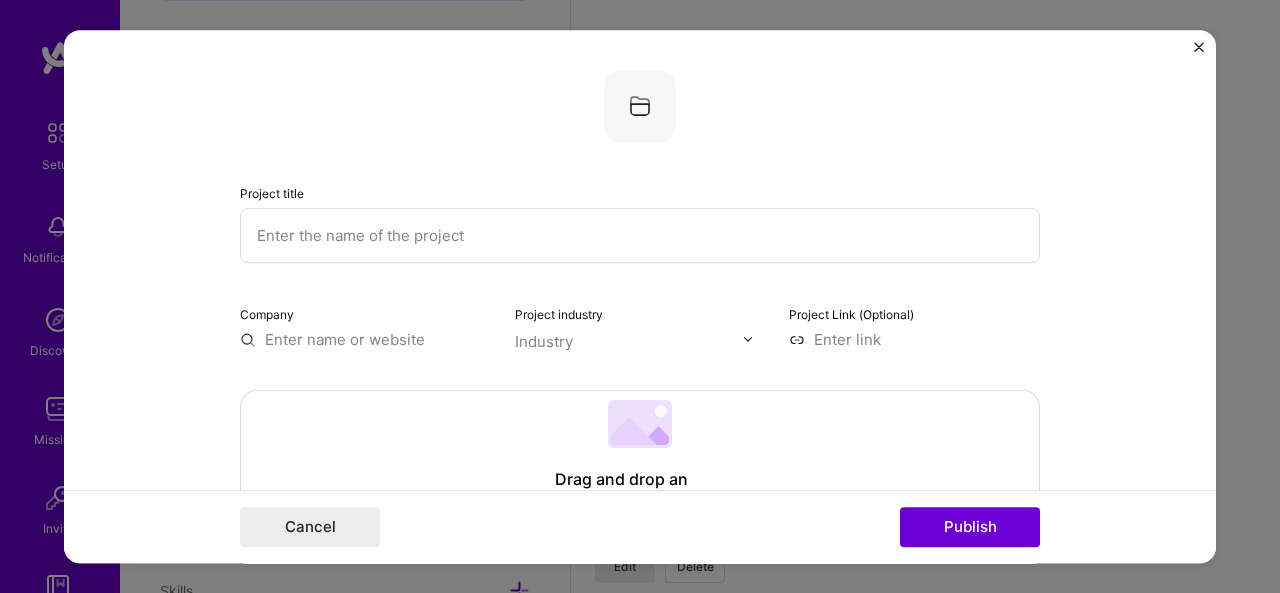 click at bounding box center [640, 235] 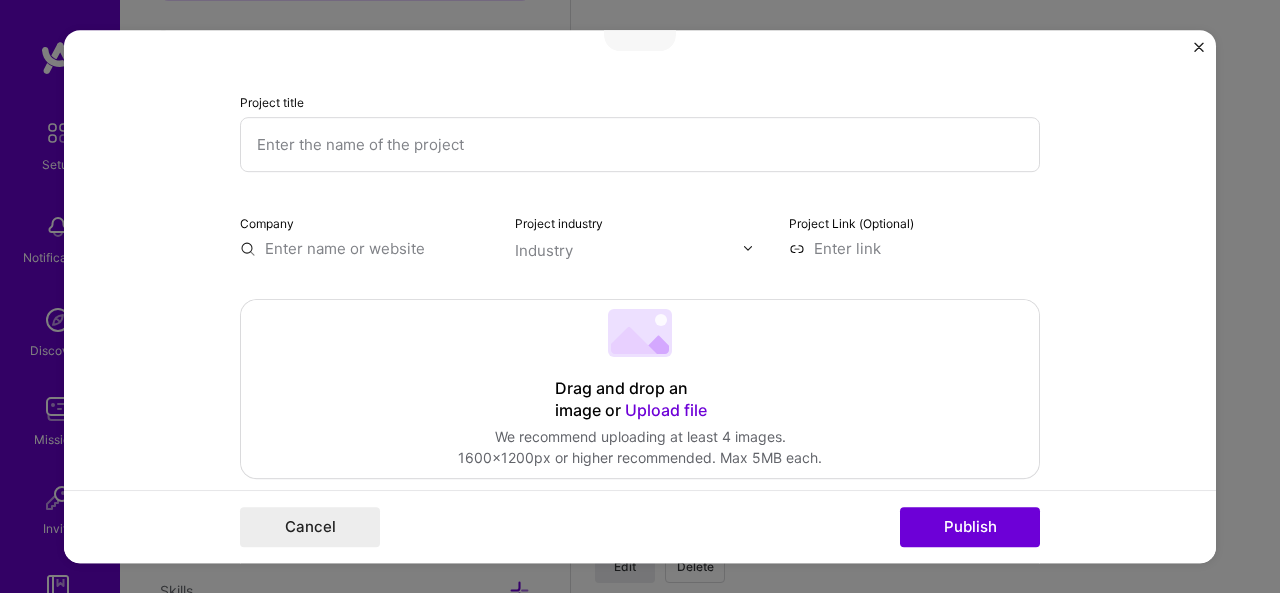 scroll, scrollTop: 0, scrollLeft: 0, axis: both 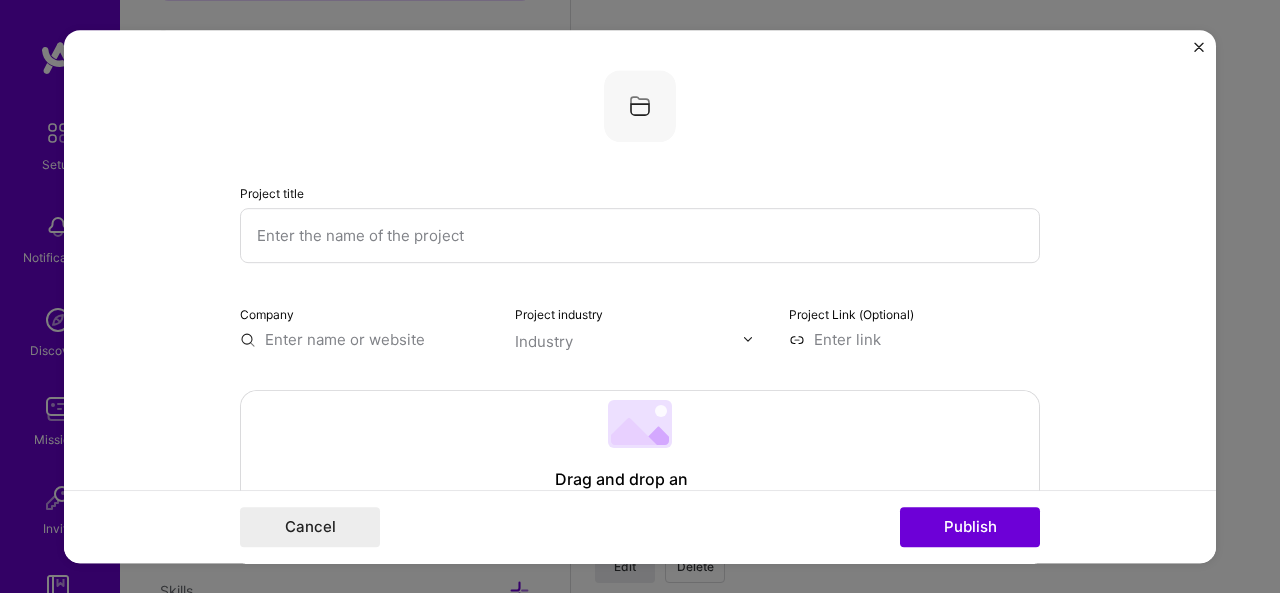 click at bounding box center (640, 235) 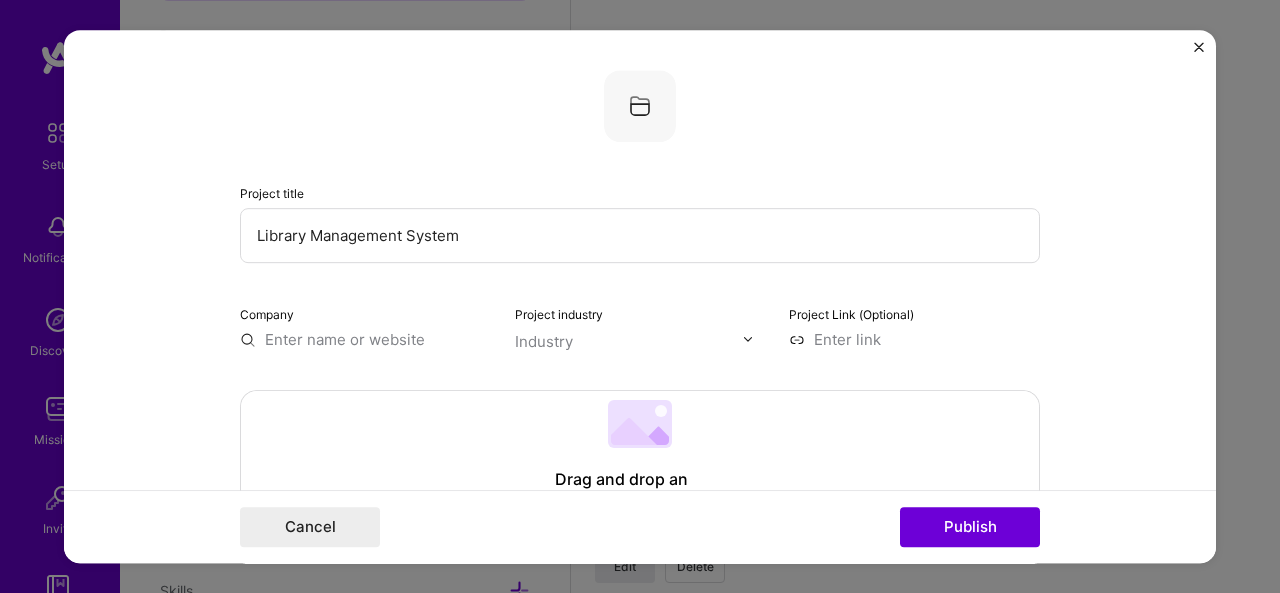 type on "Library Management System" 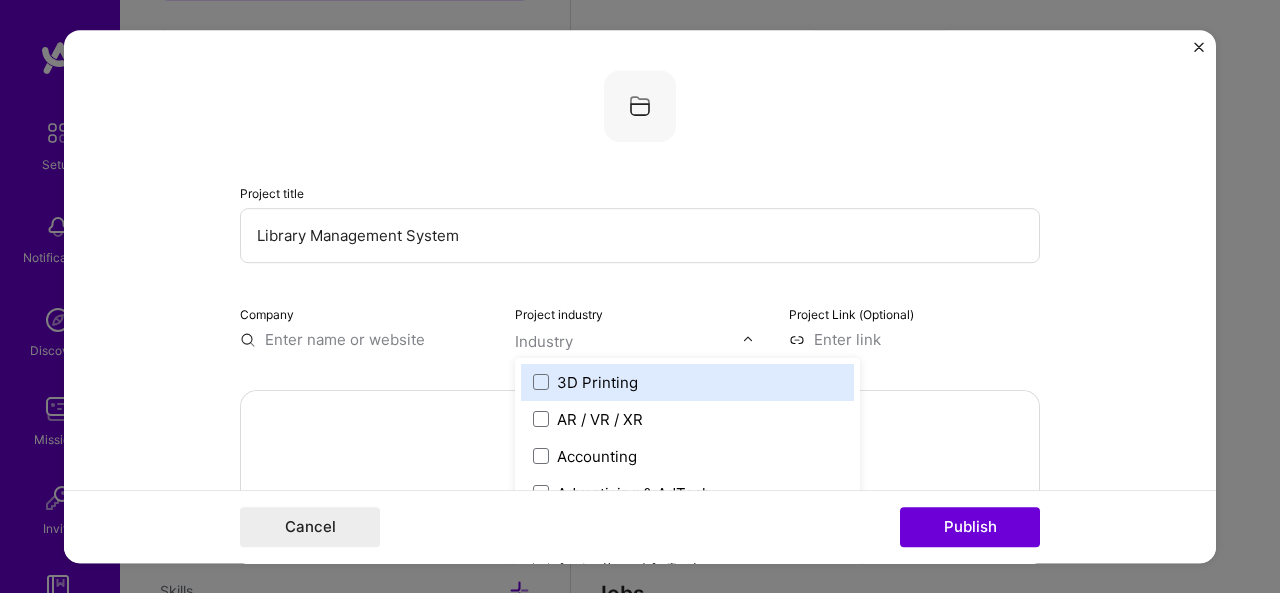 scroll, scrollTop: 1700, scrollLeft: 0, axis: vertical 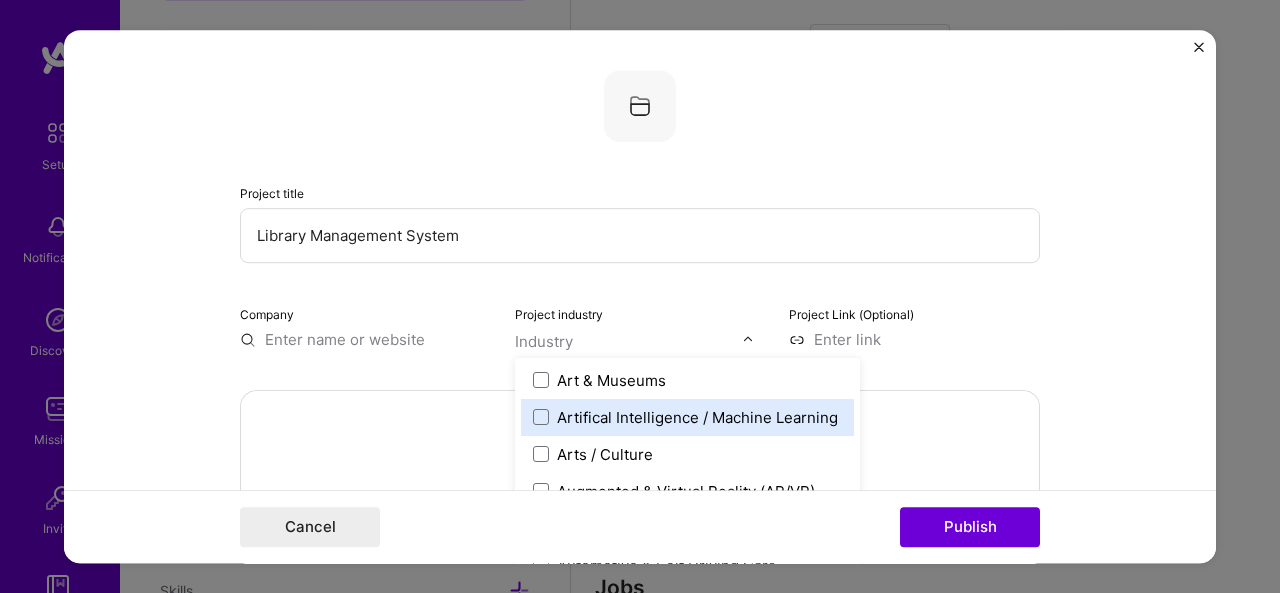 click on "Artifical Intelligence / Machine Learning" at bounding box center [697, 417] 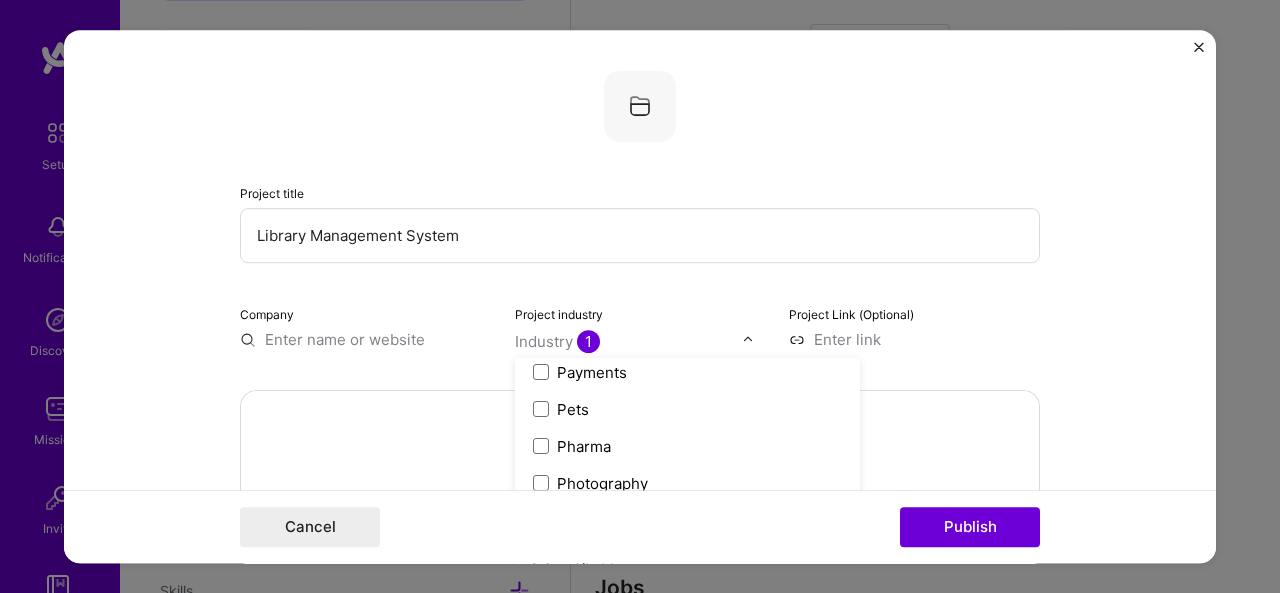 scroll, scrollTop: 3589, scrollLeft: 0, axis: vertical 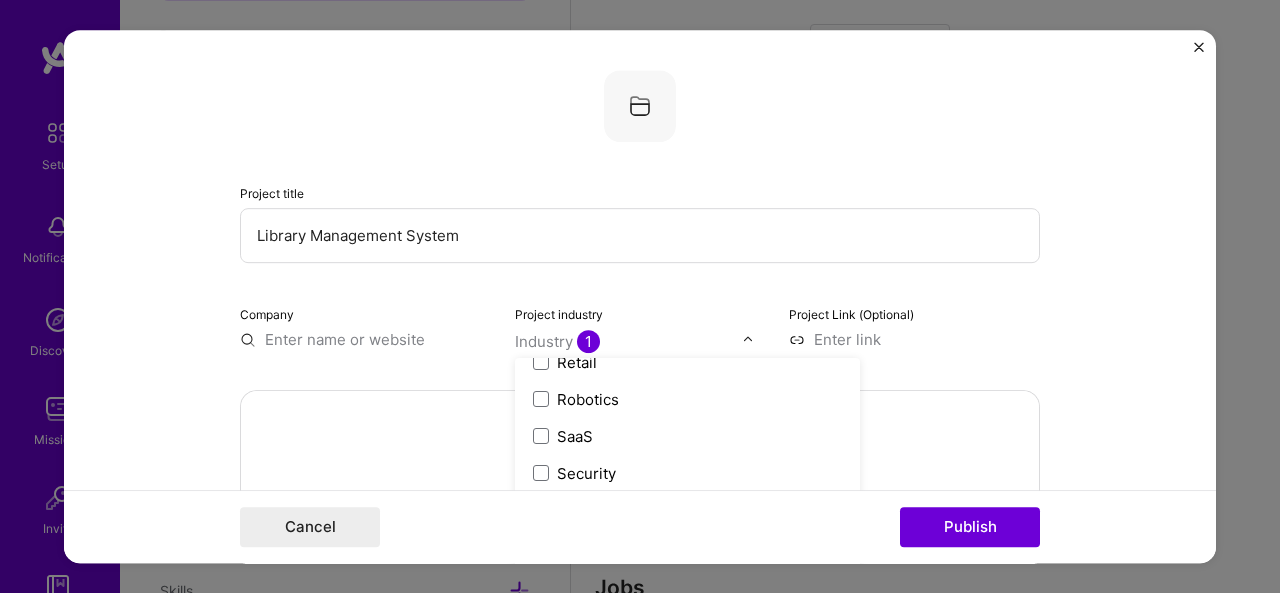 click at bounding box center [541, 436] 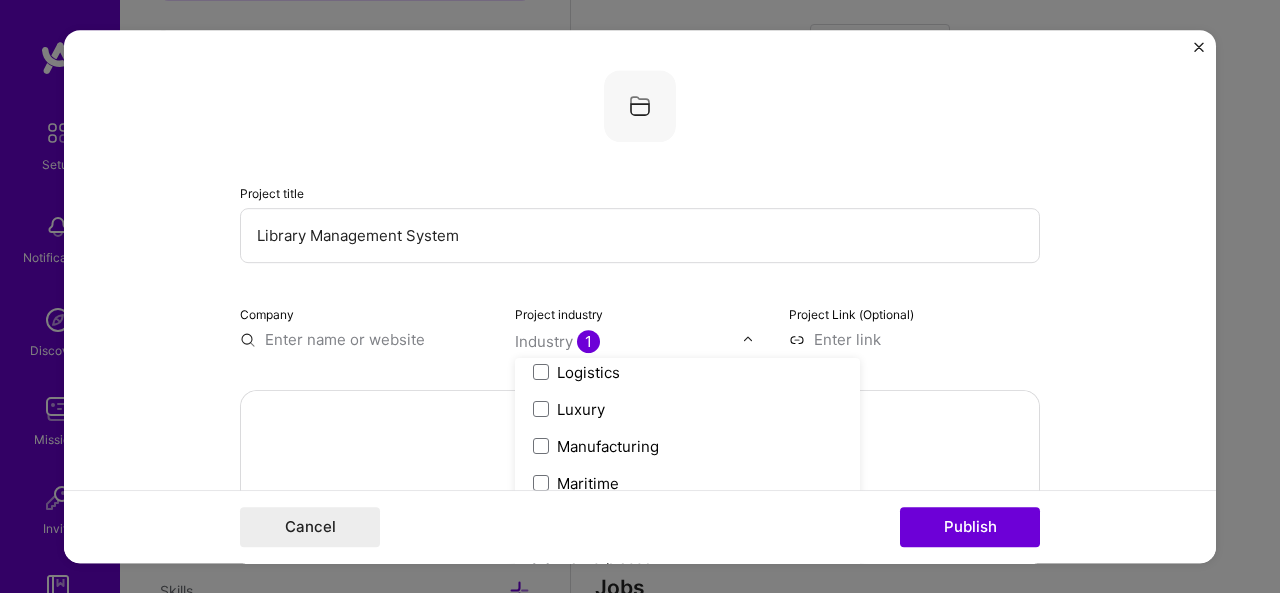 scroll, scrollTop: 2853, scrollLeft: 0, axis: vertical 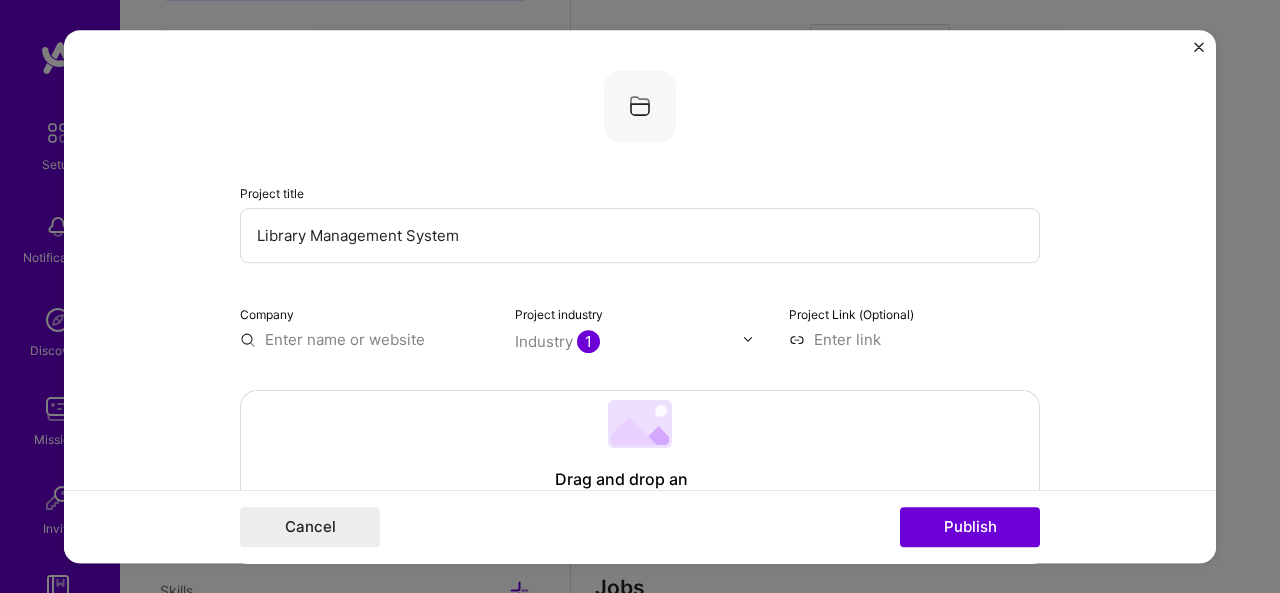 click on "Project Link (Optional)" at bounding box center (914, 326) 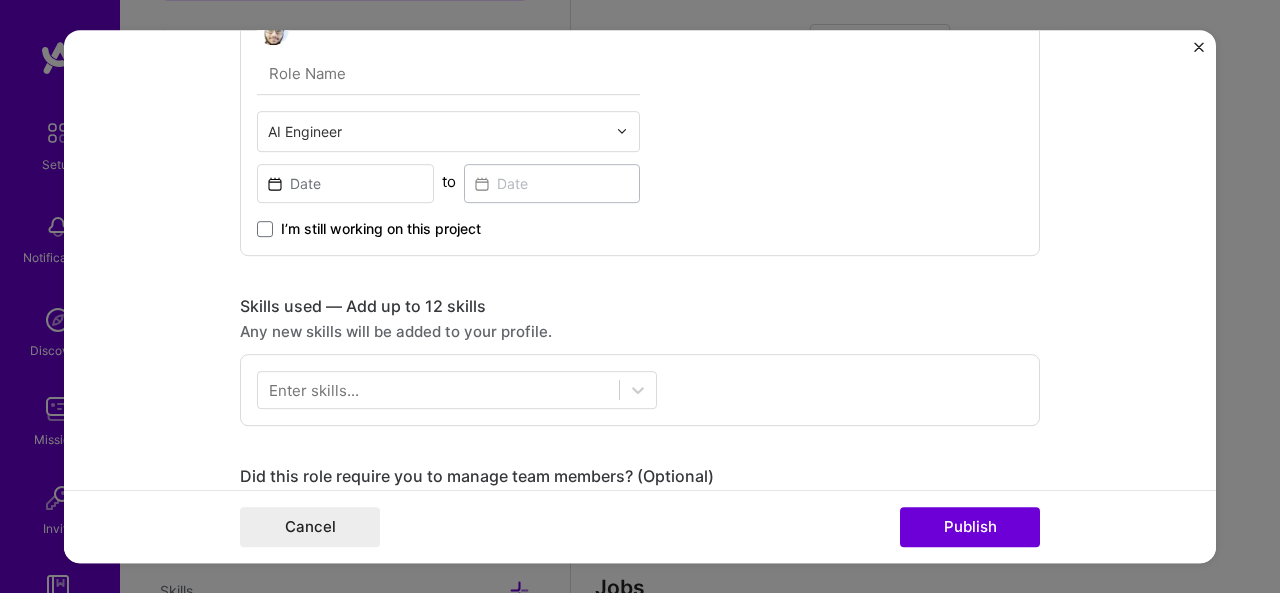 scroll, scrollTop: 54, scrollLeft: 0, axis: vertical 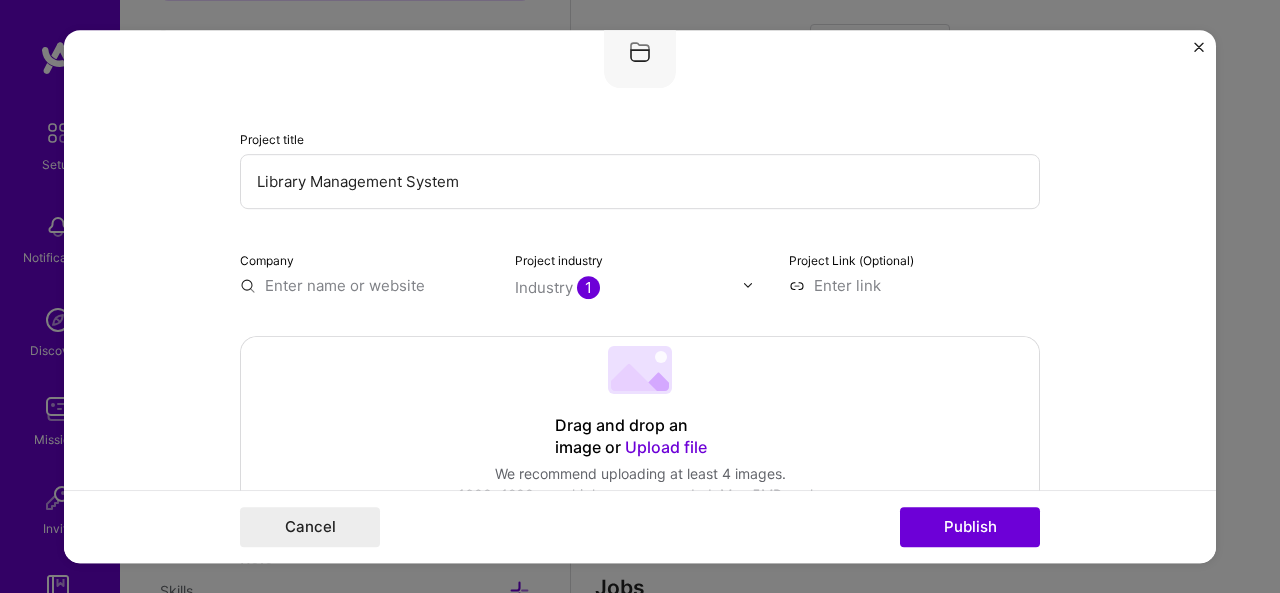 click at bounding box center (1199, 47) 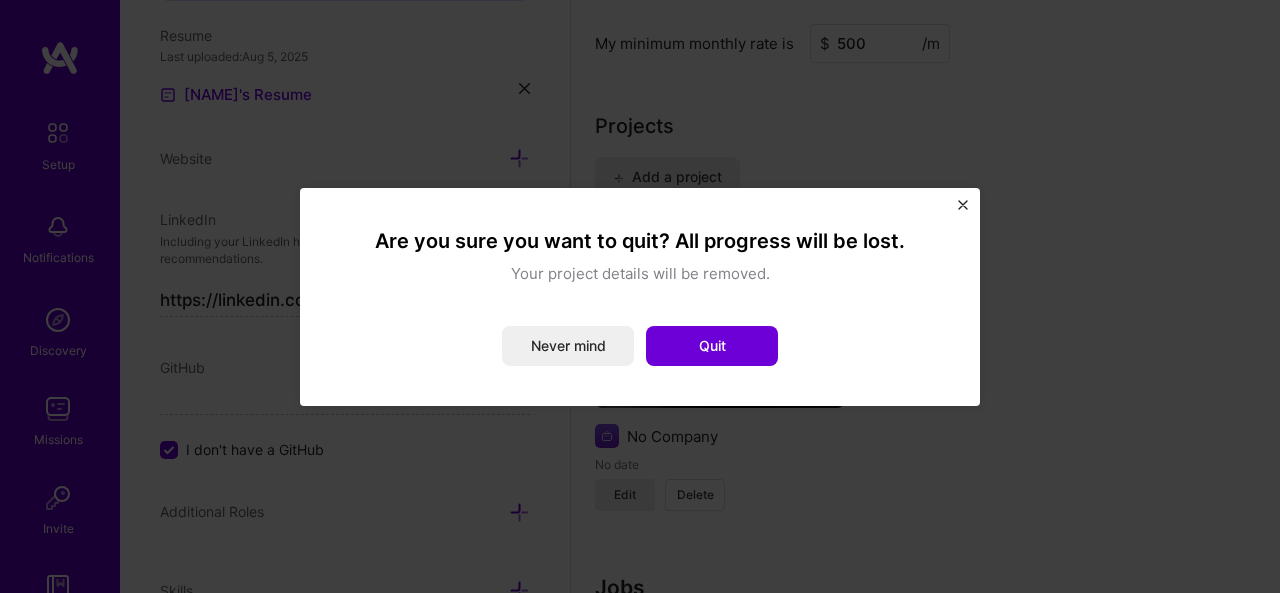 click at bounding box center [963, 205] 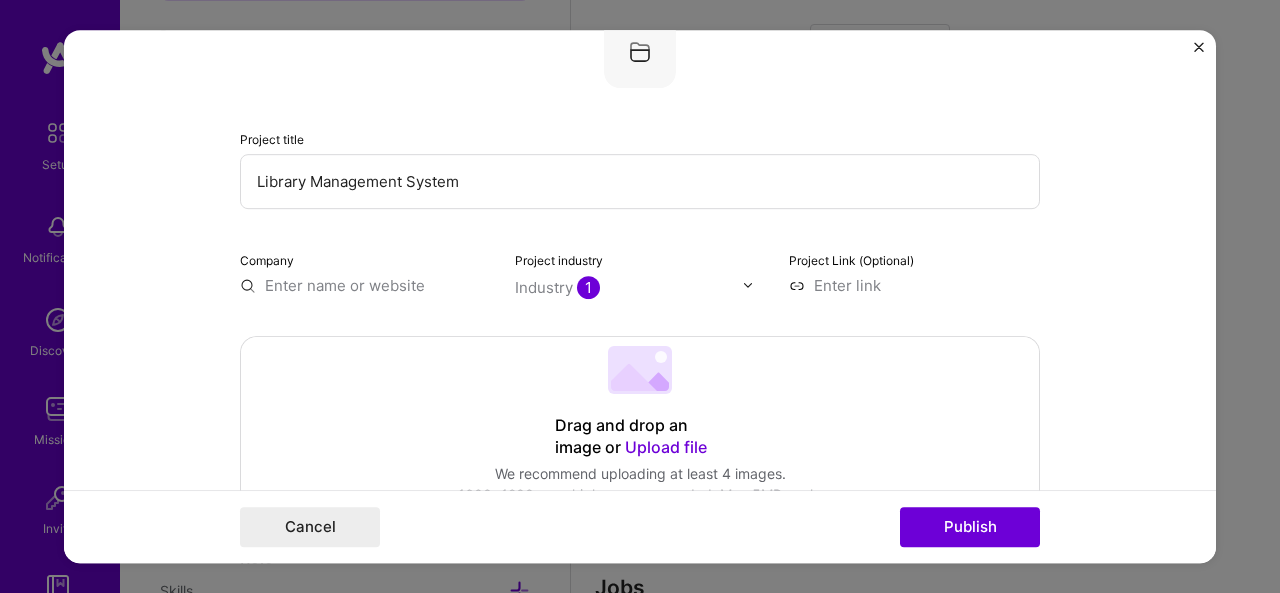 scroll, scrollTop: 0, scrollLeft: 0, axis: both 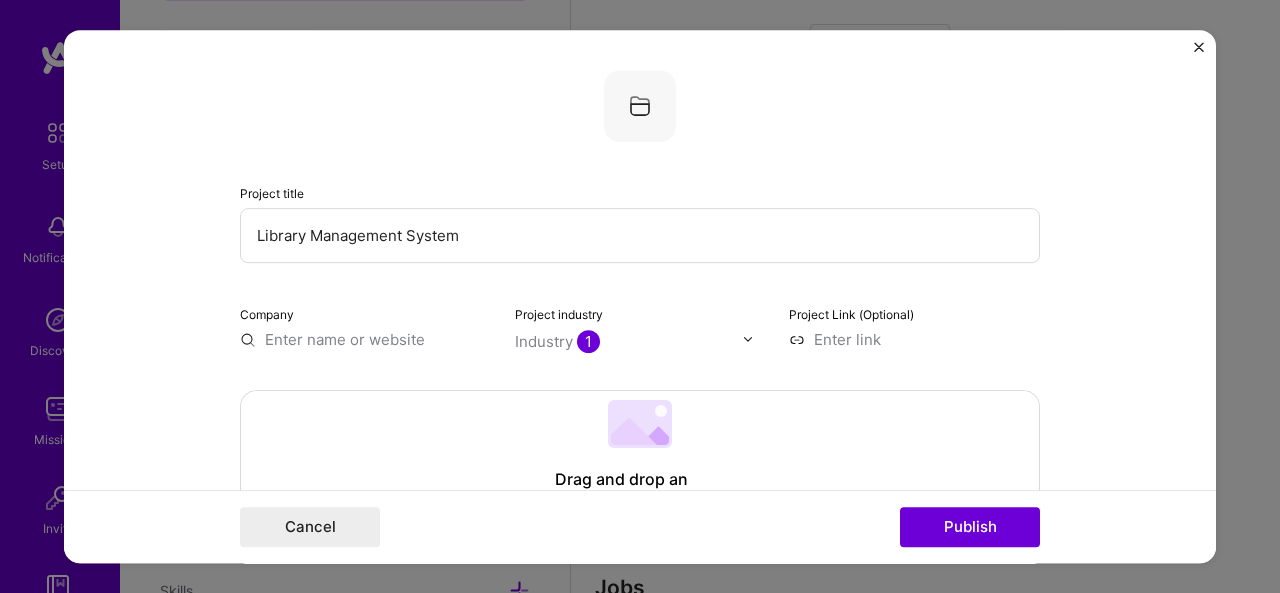 click on "Project title Library Management System Company
Project industry Industry 1 Project Link (Optional)
Drag and drop an image or   Upload file Upload file We recommend uploading at least 4 images. 1600x1200px or higher recommended. Max 5MB each. Role AI Engineer
to
I’m still working on this project Skills used — Add up to 12 skills Any new skills will be added to your profile. Enter skills... Did this role require you to manage team members? (Optional) Yes, I managed — team members. Were you involved from inception to launch (0  ->  1)? (Optional) Zero to one is creation and development of a unique product from the ground up. I was involved in zero to one with this project Add metrics (Optional) Metrics help you visually show the outcome of a project. You can add up to 3 metrics. Project details   100 characters minimum 0 / 1,000  characters Highlight the company's mission or purpose, and then transition into the specific project you contributed to. Select a job" at bounding box center [640, 297] 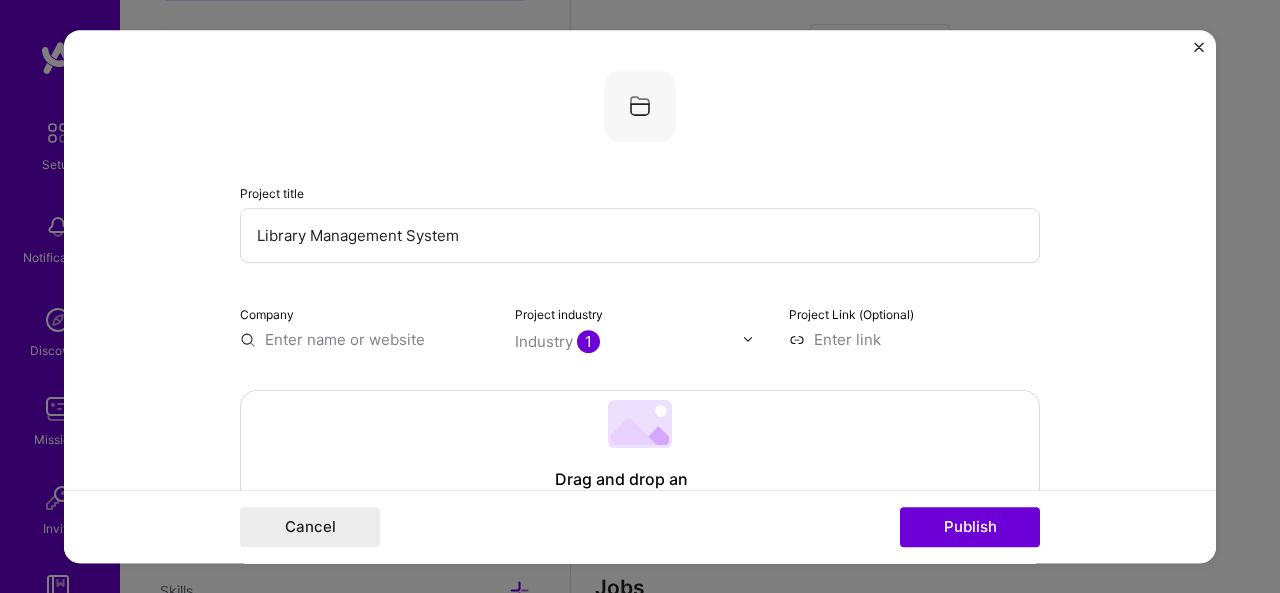 click on "Cancel" at bounding box center [310, 527] 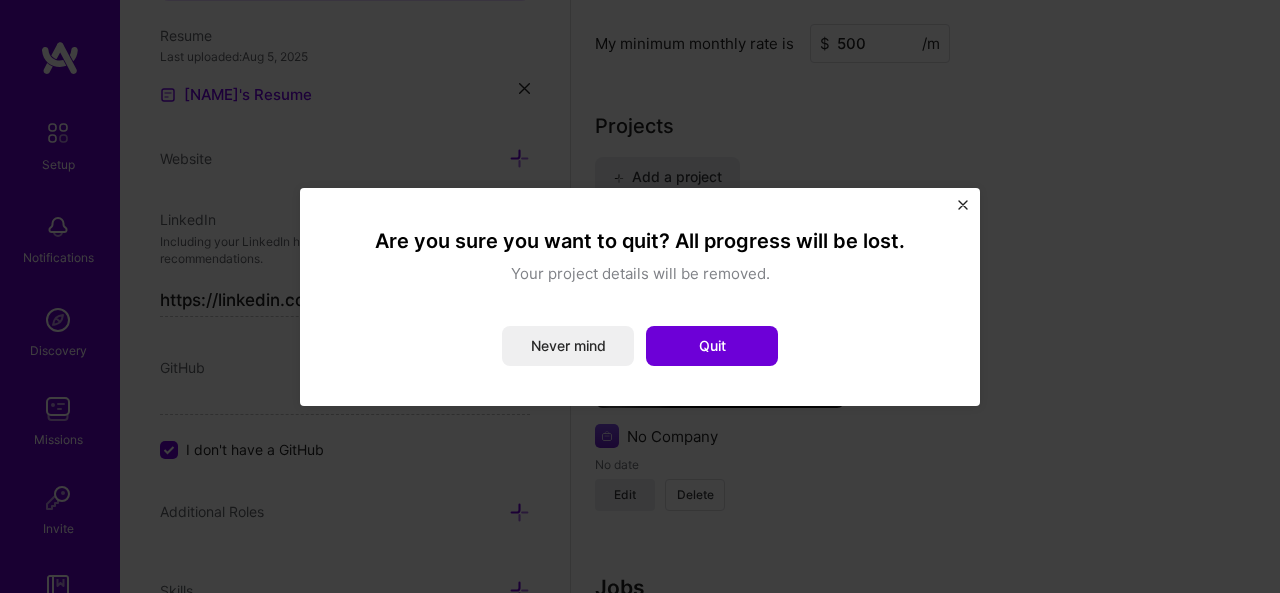 click on "Never mind" at bounding box center (568, 346) 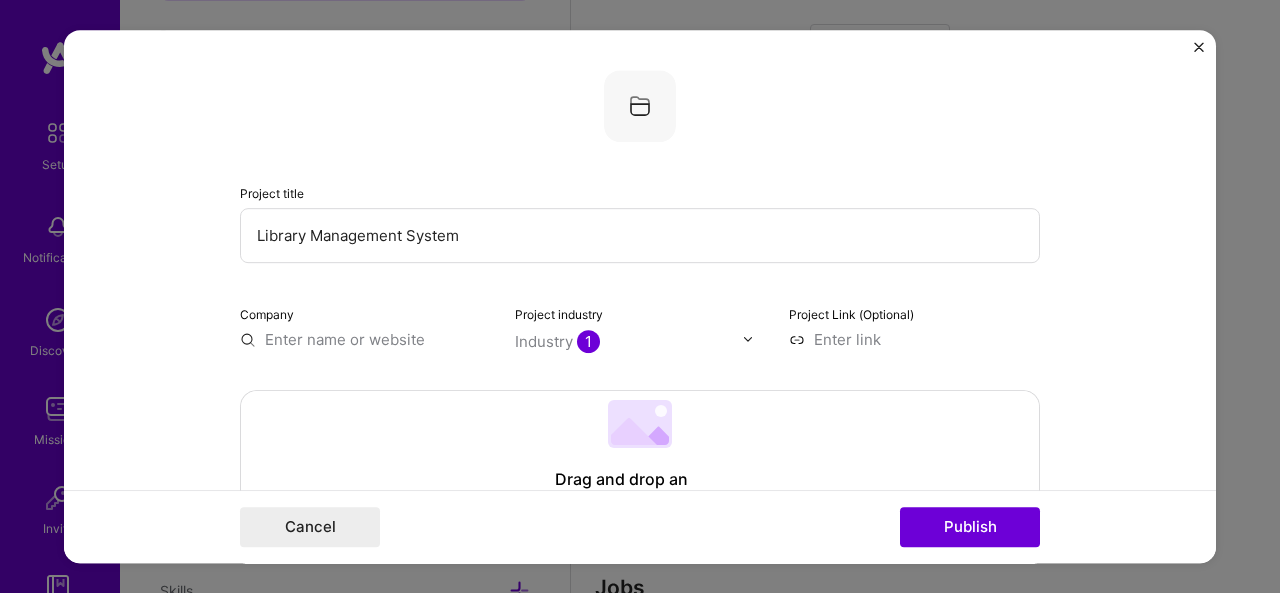 click on "Cancel" at bounding box center [310, 527] 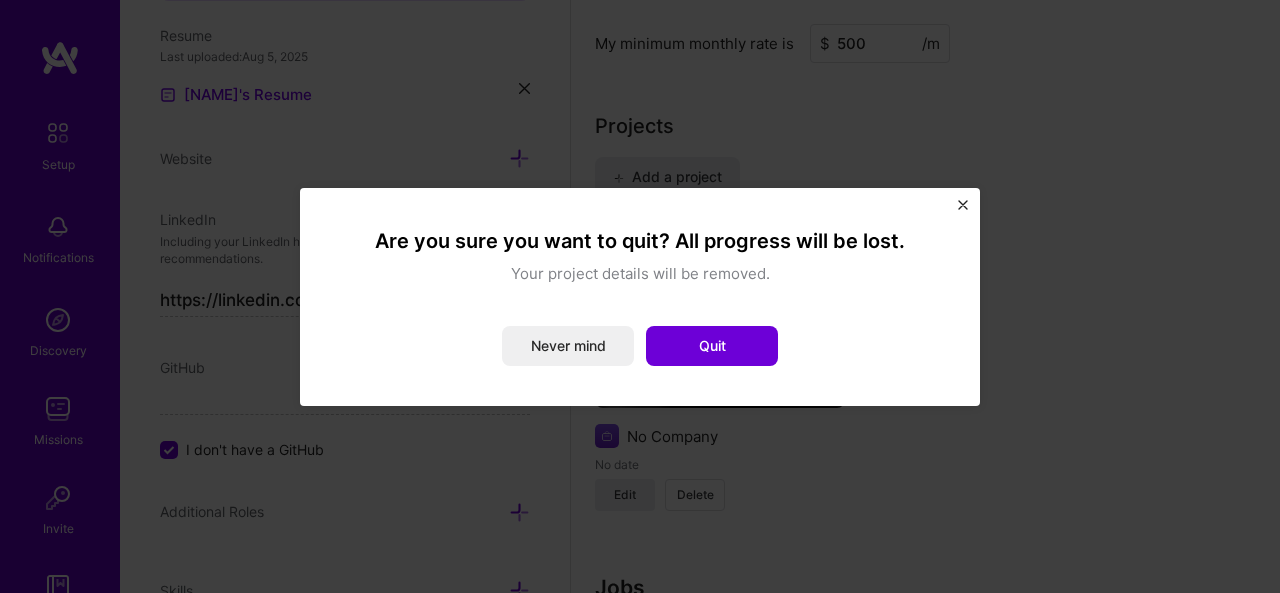 click on "Quit" at bounding box center [712, 346] 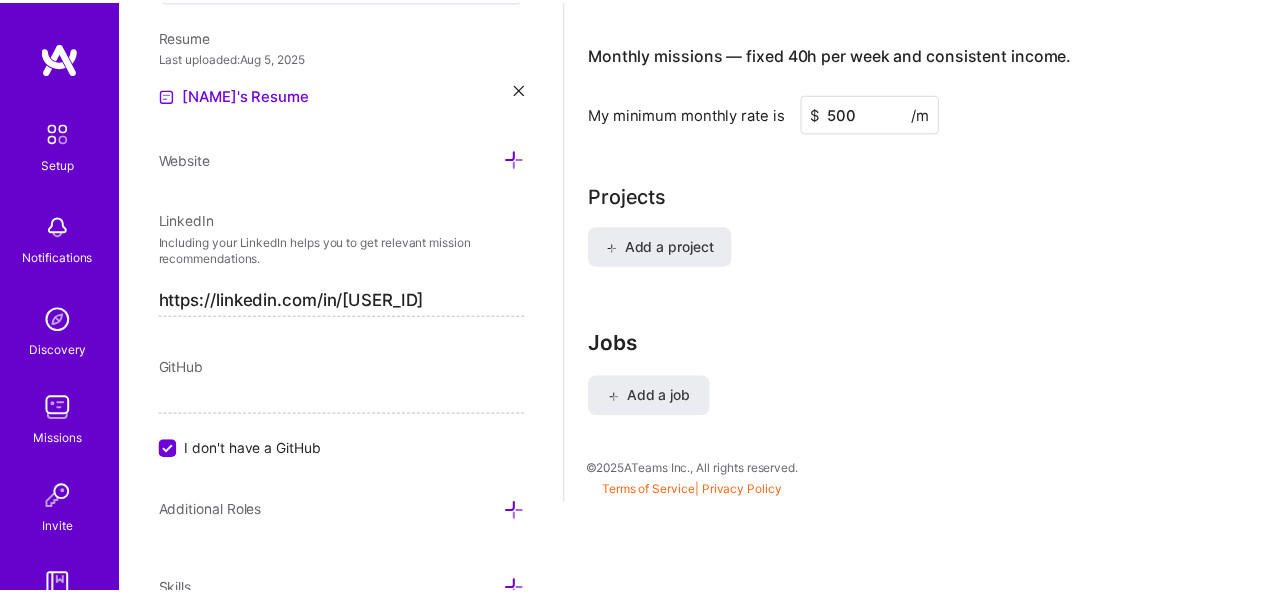 scroll, scrollTop: 1628, scrollLeft: 0, axis: vertical 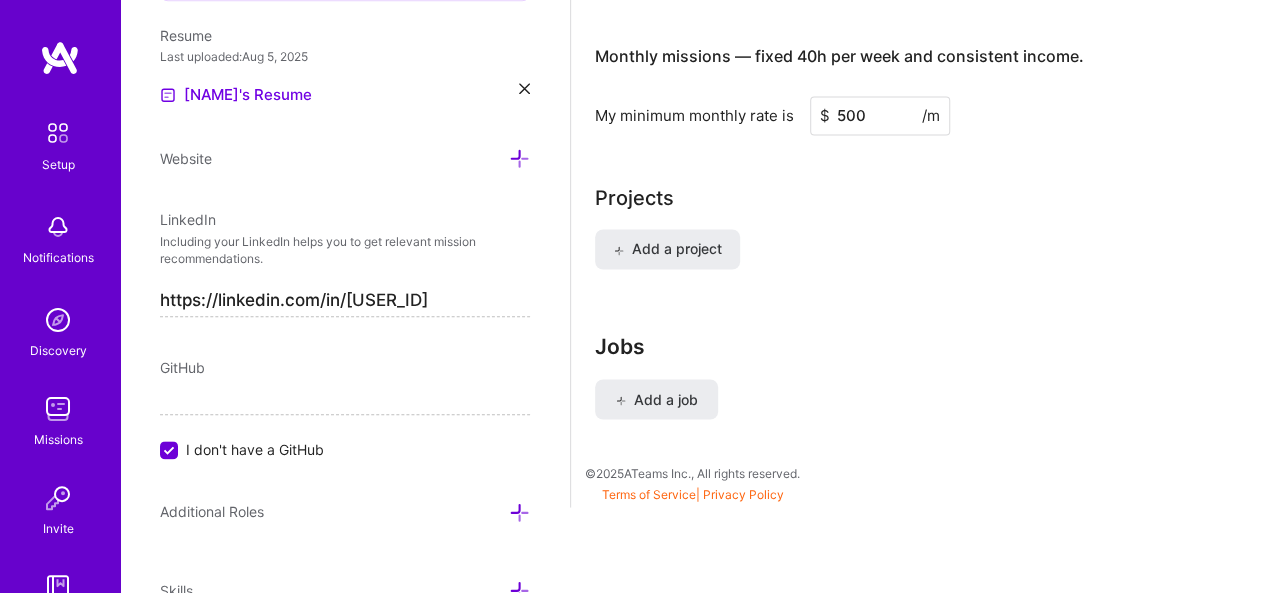 click on "I don't have a GitHub" at bounding box center [171, 451] 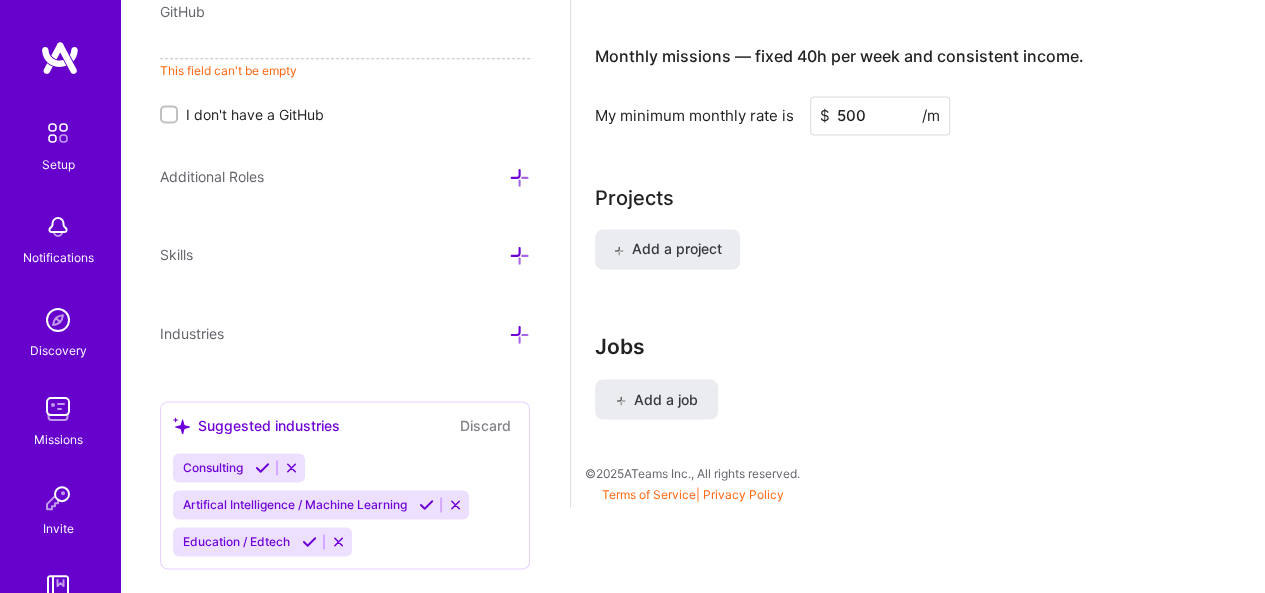 scroll, scrollTop: 1376, scrollLeft: 0, axis: vertical 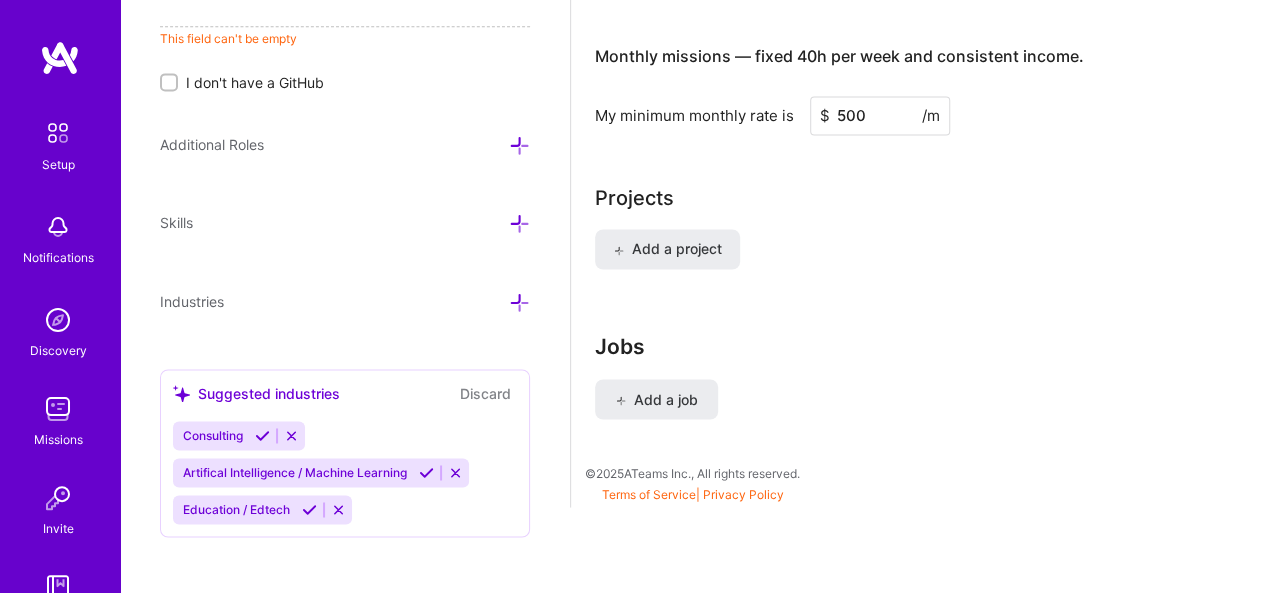 click at bounding box center [291, 435] 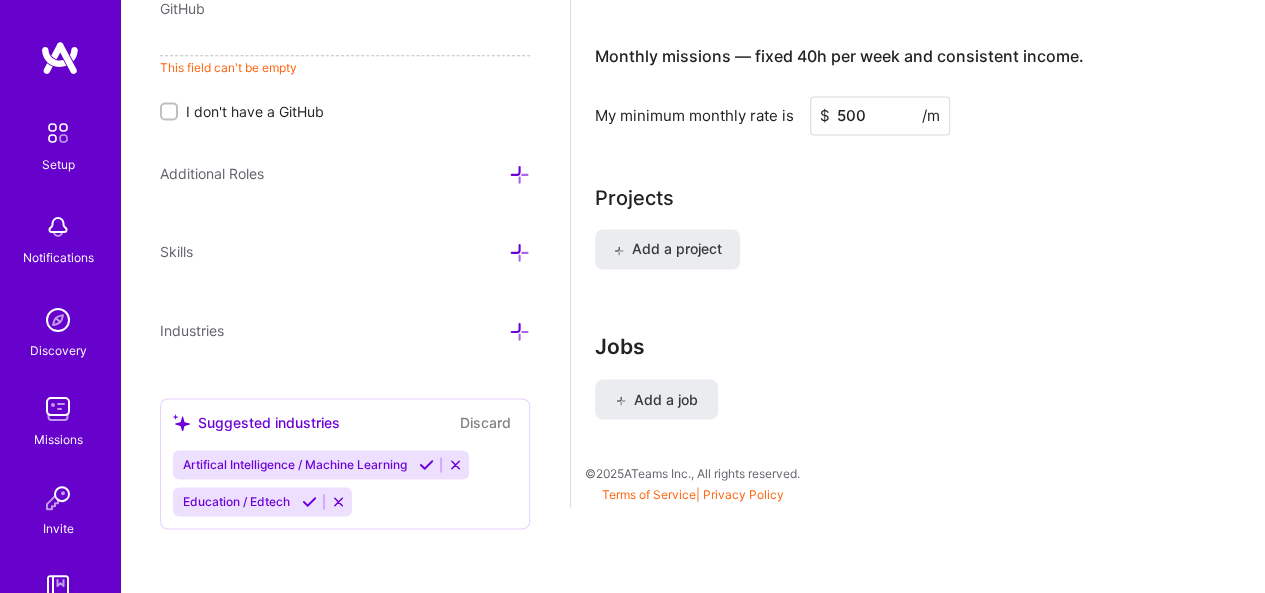 scroll, scrollTop: 1339, scrollLeft: 0, axis: vertical 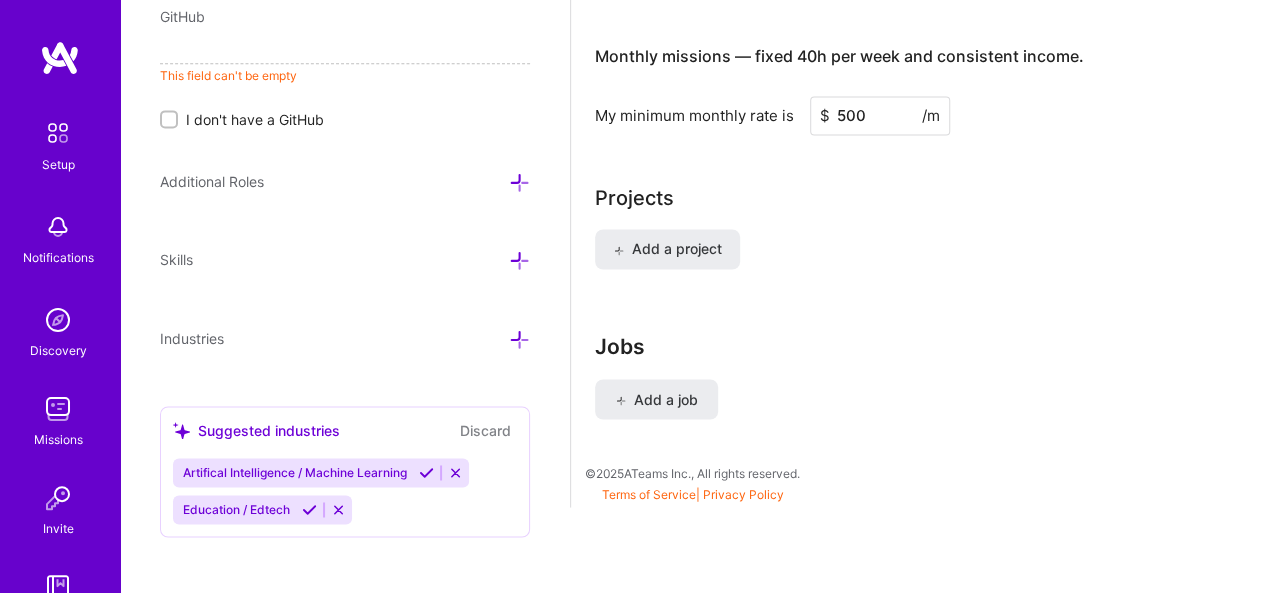 click at bounding box center (345, 48) 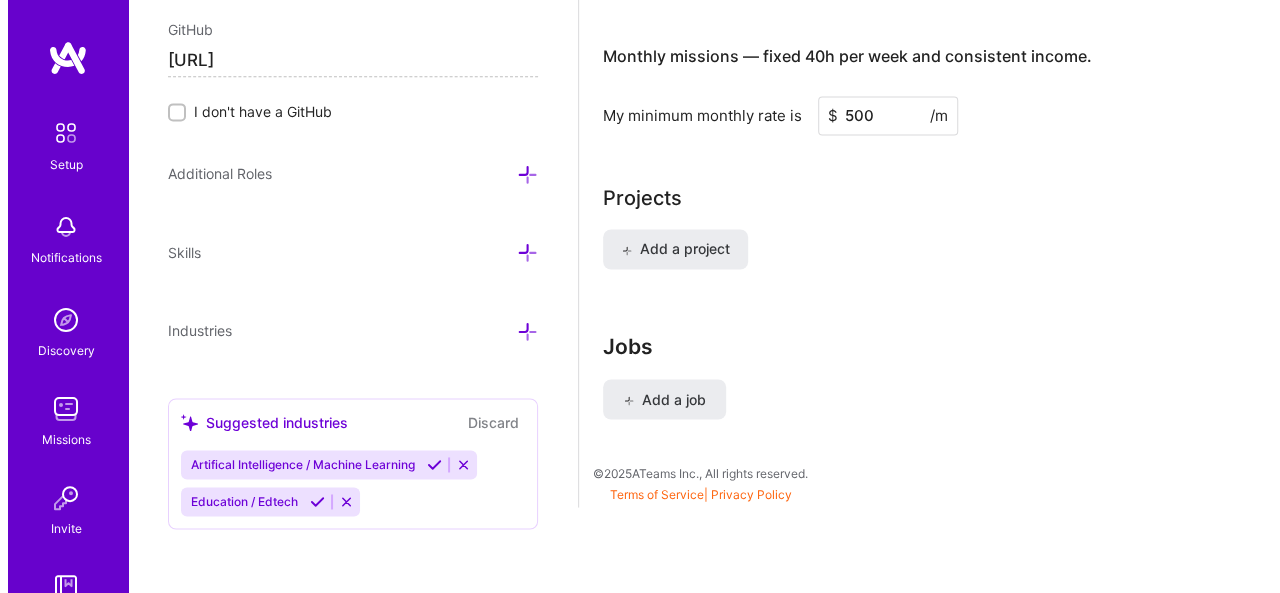scroll, scrollTop: 1318, scrollLeft: 0, axis: vertical 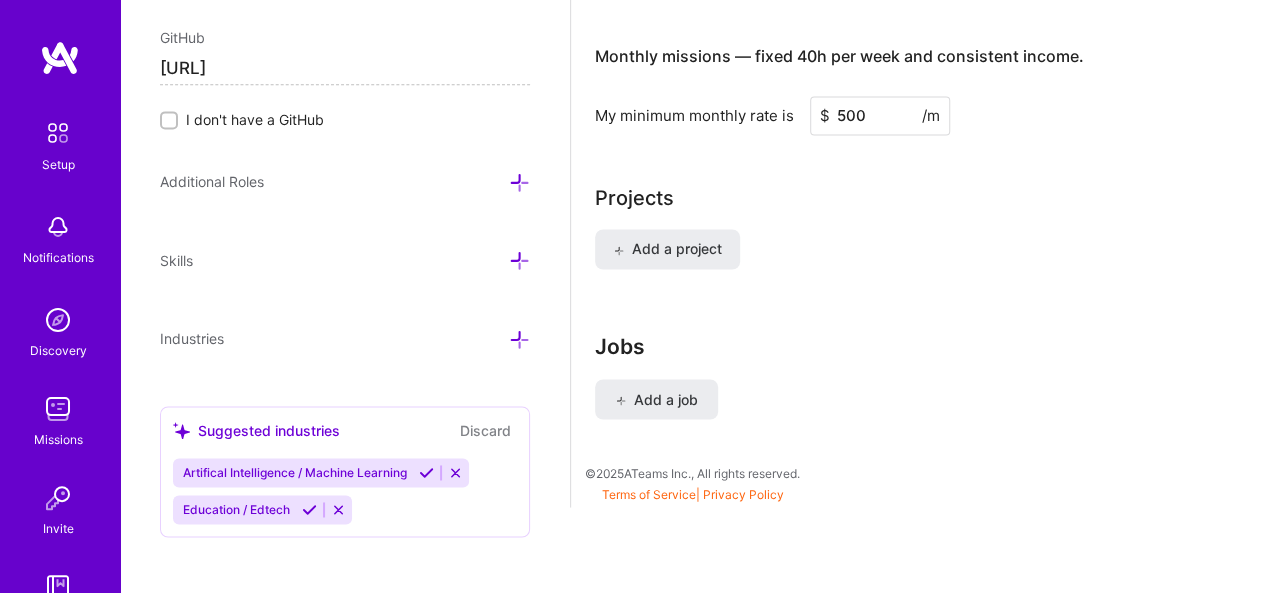 type on "https://github.com/[username]" 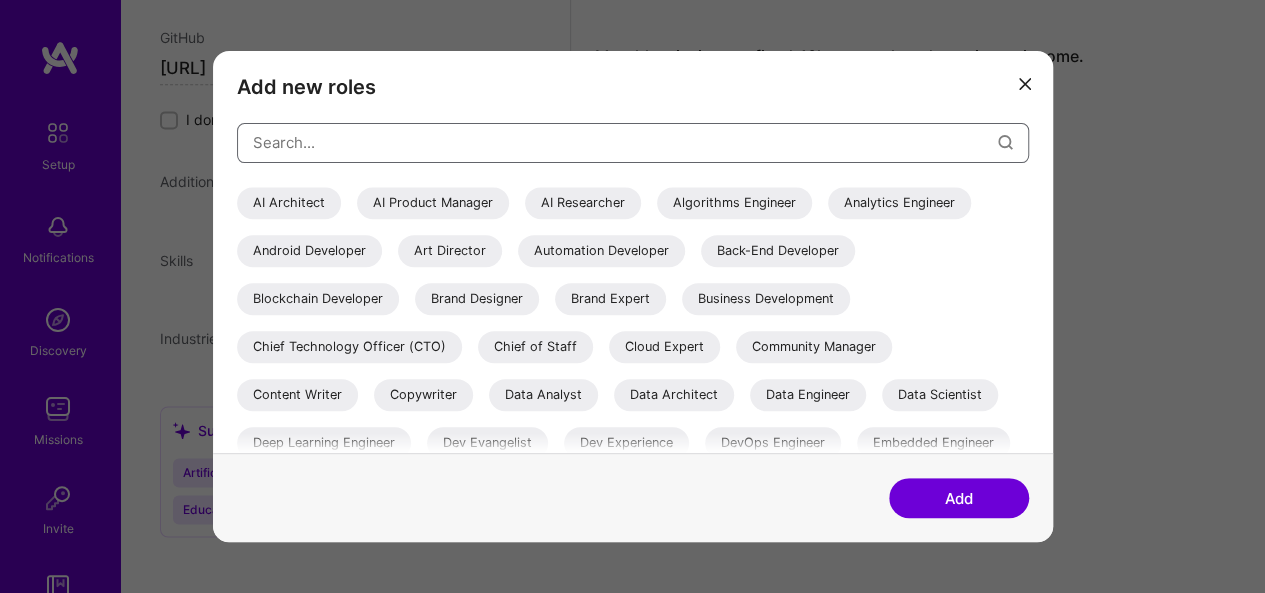 click at bounding box center (625, 142) 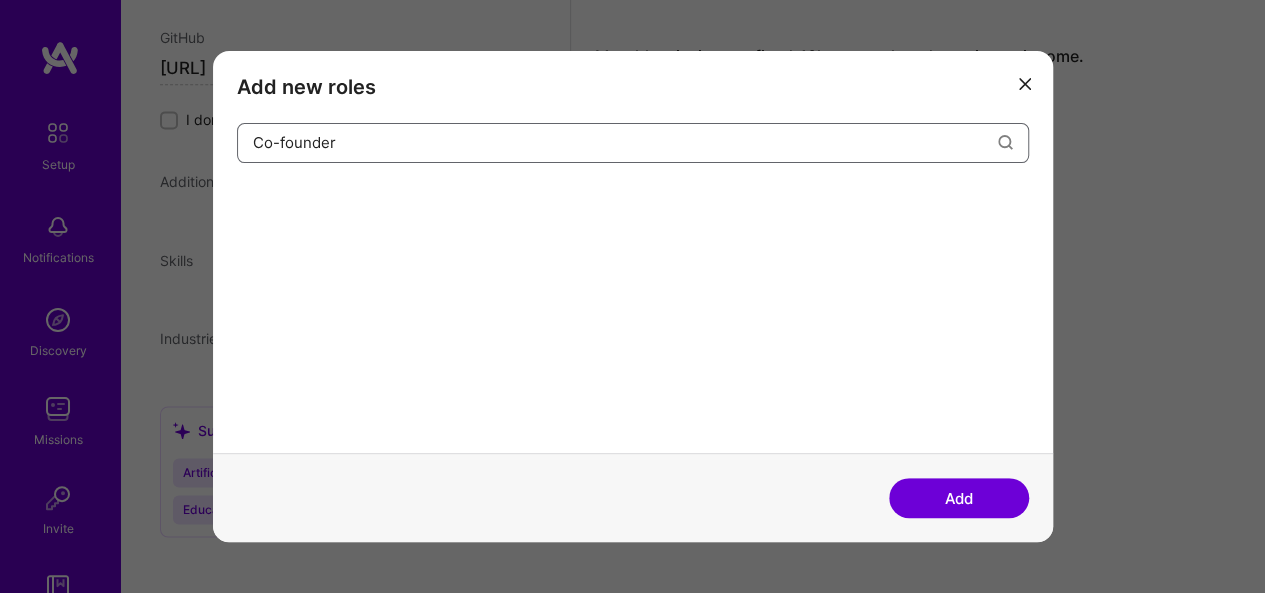 type on "Co-founder" 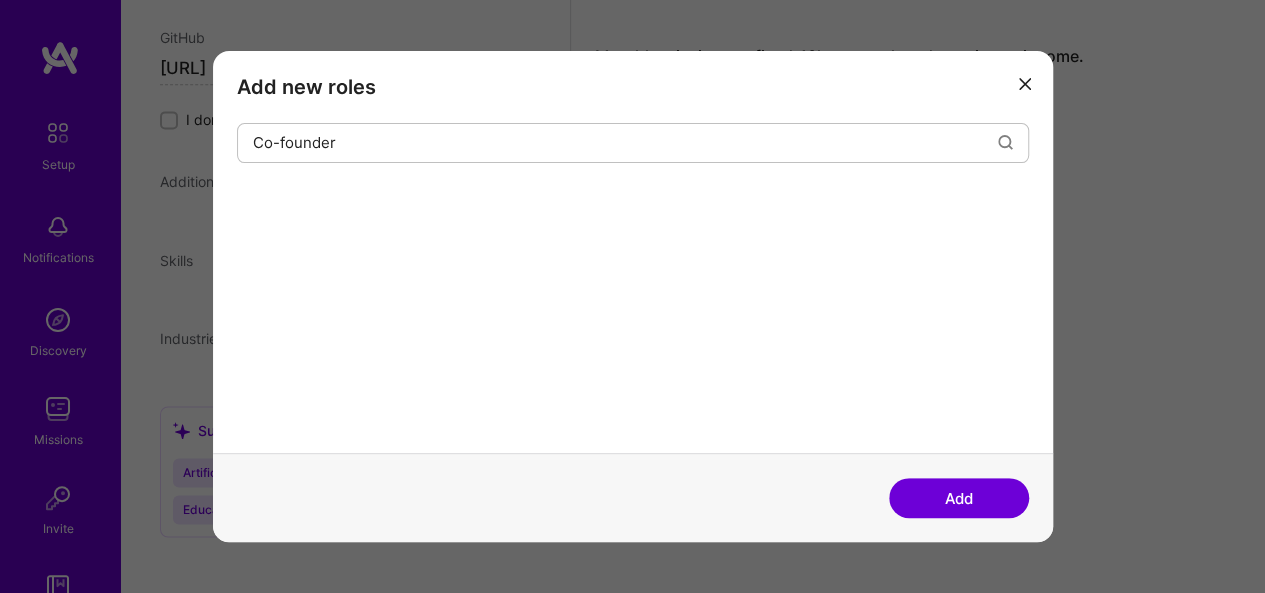 click on "Add" at bounding box center [959, 498] 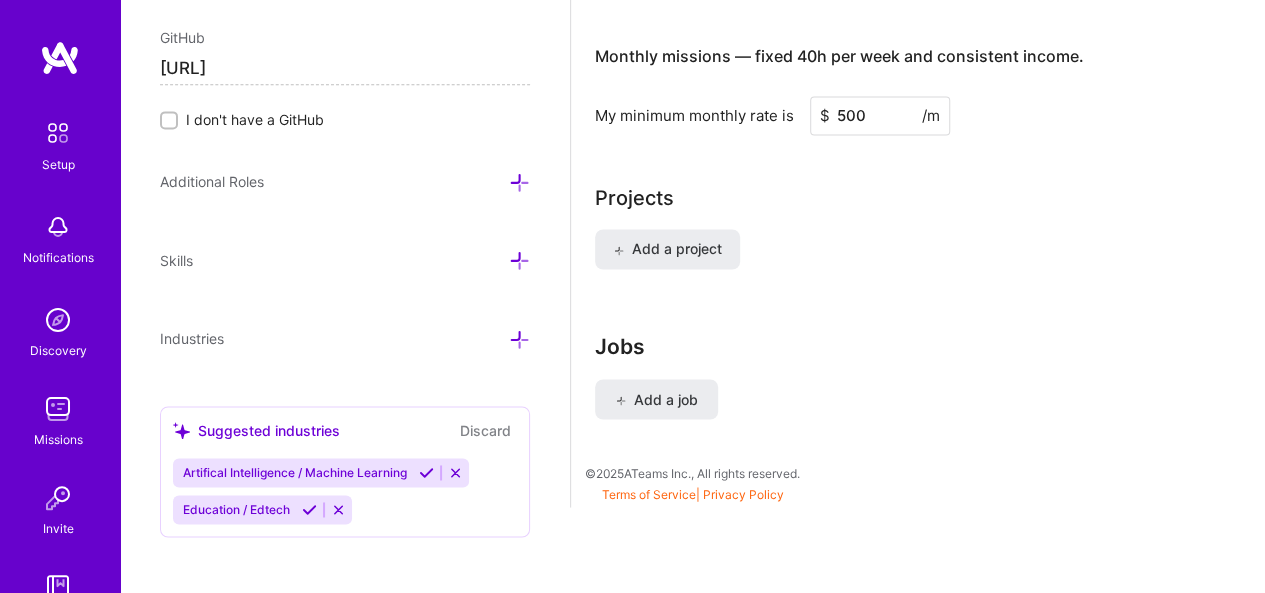 click at bounding box center [519, 182] 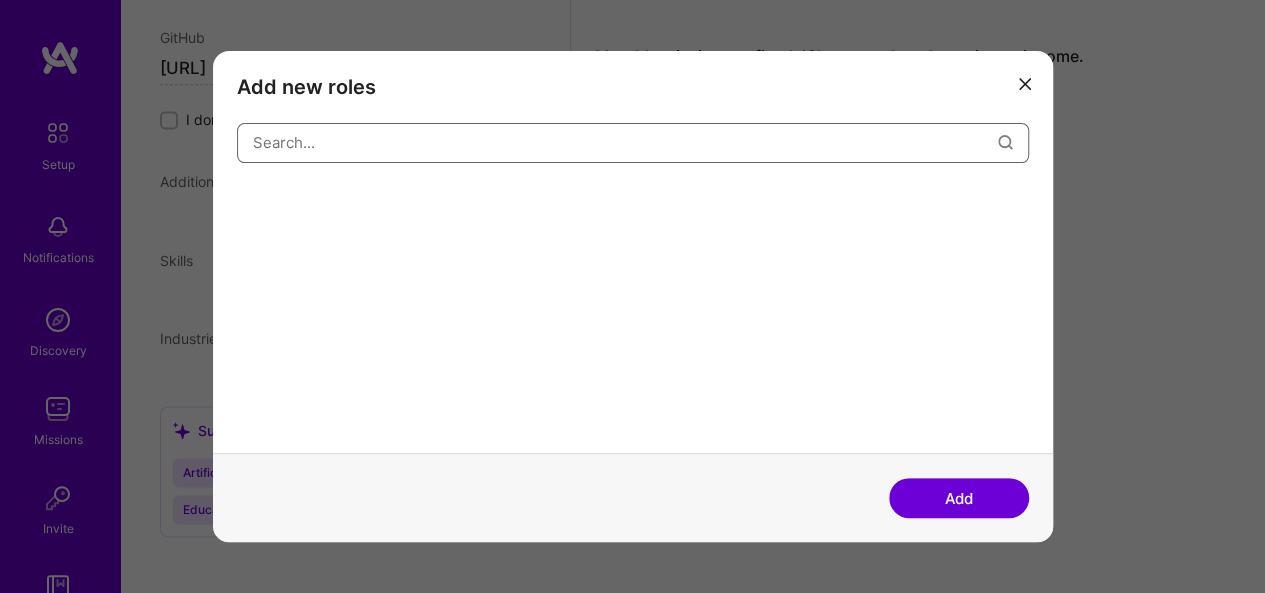 click at bounding box center (625, 142) 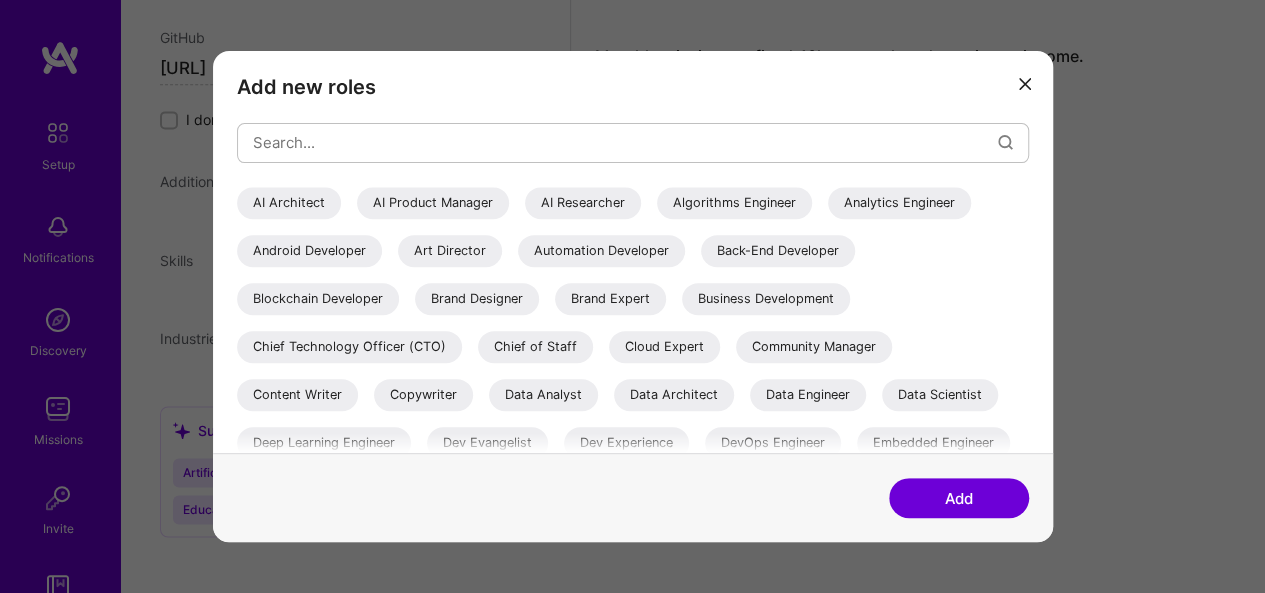 click at bounding box center (1025, 83) 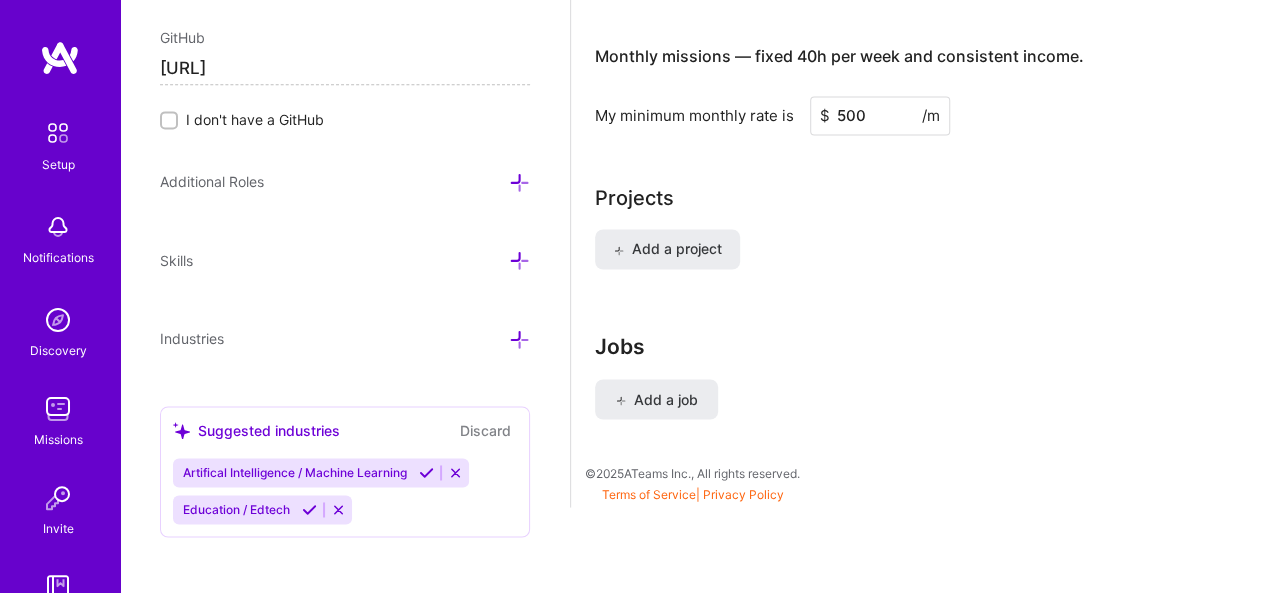 click at bounding box center (519, 339) 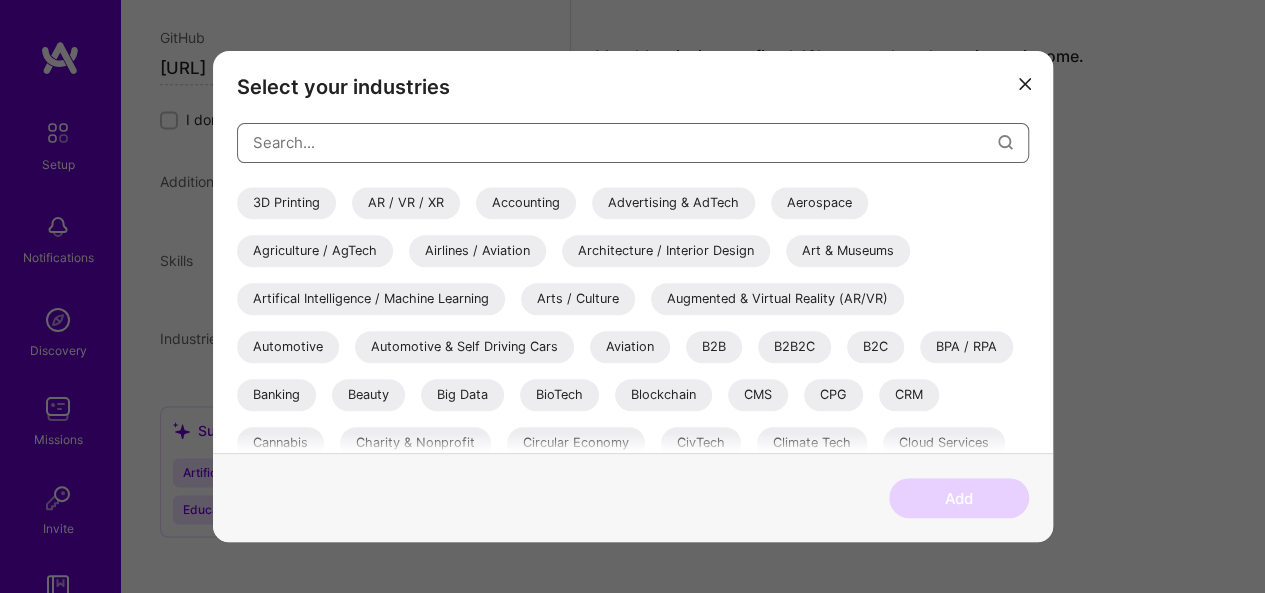 click at bounding box center [625, 142] 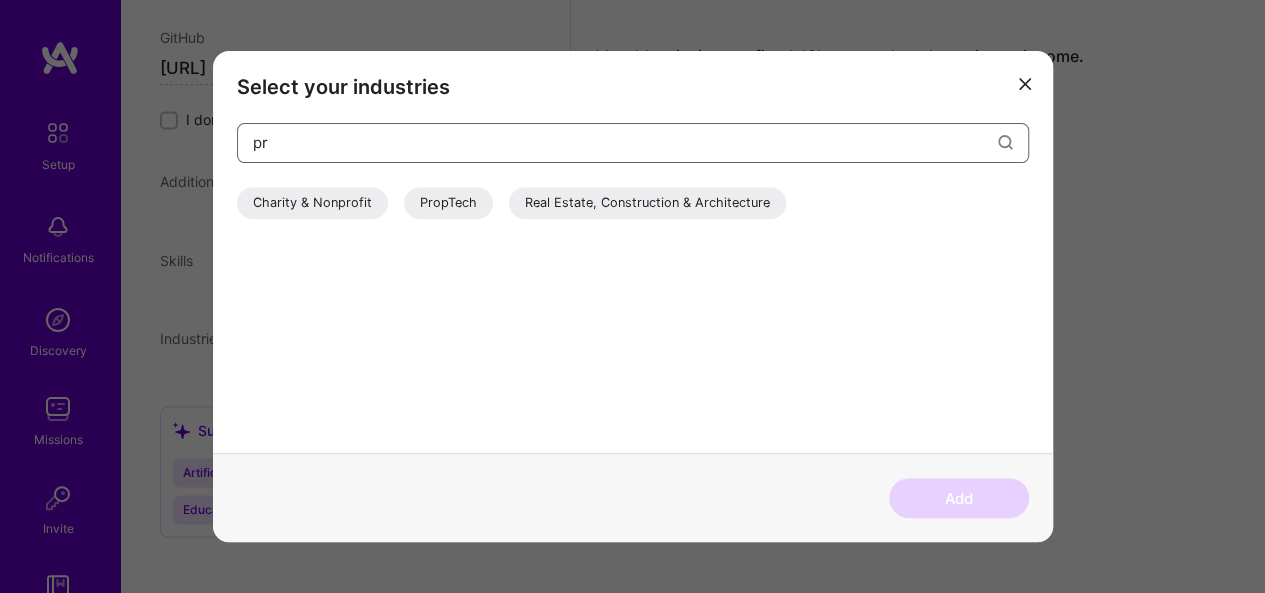 type on "p" 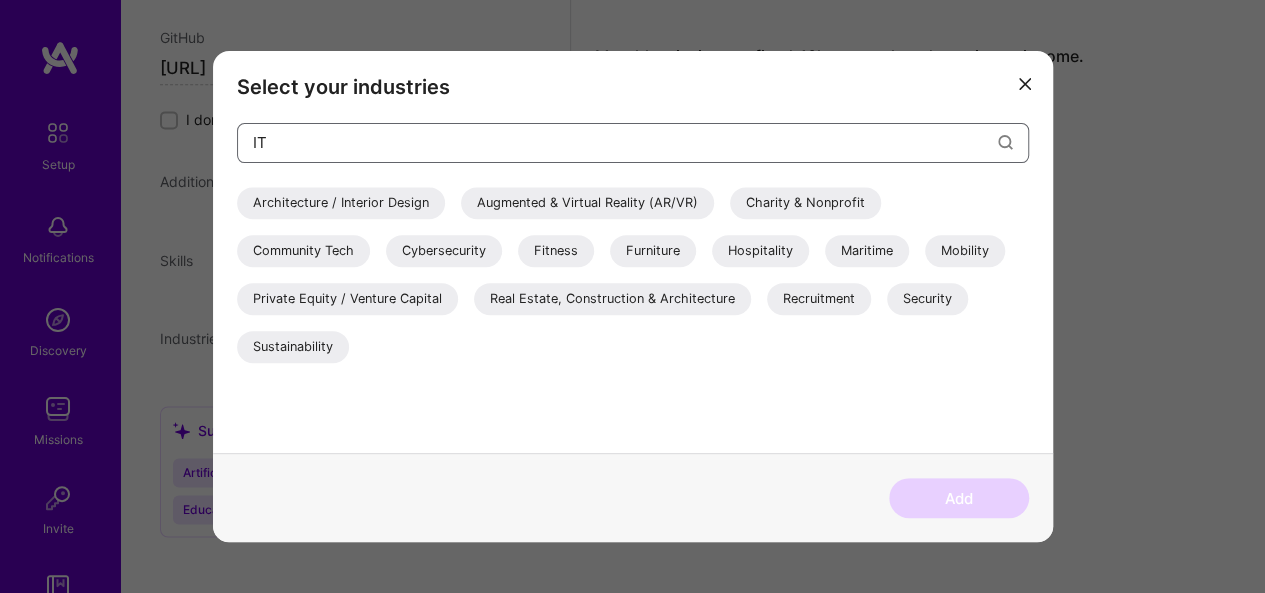 type on "I" 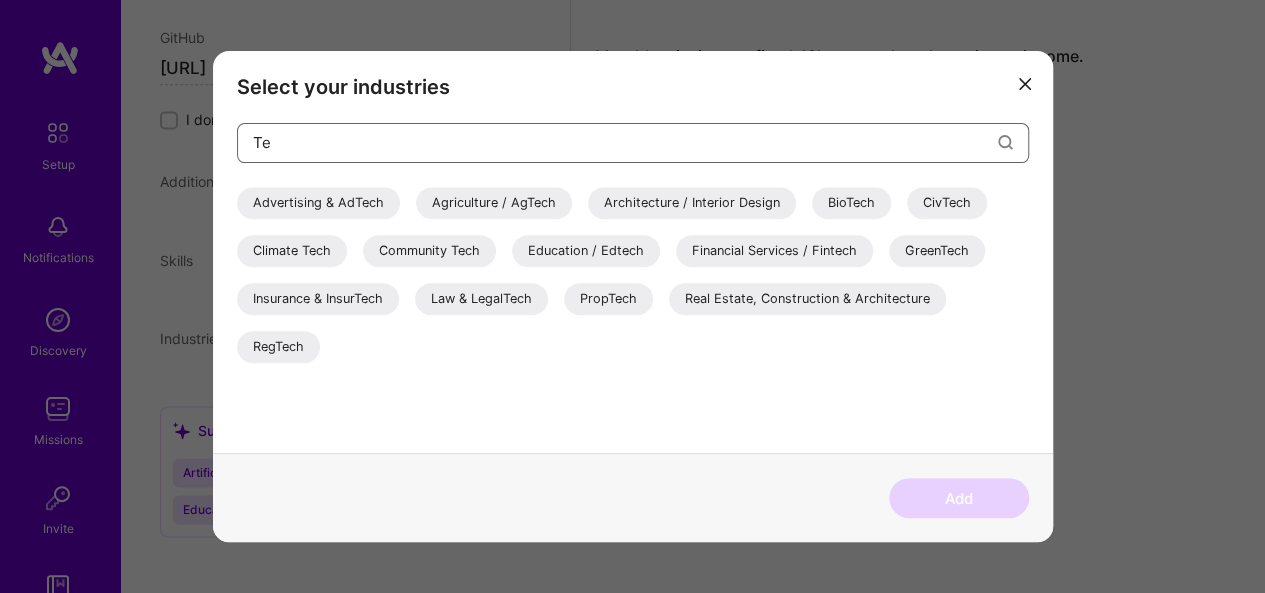 type on "T" 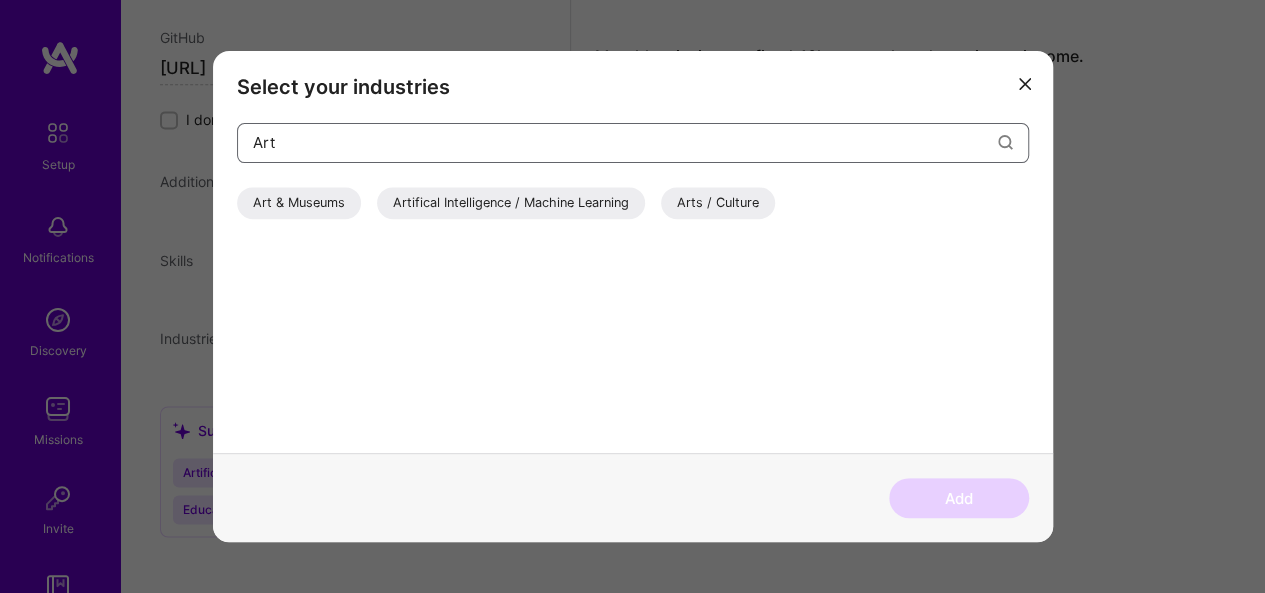 type on "Art" 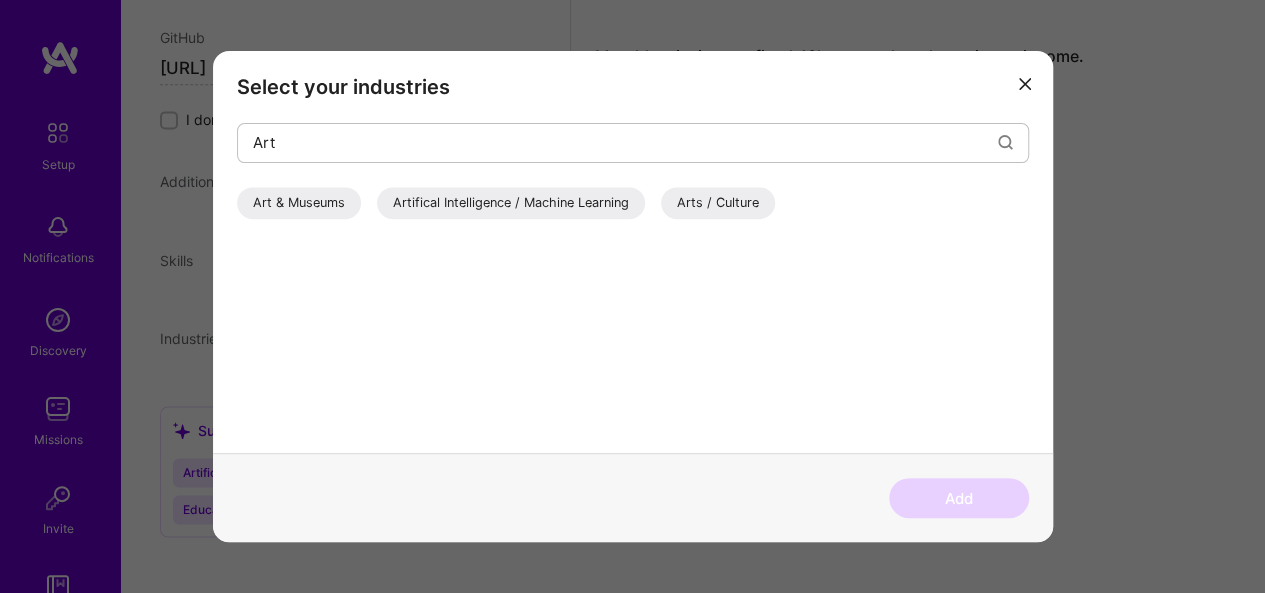 click at bounding box center (1025, 84) 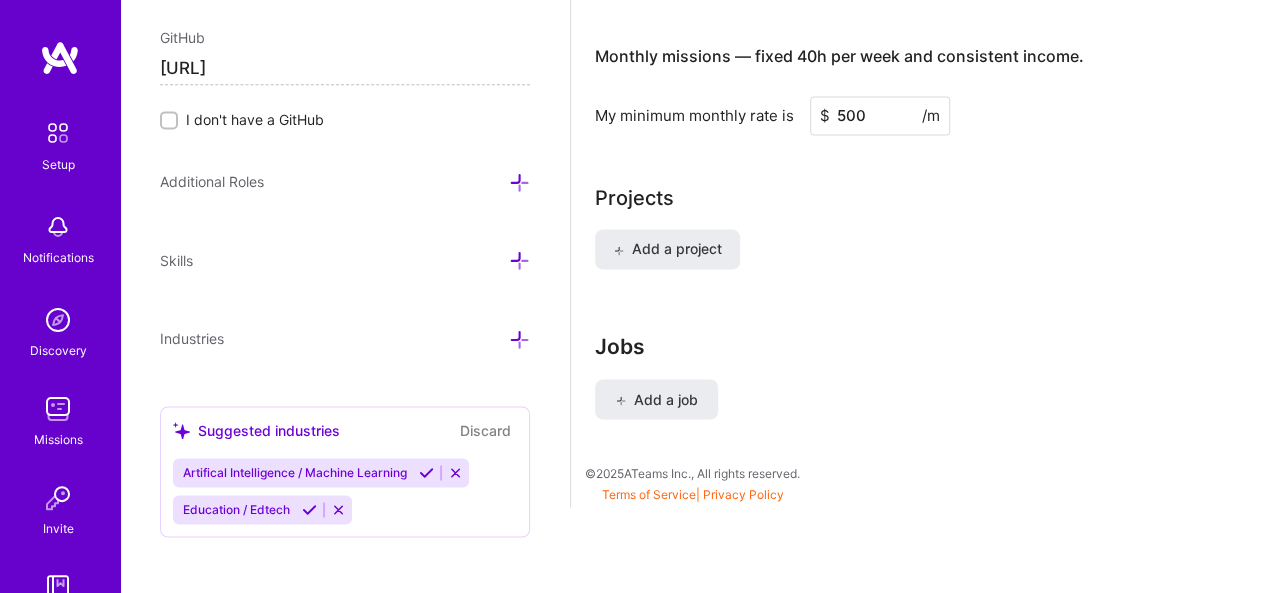 click on "Add a job" at bounding box center (656, 399) 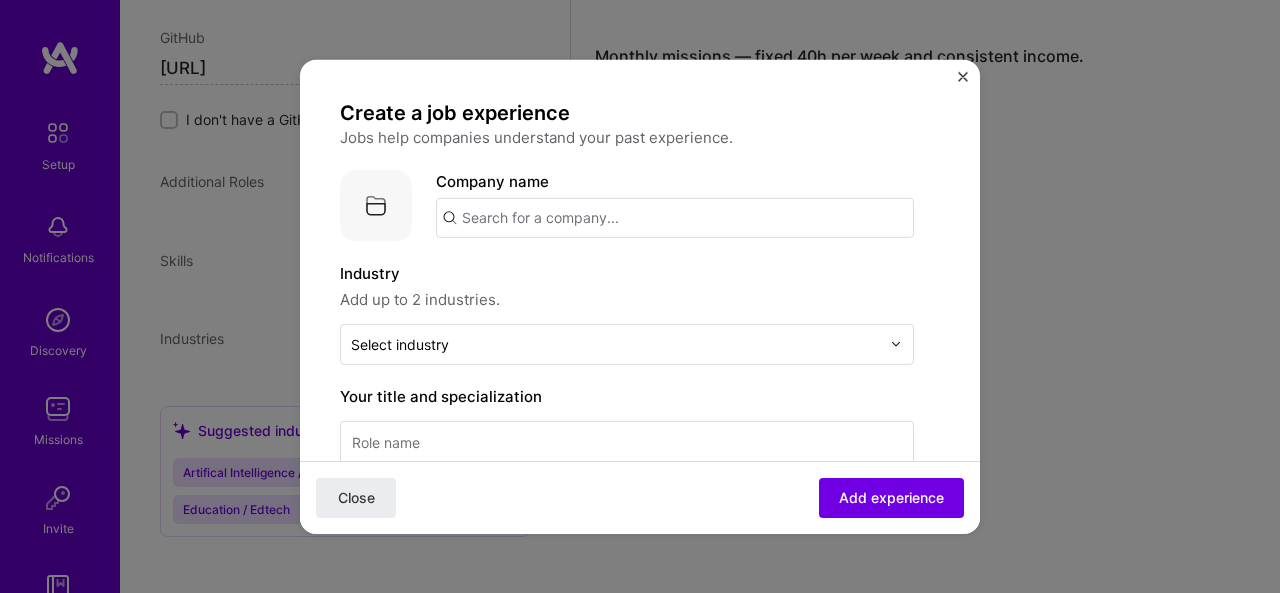 click at bounding box center (675, 217) 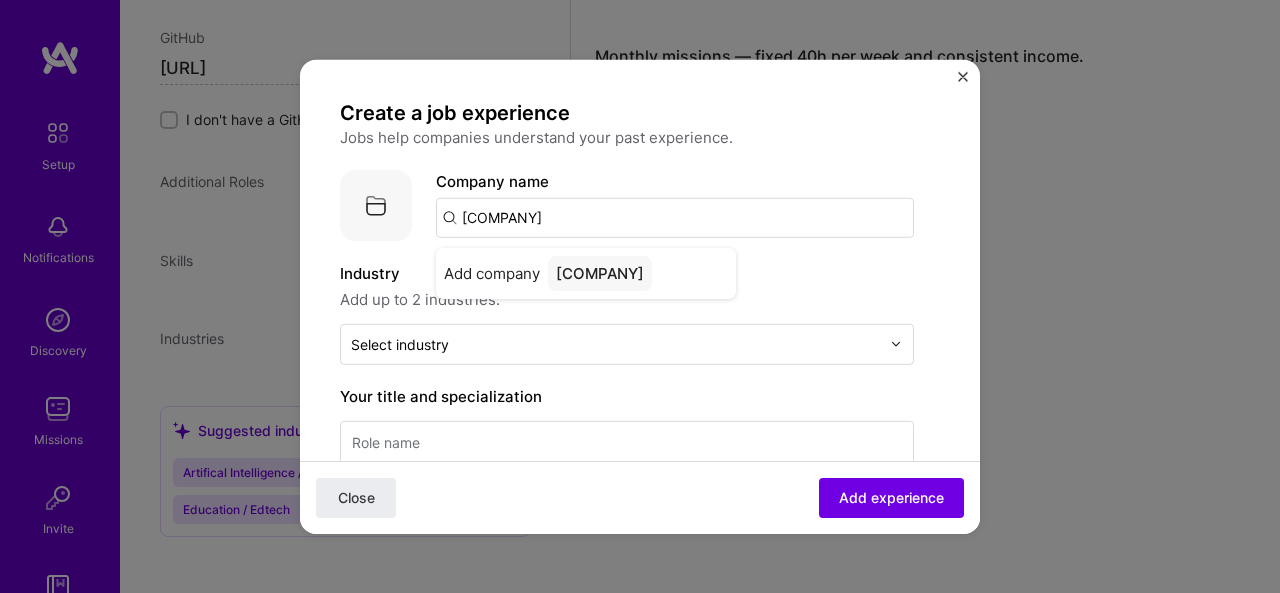 type on "Micro System Solutions" 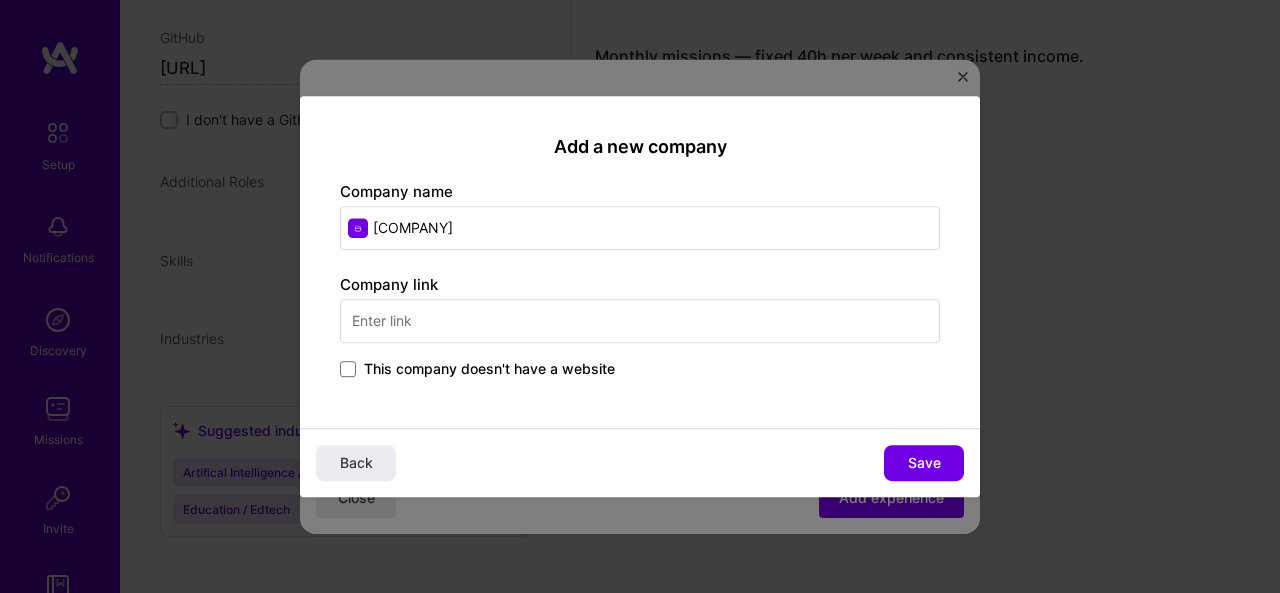 click at bounding box center (640, 321) 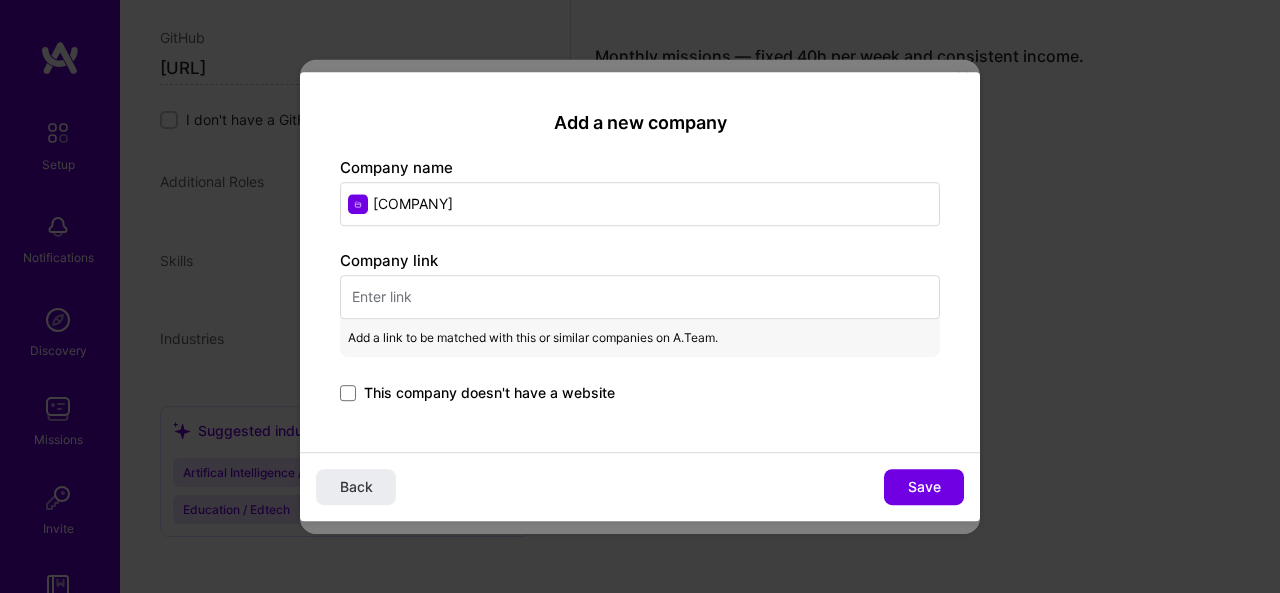 click at bounding box center [640, 297] 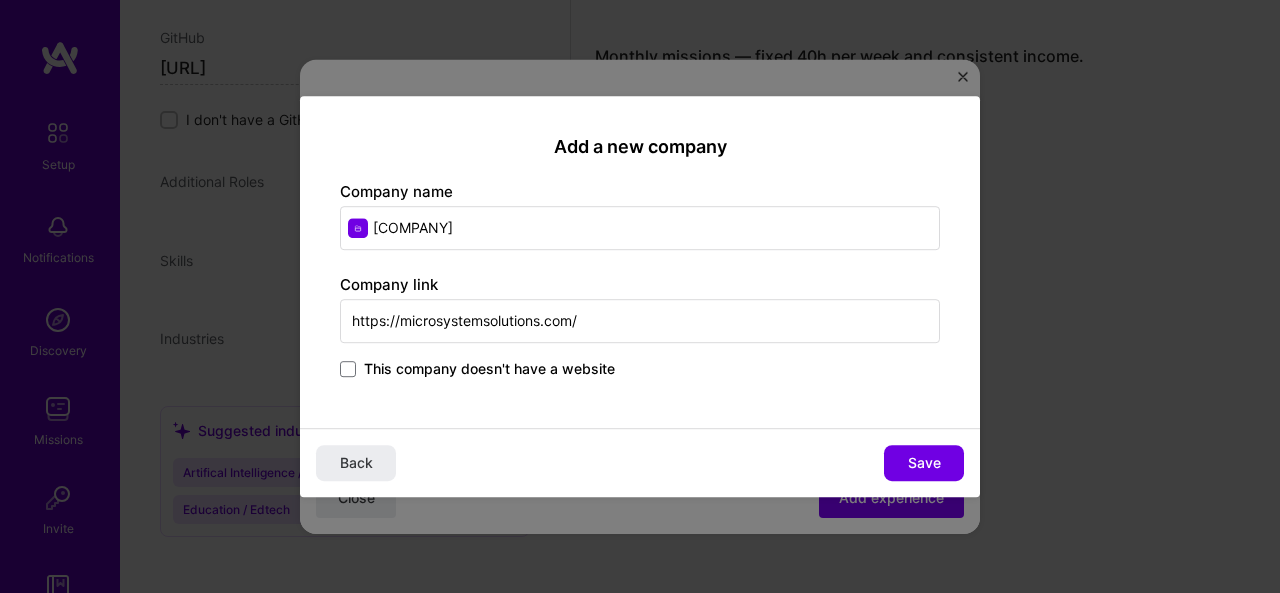 type on "https://microsystemsolutions.com/" 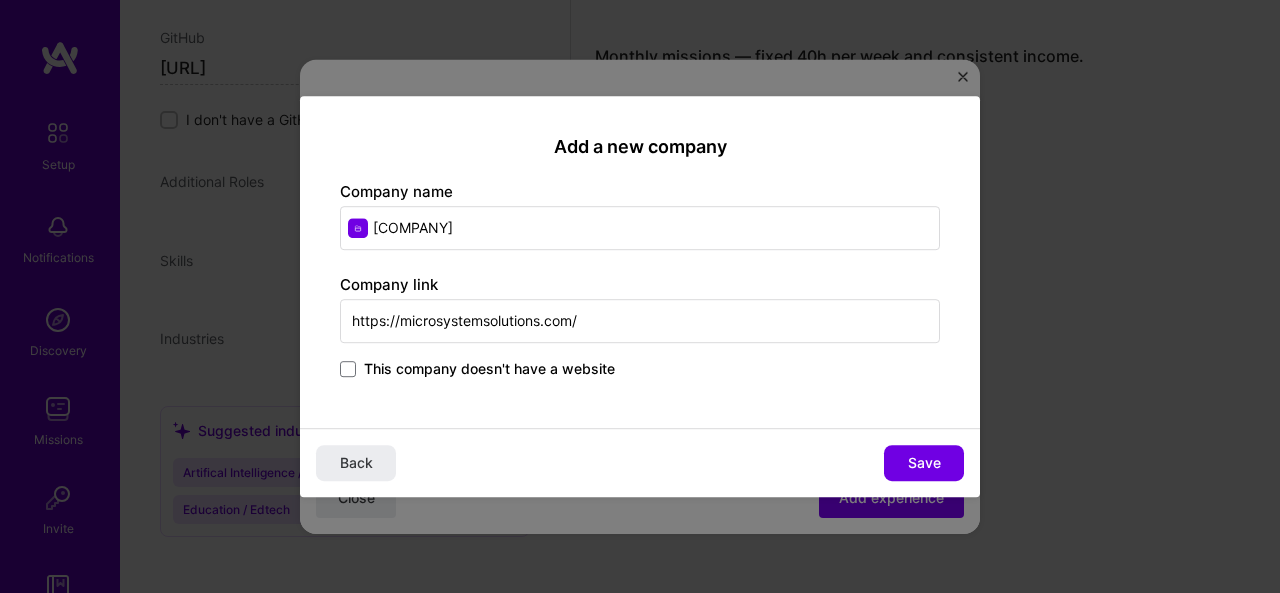click on "Save" at bounding box center [924, 463] 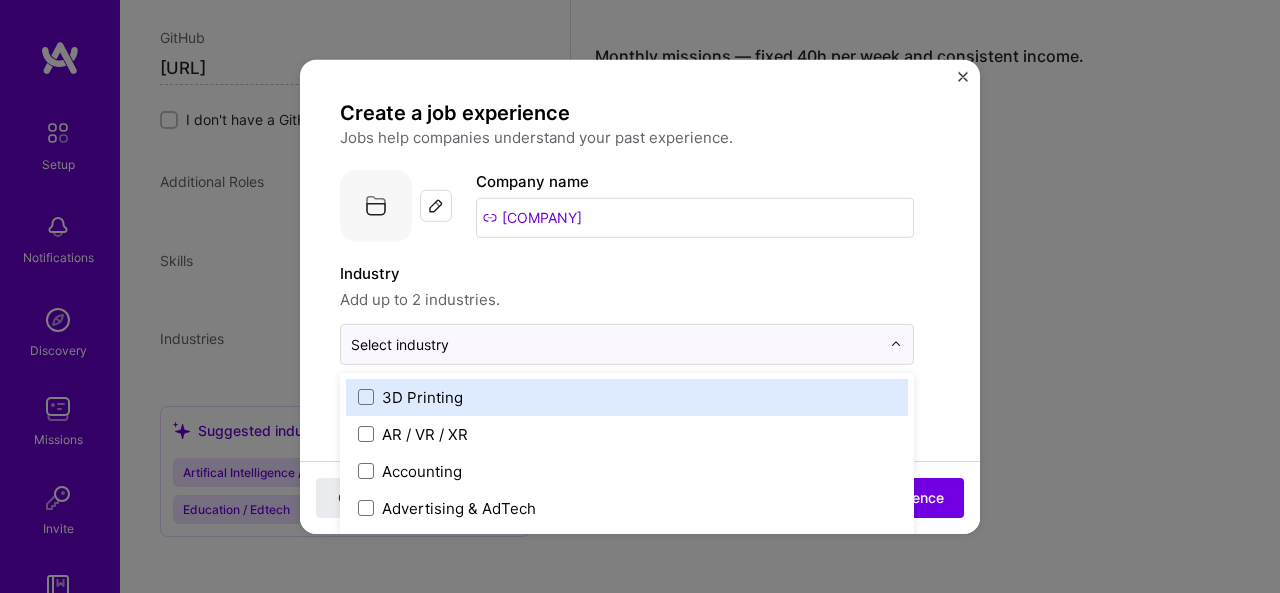 click at bounding box center (615, 343) 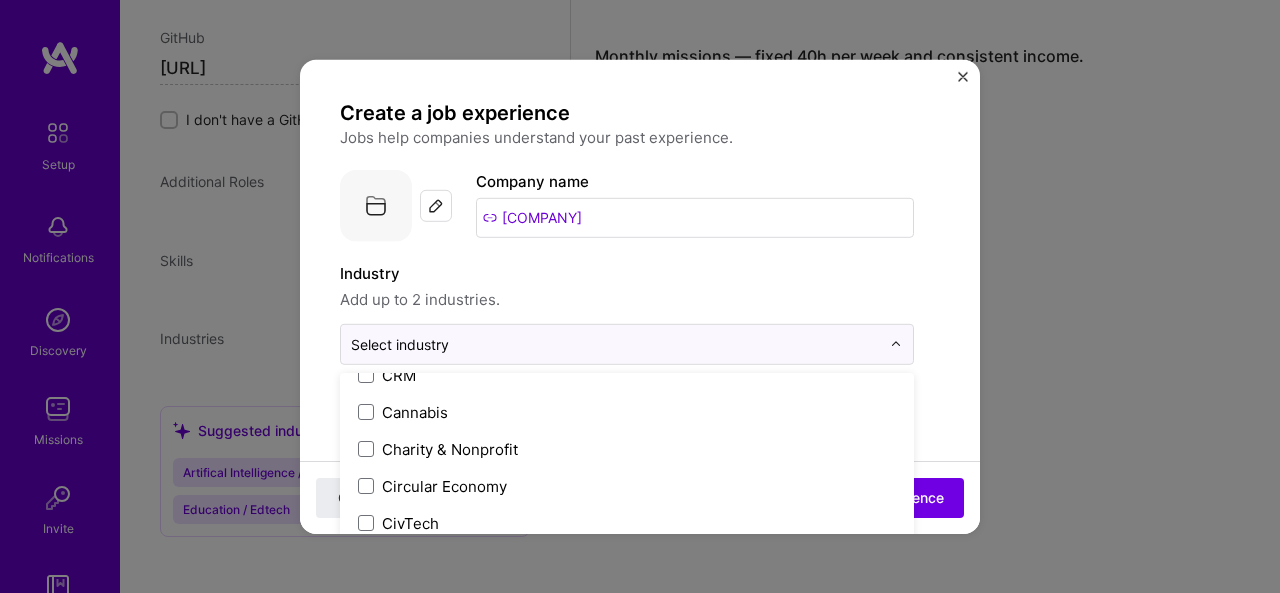 scroll, scrollTop: 0, scrollLeft: 0, axis: both 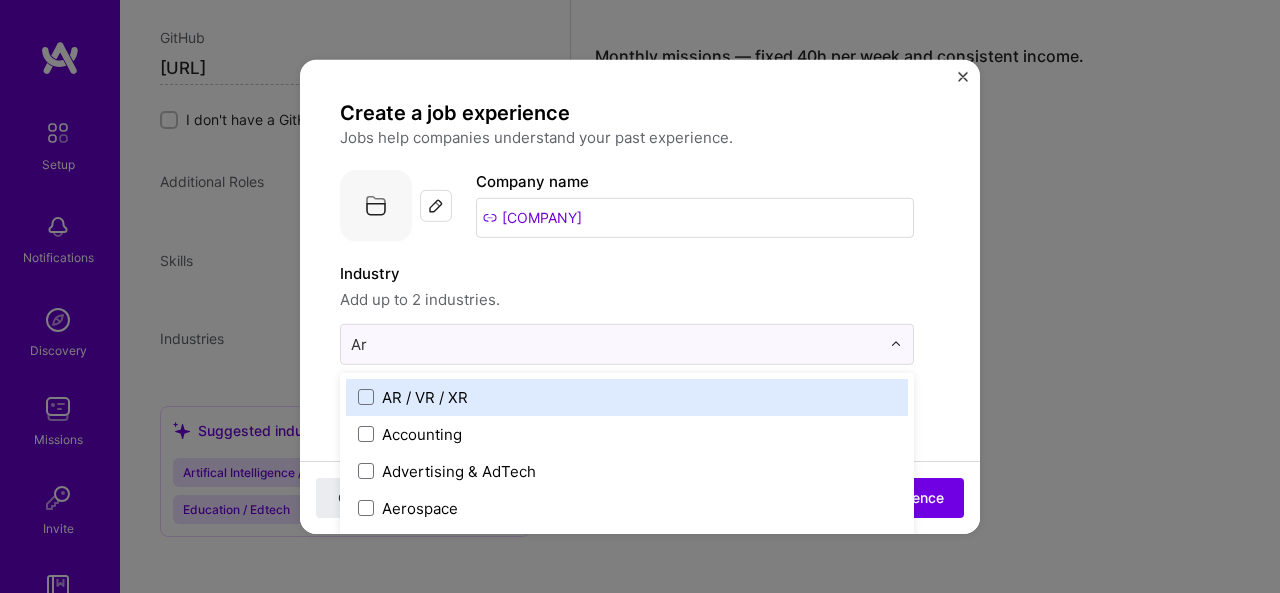 type on "Art" 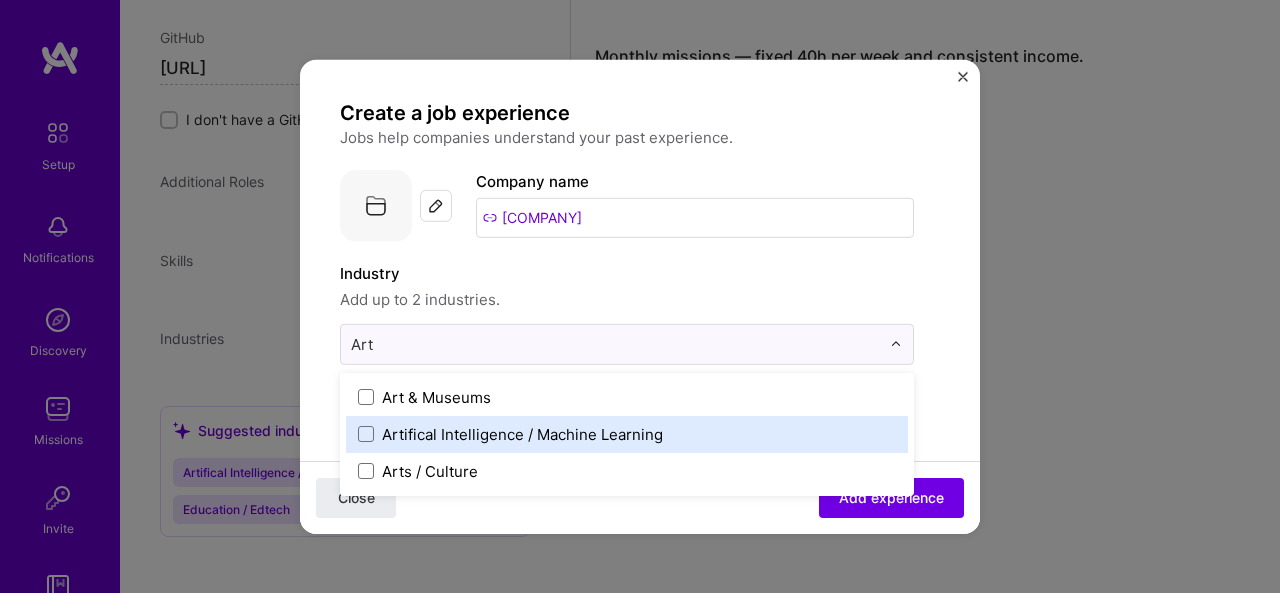 click on "Artifical Intelligence / Machine Learning" at bounding box center (627, 433) 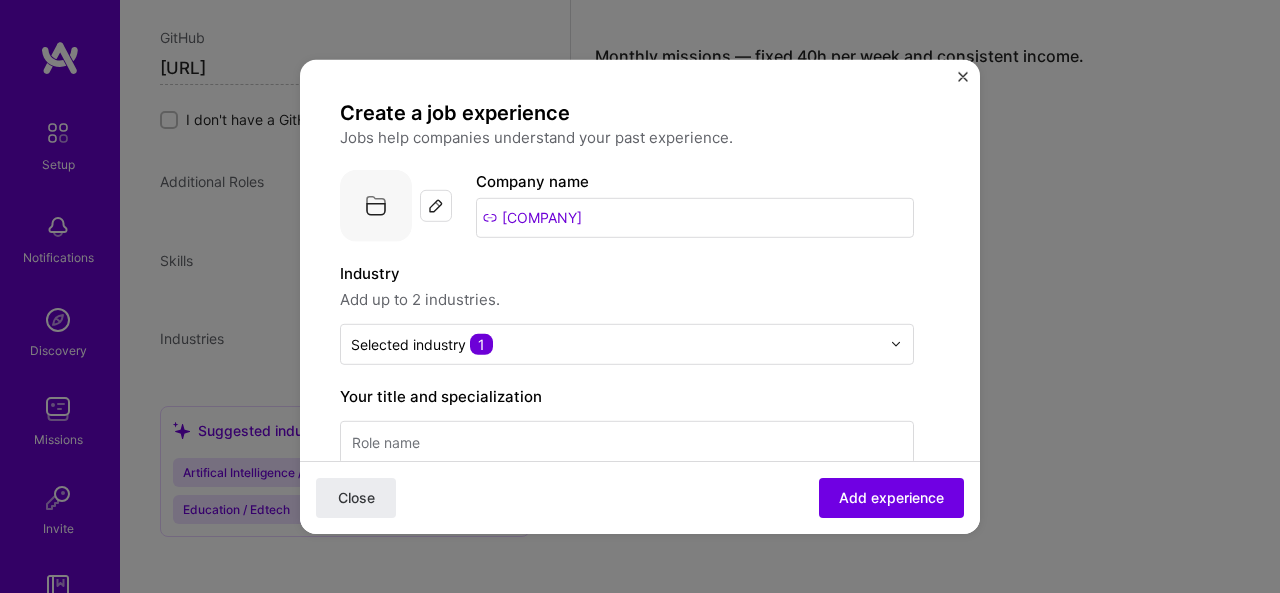 click on "Create a job experience Jobs help companies understand your past experience. Company logo Company name Micro System Solutions
Industry Add up to 2 industries. Selected industry 1 Your title and specialization Select specialization Duration Aug, 2025
to
I still work here Skills used — Add up to 12 skills Any new skills will be added to your profile. Enter skills... Description 100 characters minimum 0 / 2,000  characters Did this role require you to manage team members? (Optional) Yes, I managed 0 team members. Were you involved from inception to launch (0 - >  1)? (Optional) Zero to one is creation and development of a unique product from the ground up. I was involved in zero to one with this project Related projects (Optional) Connect a project you worked on at this position. Select projects Close Add experience" at bounding box center (640, 757) 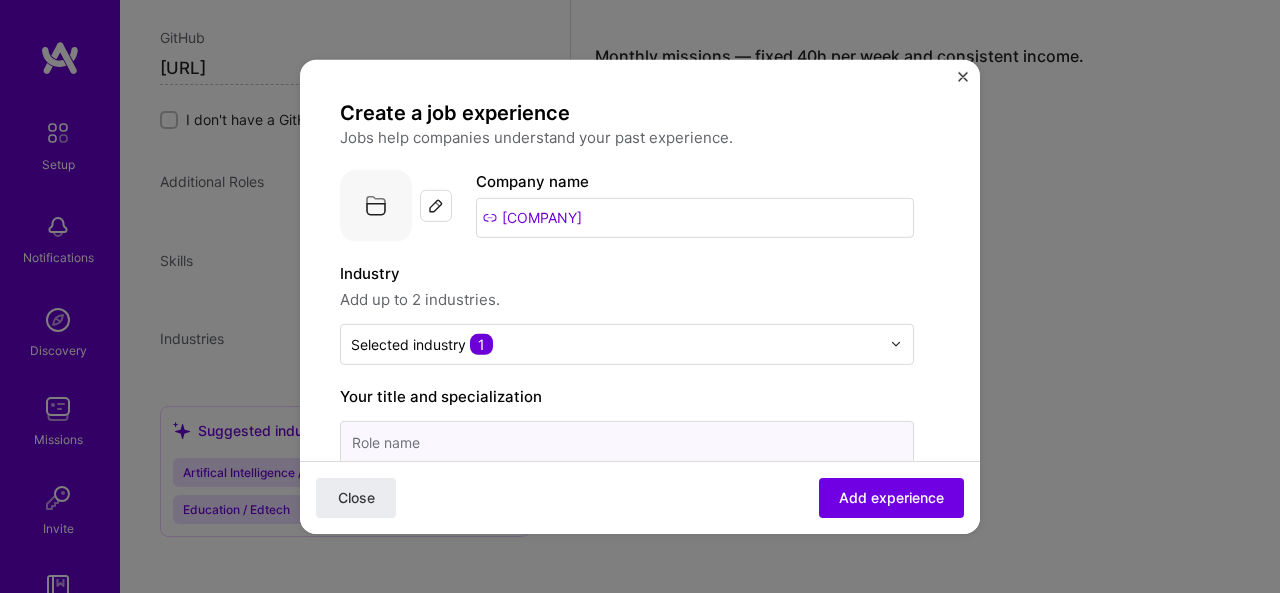 click at bounding box center [627, 442] 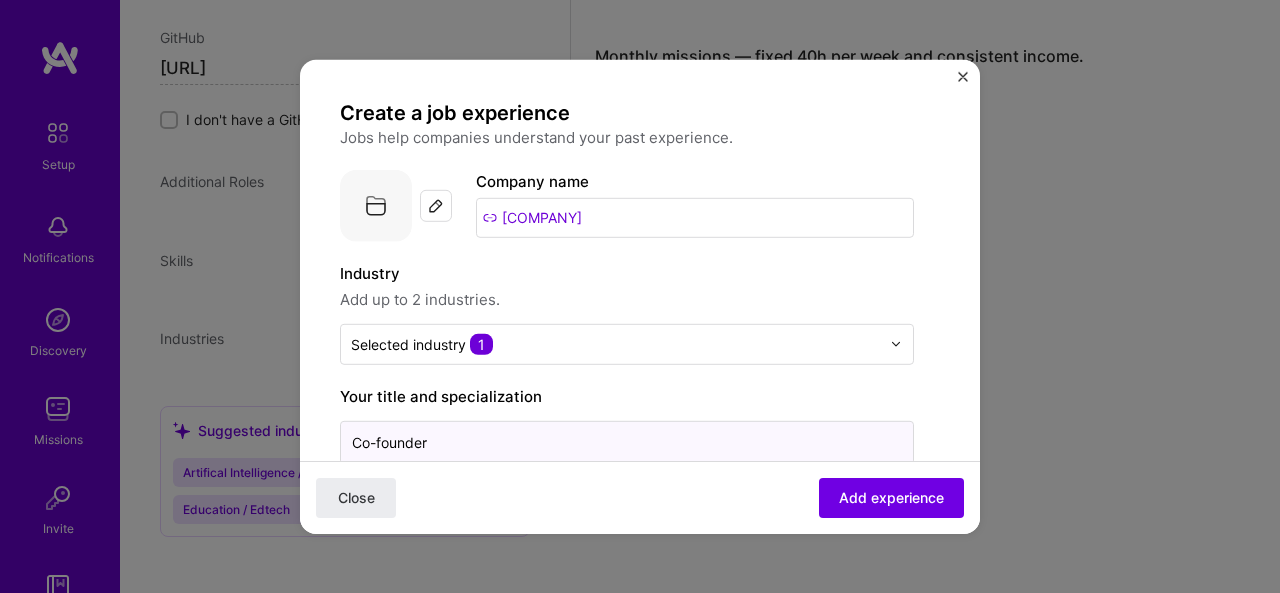 type on "Co-founder" 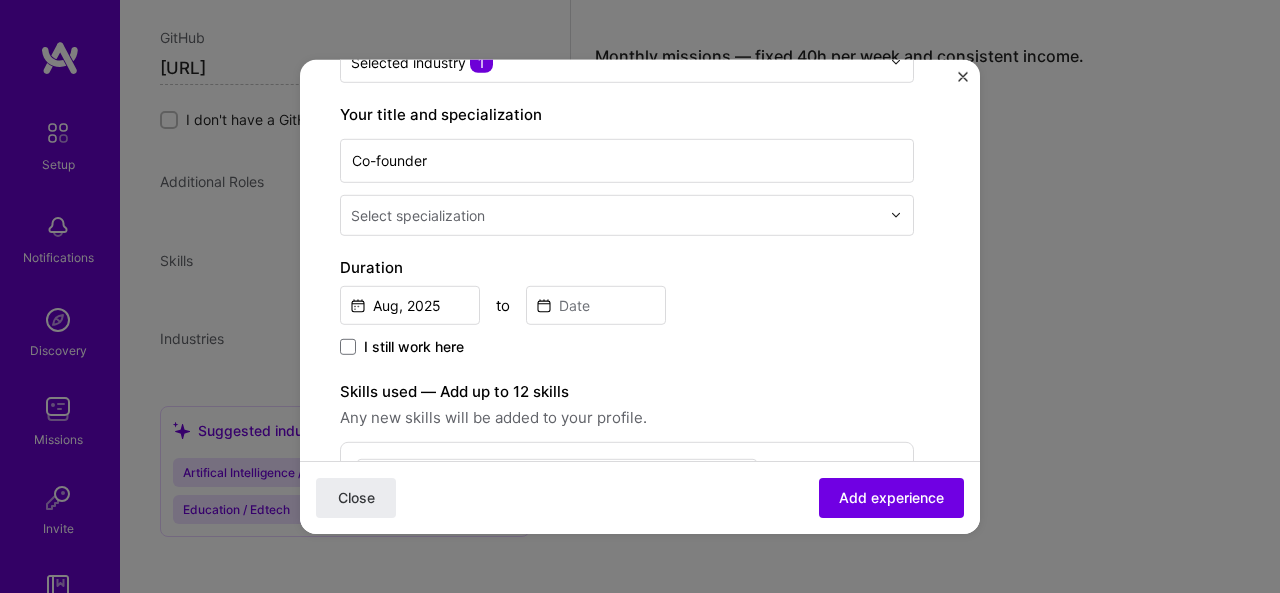 scroll, scrollTop: 286, scrollLeft: 0, axis: vertical 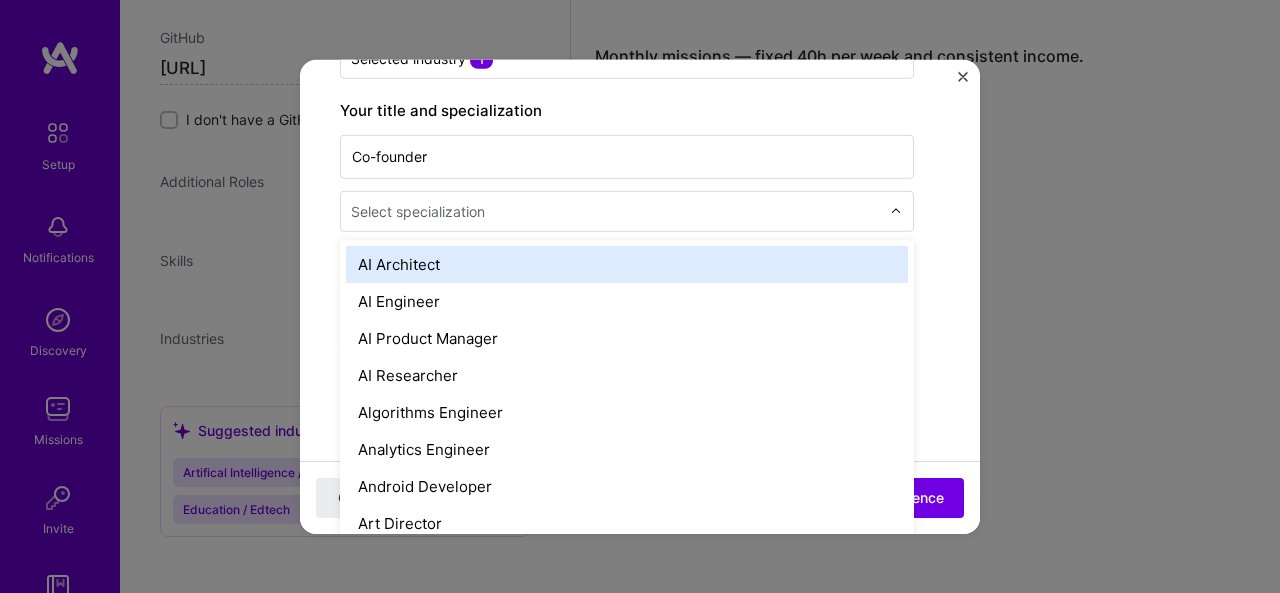 click at bounding box center (617, 210) 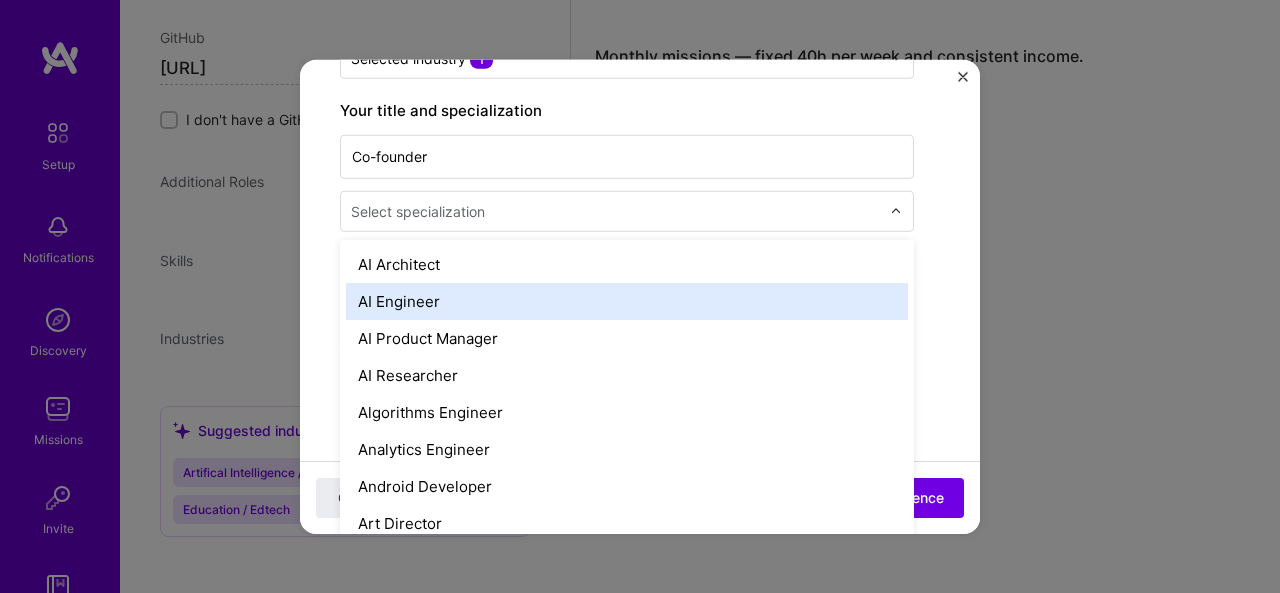 click on "AI Engineer" at bounding box center [627, 300] 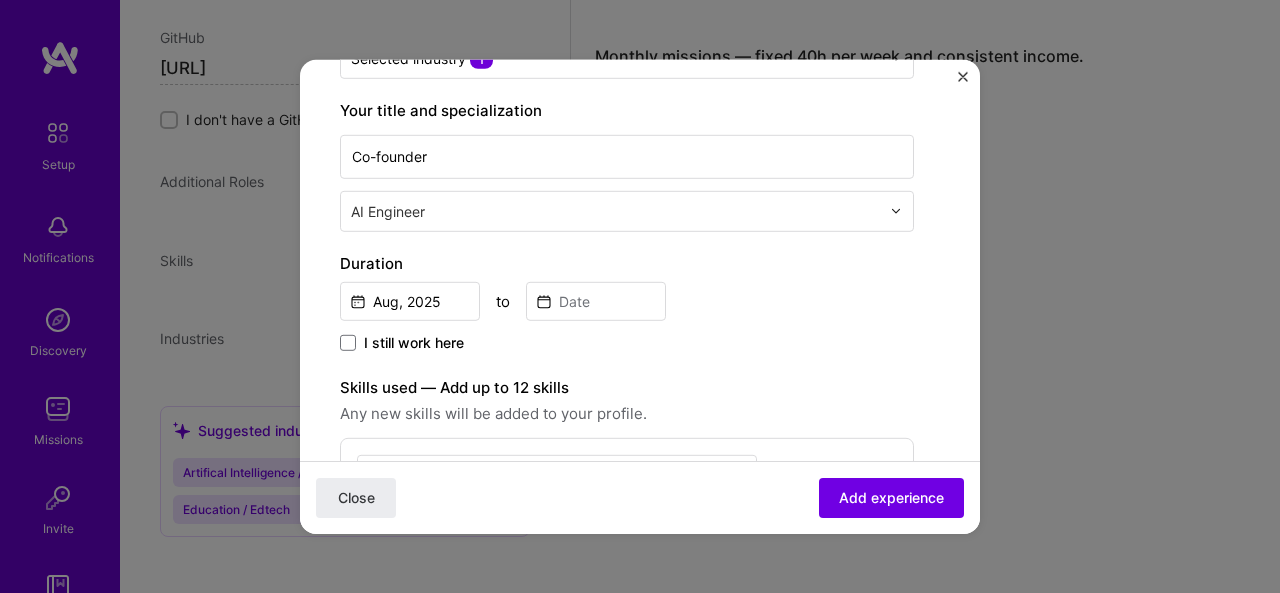 click at bounding box center [348, 342] 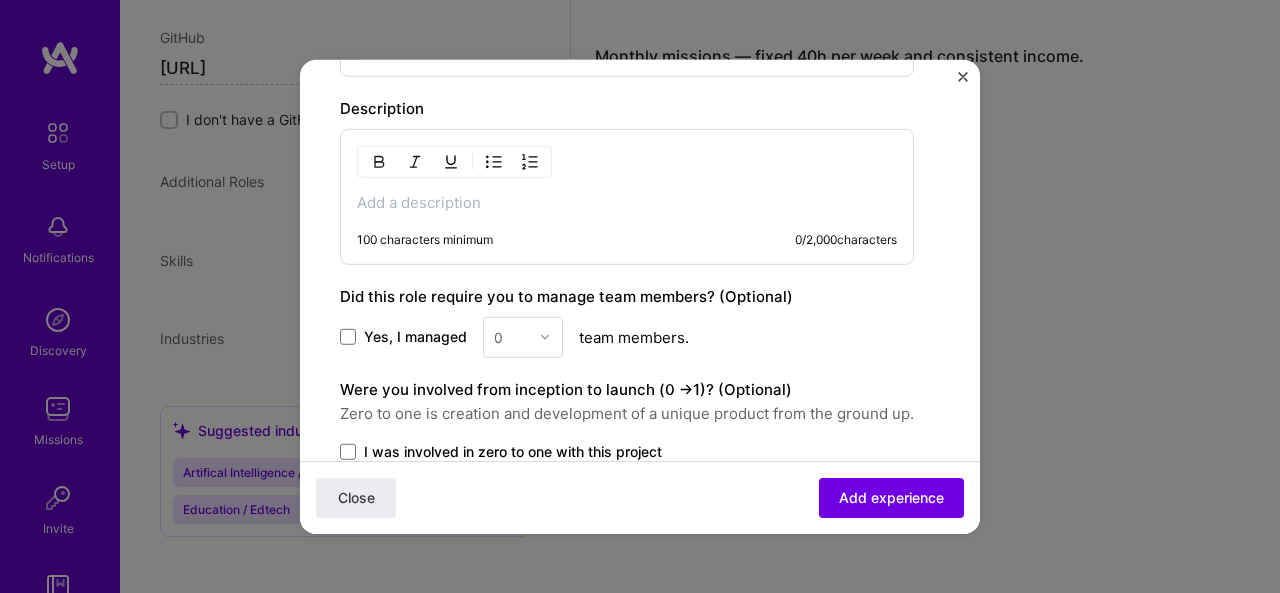 scroll, scrollTop: 726, scrollLeft: 0, axis: vertical 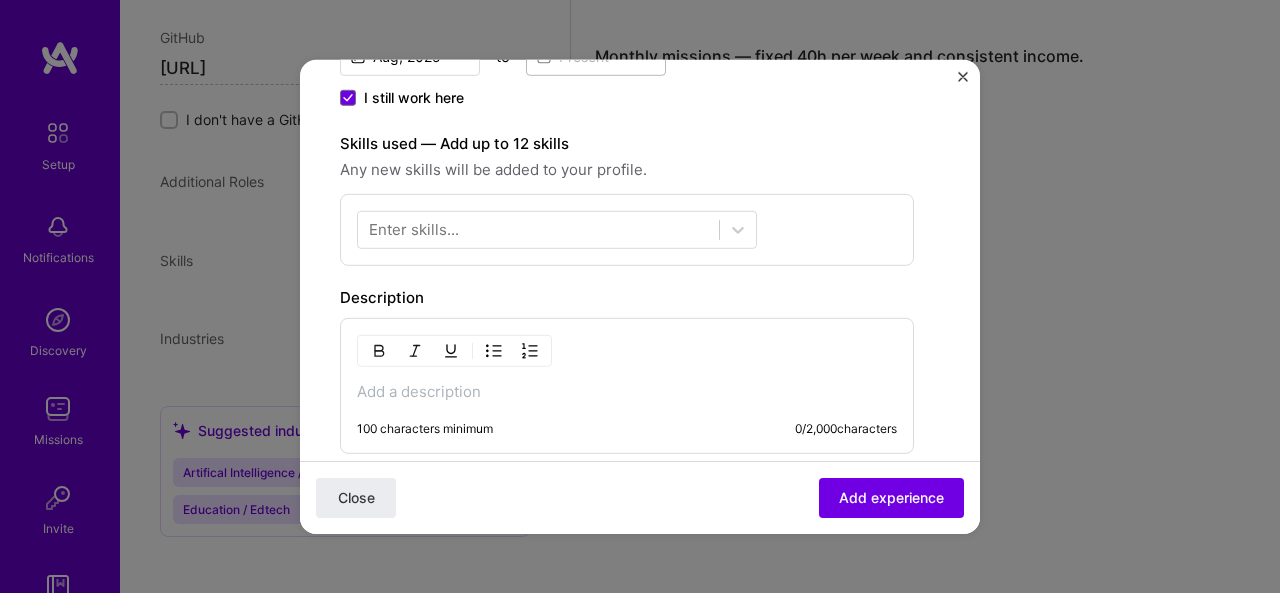 click at bounding box center [538, 229] 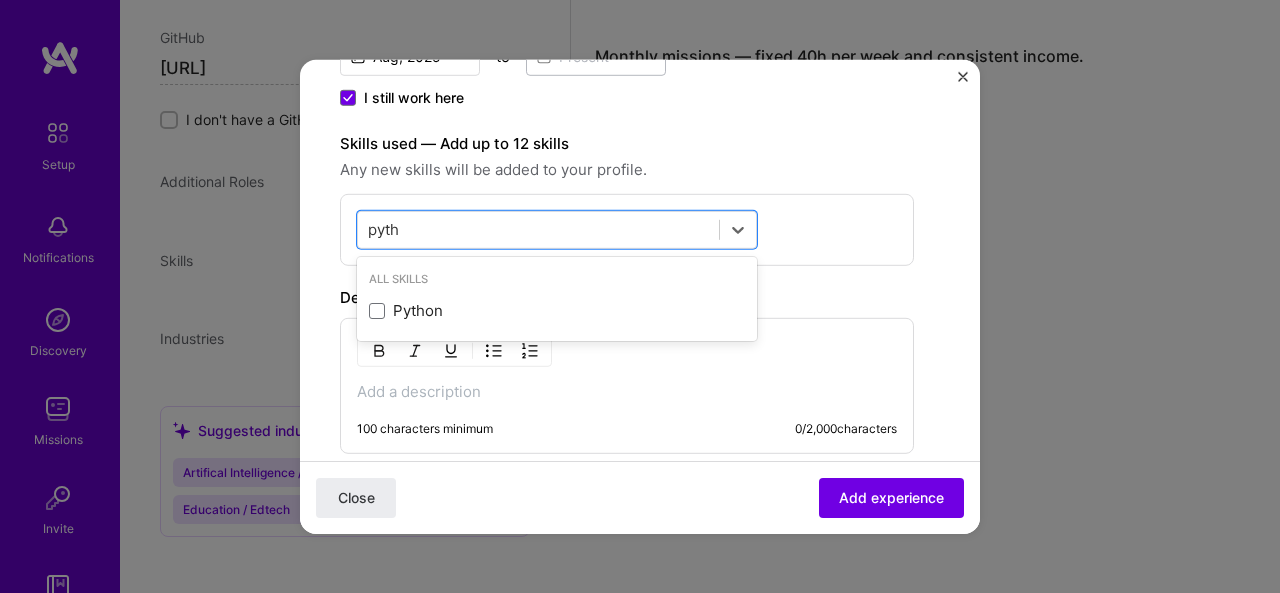 click on "Python" at bounding box center (557, 310) 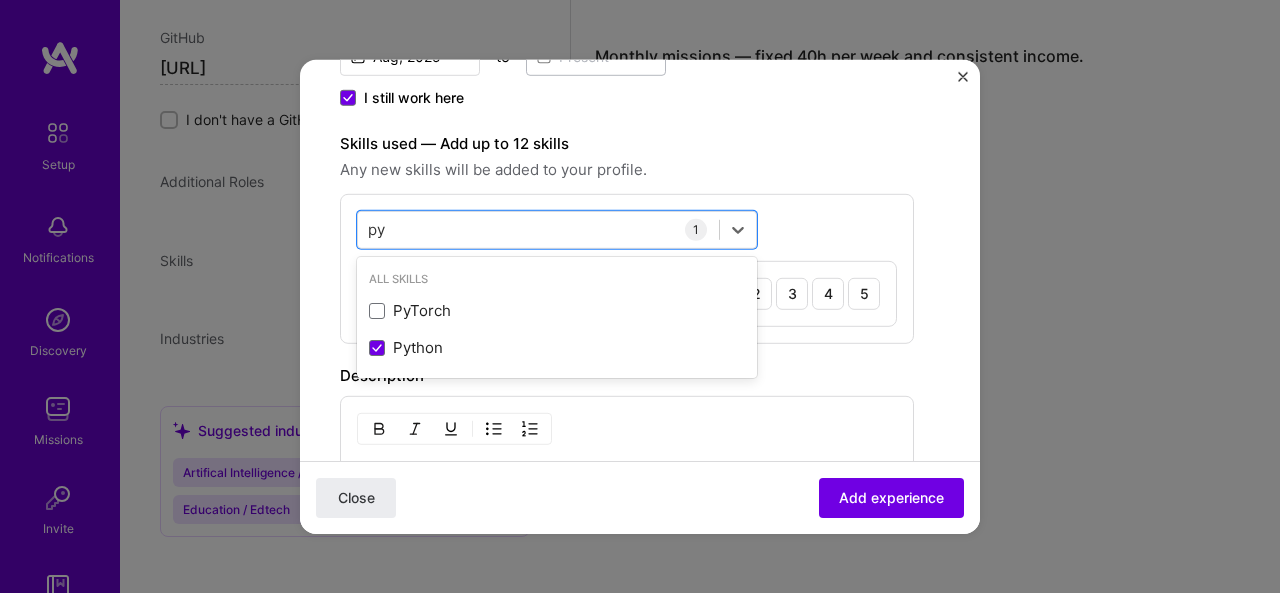 type on "p" 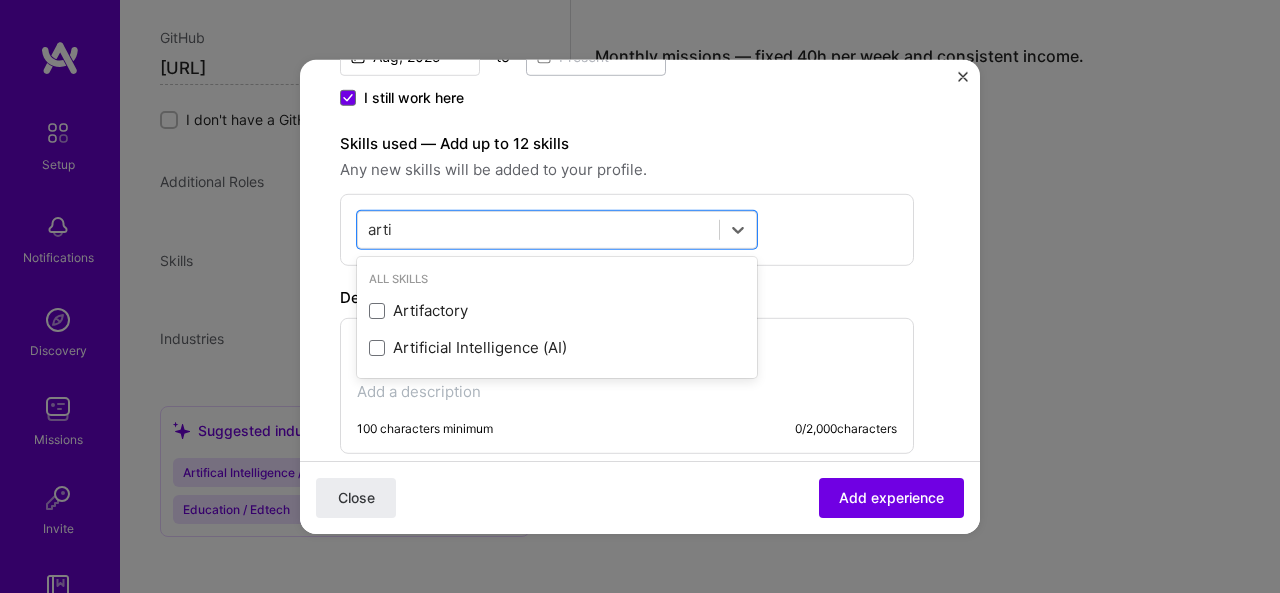 click on "Artificial Intelligence (AI)" at bounding box center (557, 347) 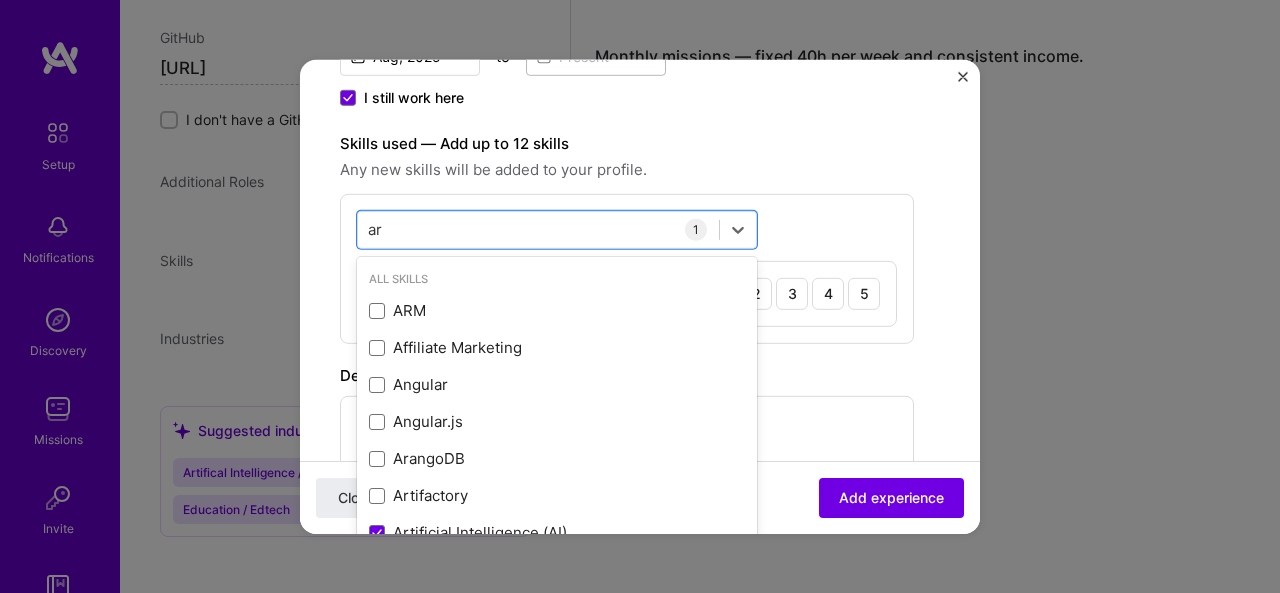 type on "a" 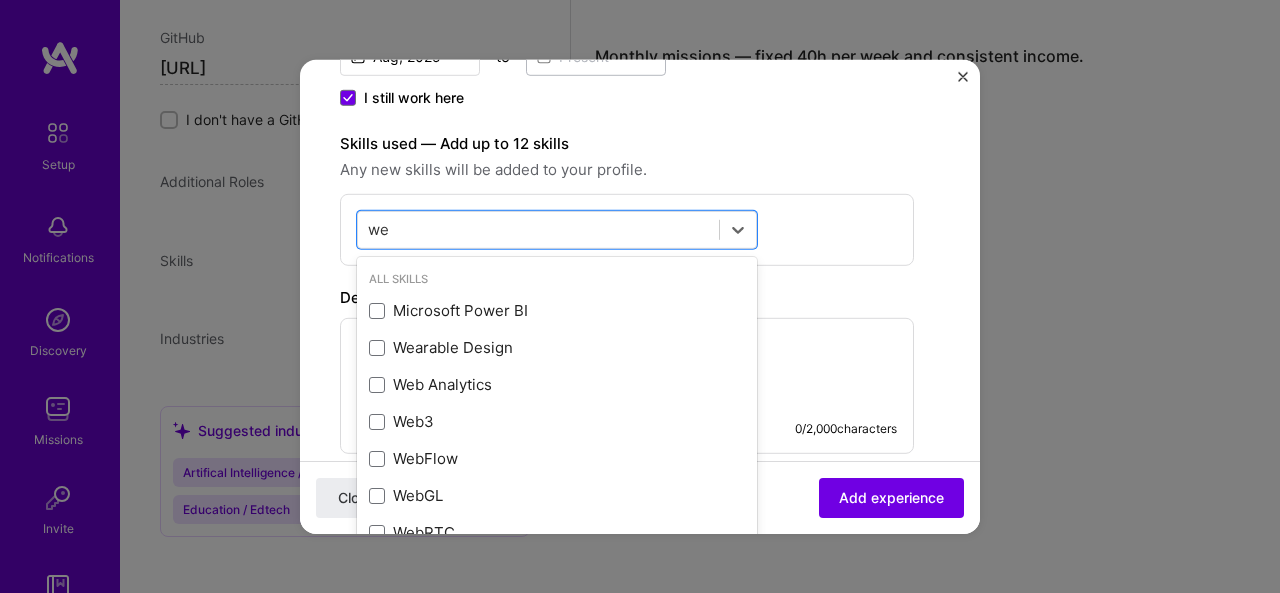 type on "w" 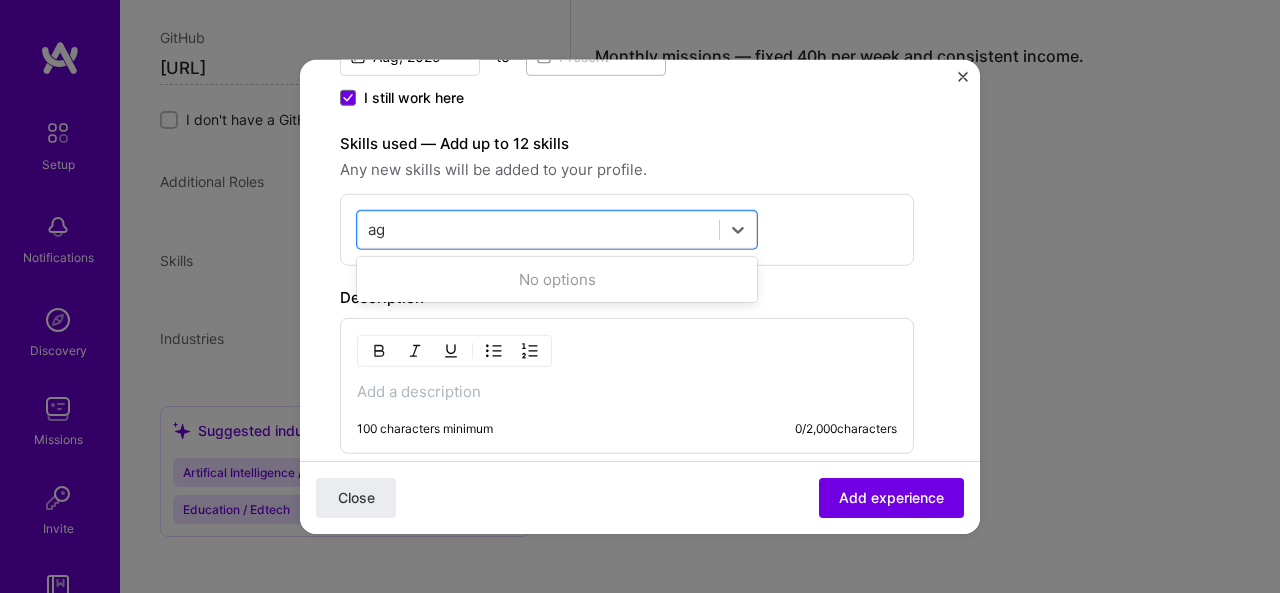type on "a" 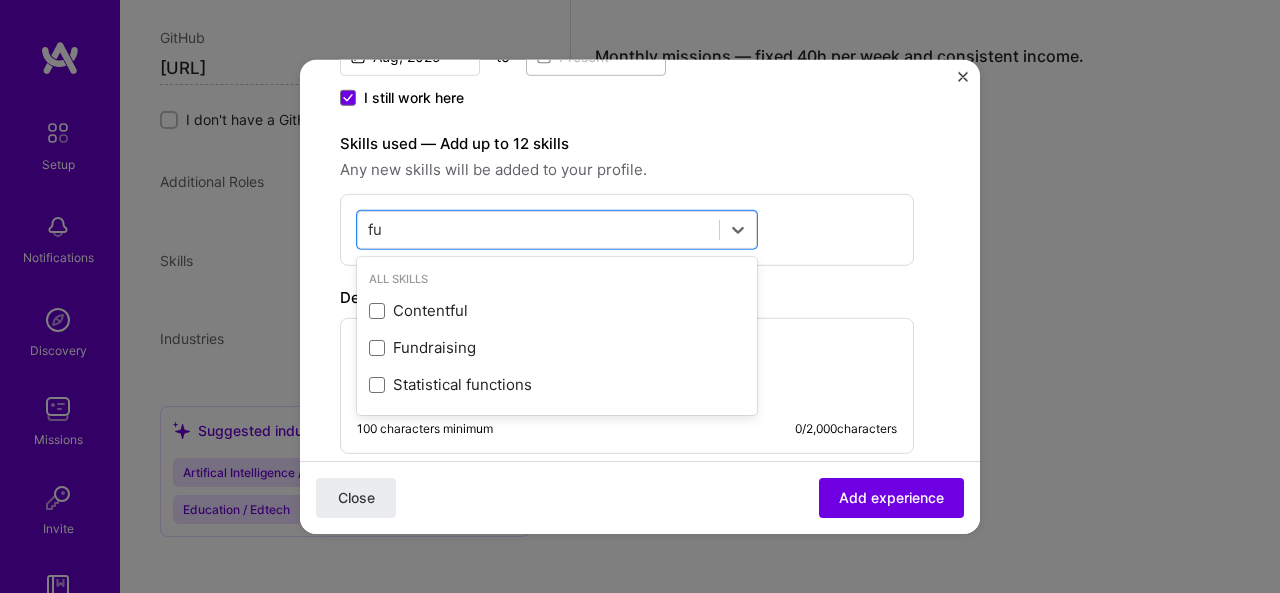 type on "f" 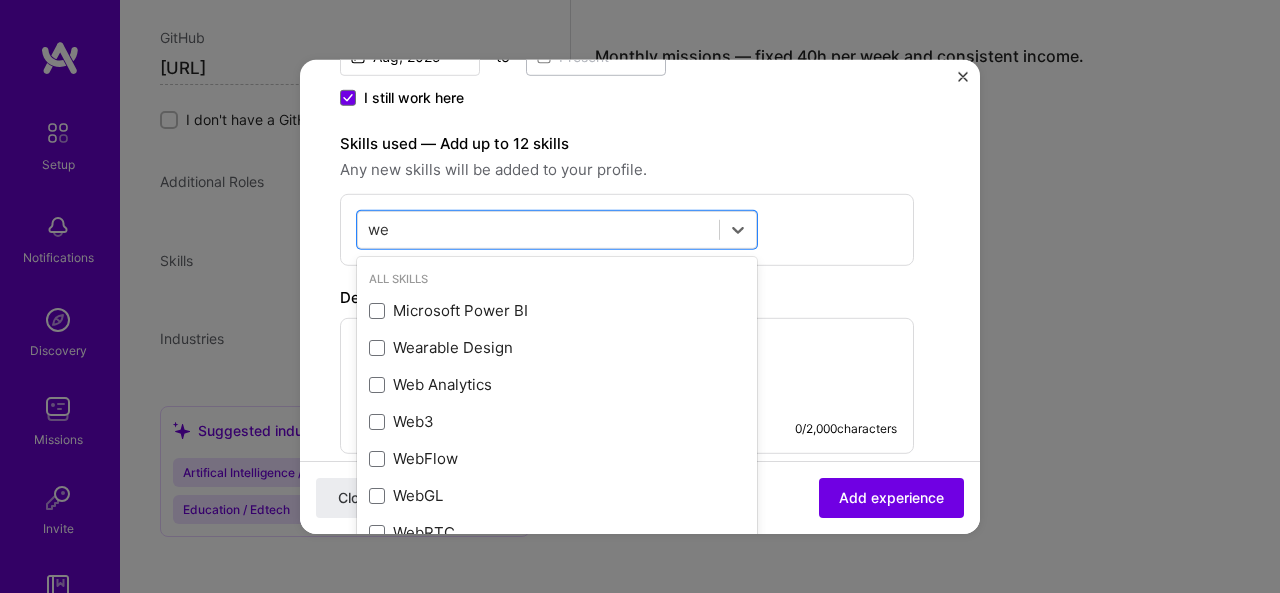 type on "w" 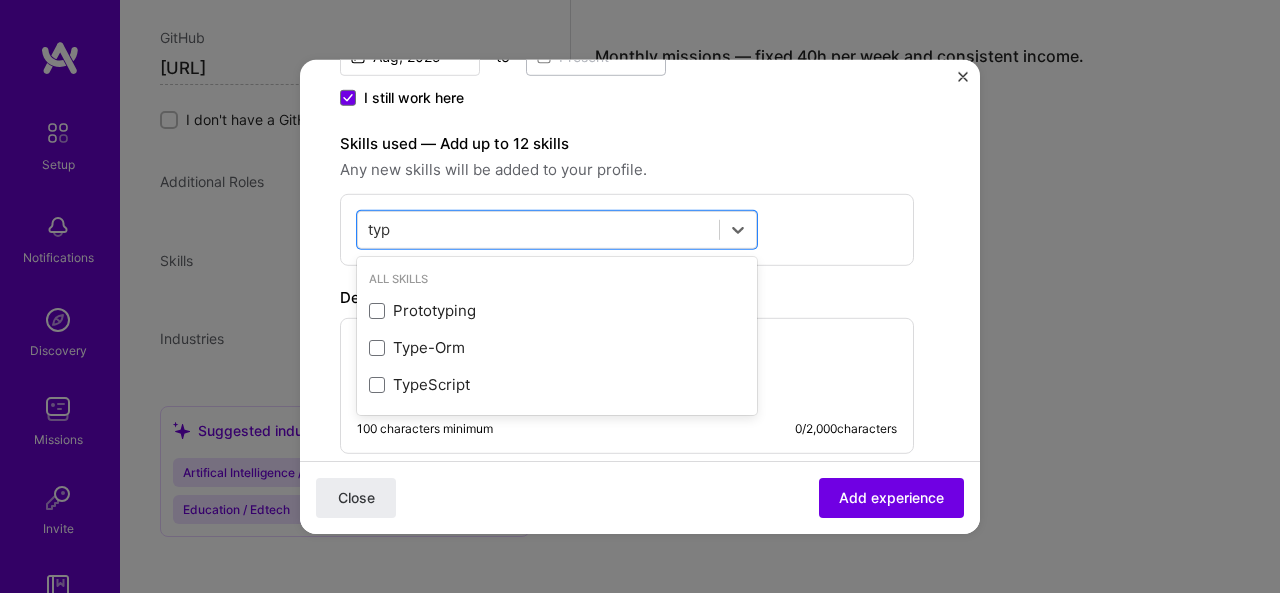 click on "TypeScript" at bounding box center [557, 384] 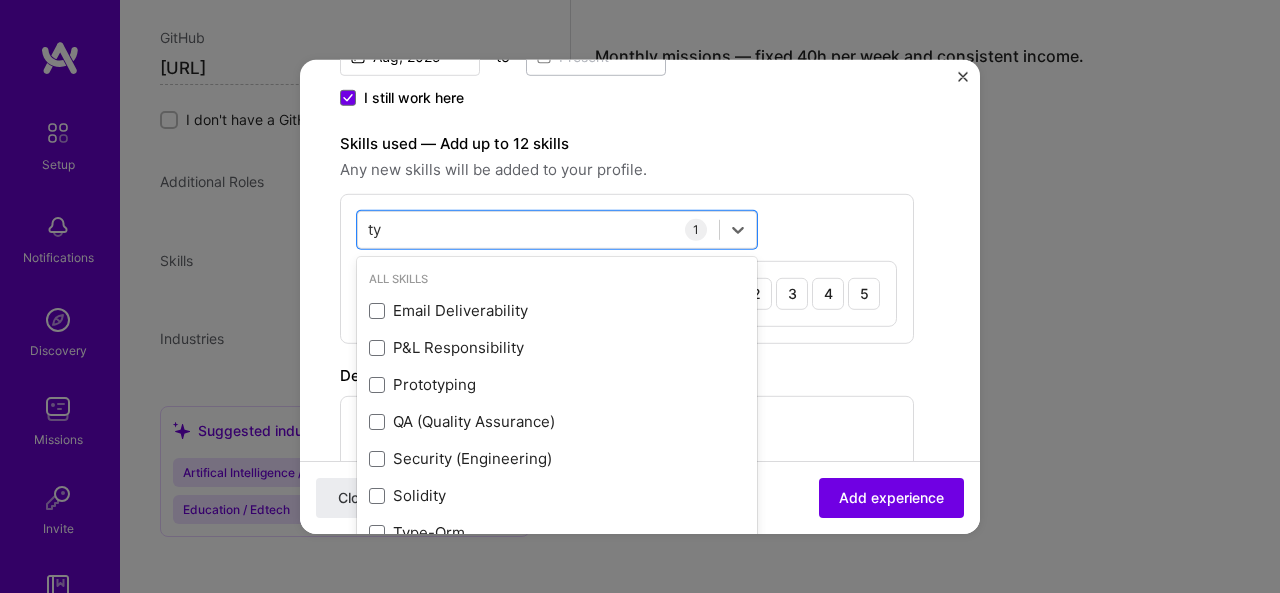 type on "t" 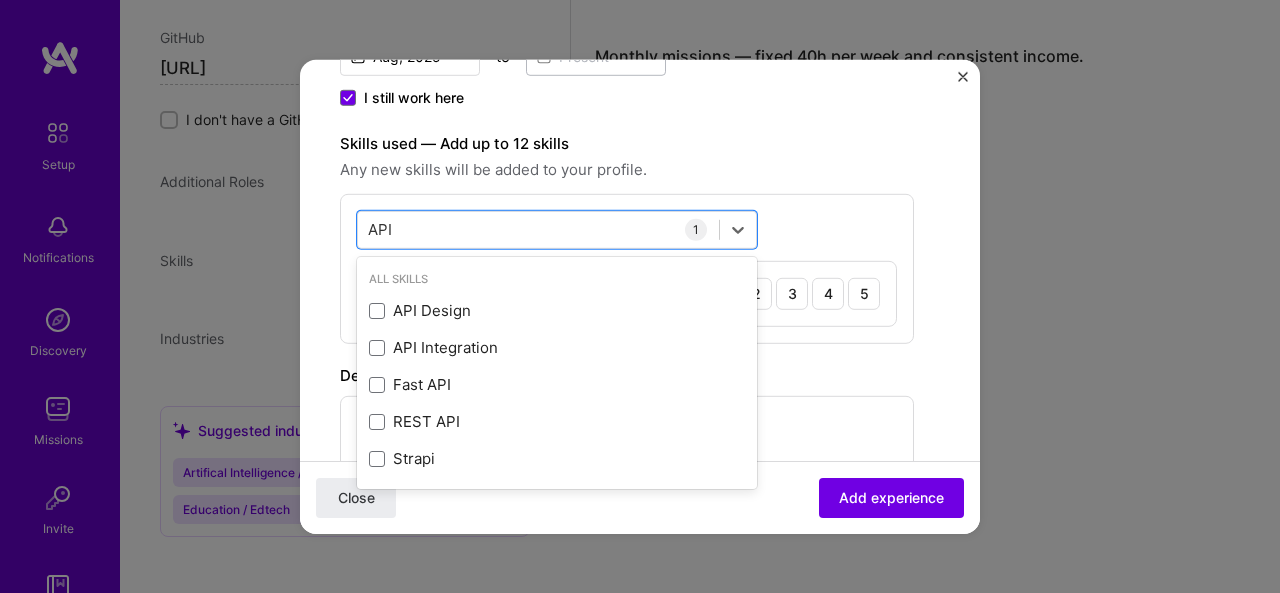 click on "API Integration" at bounding box center [557, 347] 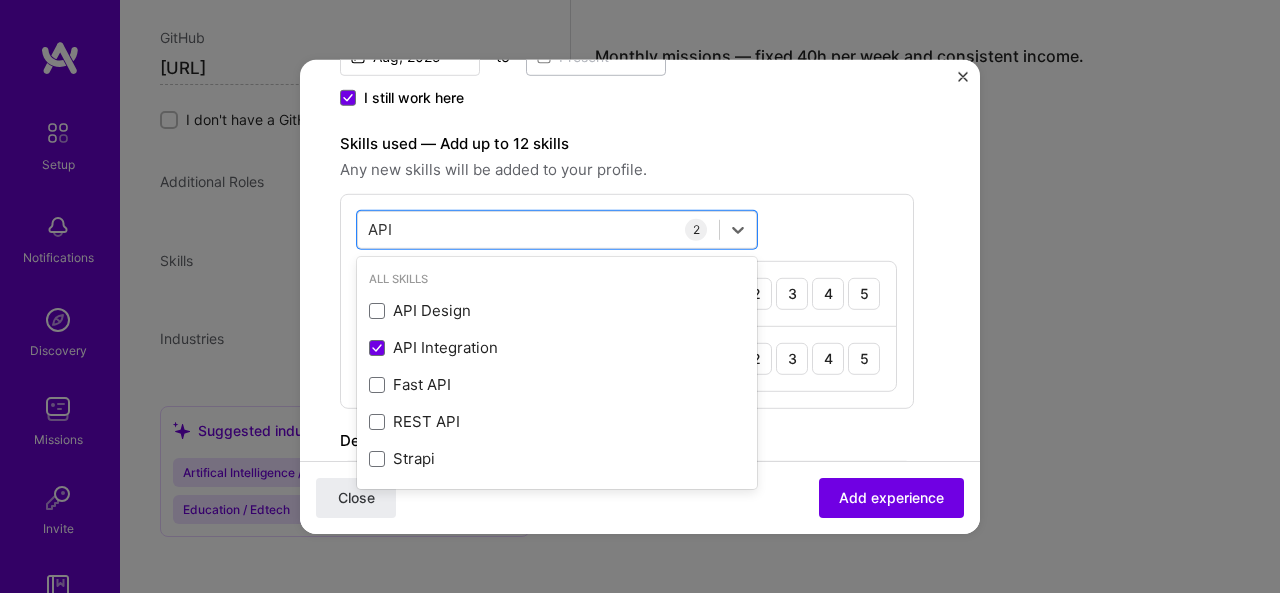 click on "Fast API" at bounding box center (557, 384) 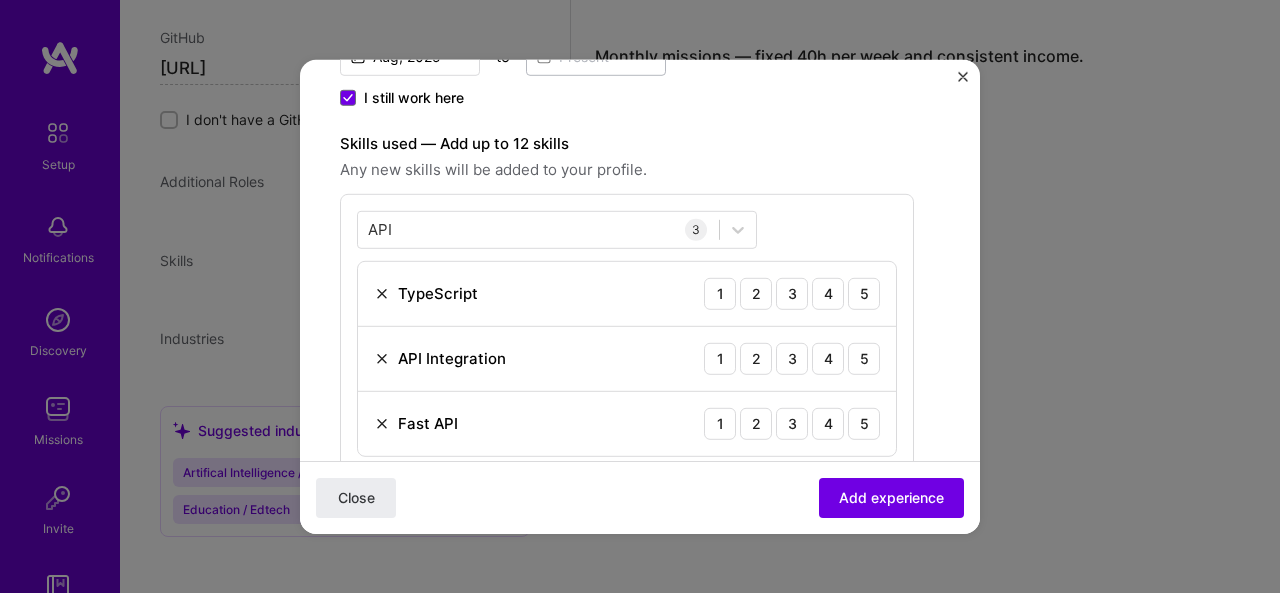 click on "Skills used — Add up to 12 skills Any new skills will be added to your profile. API API 3 TypeScript 1 2 3 4 5 API Integration 1 2 3 4 5 Fast API 1 2 3 4 5" at bounding box center (627, 302) 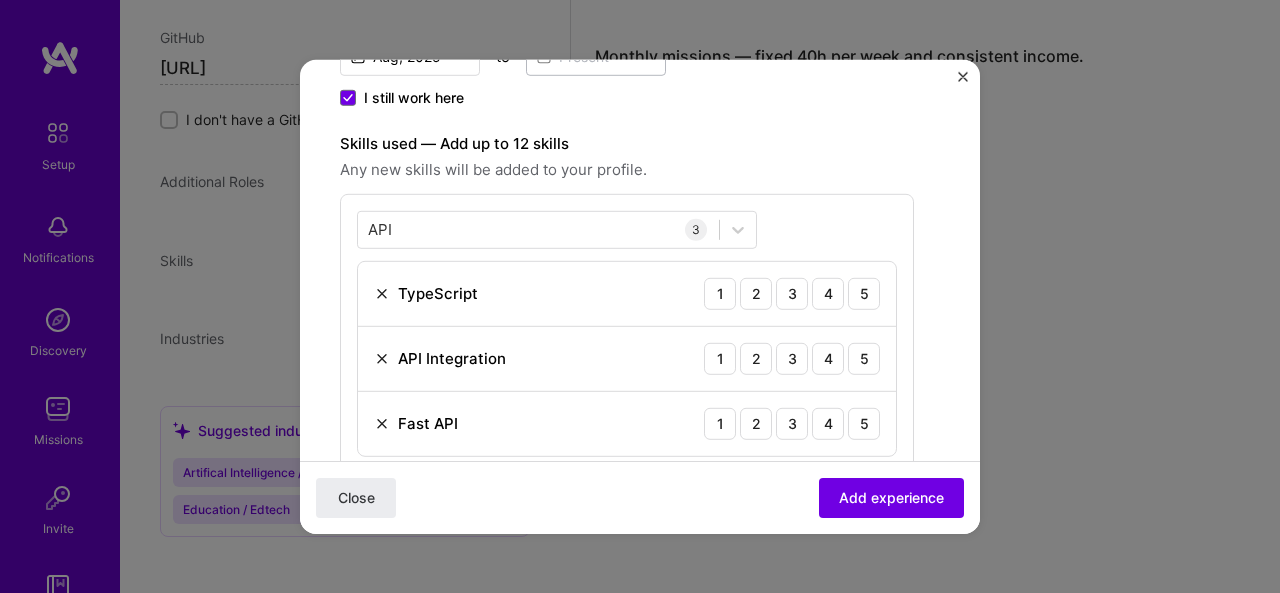 click on "2" at bounding box center (756, 293) 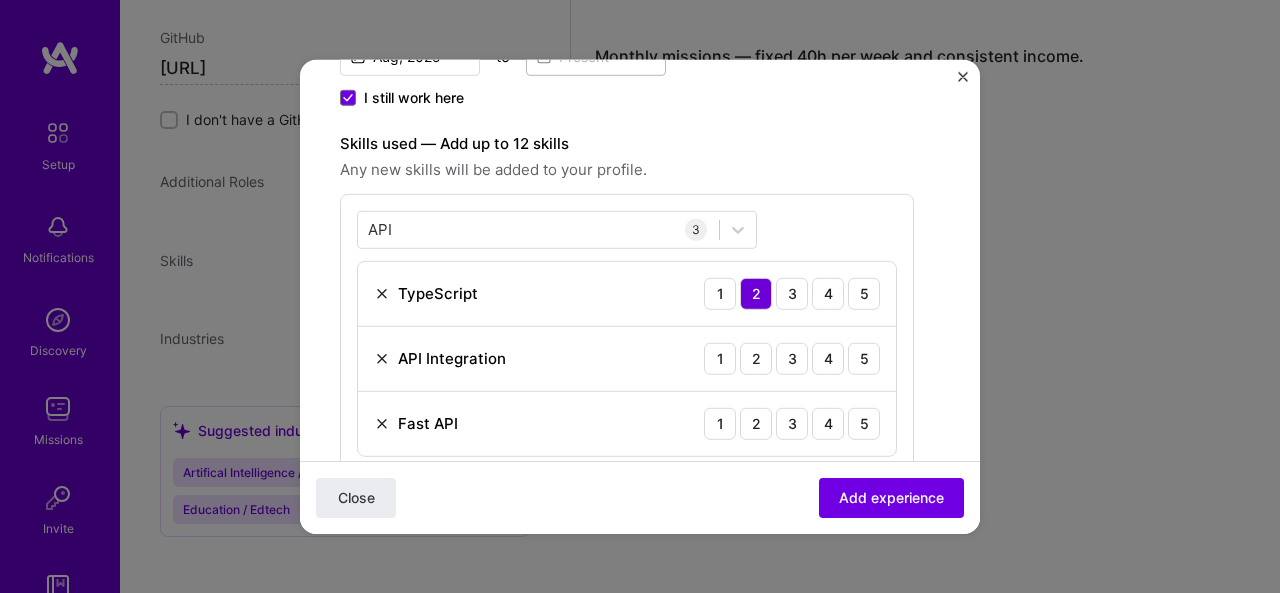 click on "2" at bounding box center [756, 358] 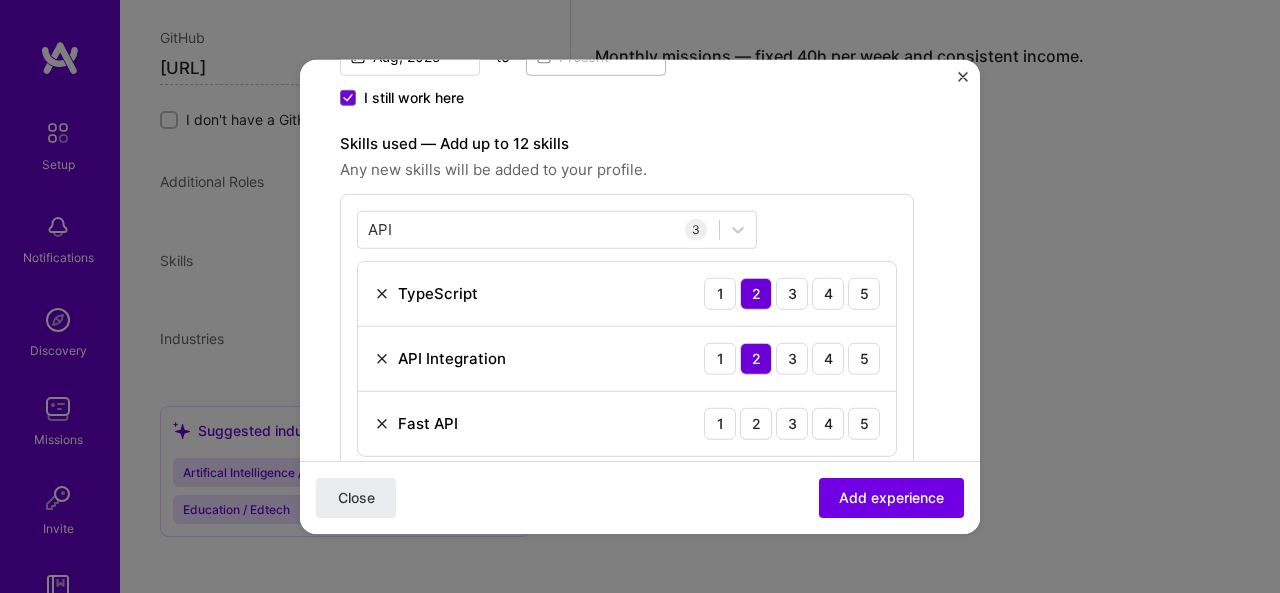 click on "2" at bounding box center [756, 423] 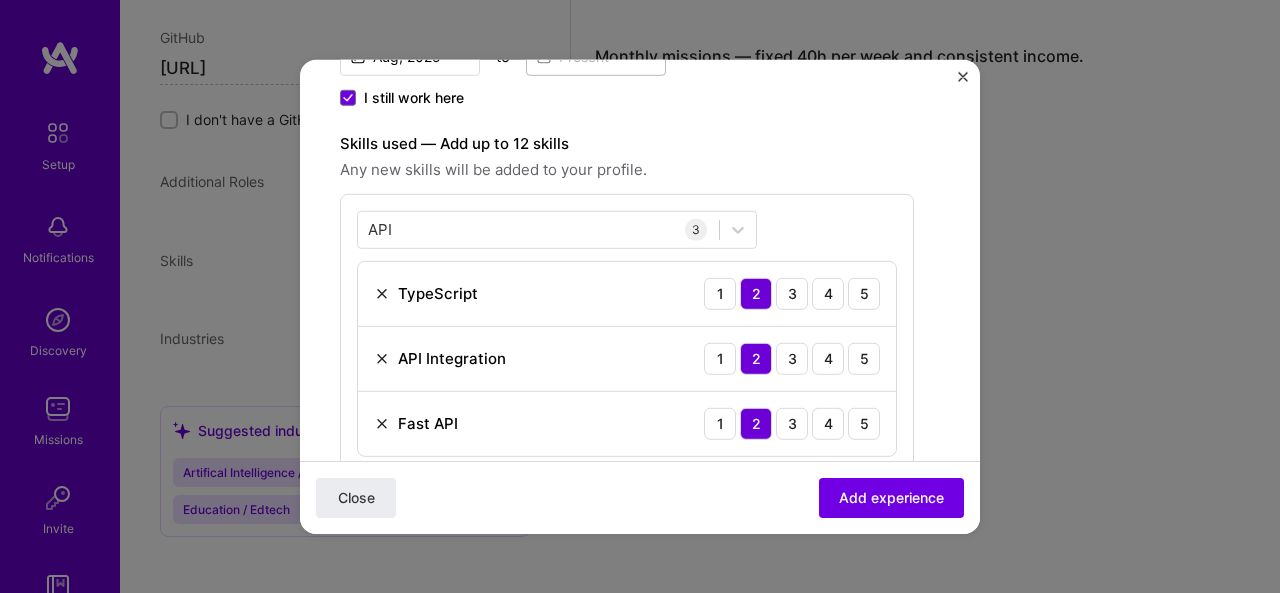 click on "1" at bounding box center [720, 423] 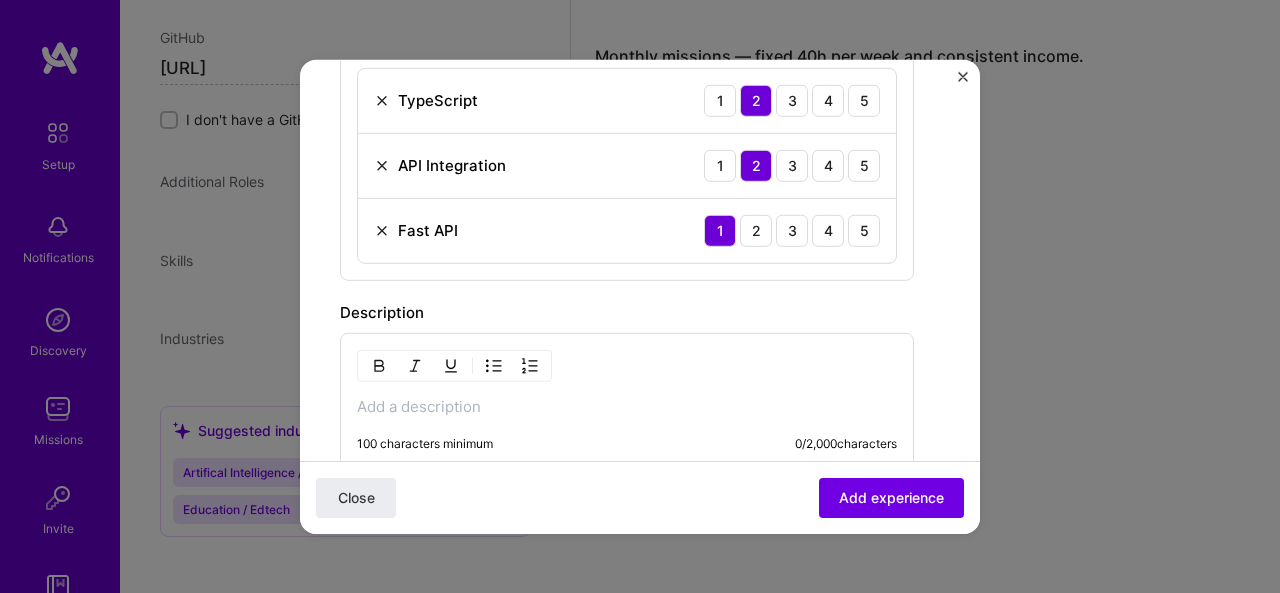 scroll, scrollTop: 656, scrollLeft: 0, axis: vertical 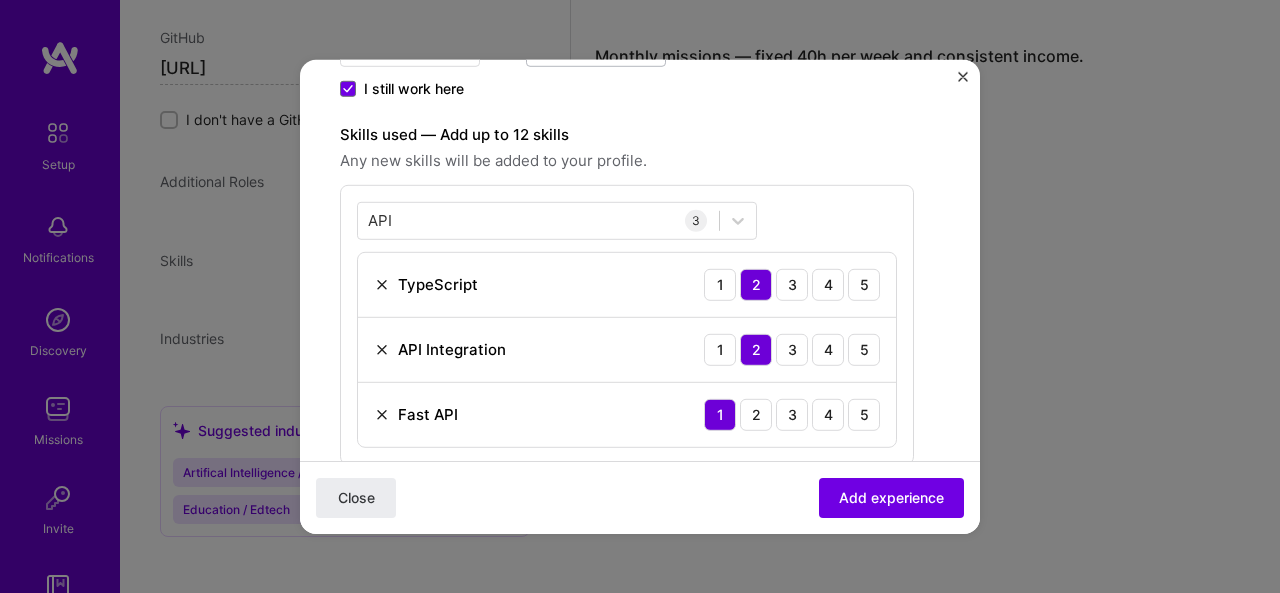 click on "API API 3 TypeScript 1 2 3 4 5 API Integration 1 2 3 4 5 Fast API 1 2 3 4 5" at bounding box center [627, 324] 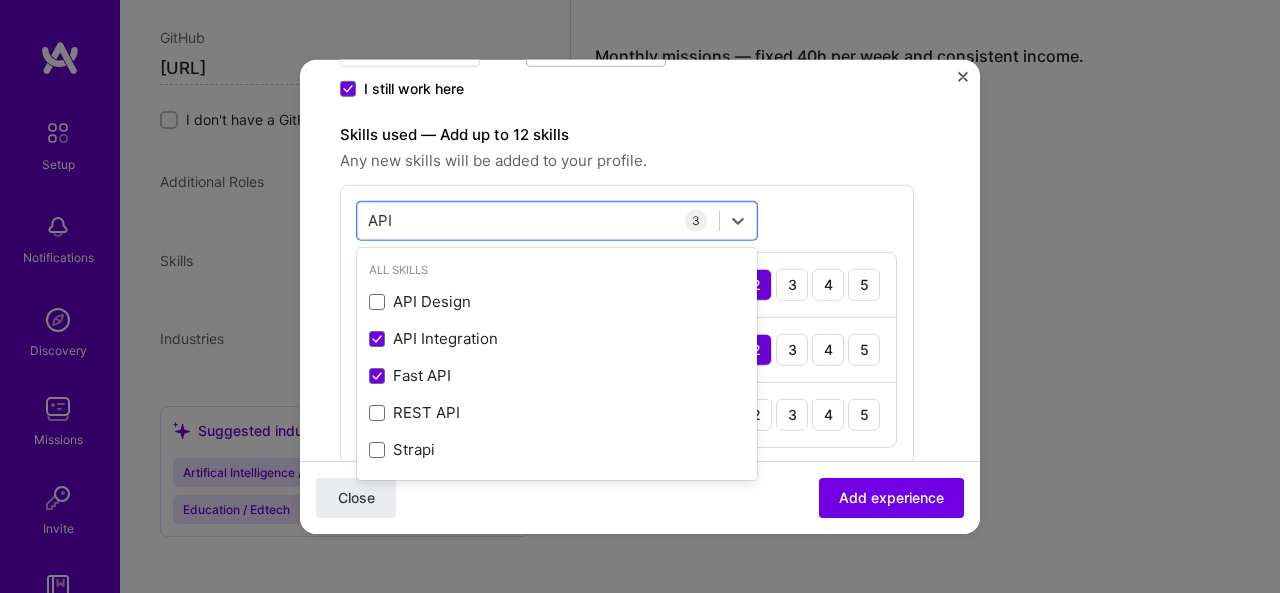click on "API API" at bounding box center (538, 220) 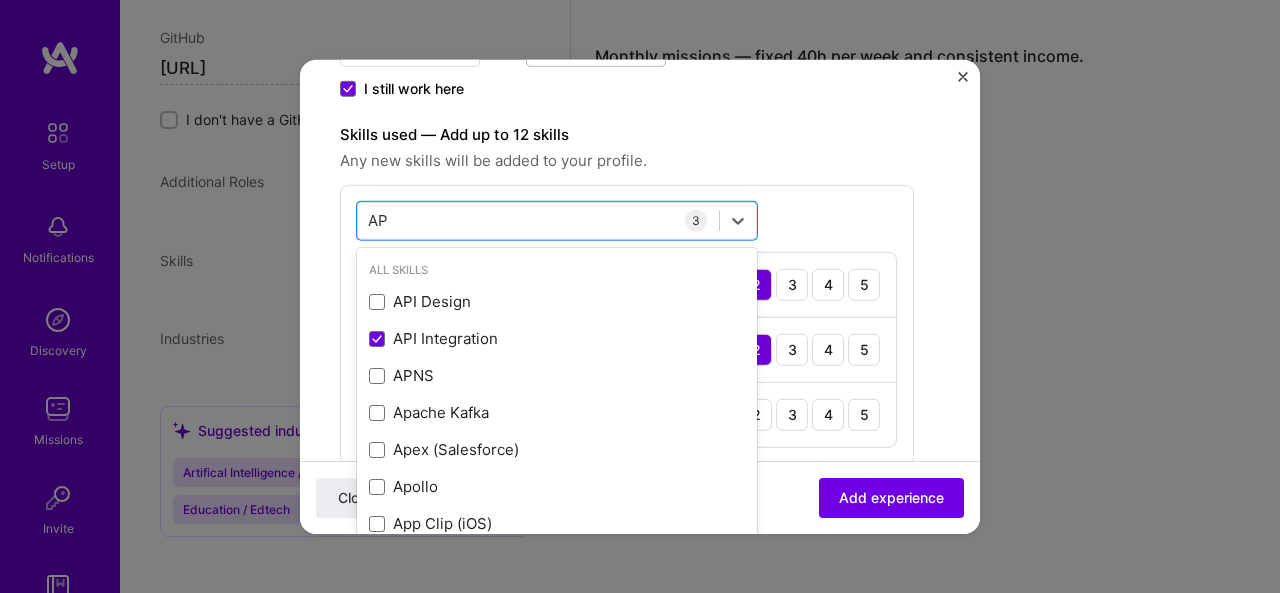 type on "A" 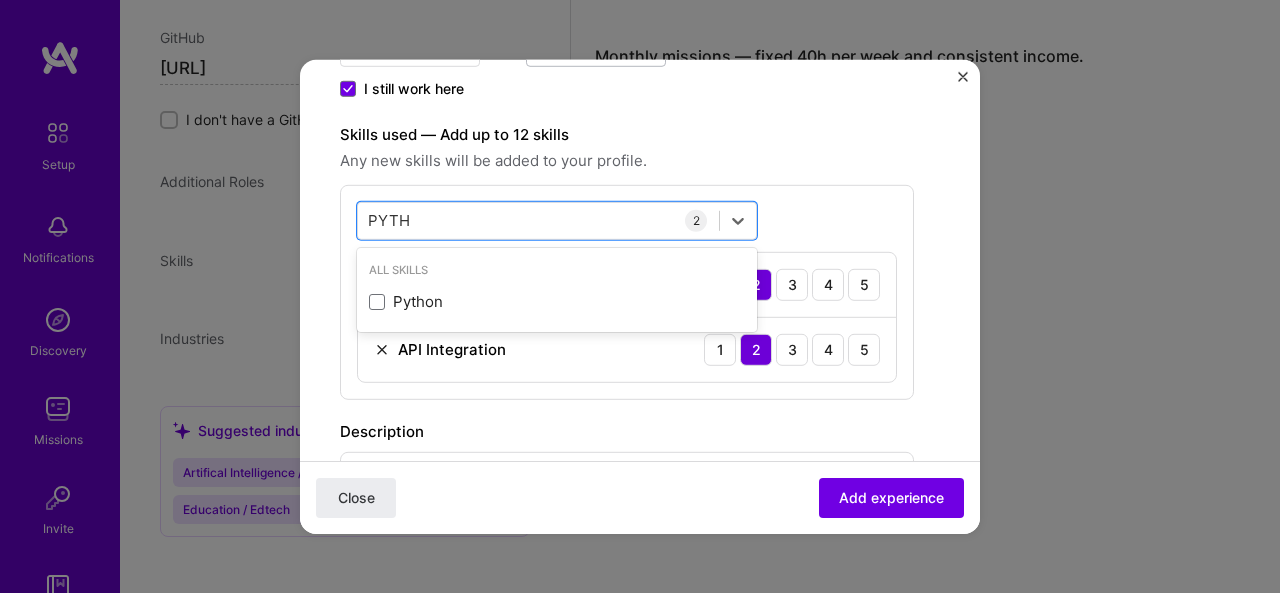 click on "Python" at bounding box center (557, 301) 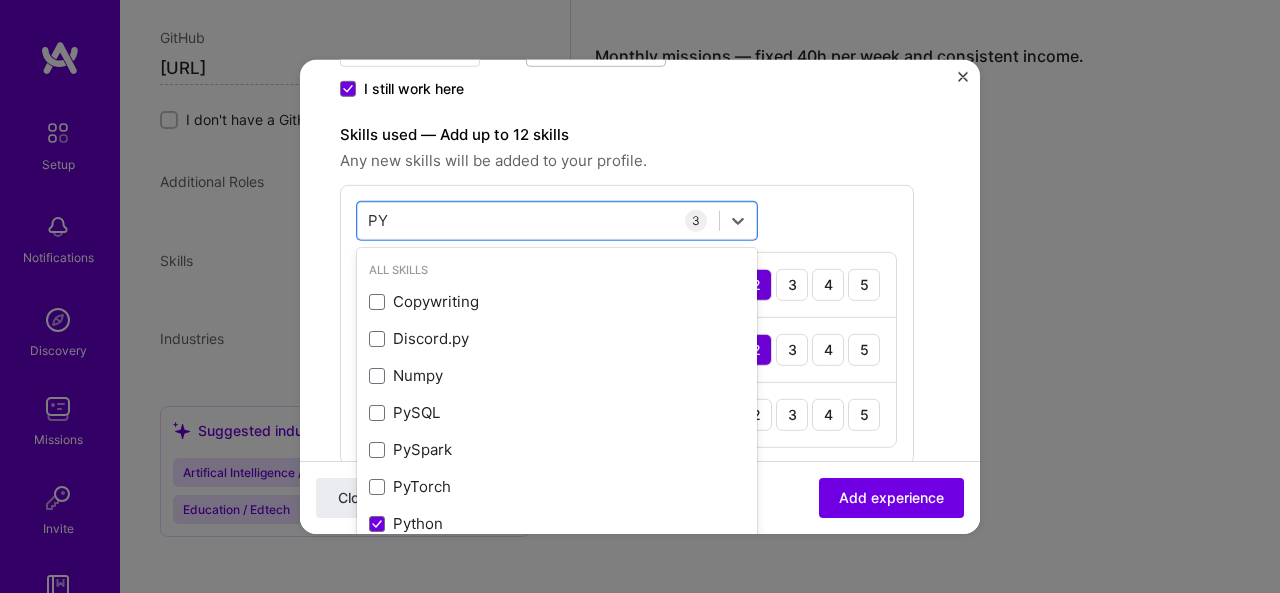 type on "P" 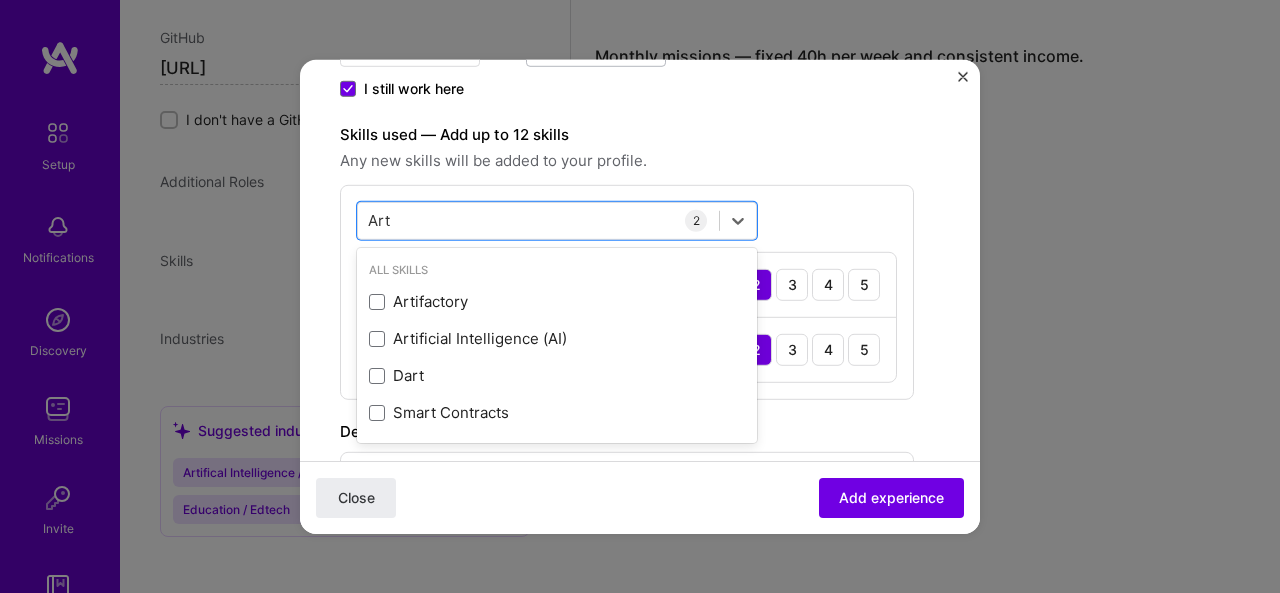 click at bounding box center (377, 339) 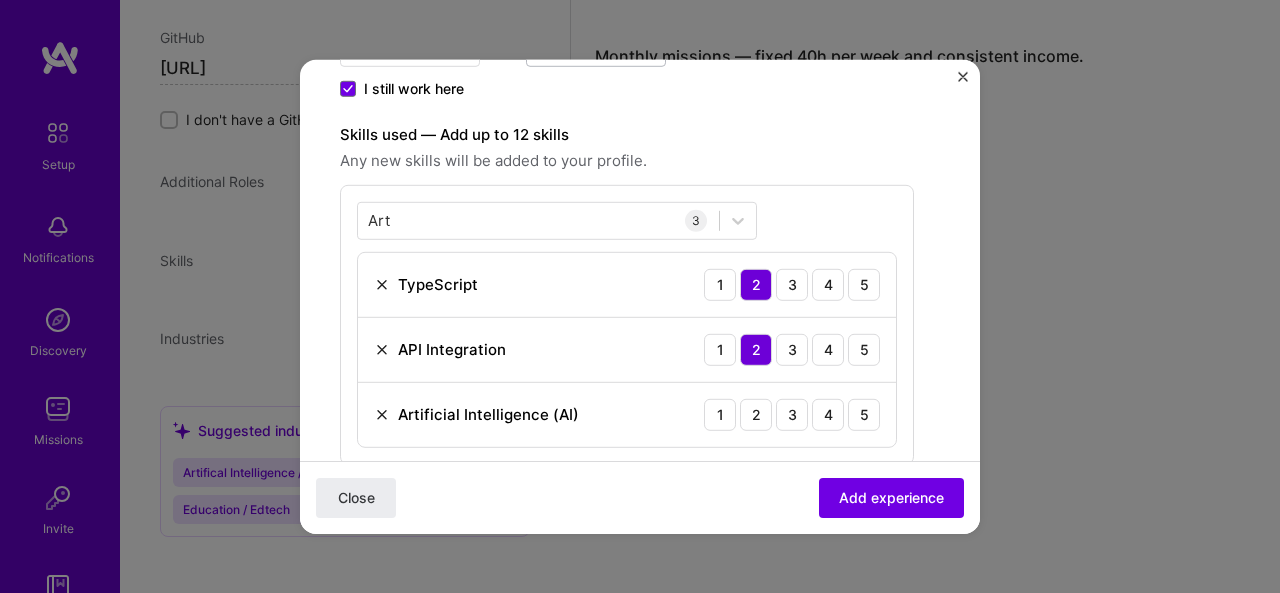click on "Create a job experience Jobs help companies understand your past experience. Company logo Company name Micro System Solutions
Industry Add up to 2 industries. Selected industry 1 Your title and specialization Co-founder AI Engineer Duration Aug, 2025
to
I still work here Skills used — Add up to 12 skills Any new skills will be added to your profile. Art Art 3 TypeScript 1 2 3 4 5 API Integration 1 2 3 4 5 Artificial Intelligence (AI) 1 2 3 4 5 Description 100 characters minimum 0 / 2,000  characters Did this role require you to manage team members? (Optional) Yes, I managed 0 team members. Were you involved from inception to launch (0 - >  1)? (Optional) Zero to one is creation and development of a unique product from the ground up. I was involved in zero to one with this project Related projects (Optional) Connect a project you worked on at this position. Select projects Close Add experience" at bounding box center [640, 322] 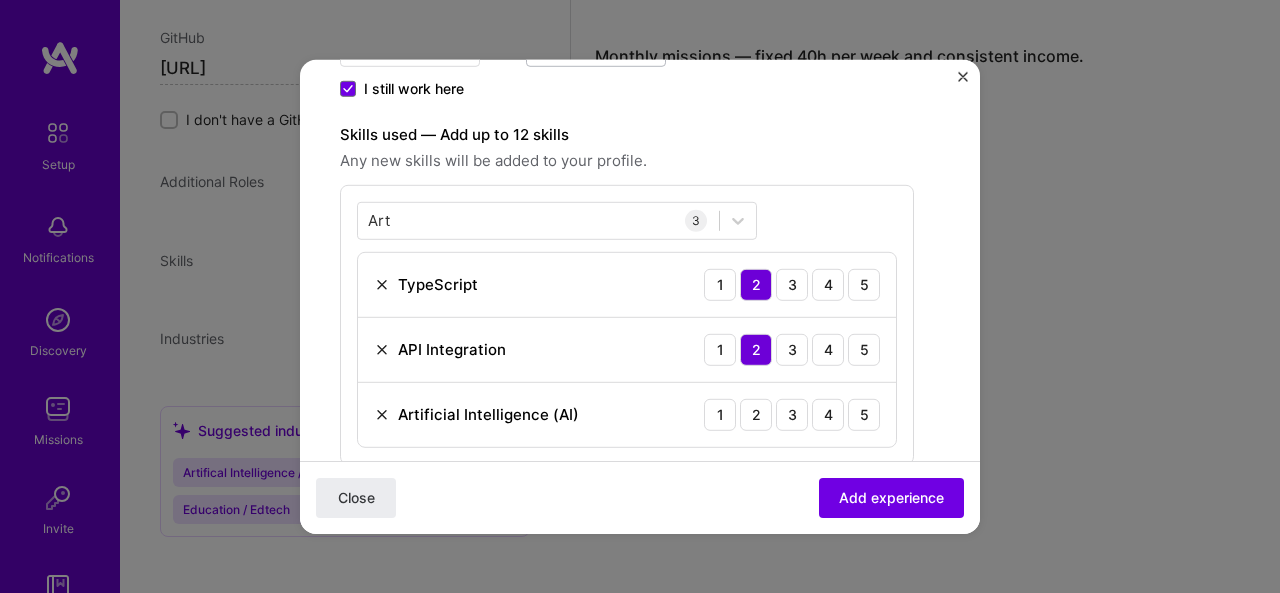 click on "2" at bounding box center [756, 414] 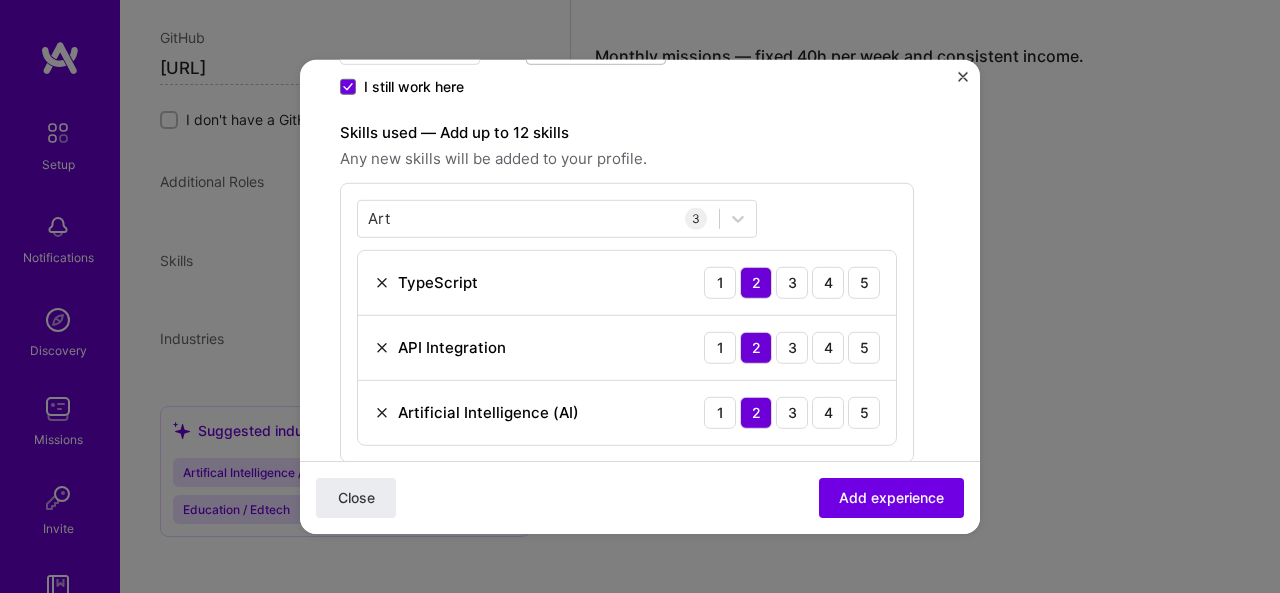 scroll, scrollTop: 536, scrollLeft: 0, axis: vertical 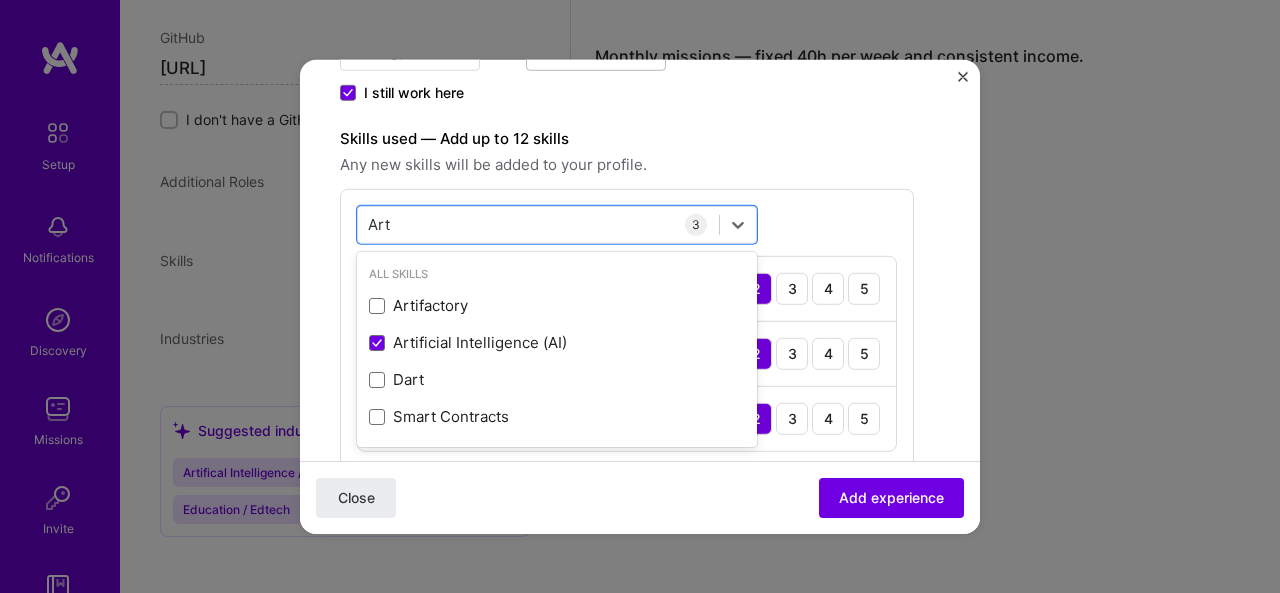 click on "Art Art" at bounding box center [538, 224] 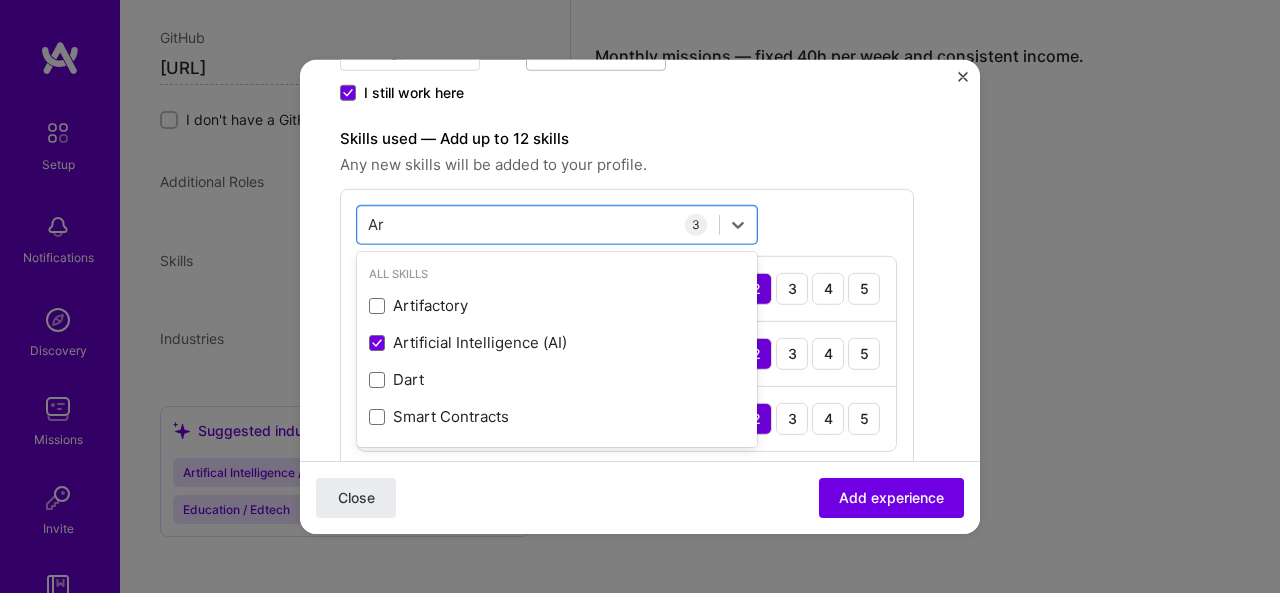type on "A" 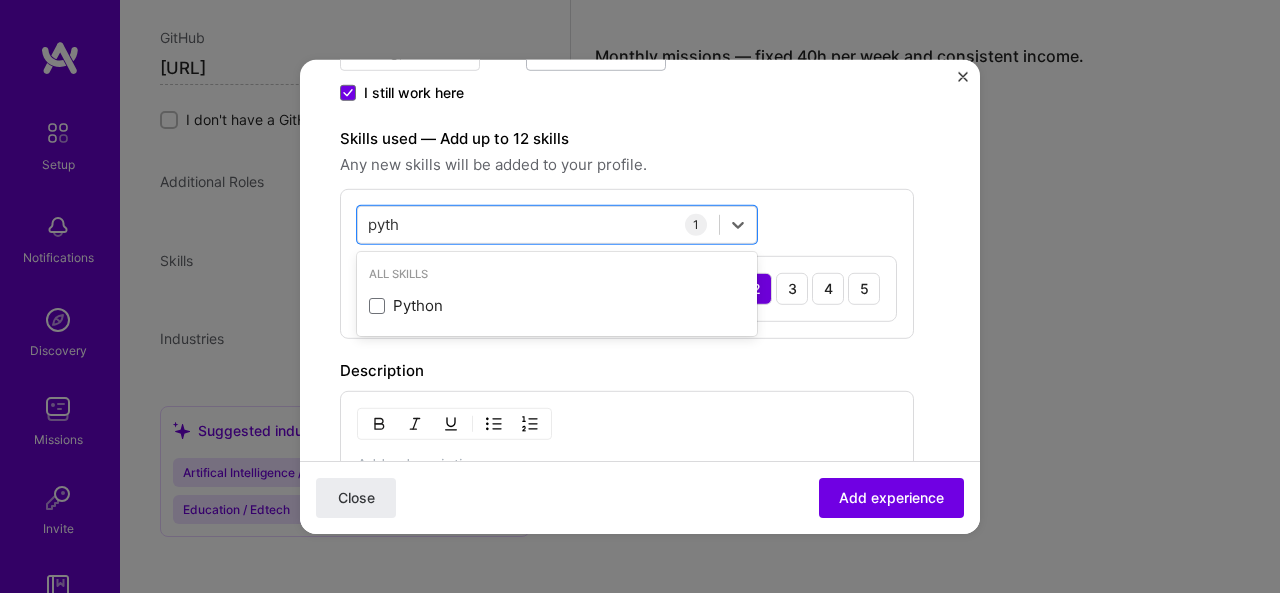 click at bounding box center [377, 306] 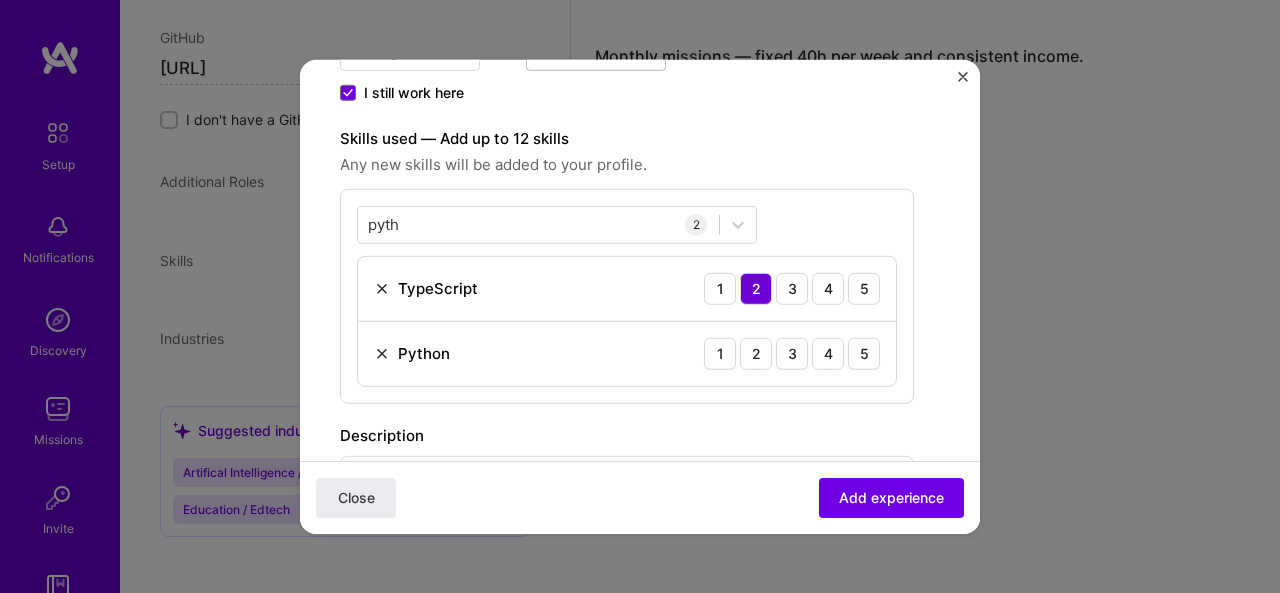 click on "3" at bounding box center [792, 353] 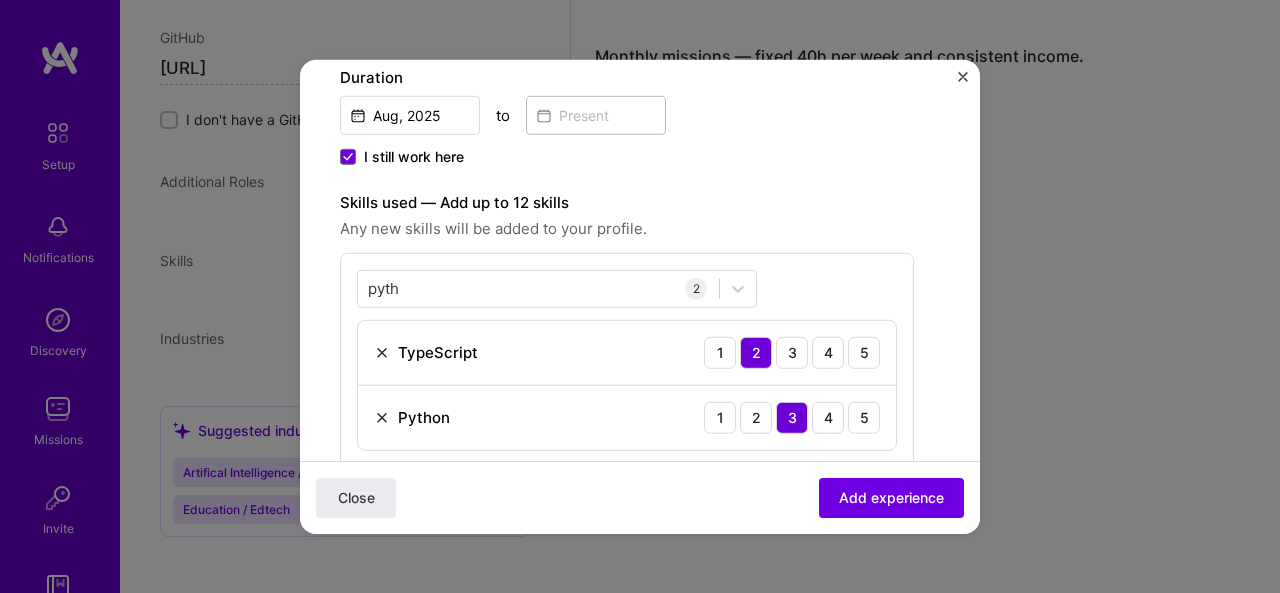 scroll, scrollTop: 472, scrollLeft: 0, axis: vertical 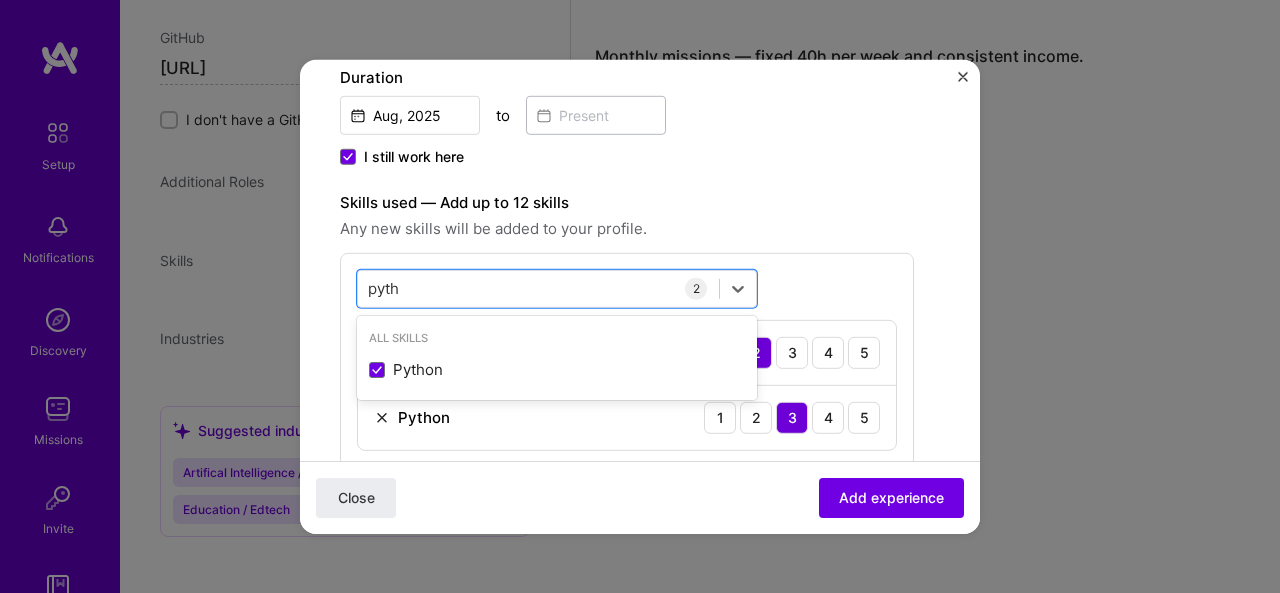 click on "pyth pyth" at bounding box center (538, 288) 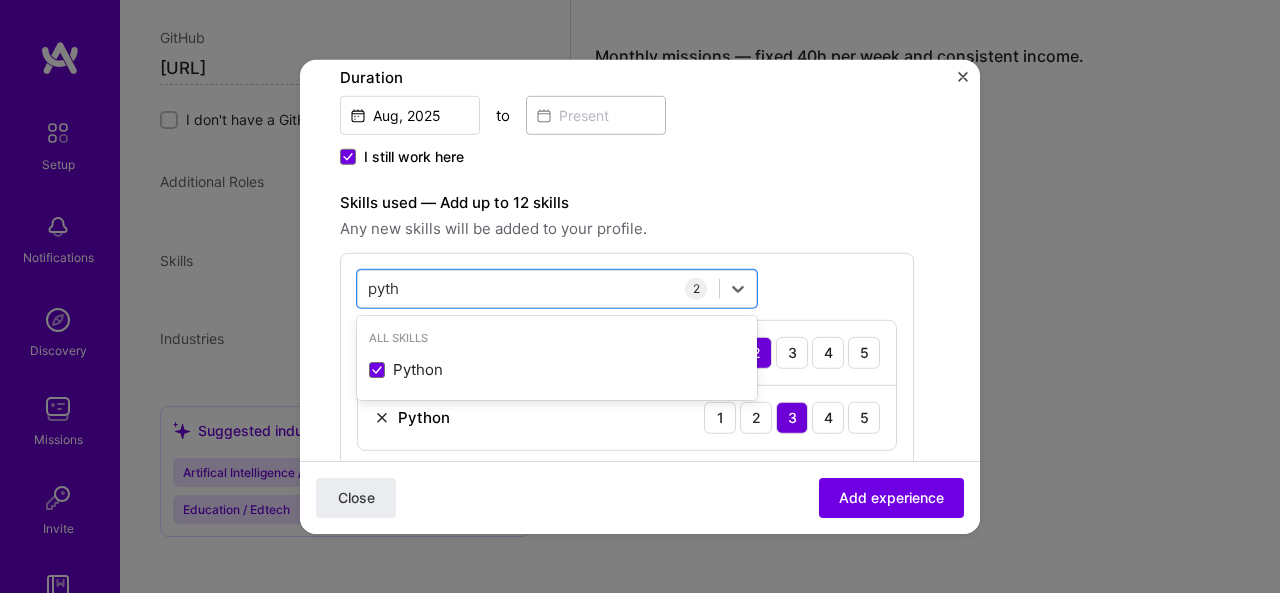 click on "Python" at bounding box center (557, 369) 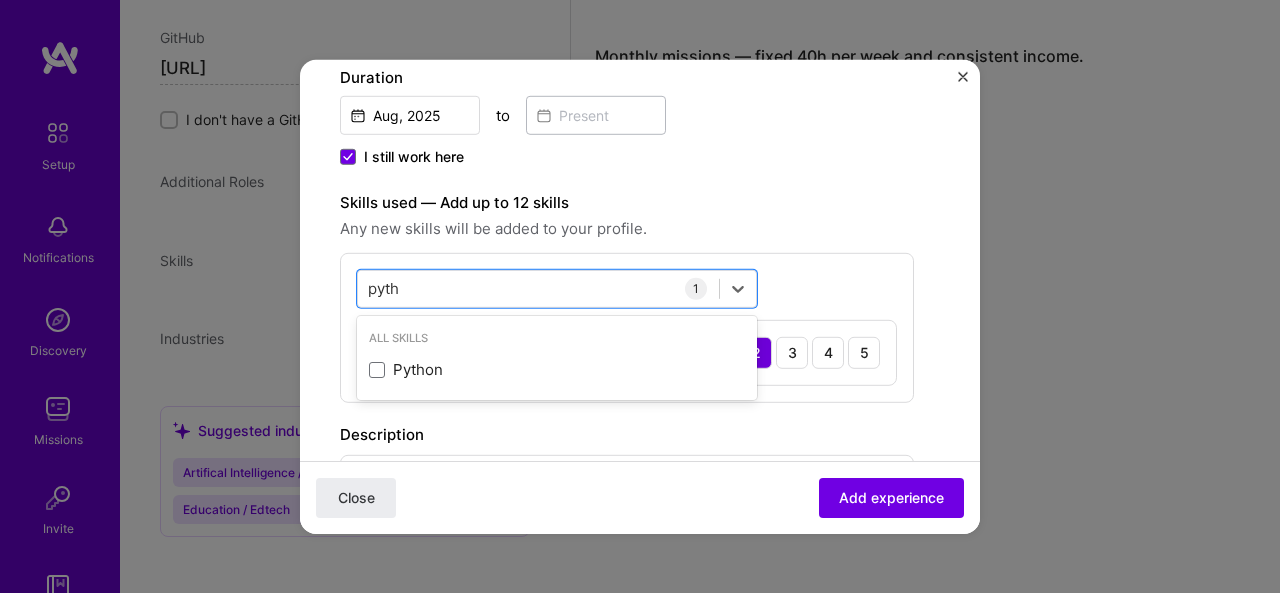 click on "Python" at bounding box center [557, 369] 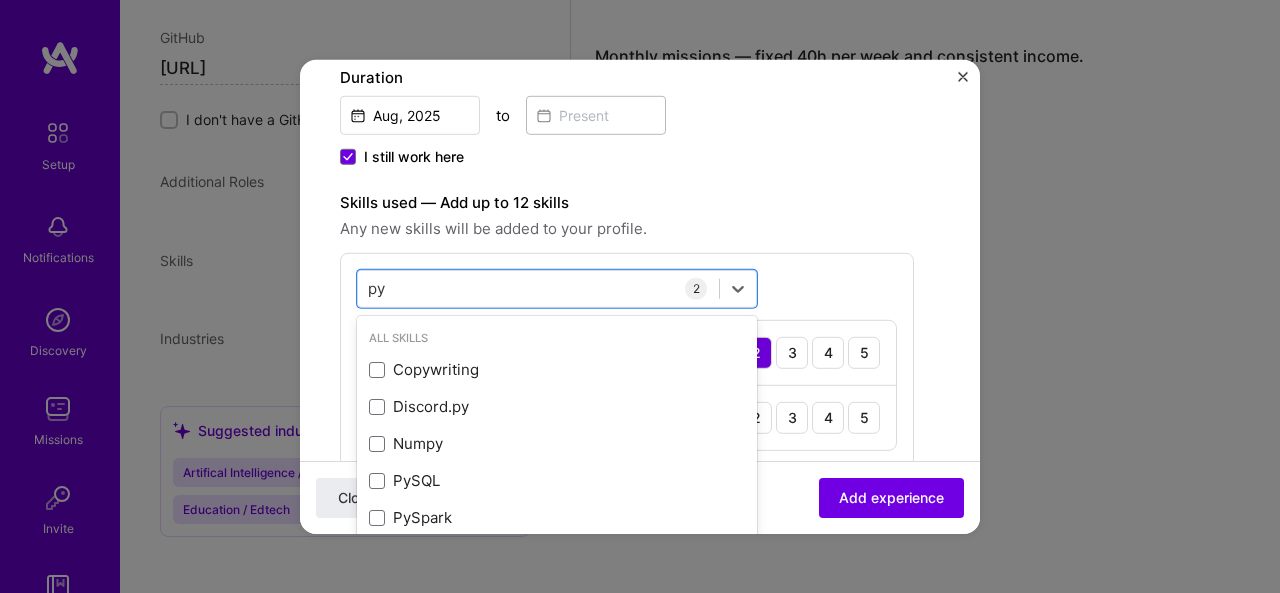 type on "p" 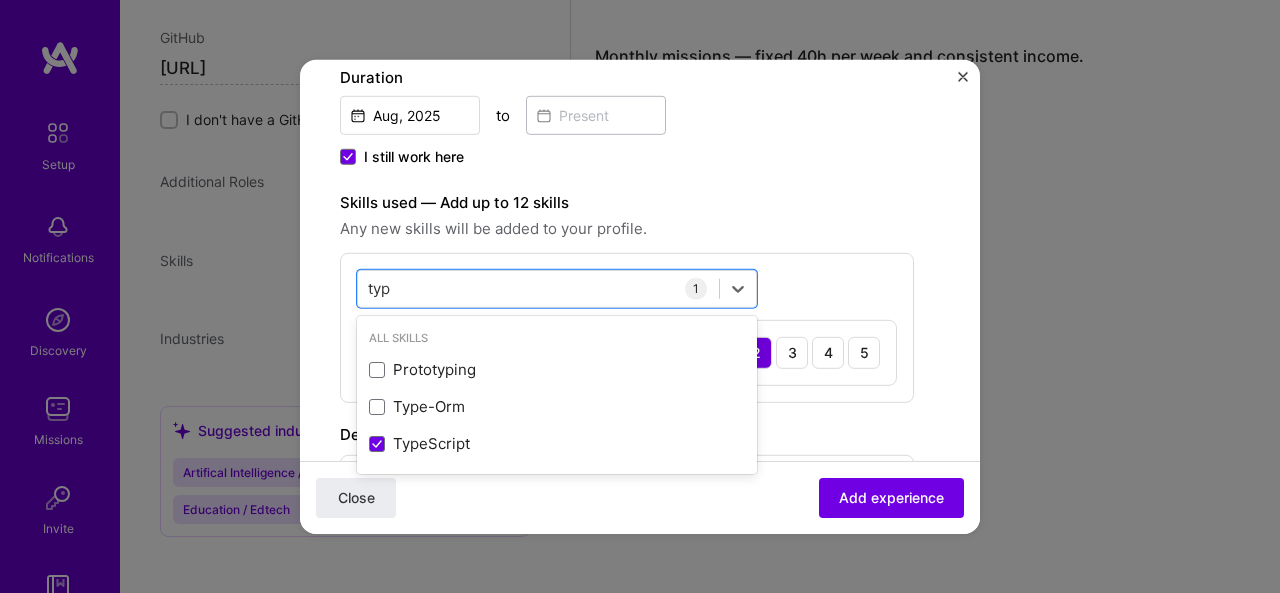 click on "TypeScript" at bounding box center [557, 443] 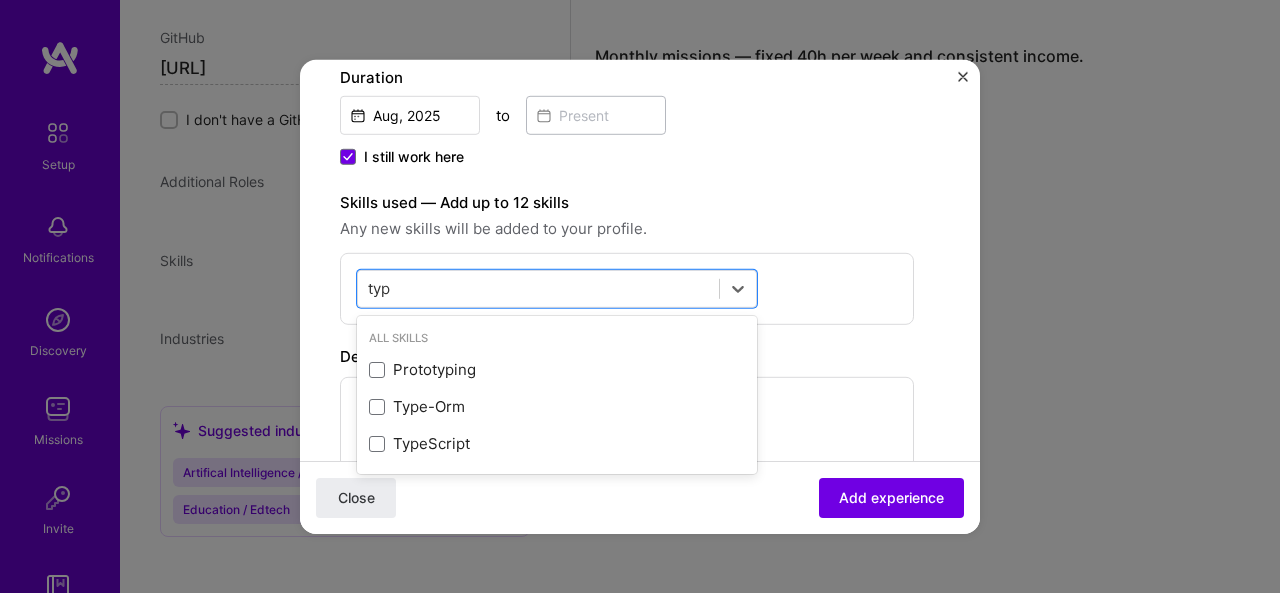 click on "TypeScript" at bounding box center [557, 443] 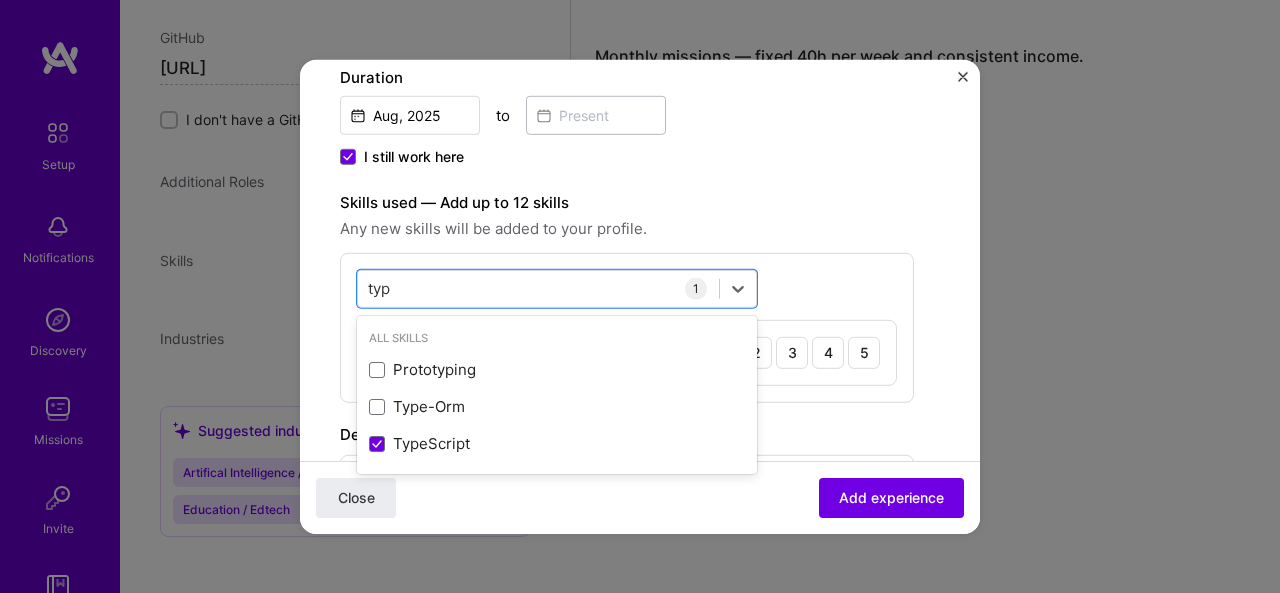 click on "TypeScript" at bounding box center [557, 443] 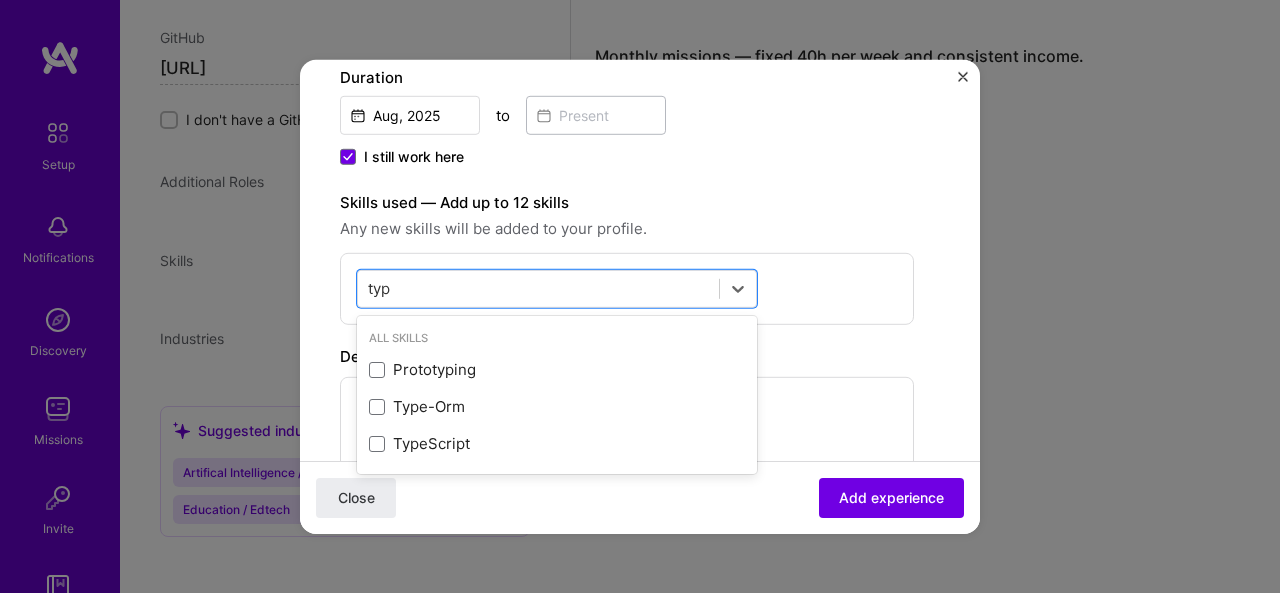 click on "TypeScript" at bounding box center [557, 443] 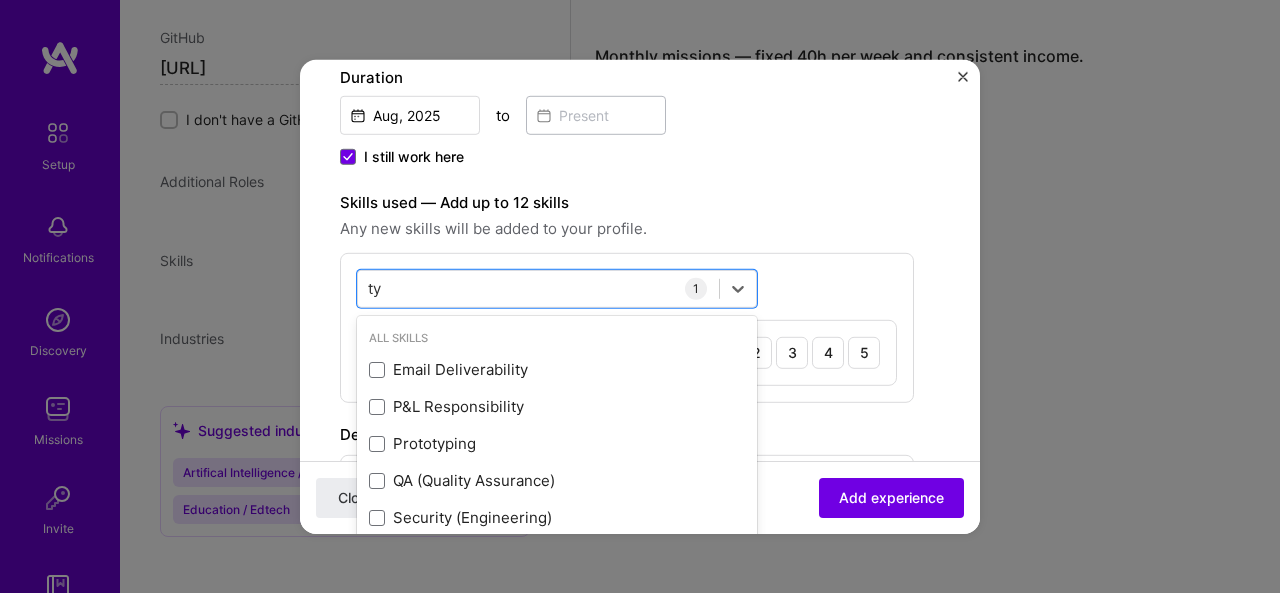 type on "t" 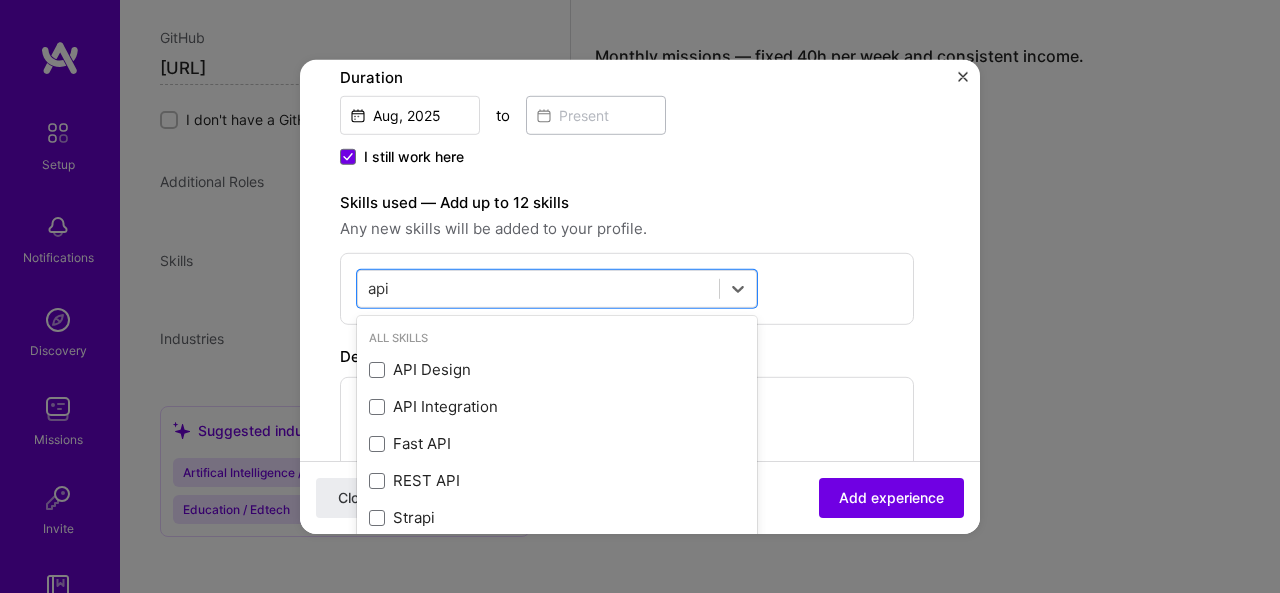 click on "Fast API" at bounding box center [557, 443] 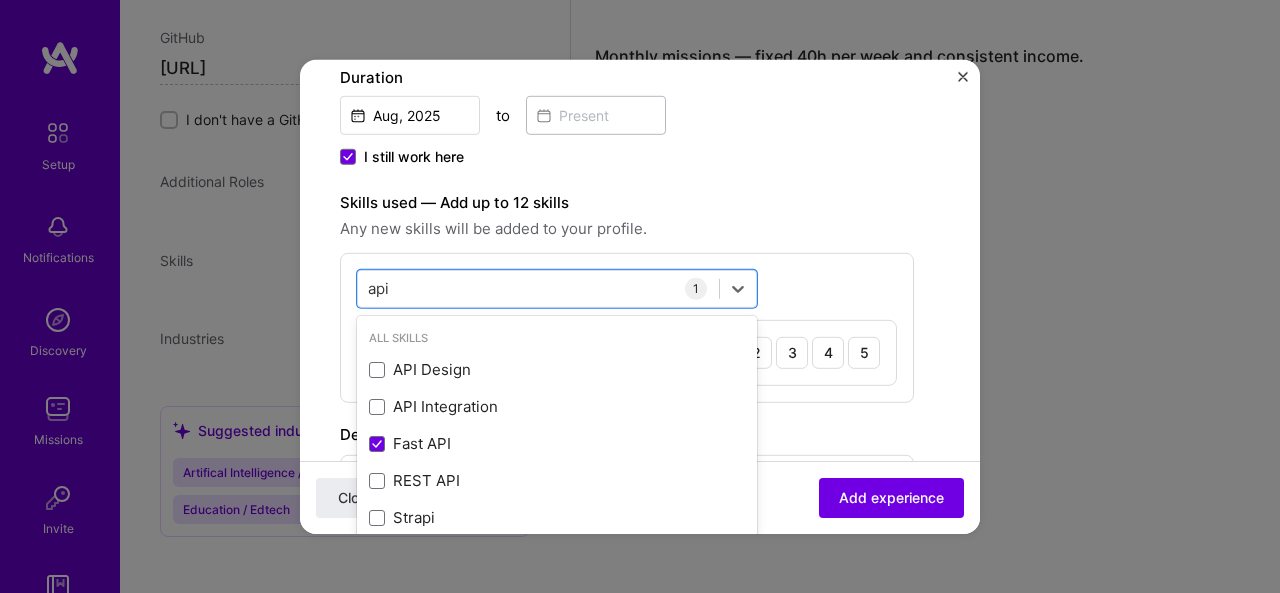 click on "Fast API" at bounding box center [557, 443] 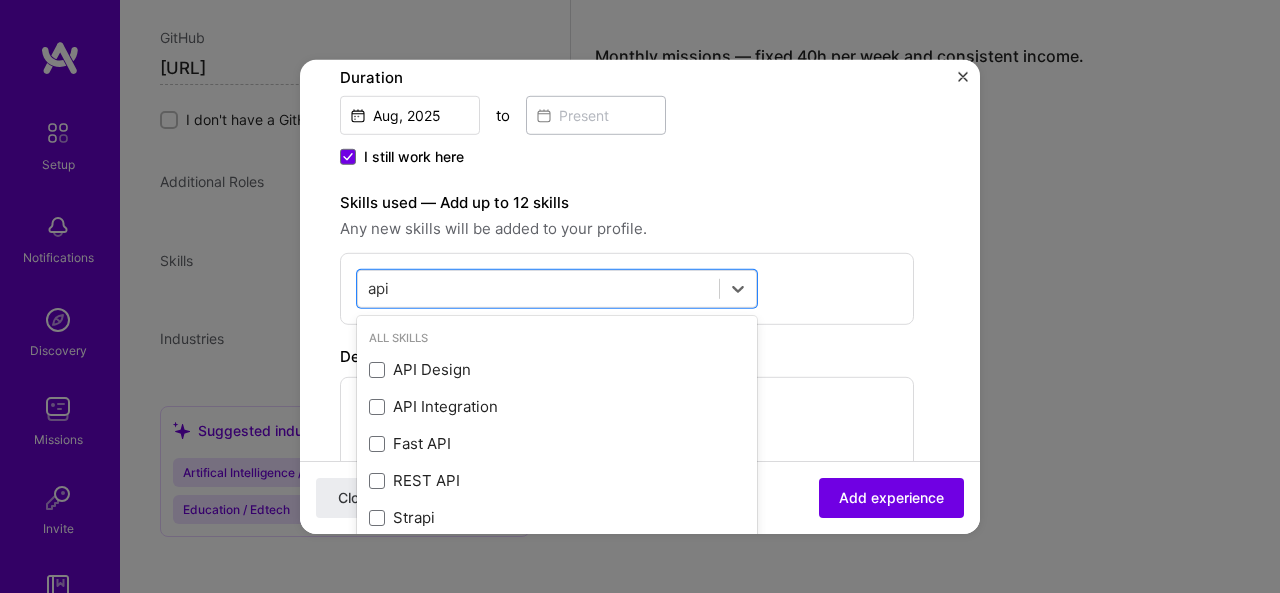 click on "Fast API" at bounding box center (557, 443) 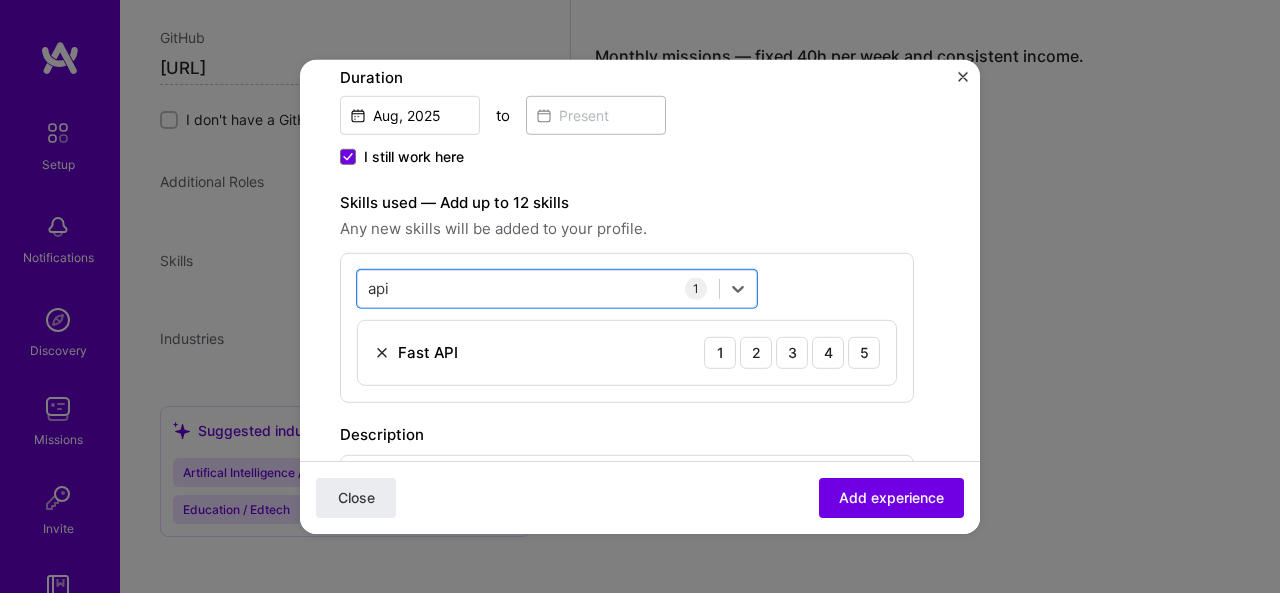 click on "api api" at bounding box center [538, 288] 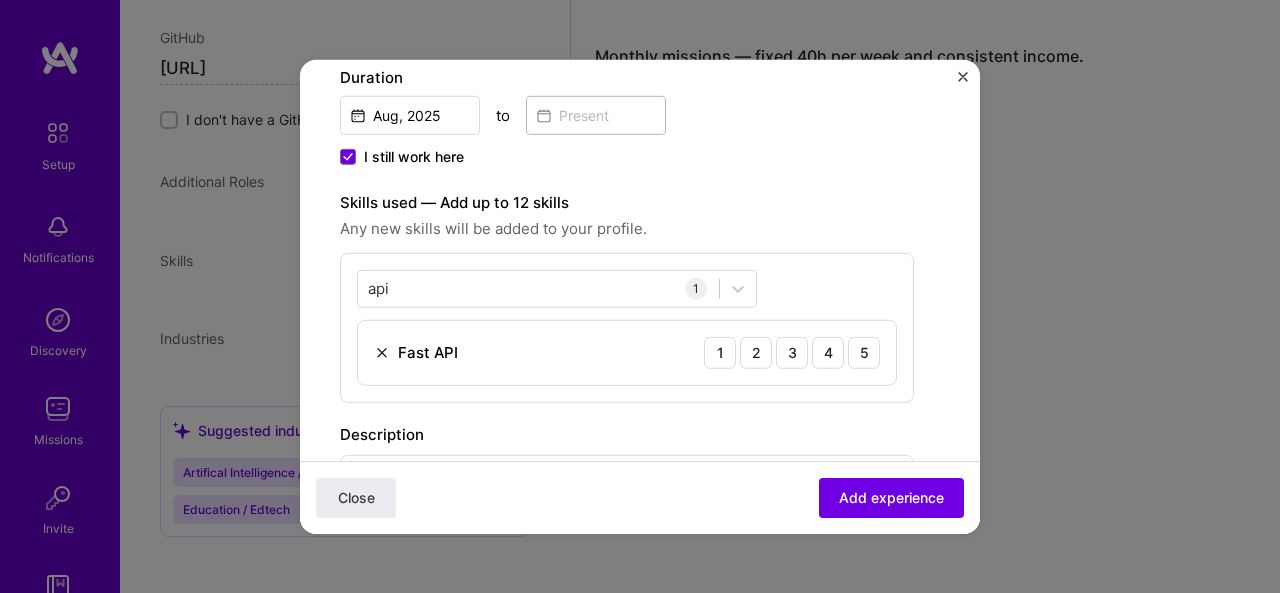 click on "2" at bounding box center (756, 352) 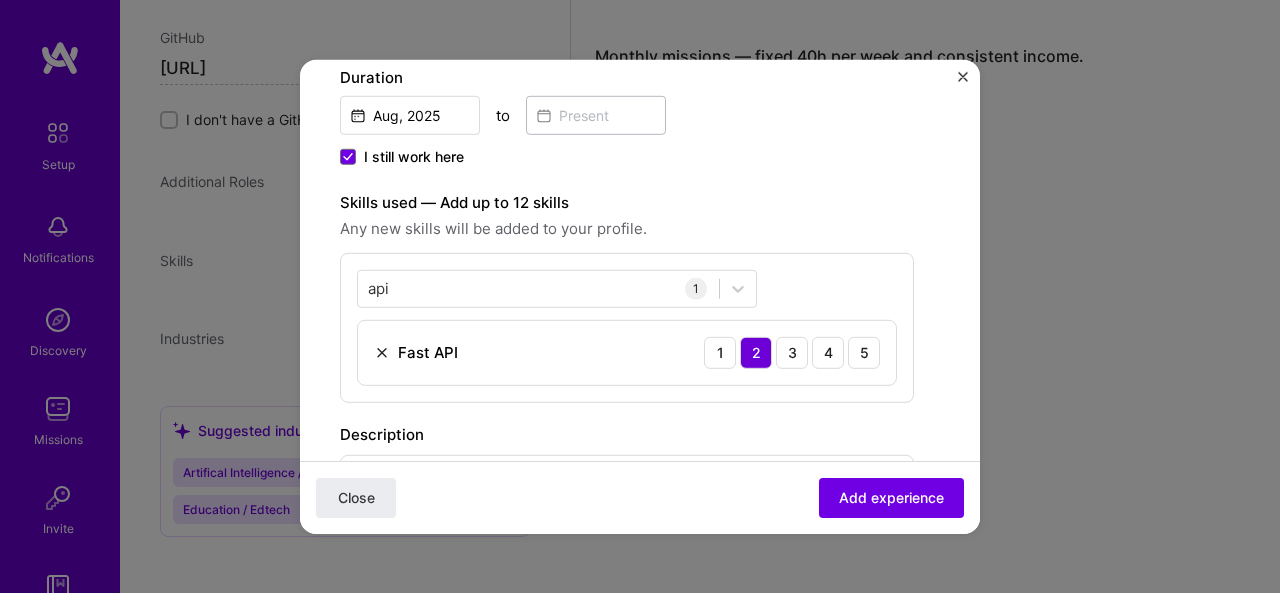 click on "1" at bounding box center (696, 288) 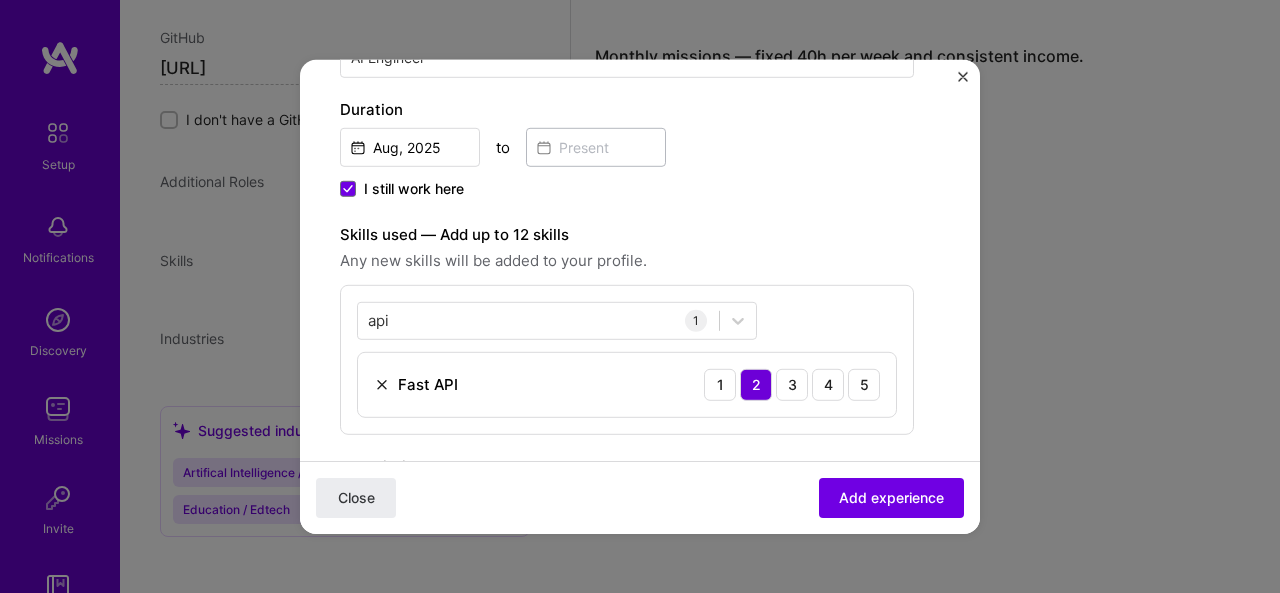 scroll, scrollTop: 442, scrollLeft: 0, axis: vertical 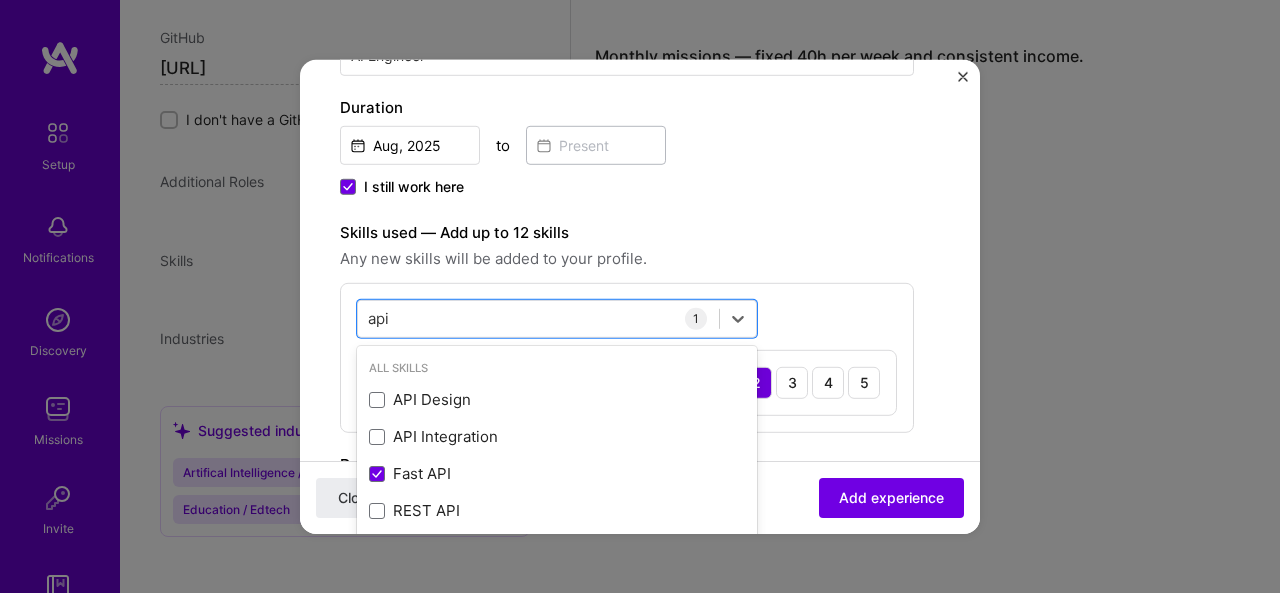 click on "api api" at bounding box center [538, 318] 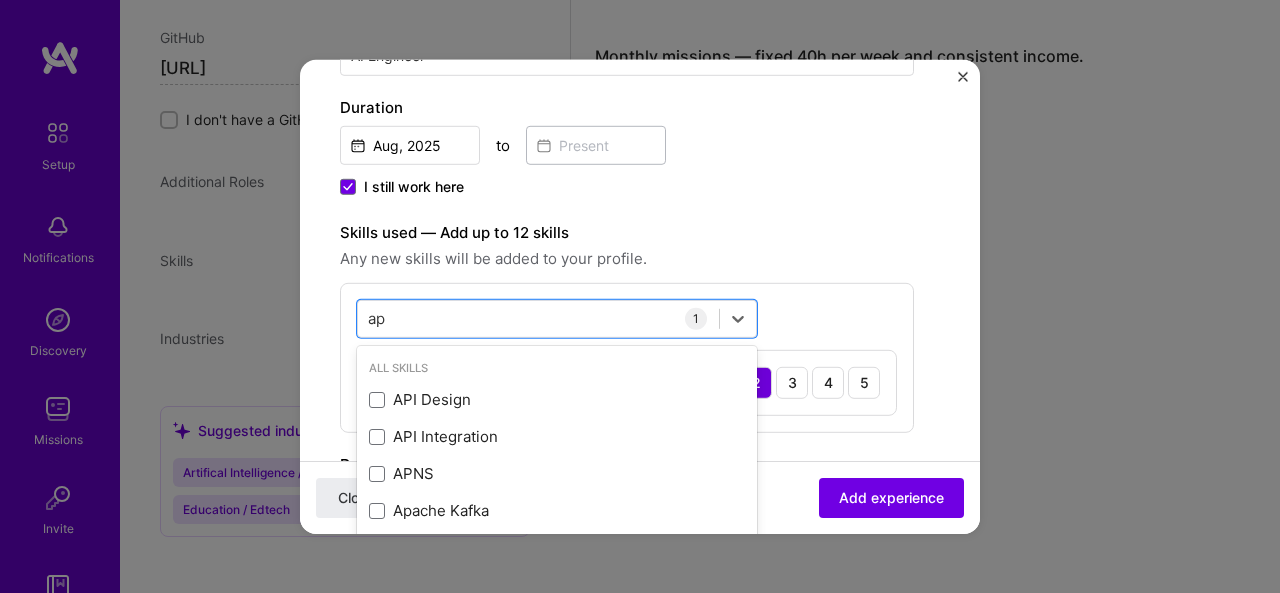 type on "a" 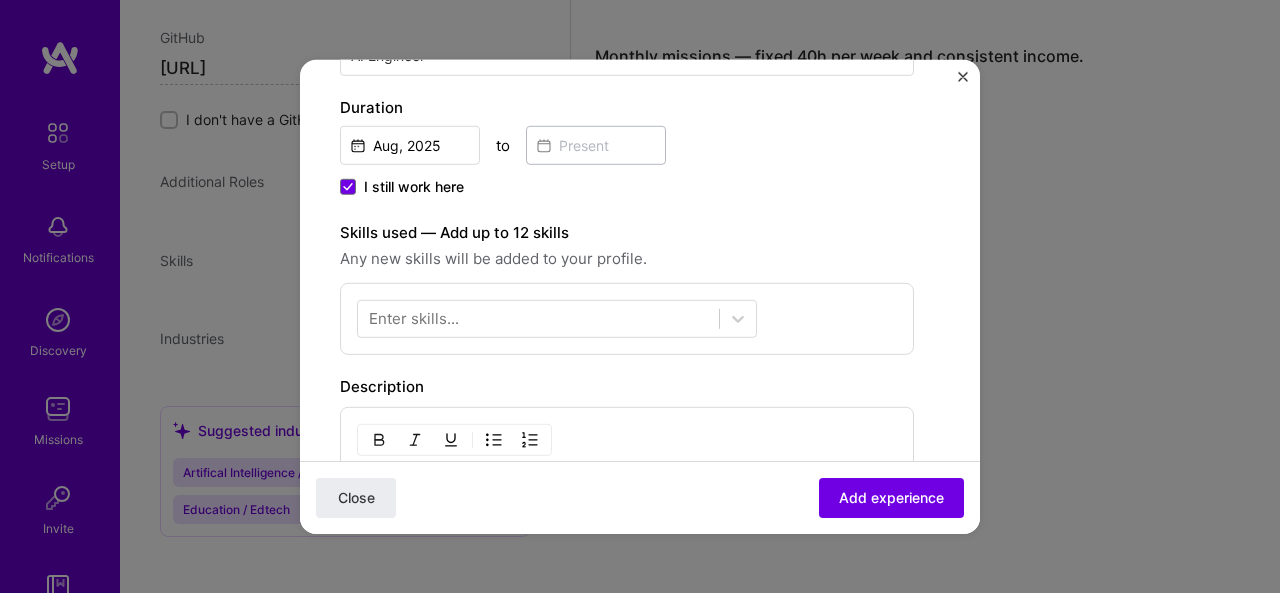 click on "Skills used — Add up to 12 skills" at bounding box center [627, 232] 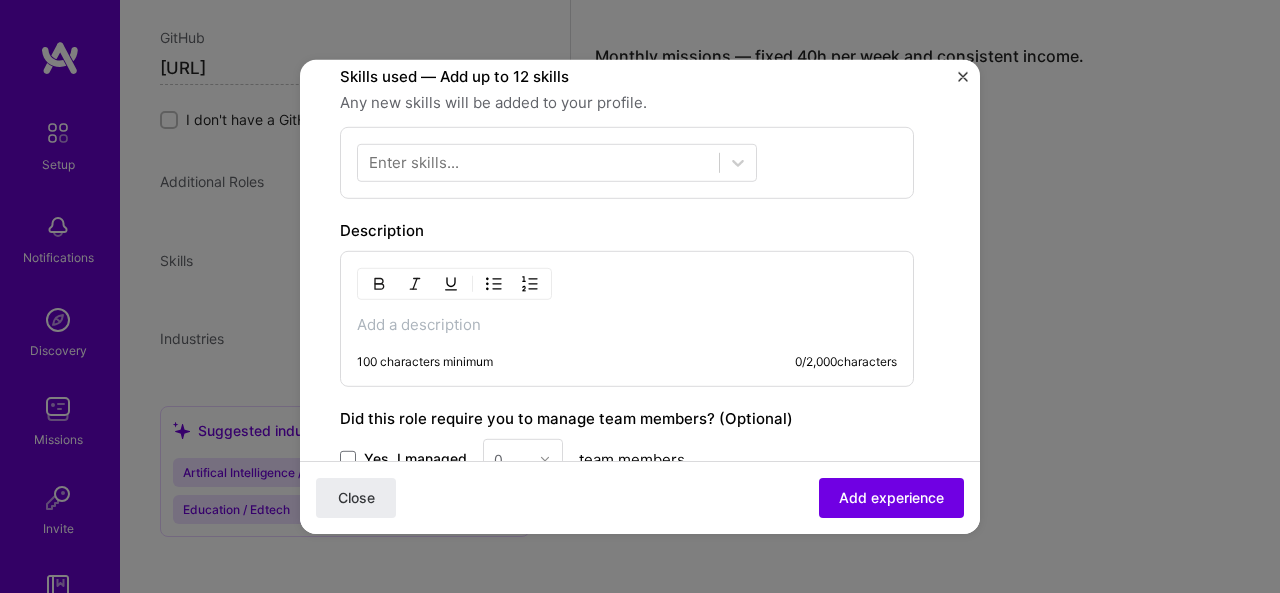 scroll, scrollTop: 580, scrollLeft: 0, axis: vertical 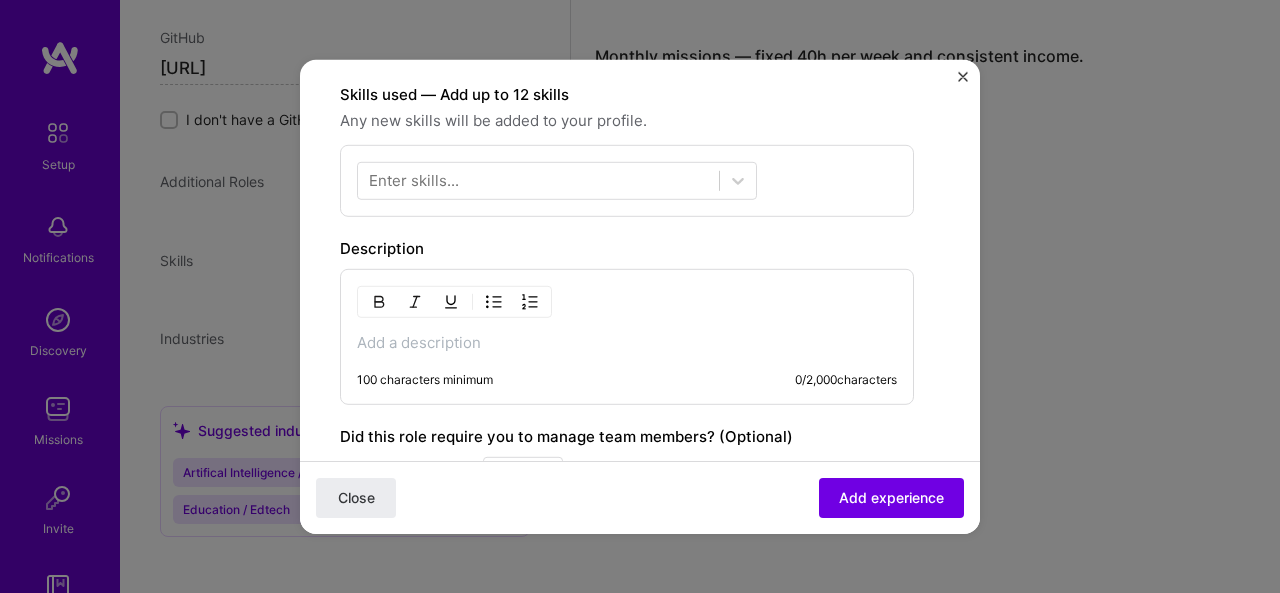 click at bounding box center (538, 180) 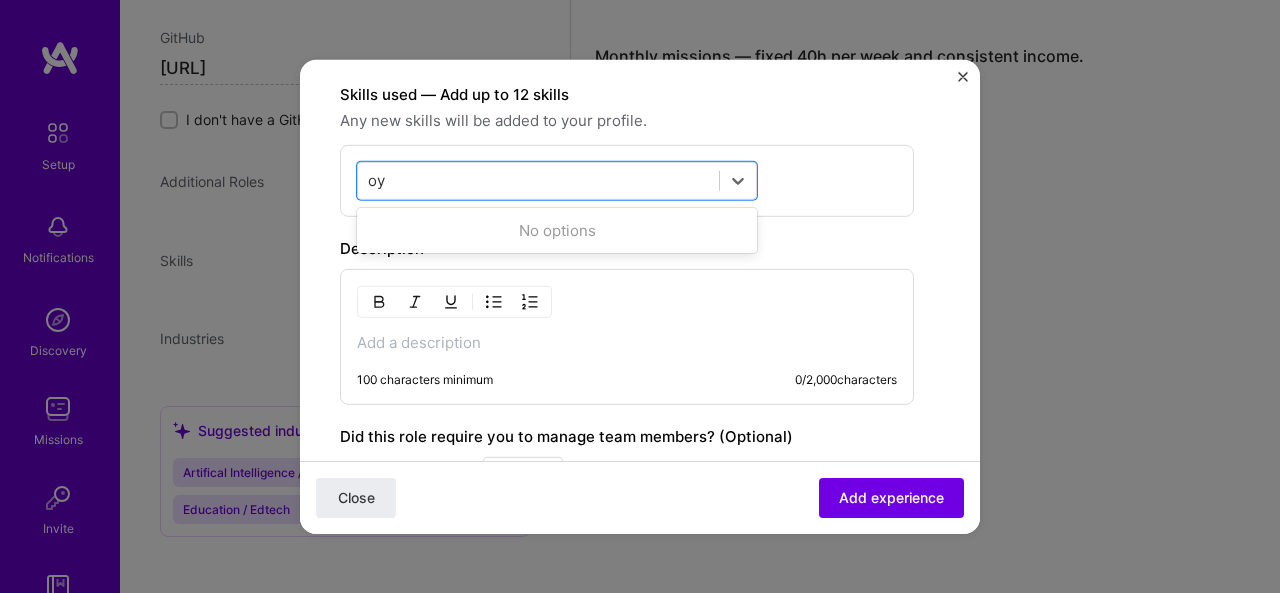 type on "o" 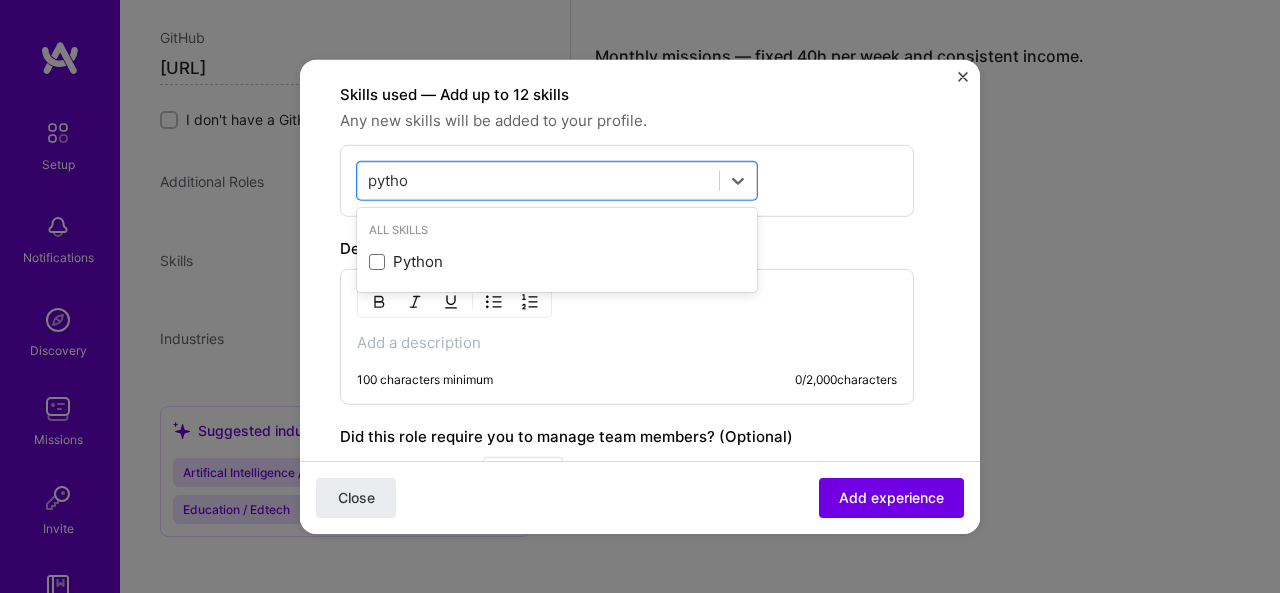 click at bounding box center [377, 262] 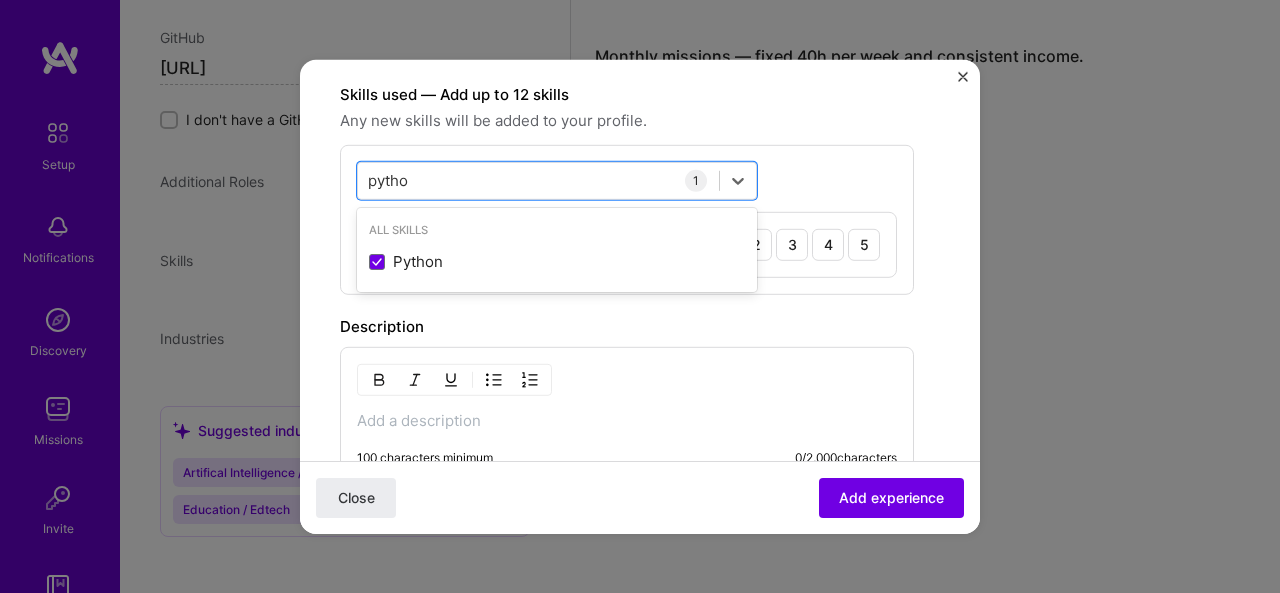 click at bounding box center [377, 262] 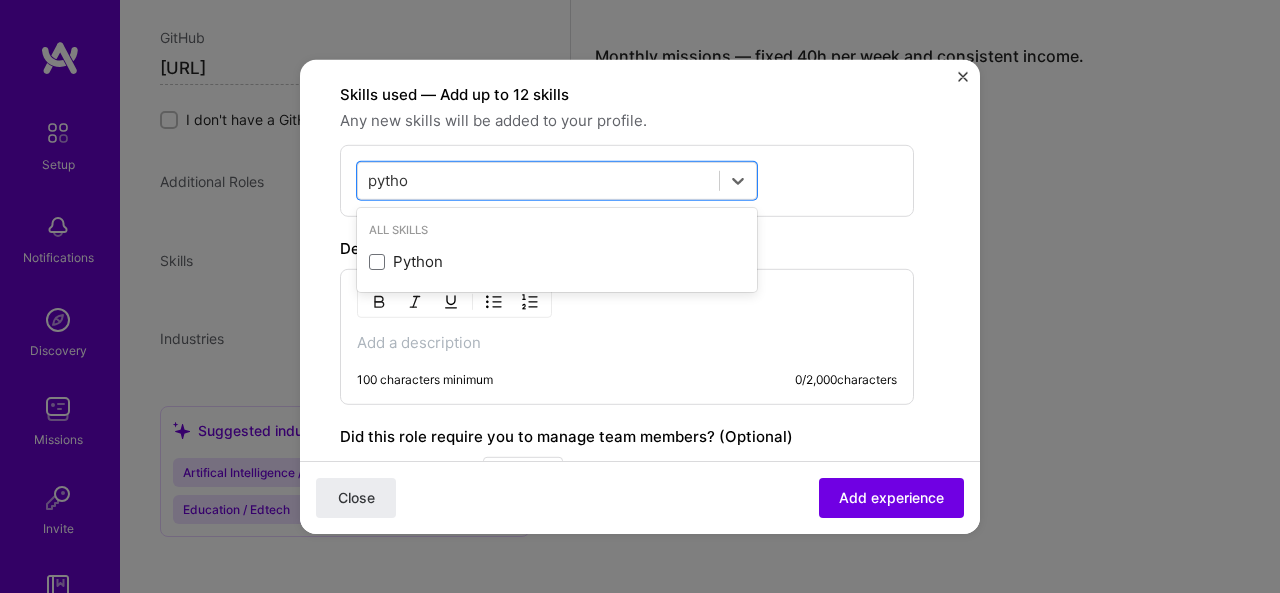 click at bounding box center [377, 262] 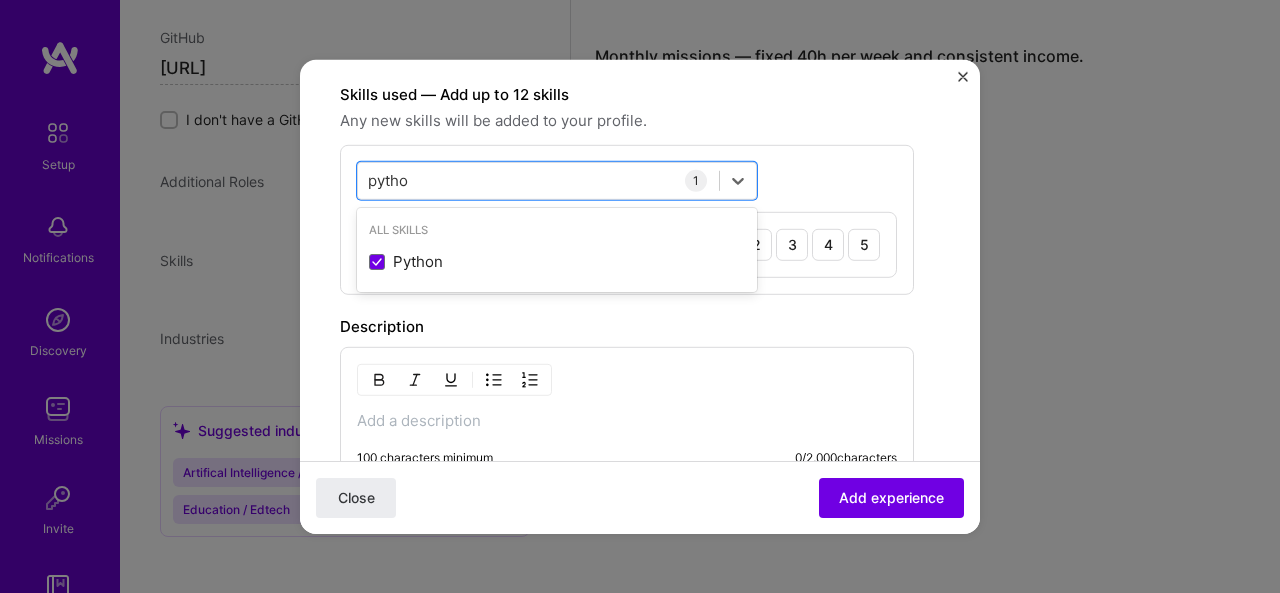 click at bounding box center (377, 262) 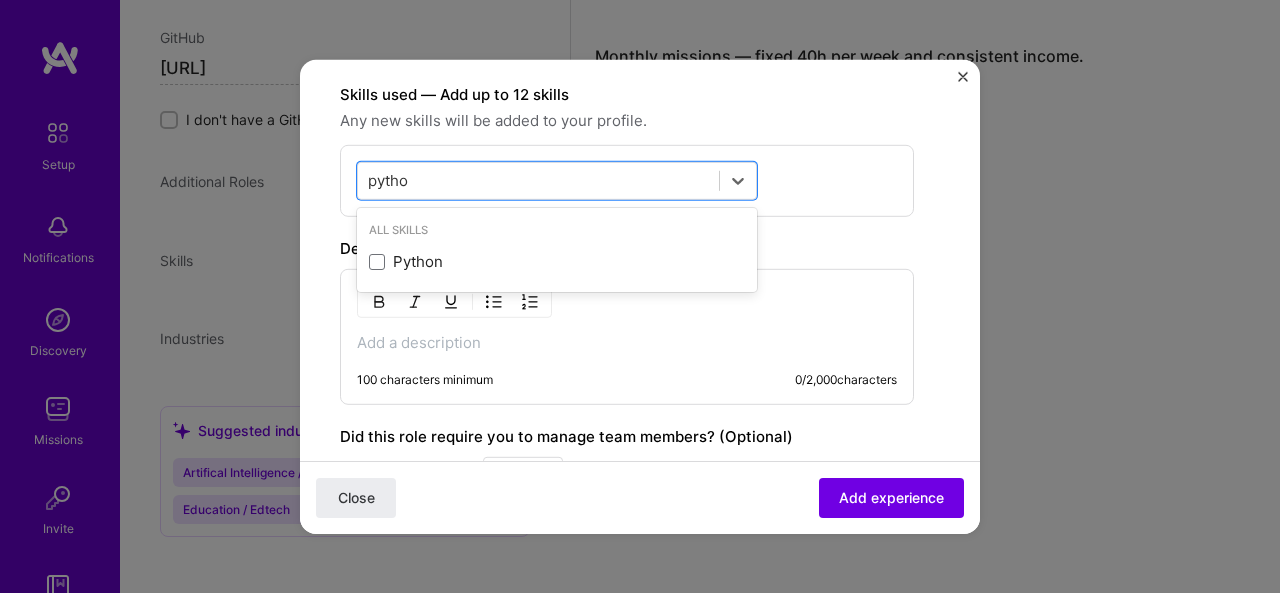 click at bounding box center [377, 262] 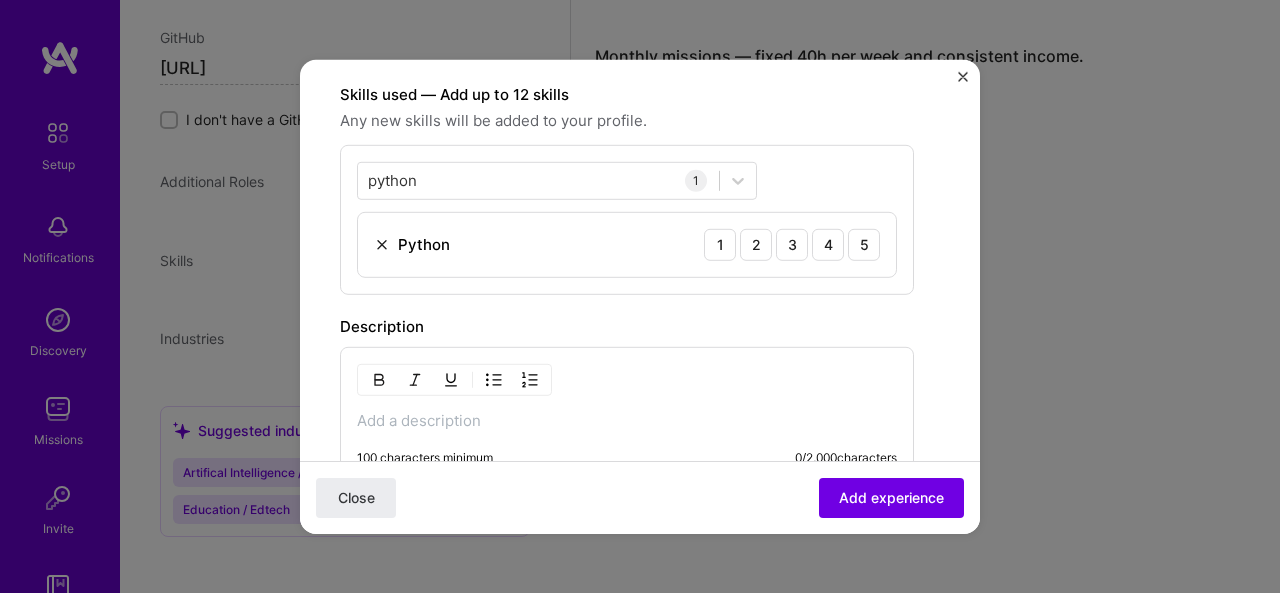 click on "100 characters minimum 0 / 2,000  characters" at bounding box center [627, 414] 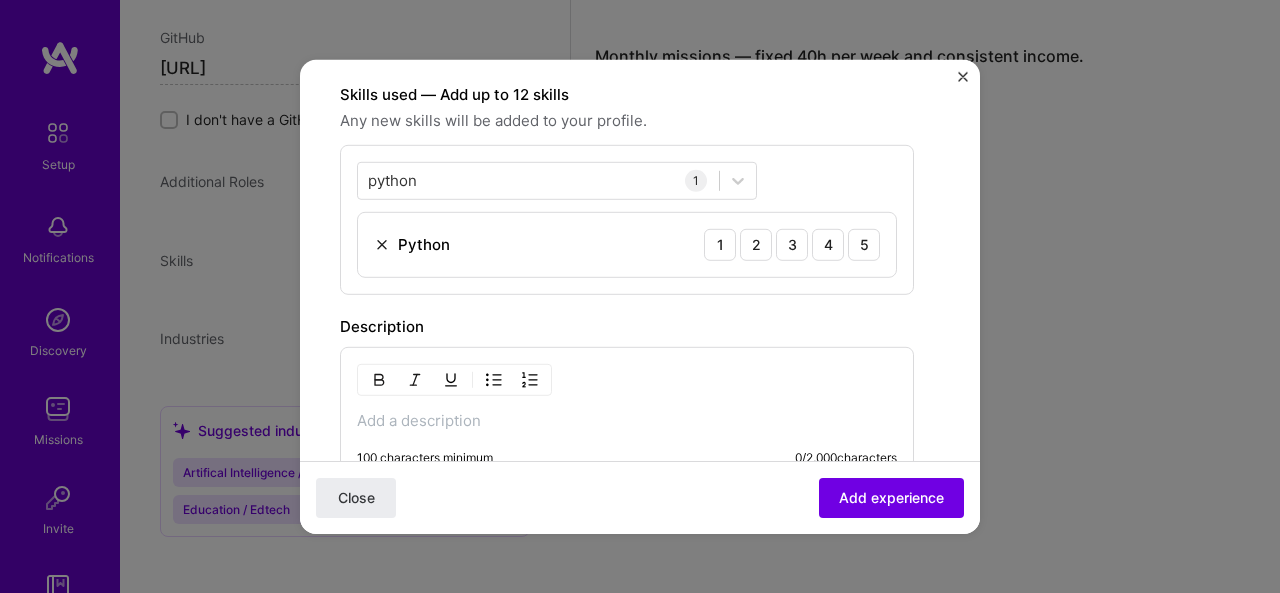 click on "3" at bounding box center (792, 244) 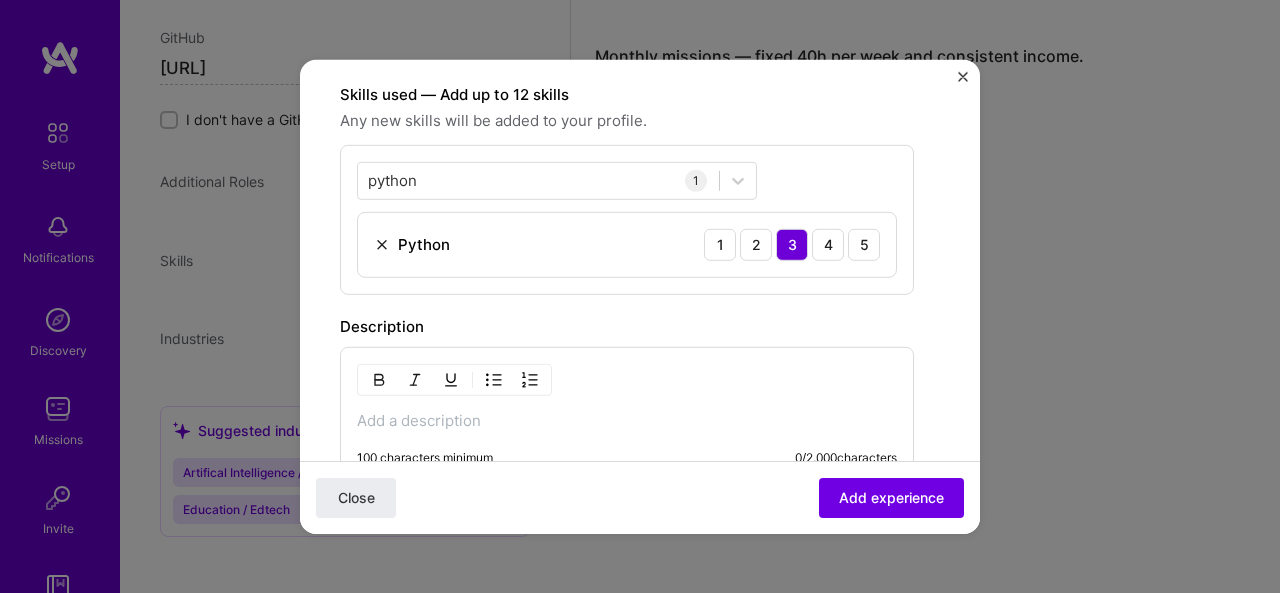 click 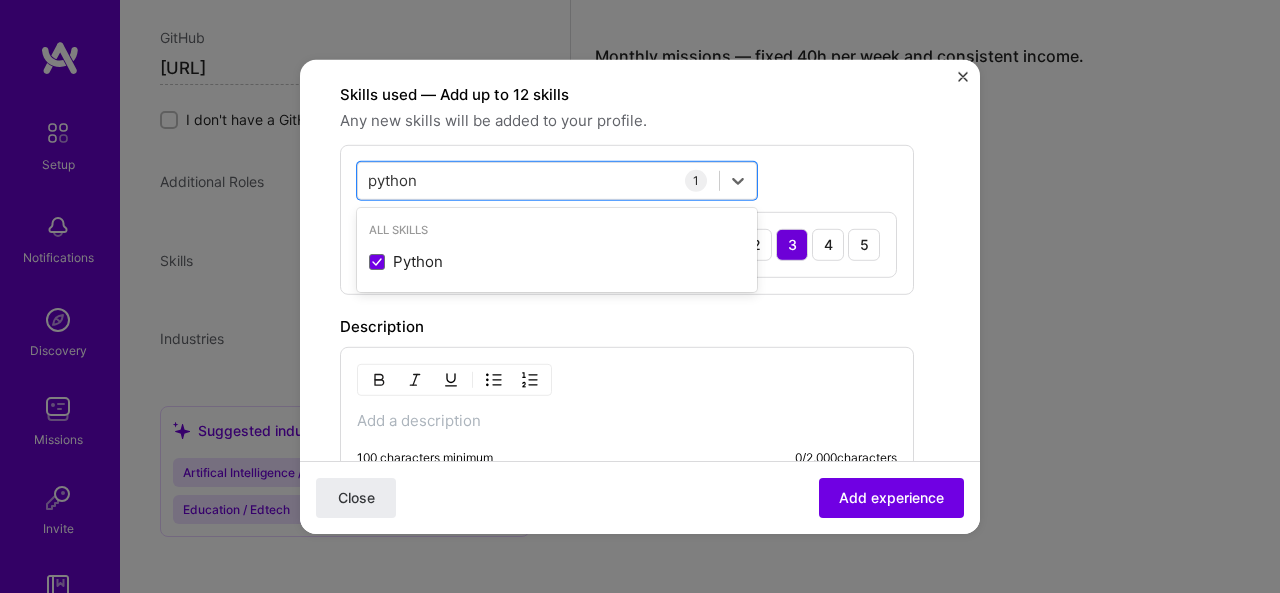 click on "Python" at bounding box center (557, 261) 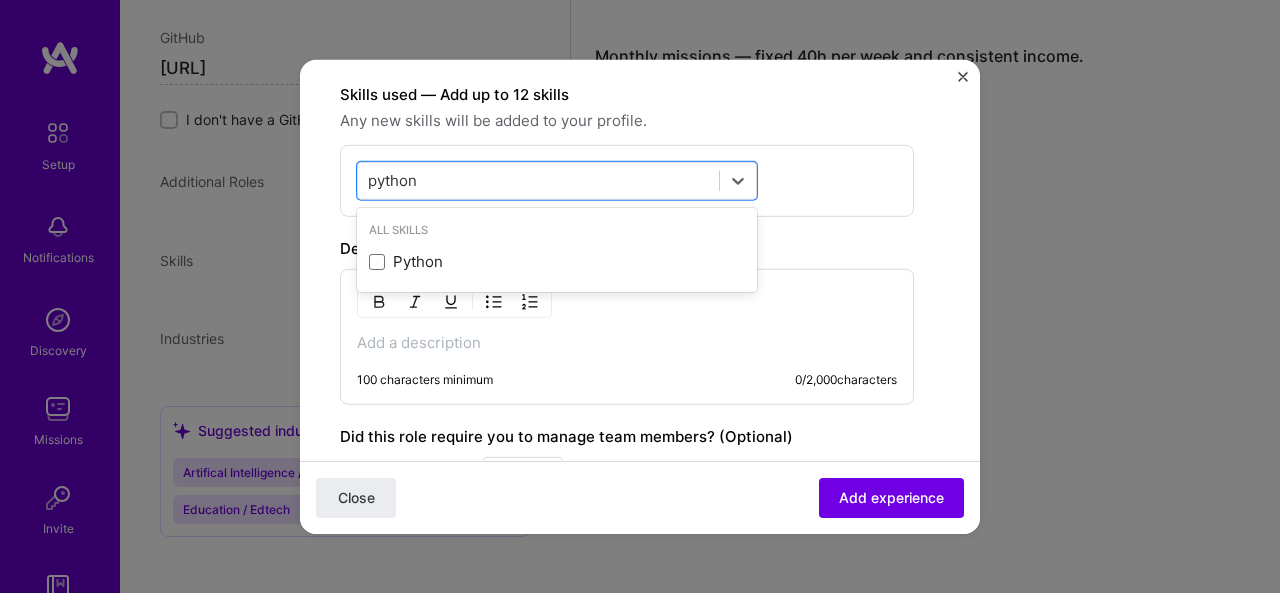 click on "Python" at bounding box center [557, 261] 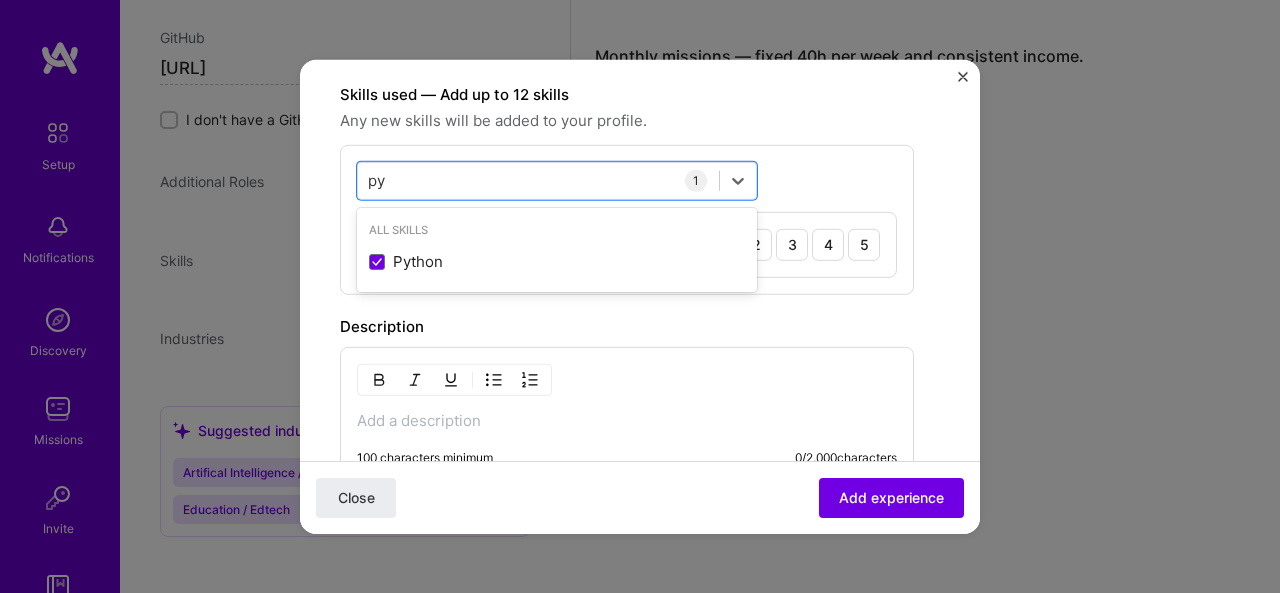type on "p" 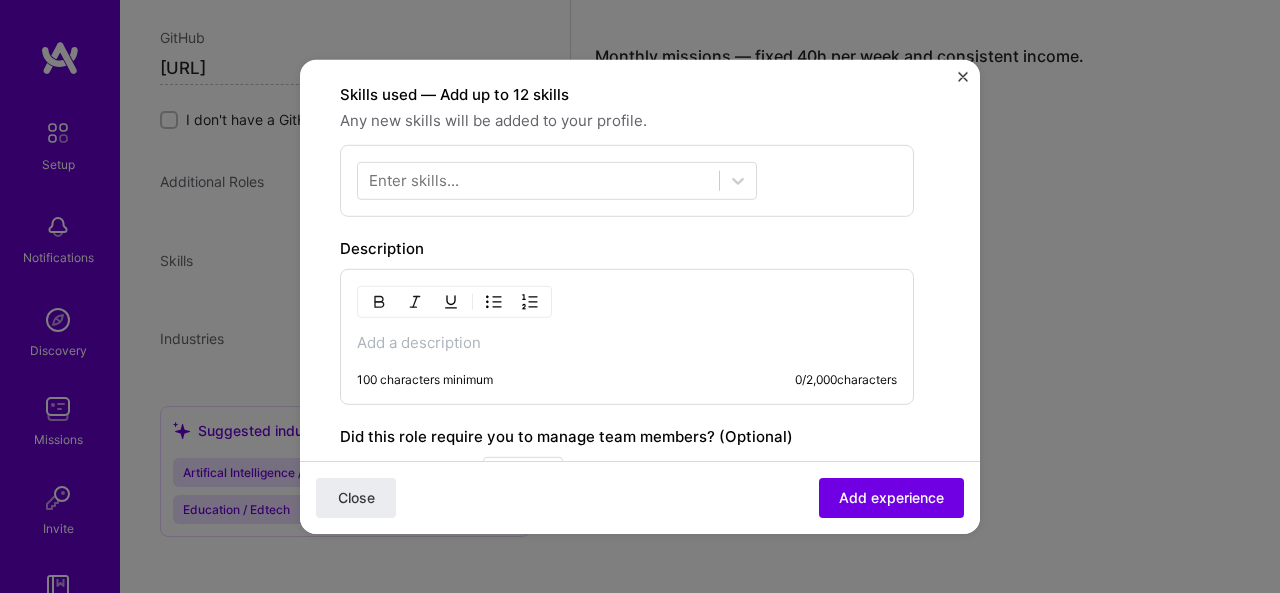 click on "Create a job experience Jobs help companies understand your past experience. Company logo Company name Micro System Solutions
Industry Add up to 2 industries. Selected industry 1 Your title and specialization Co-founder AI Engineer Duration Aug, 2025
to
I still work here Skills used — Add up to 12 skills Any new skills will be added to your profile. Enter skills... Description 100 characters minimum 0 / 2,000  characters Did this role require you to manage team members? (Optional) Yes, I managed 0 team members. Were you involved from inception to launch (0 - >  1)? (Optional) Zero to one is creation and development of a unique product from the ground up. I was involved in zero to one with this project Related projects (Optional) Connect a project you worked on at this position. Select projects Close Add experience" at bounding box center [640, 178] 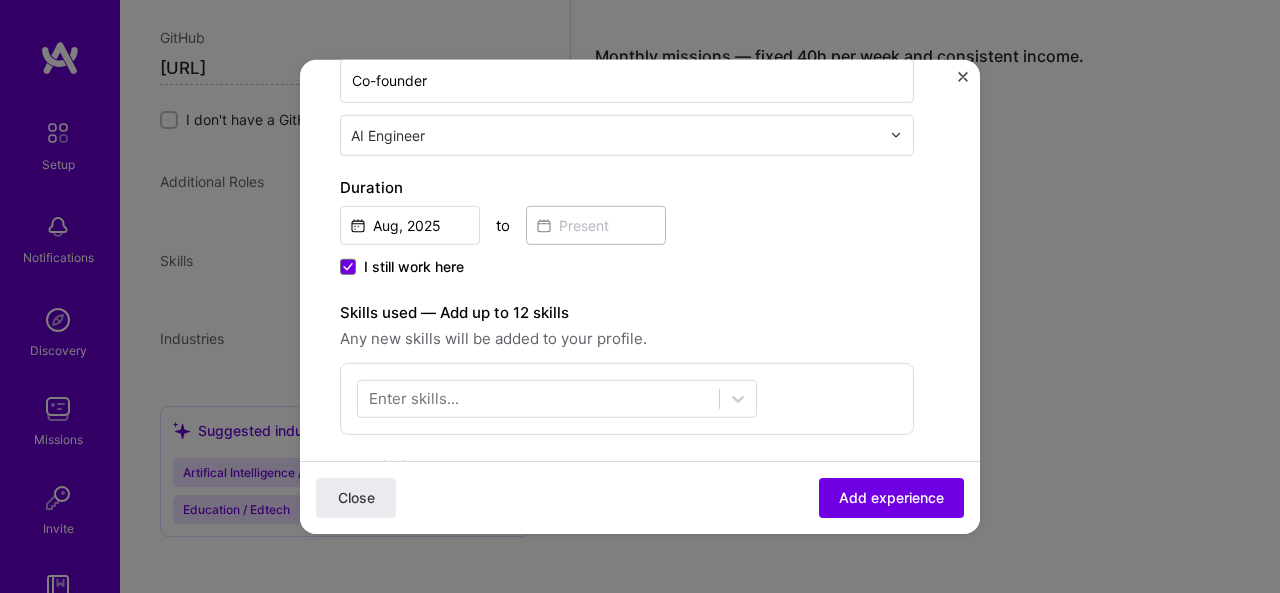 scroll, scrollTop: 344, scrollLeft: 0, axis: vertical 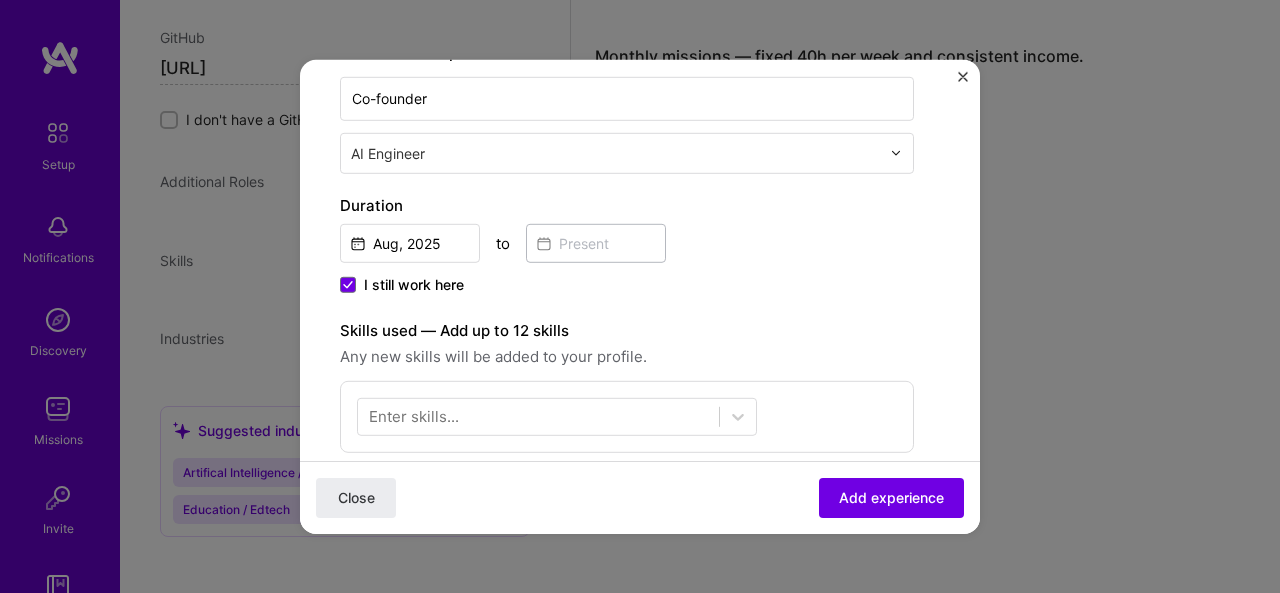 click at bounding box center [538, 416] 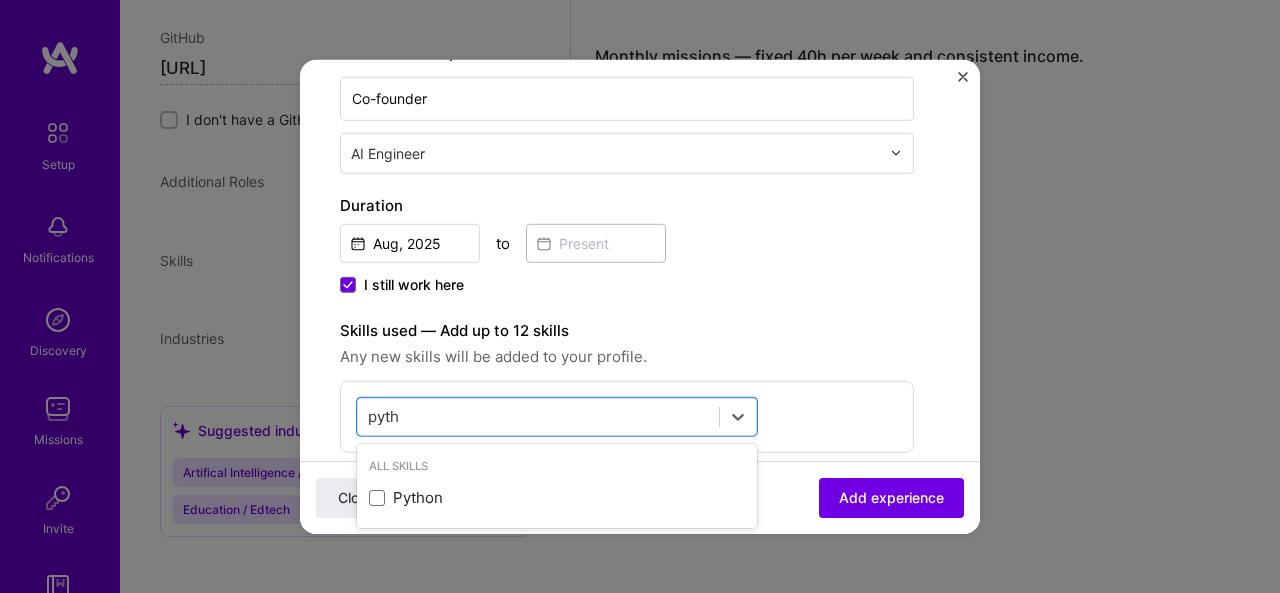 click at bounding box center [377, 498] 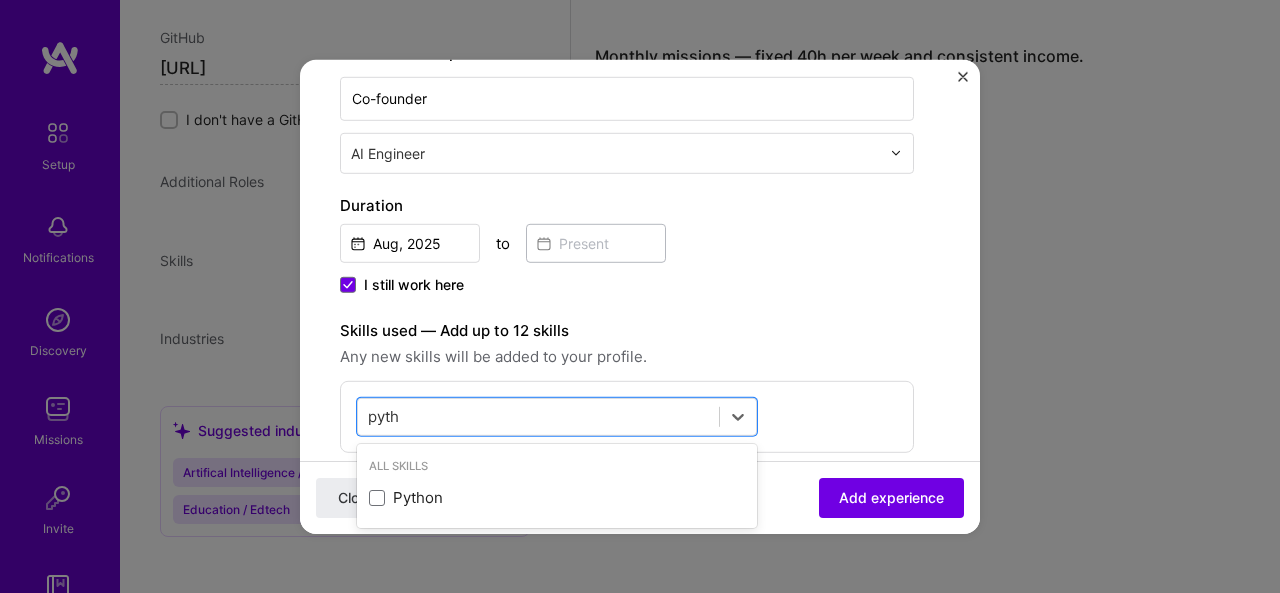 click at bounding box center (0, 0) 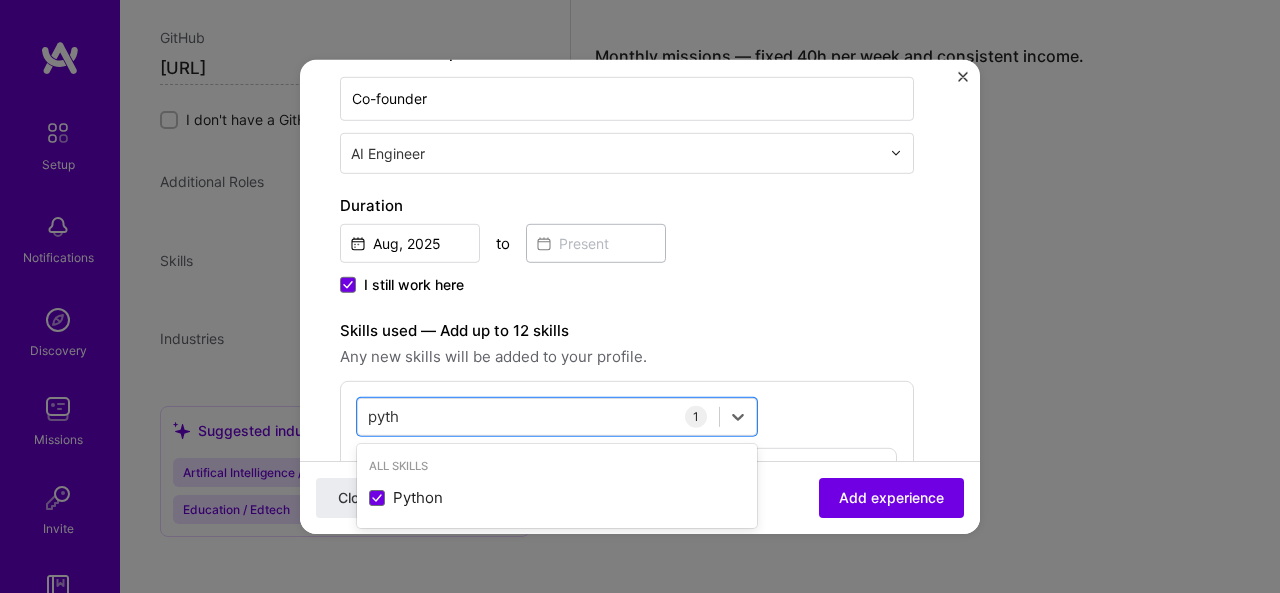 type on "pyth" 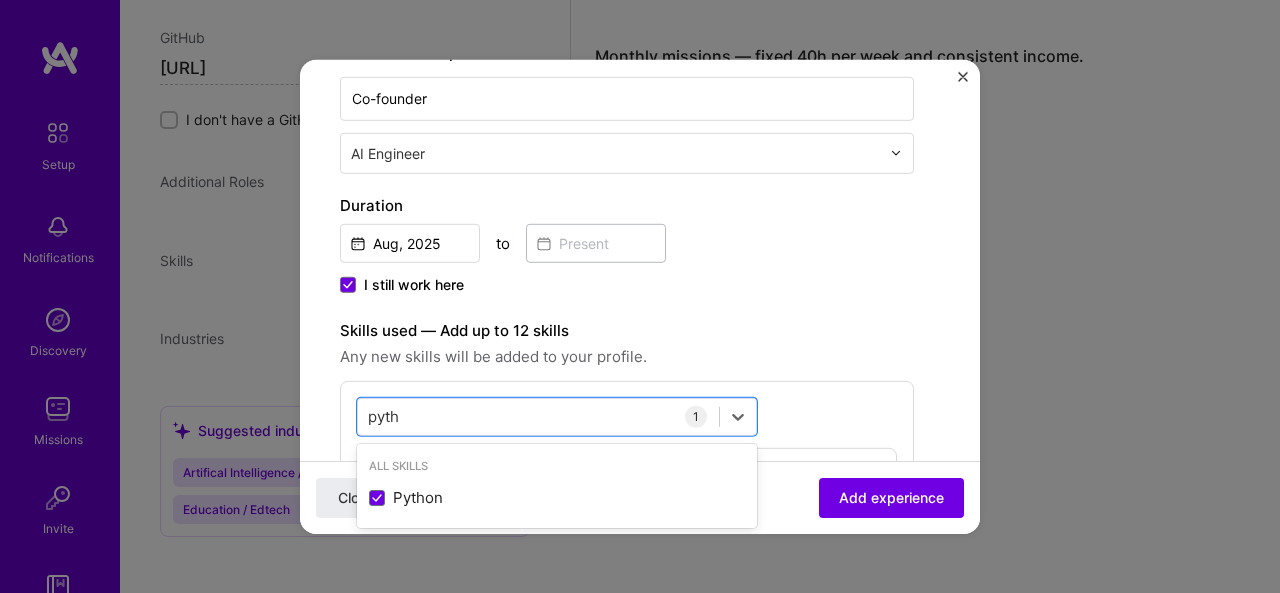 click on "1" at bounding box center [696, 416] 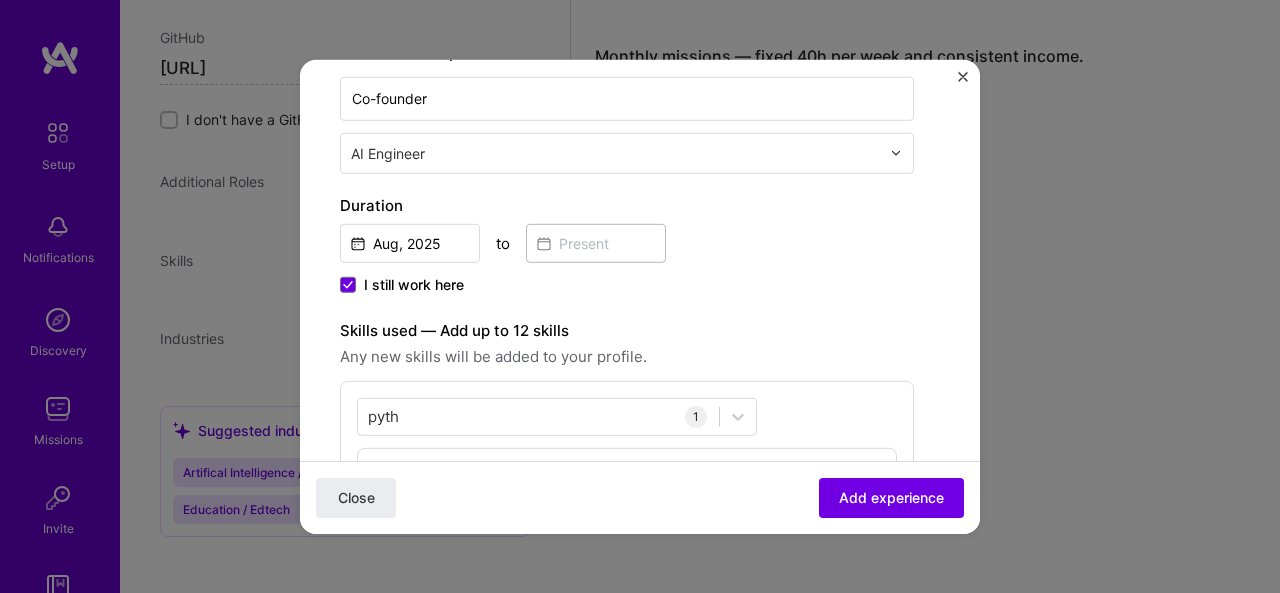 click on "1" at bounding box center (696, 416) 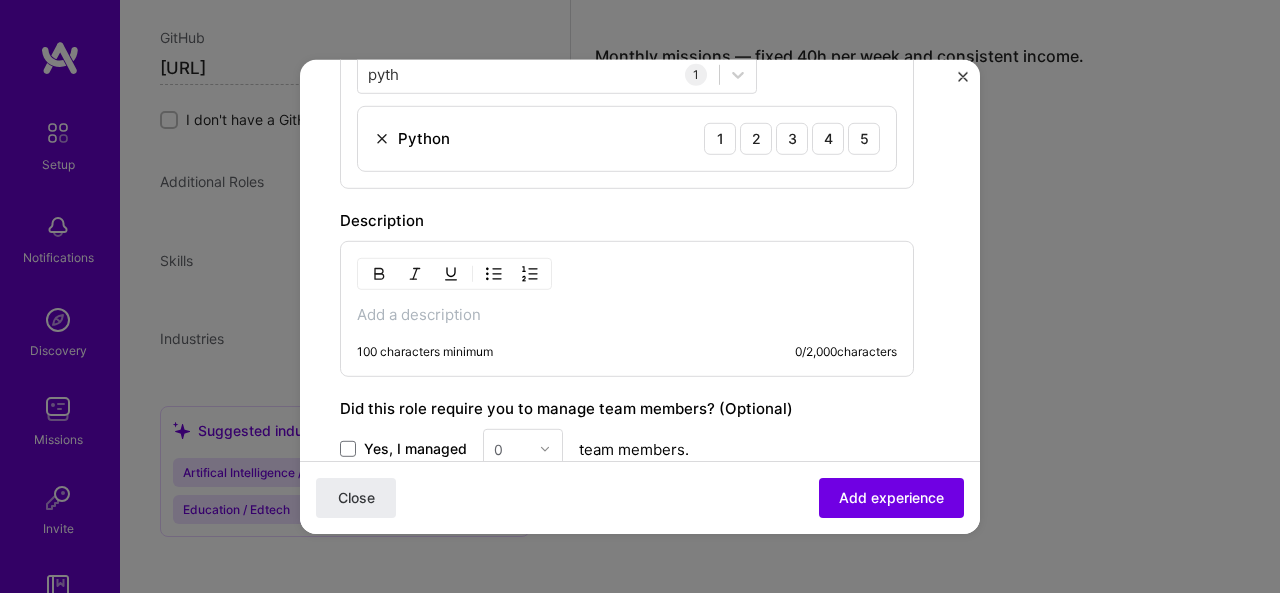 scroll, scrollTop: 688, scrollLeft: 0, axis: vertical 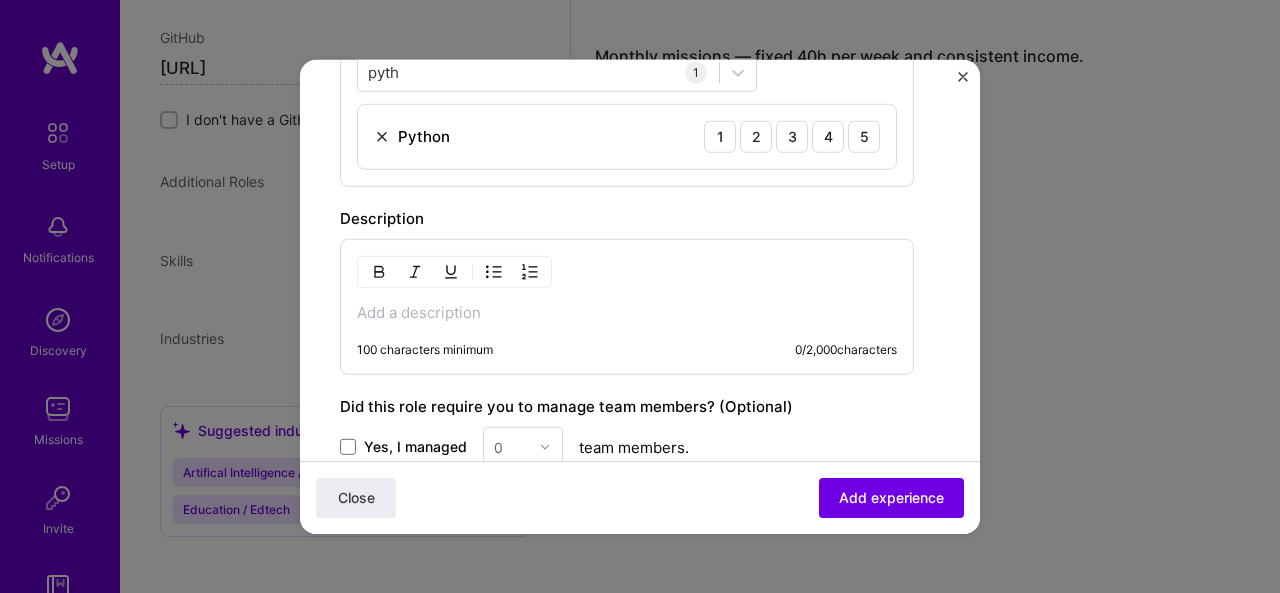 click on "3" at bounding box center [792, 136] 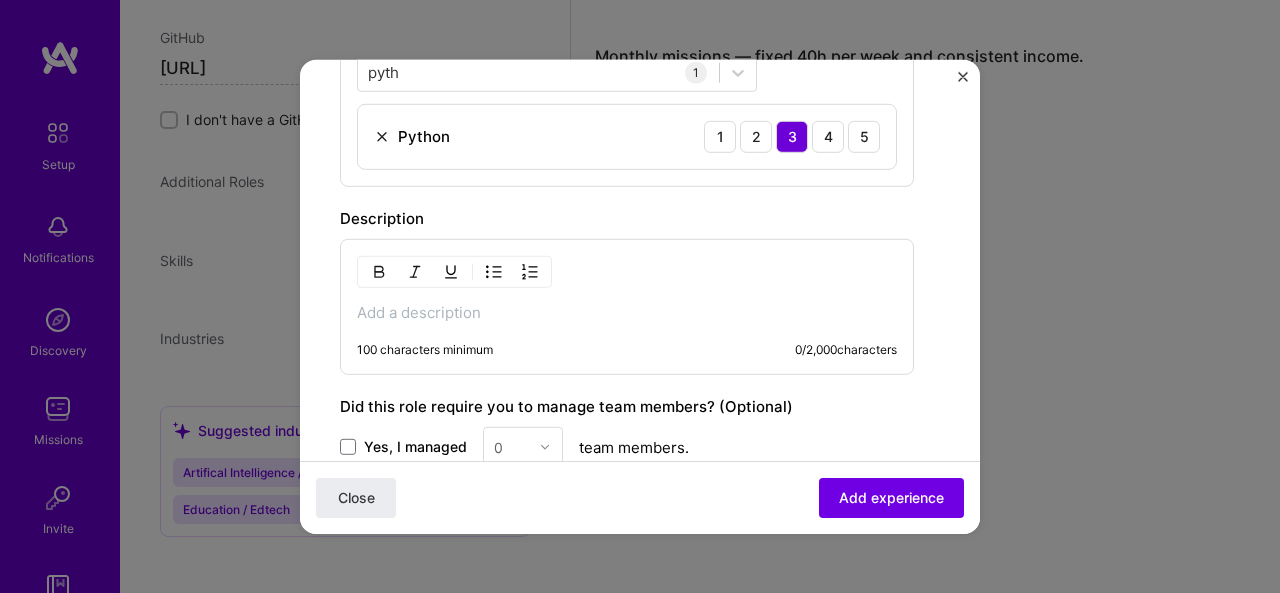 click at bounding box center [627, 312] 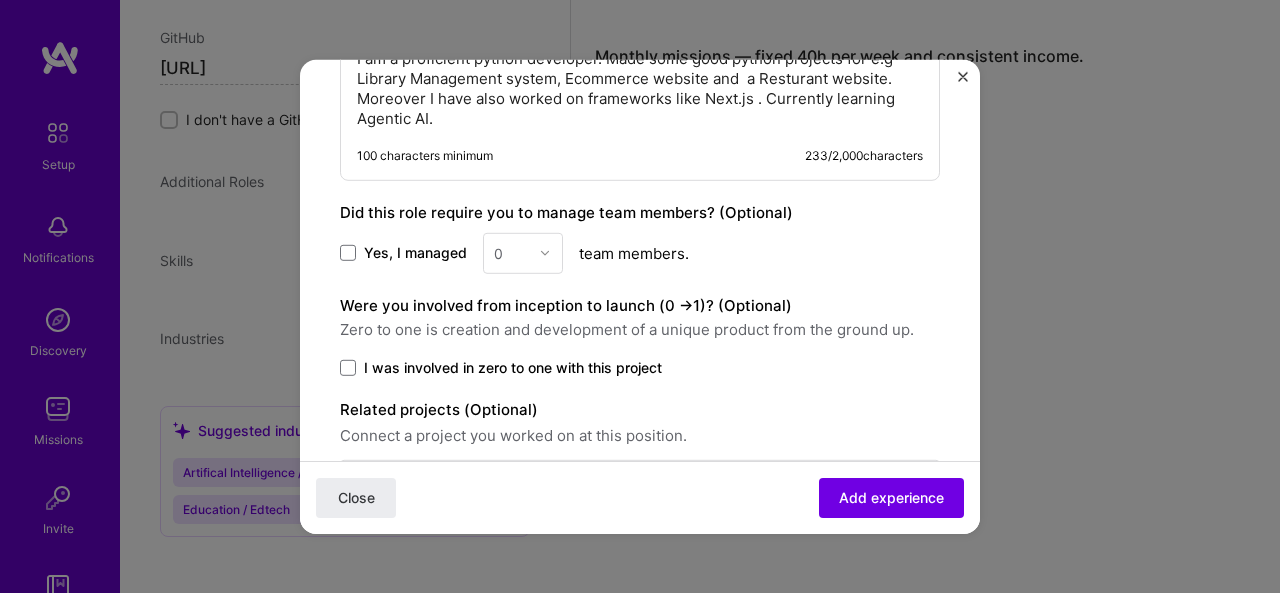 scroll, scrollTop: 956, scrollLeft: 0, axis: vertical 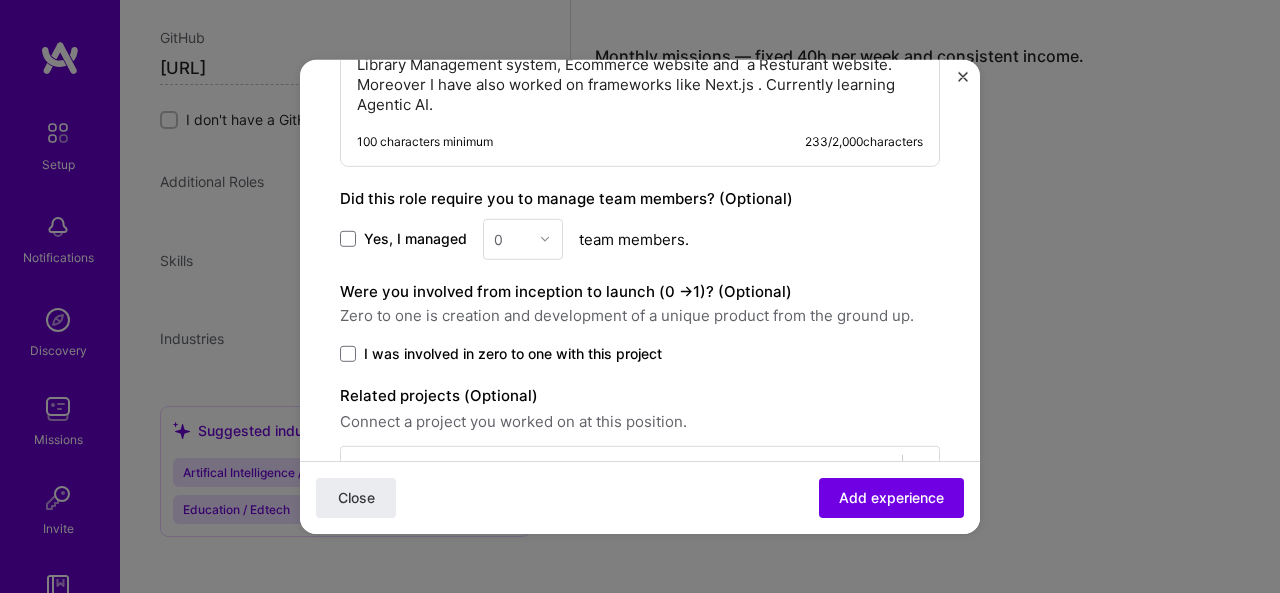 click on "I am a proficient python developer. Made some good python projects for e.g Library Management system, Ecommerce website and  a Resturant website. Moreover I have also worked on frameworks like Next.js . Currently learning Agentic AI." at bounding box center [640, 74] 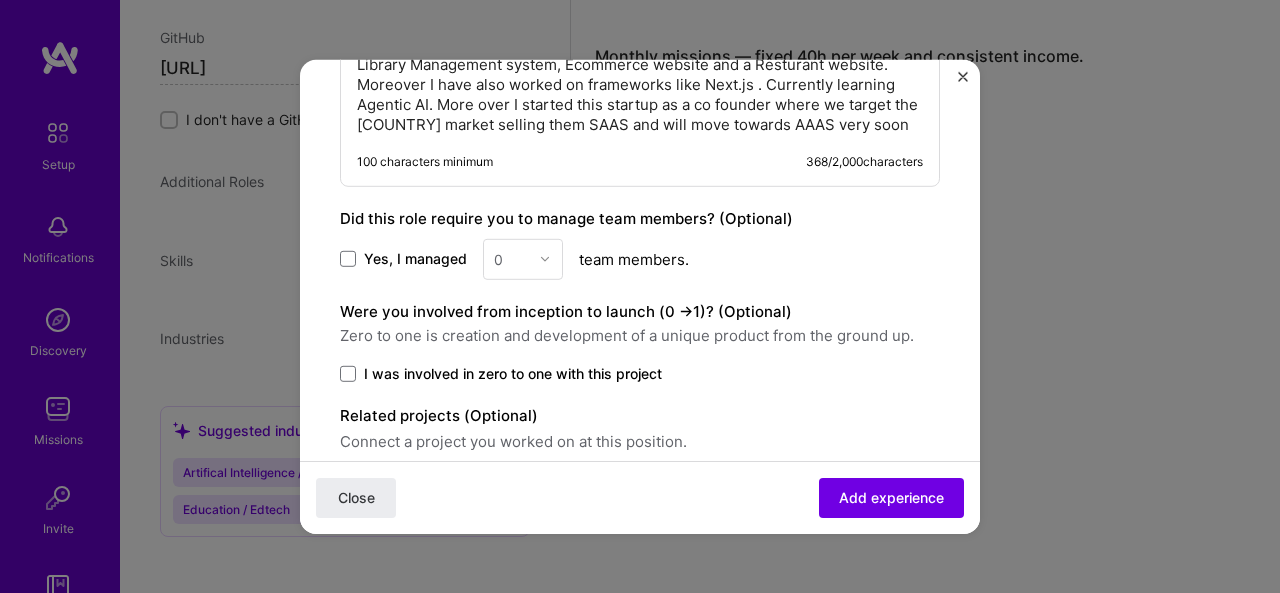 click at bounding box center (348, 373) 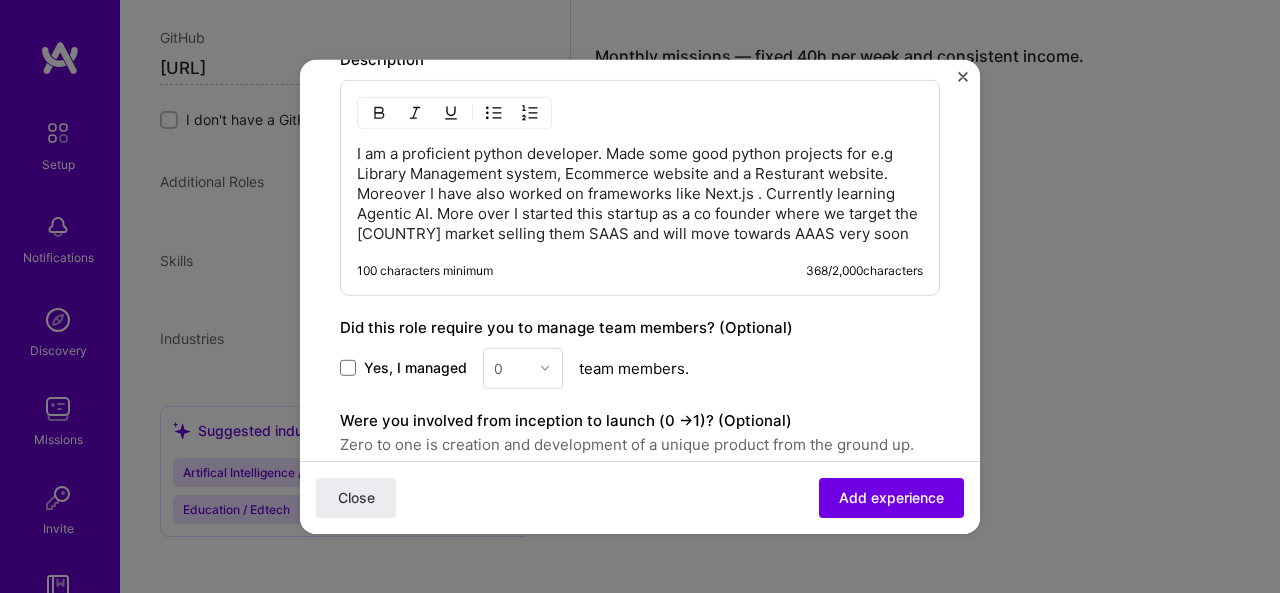 scroll, scrollTop: 1034, scrollLeft: 0, axis: vertical 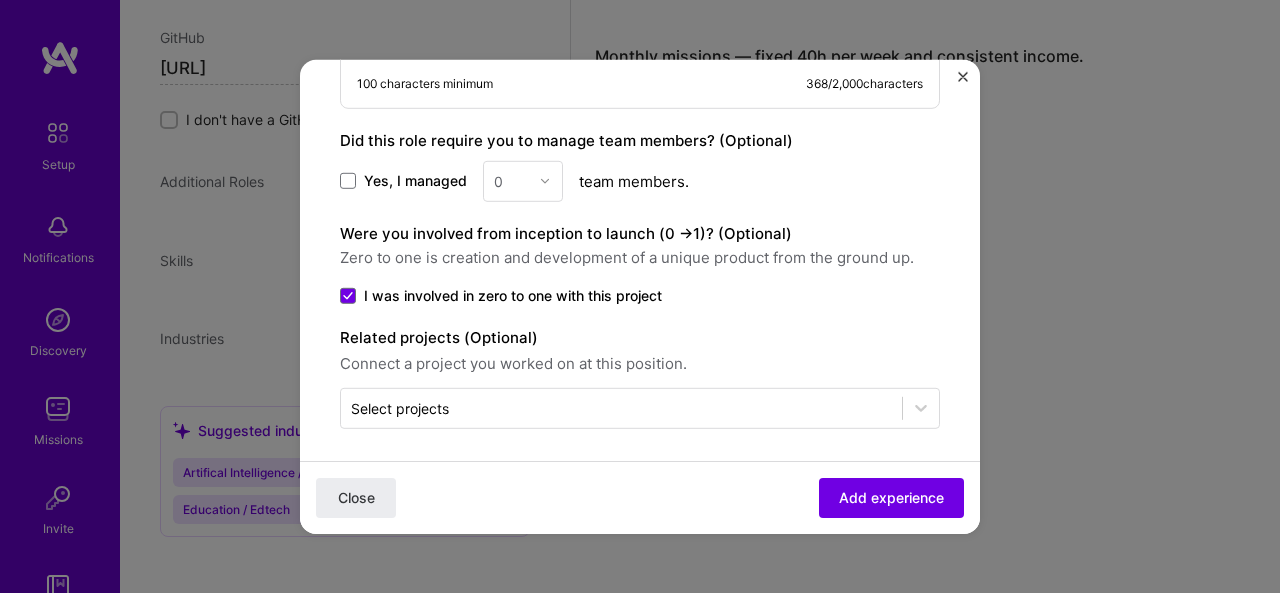 click at bounding box center (621, 407) 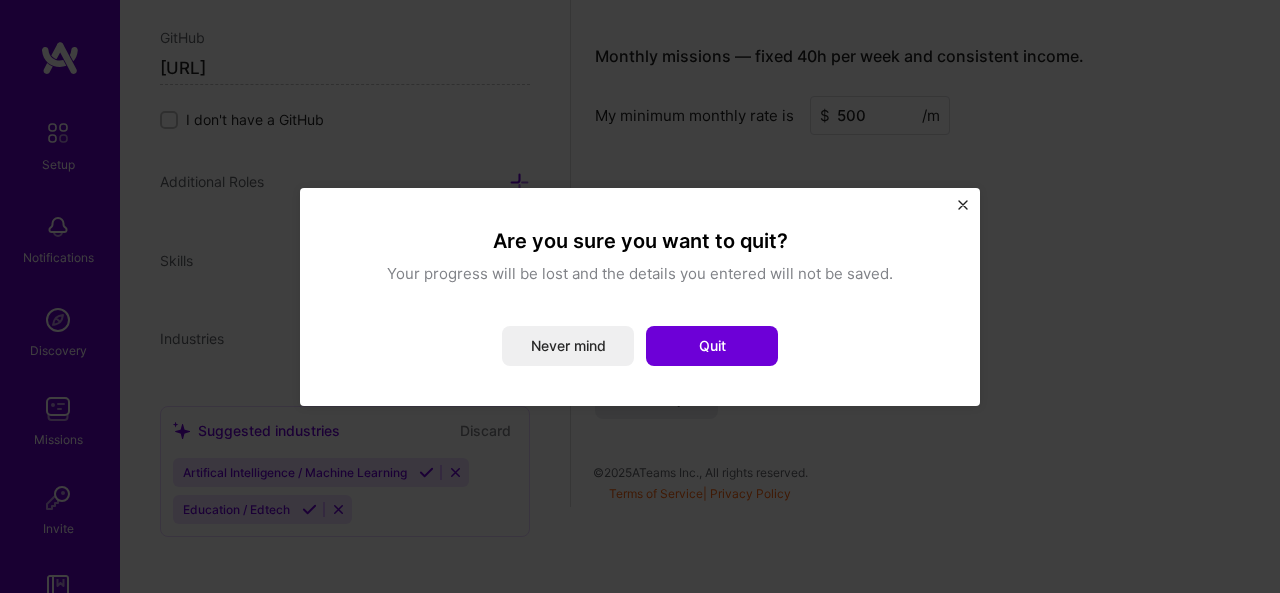 click on "Never mind" at bounding box center (568, 346) 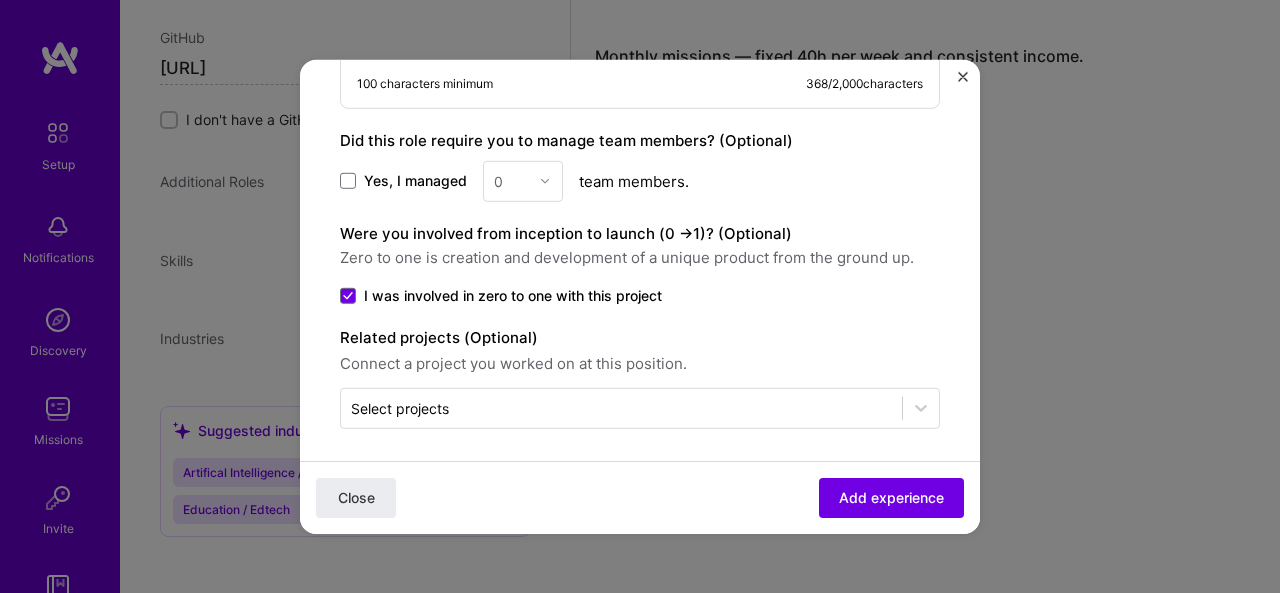click on "Add experience" at bounding box center [891, 498] 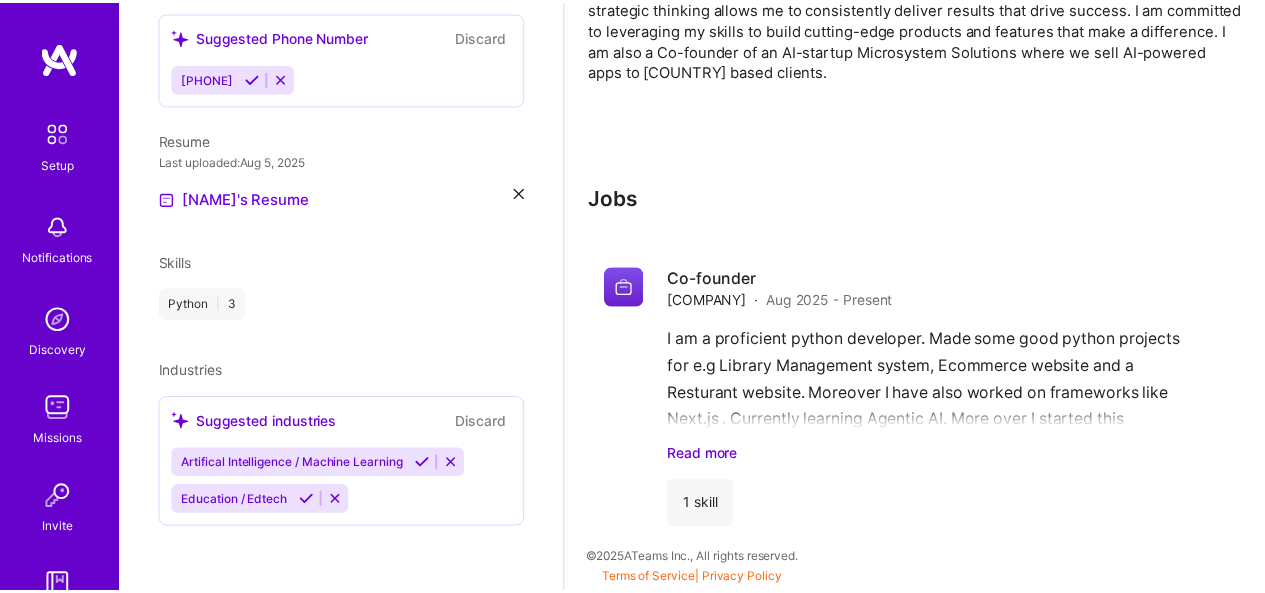 scroll, scrollTop: 916, scrollLeft: 0, axis: vertical 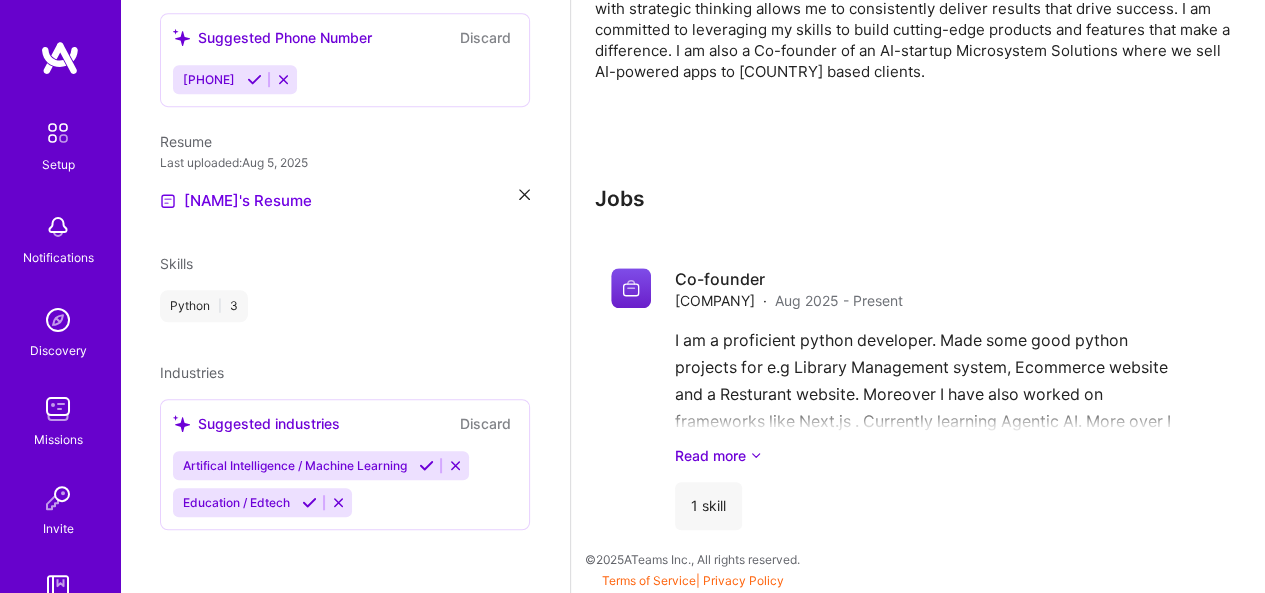 click on "1   skill" at bounding box center [708, 506] 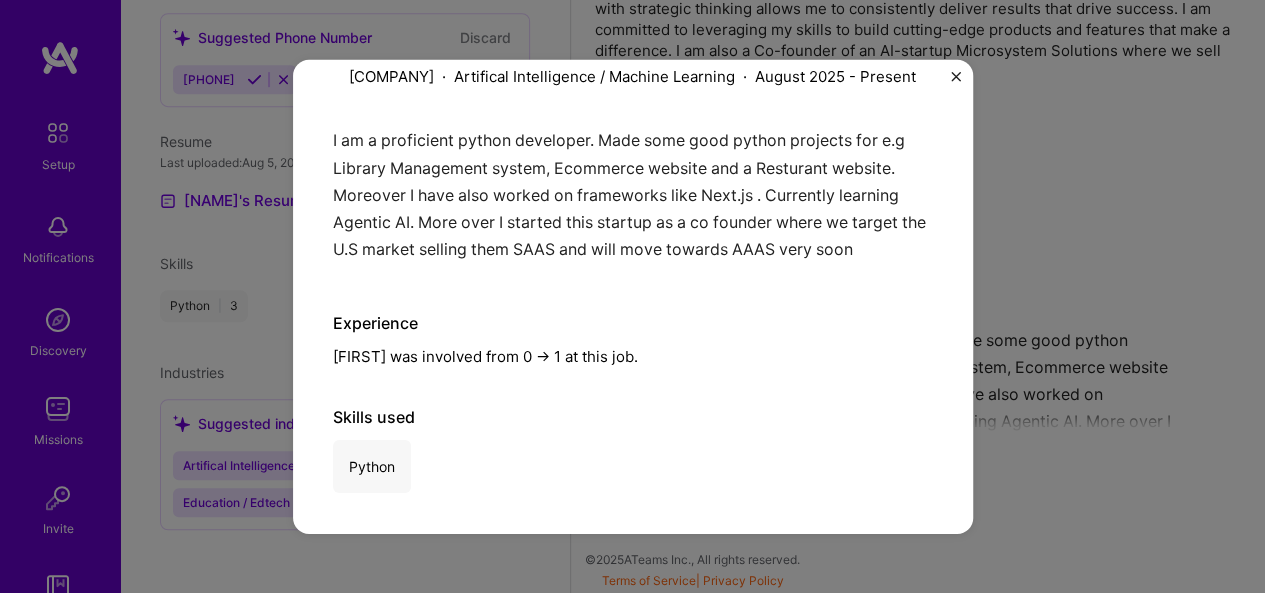 scroll, scrollTop: 0, scrollLeft: 0, axis: both 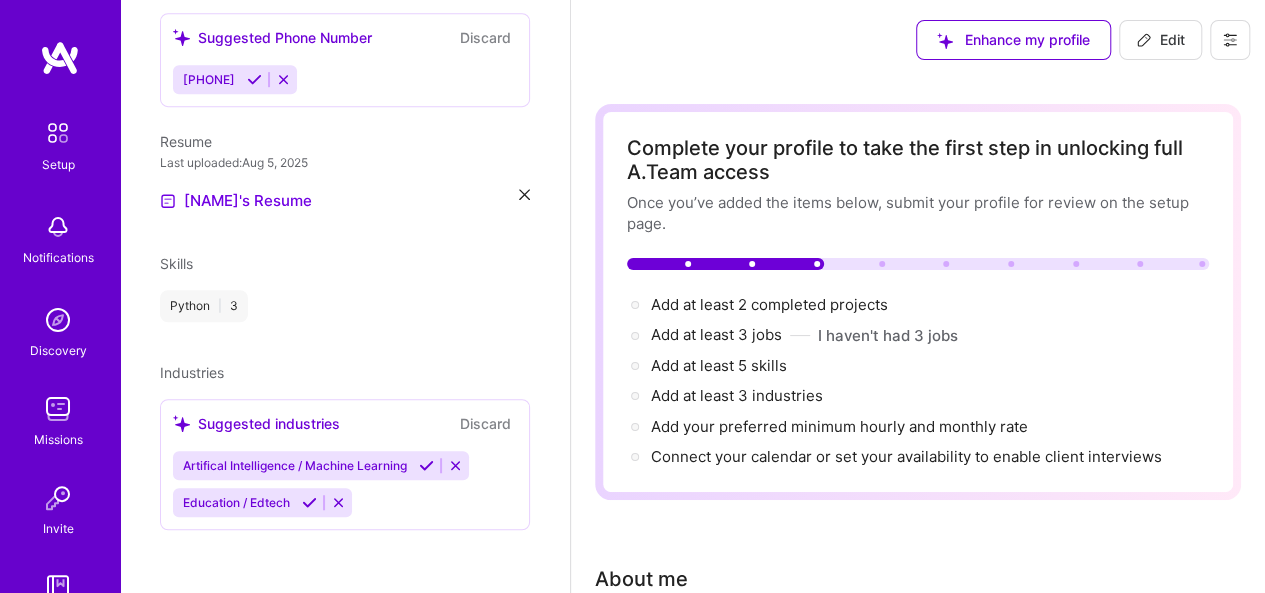 click on "Complete your profile to take the first step in unlocking full A.Team access" at bounding box center (918, 160) 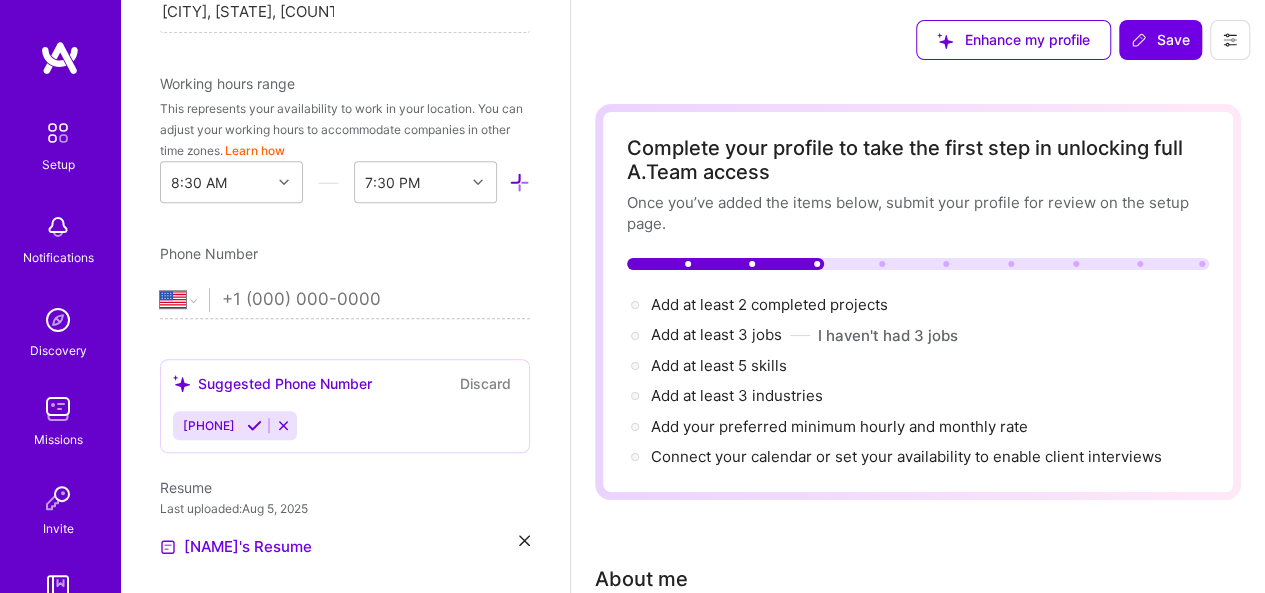scroll, scrollTop: 365, scrollLeft: 0, axis: vertical 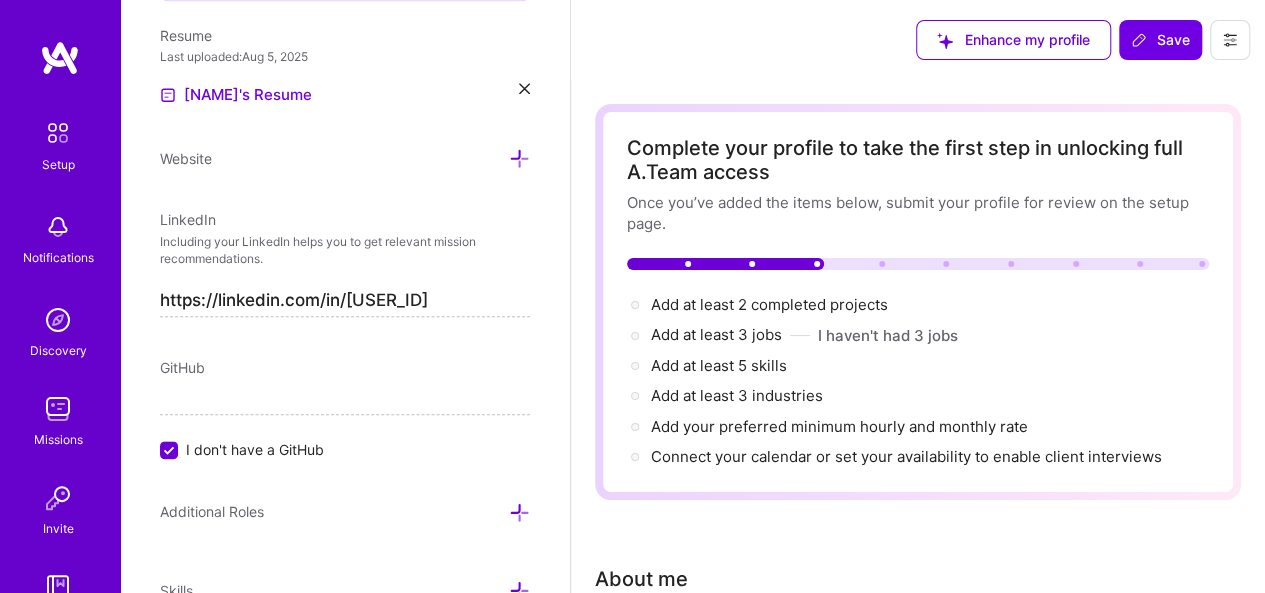 click on "Add at least 5 skills  →" at bounding box center [719, 365] 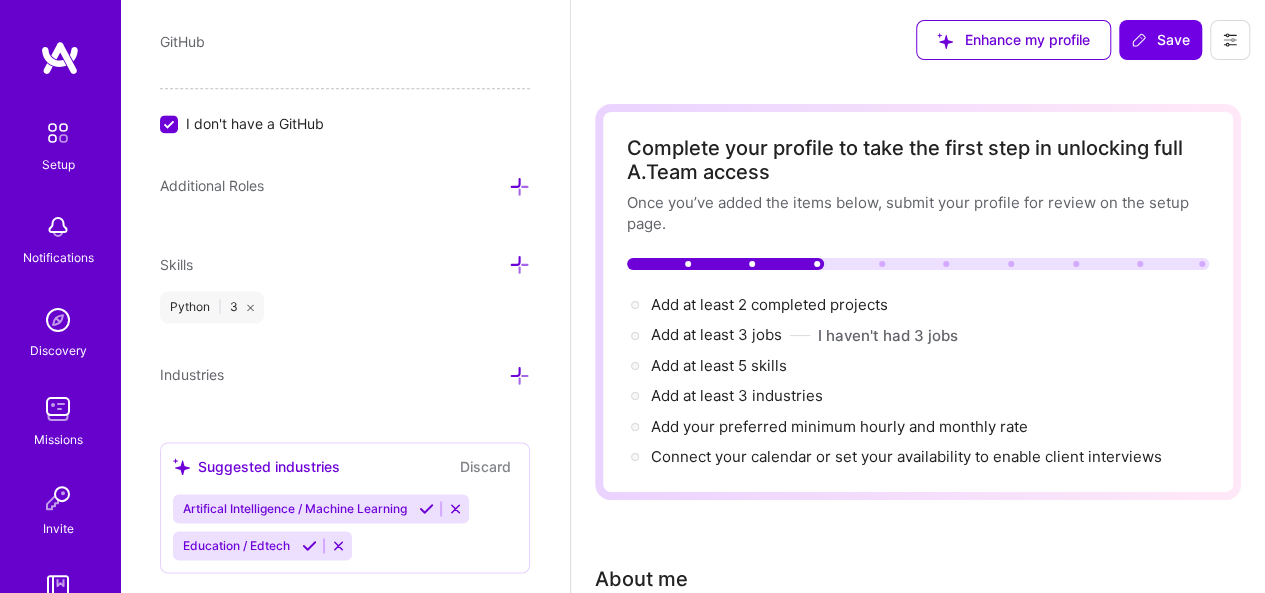 scroll, scrollTop: 1350, scrollLeft: 0, axis: vertical 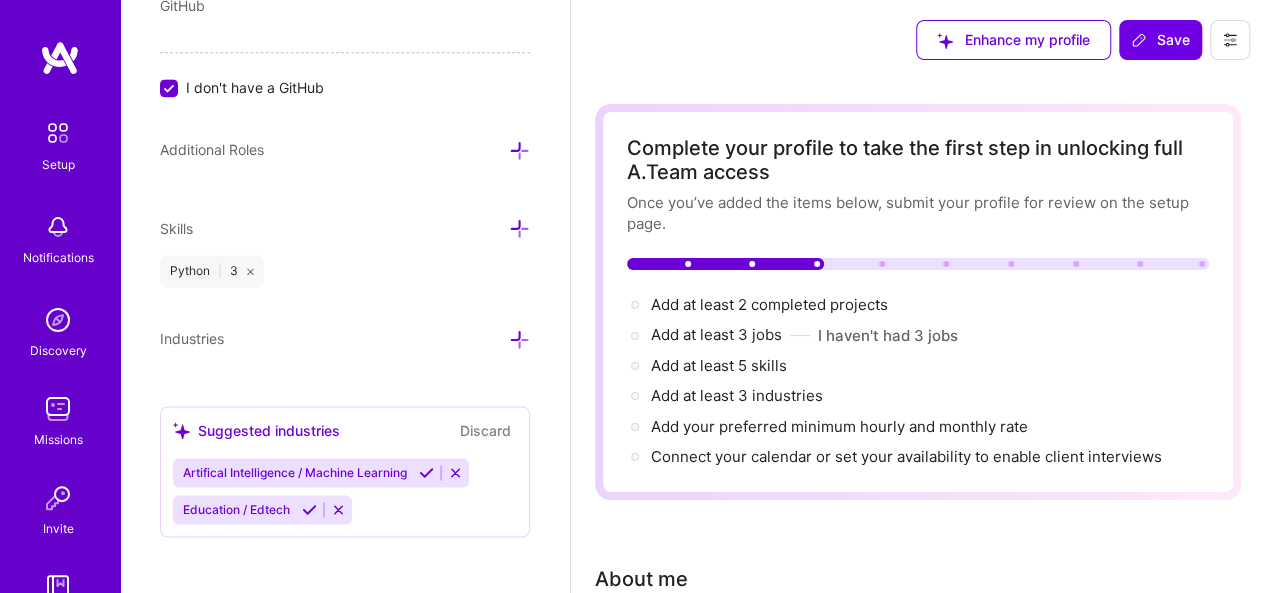 click at bounding box center (519, 339) 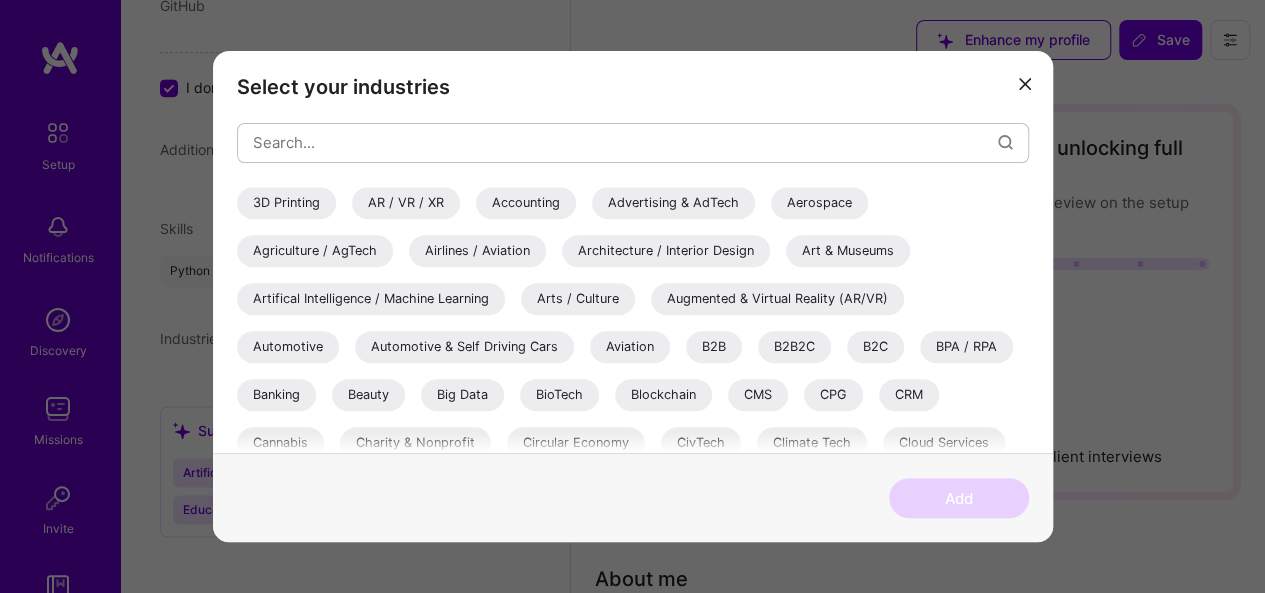 click at bounding box center (1025, 83) 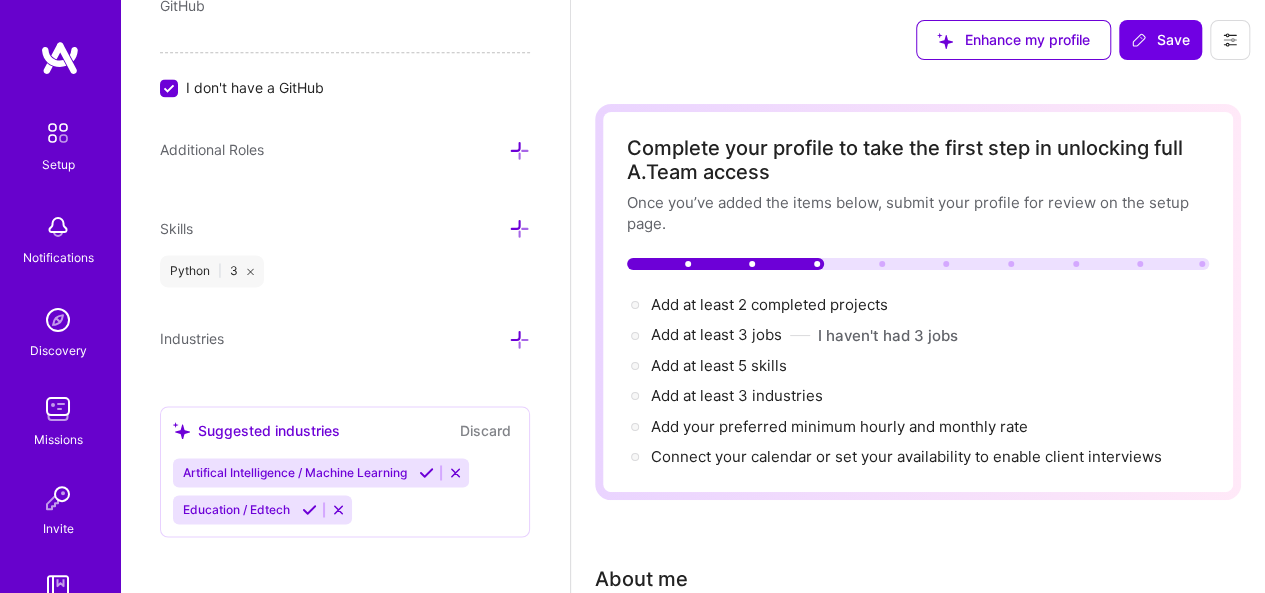 click on "Edit photo Shahzaib Aslam AI Engineer 1 Year Experience Location  This is the location where you'll be physically located while working on missions. Misrepresenting your location is a violation of our terms and could lead to removal. Karachi, Sindh, Pakistan Karachi, Sindh, Pakistan Working hours range This represents your availability to work in your location. You can adjust your working hours to accommodate companies in other time zones. Learn how 8:30 AM 7:30 PM Phone Number Afghanistan Åland Islands Albania Algeria American Samoa Andorra Angola Anguilla Antigua and Barbuda Argentina Armenia Aruba Ascension Island Australia Austria Azerbaijan Bahamas Bahrain Bangladesh Barbados Belarus Belgium Belize Benin Bermuda Bhutan Bolivia Bonaire, Sint Eustatius and Saba Bosnia and Herzegovina Botswana Brazil British Indian Ocean Territory Brunei Darussalam Bulgaria Burkina Faso Burundi Cambodia Cameroon Canada Cape Verde Cayman Islands Central African Republic Chad Chile China Christmas Island Colombia Comoros |" at bounding box center (345, 296) 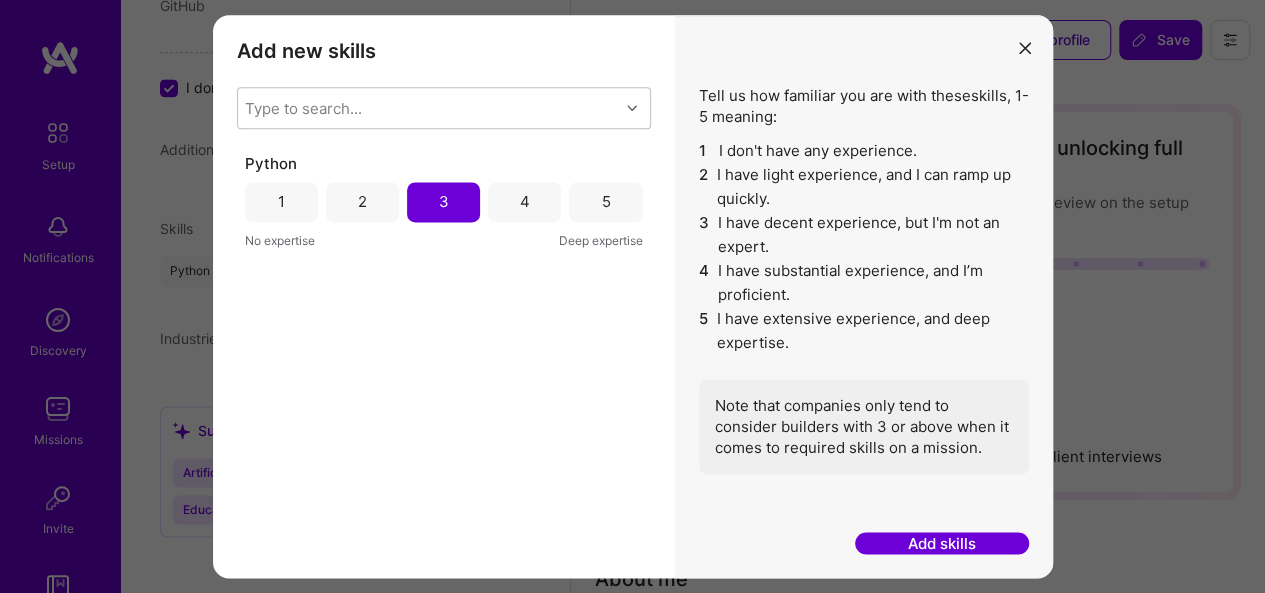 click on "Type to search..." at bounding box center (428, 108) 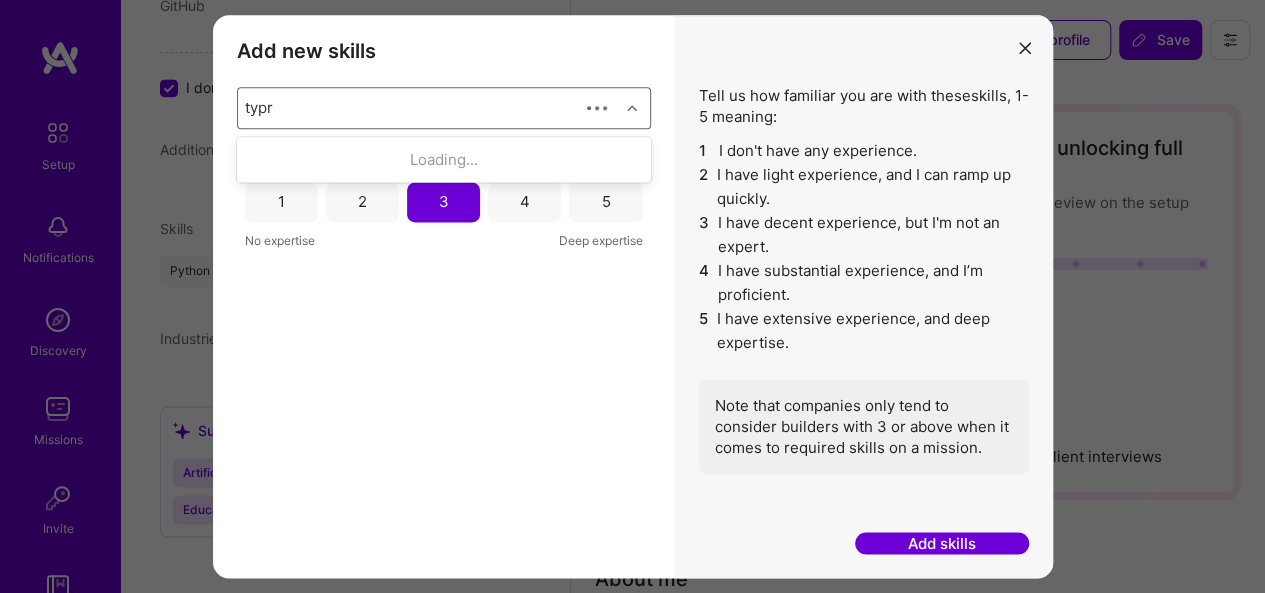 type on "typ" 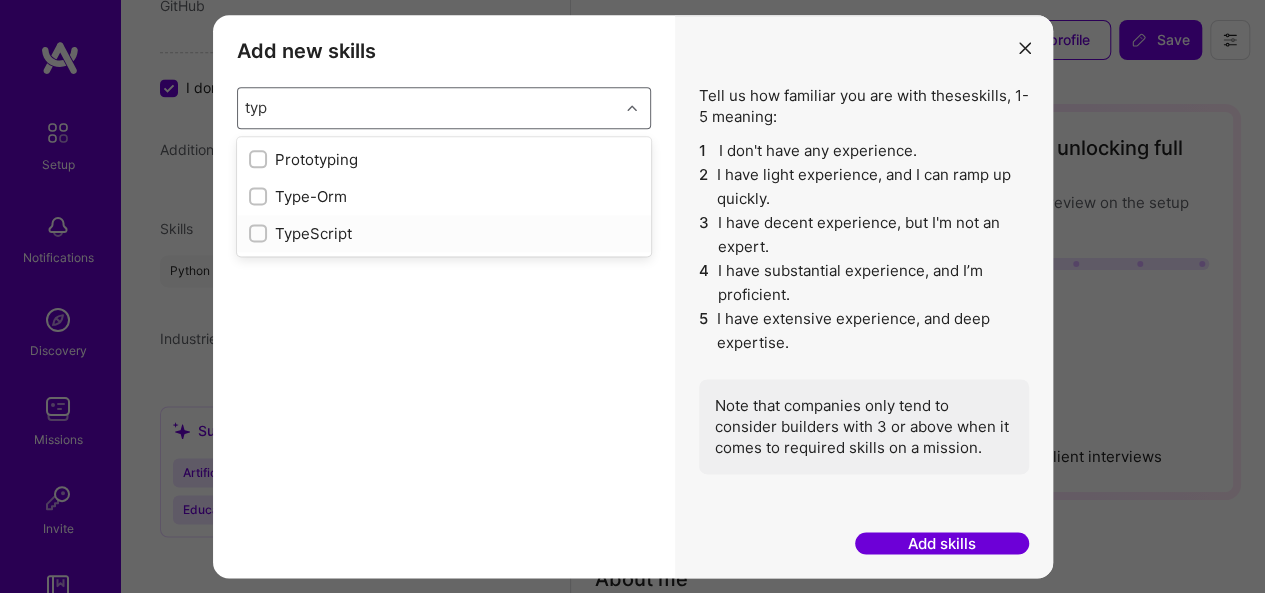 click on "TypeScript" at bounding box center [444, 233] 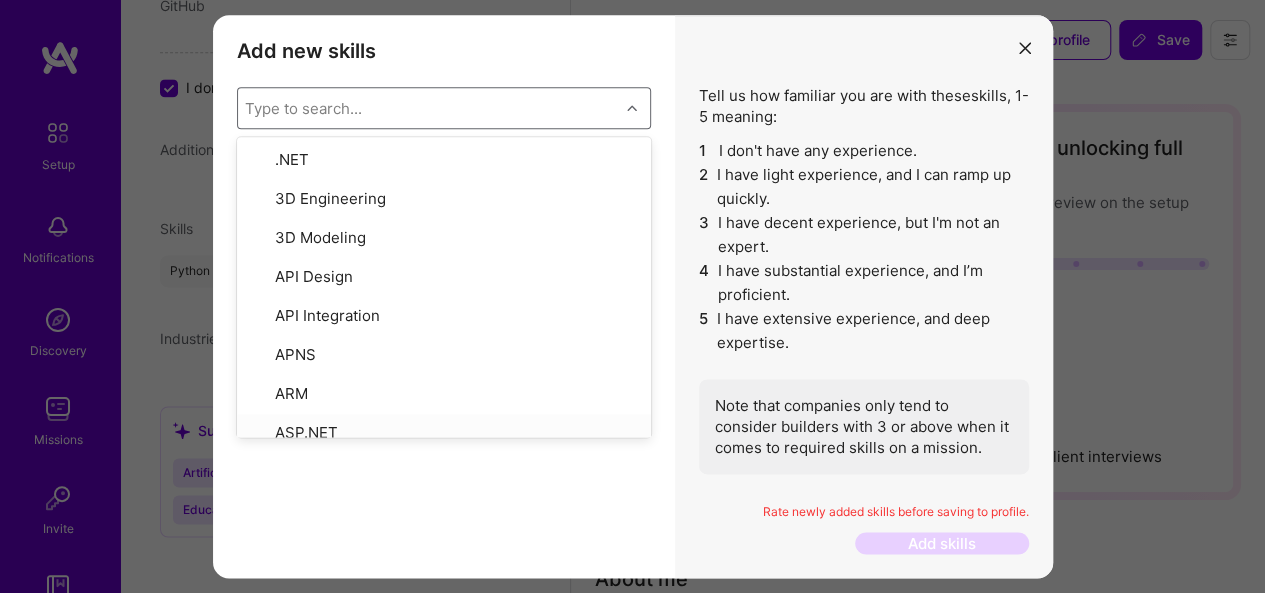 click on "Add new skills Tell us how familiar you are with given skills, using between 1 (No experience) and 5 (Expert). option TypeScript, selected. option ASP.NET focused, 8 of 378. 378 results available. Use Up and Down to choose options, press Enter to select the currently focused option, press Escape to exit the menu, press Tab to select the option and exit the menu. Type to search... .NET 3D Engineering 3D Modeling API Design API Integration APNS ARM ASP.NET AWS AWS Aurora AWS BETA AWS CDK AWS CloudFormation AWS Lambda AWS Neptune AWS RDS Ada Adobe Creative Cloud Adobe Experience Manager Affiliate Marketing Agile Agora Airflow Airtable Algorithm Design Amazon Athena Amplitude Analytics Android Angular Angular.js Ansible Apache Kafka Apex (Salesforce) Apollo App Clip (iOS) ArangoDB Artifactory Artificial Intelligence (AI) Assembly Async.io Aurelia Authentication Automated Testing Azure BLE (Bluetooth) Babylon.js Backbone.js Backlog Prioritization BigQuery Blockchain / Crypto Blog Bloomreach Bootstrap JS Boto3 C C#" at bounding box center (444, 296) 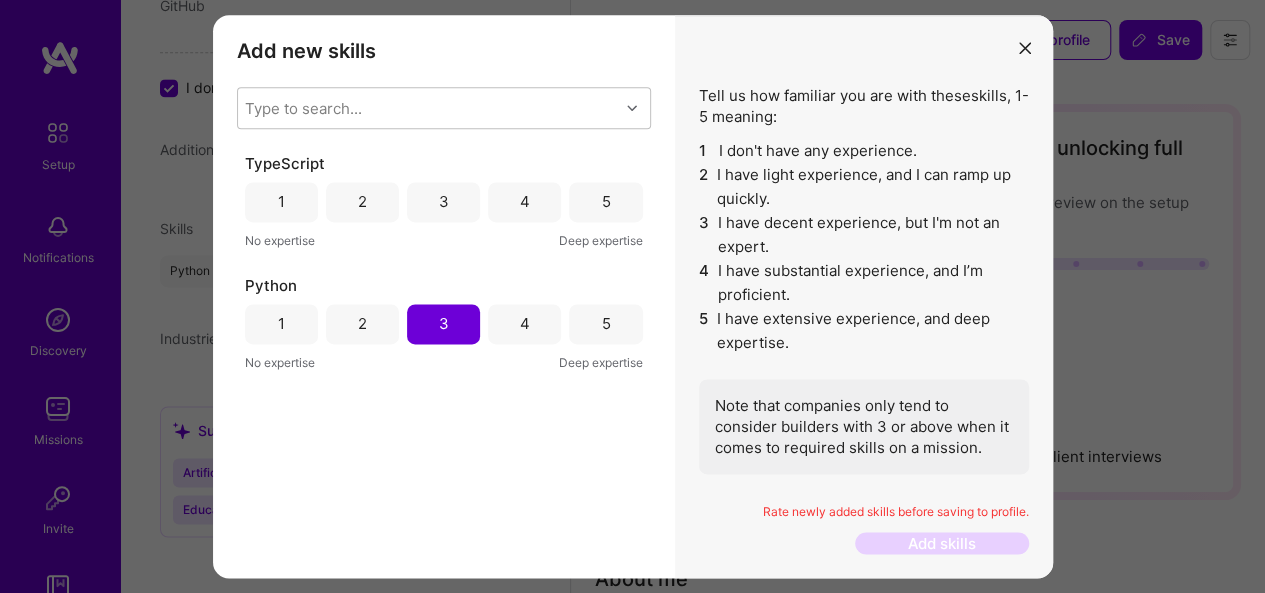 click on "2" at bounding box center [362, 202] 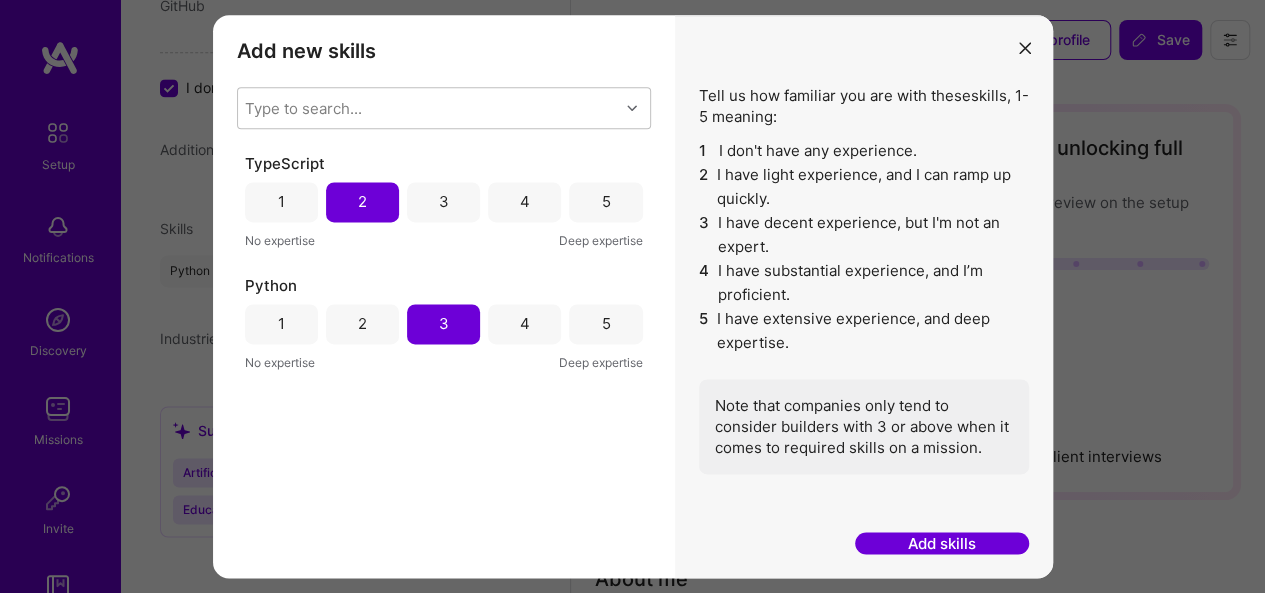 click on "Type to search..." at bounding box center [428, 108] 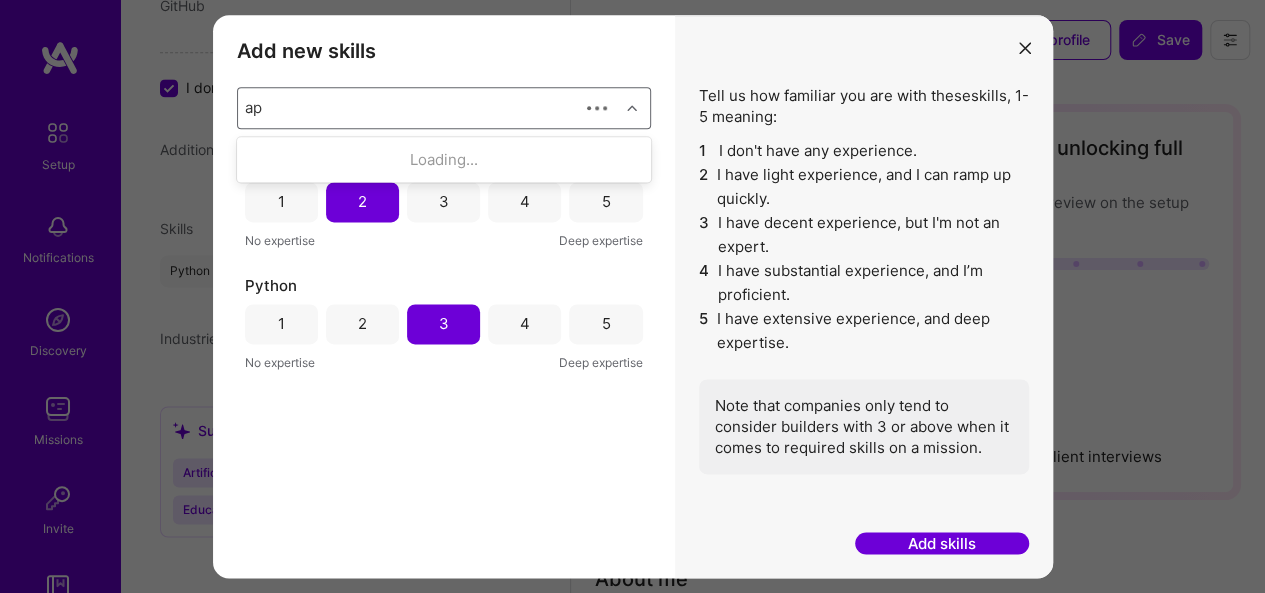 type on "api" 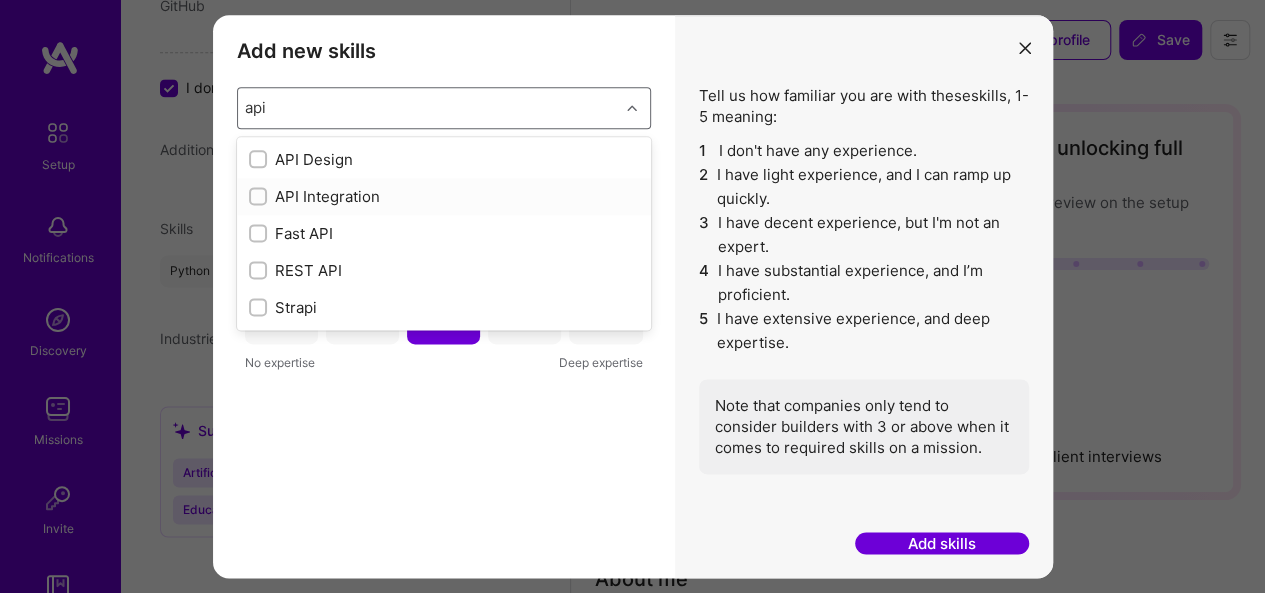 click at bounding box center (260, 197) 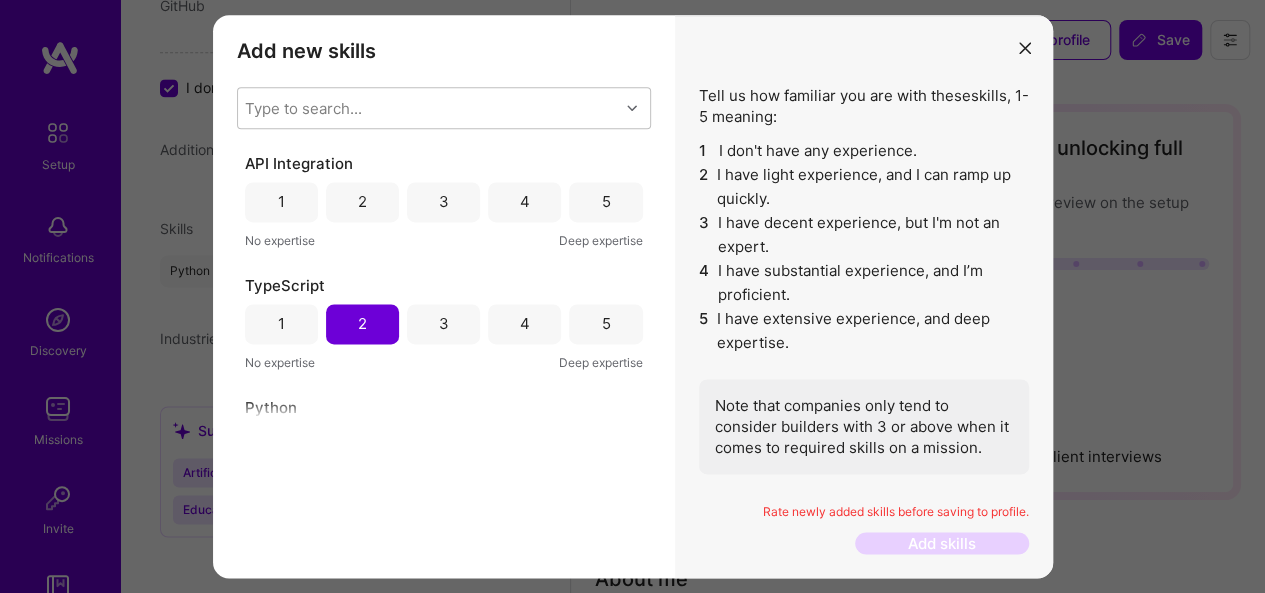 click on "Add new skills Tell us how familiar you are with given skills, using between 1 (No experience) and 5 (Expert). Type to search... API Integration 1 2 3 4 5 No expertise Deep expertise TypeScript 1 2 3 4 5 No expertise Deep expertise Python 1 2 3 4 5 No expertise Deep expertise" at bounding box center [444, 296] 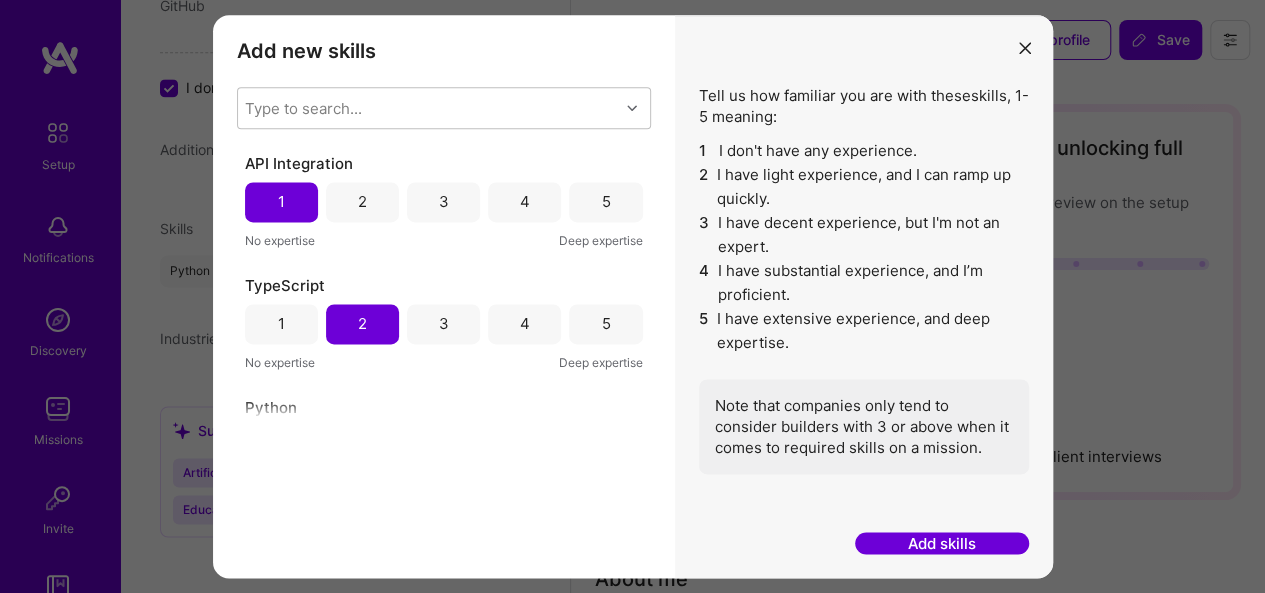 click on "Type to search..." at bounding box center [303, 107] 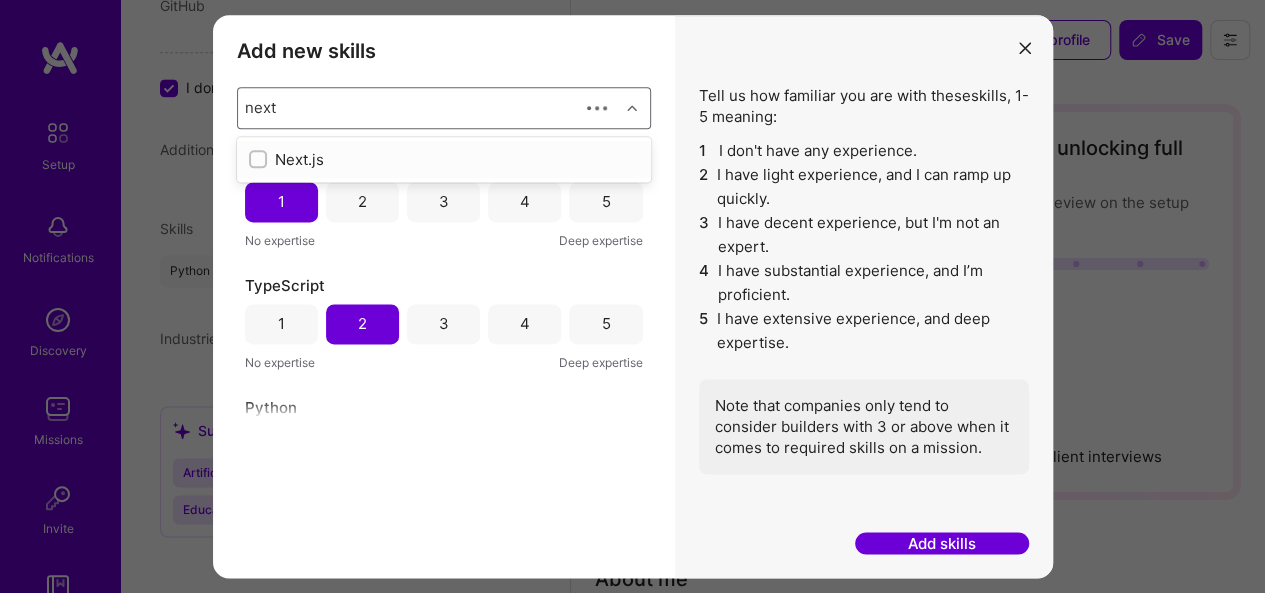 type on "next." 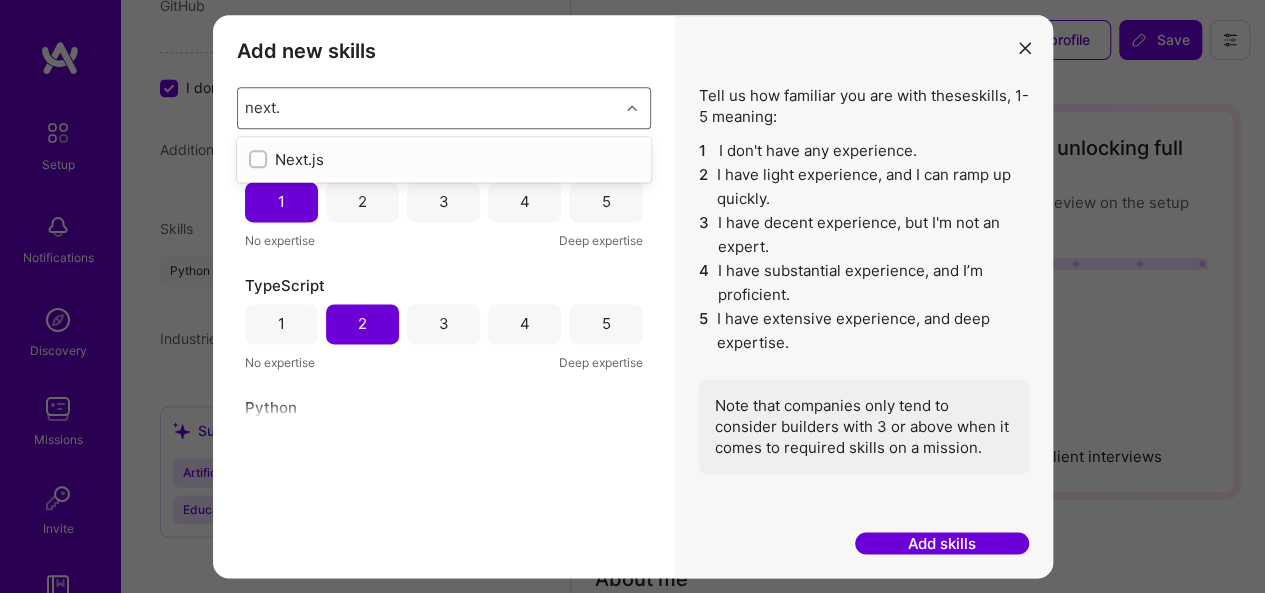 click on "Next.js" at bounding box center (444, 159) 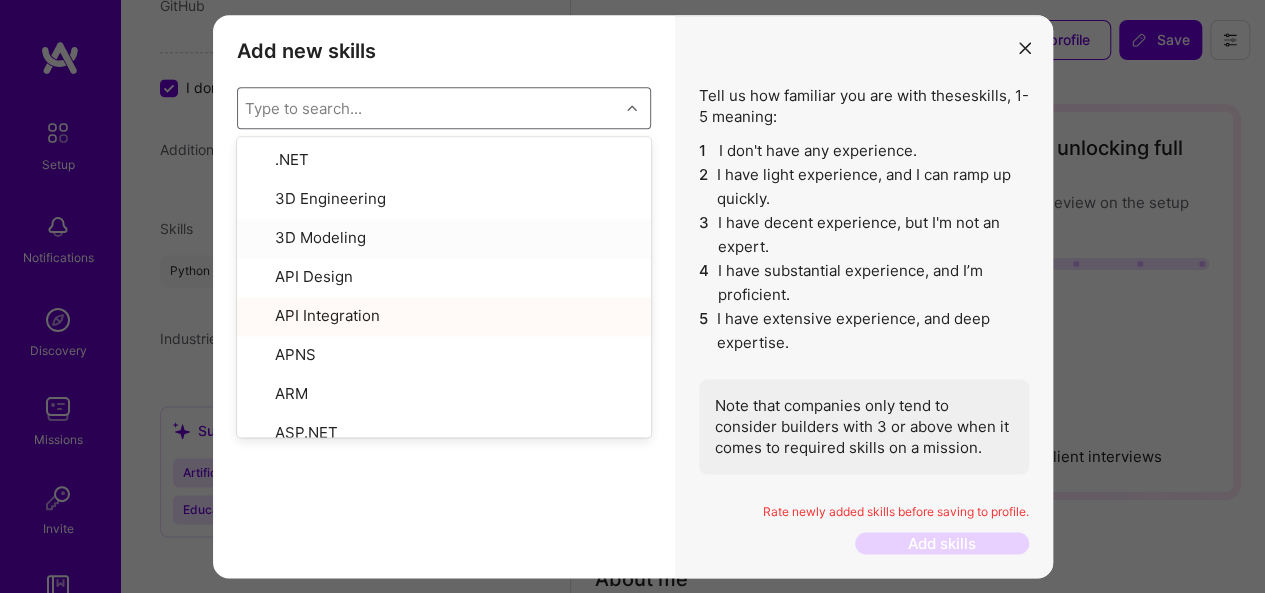 click on "Add new skills Tell us how familiar you are with given skills, using between 1 (No experience) and 5 (Expert). option Next.js, selected. option 3D Modeling focused, 3 of 378. 378 results available. Use Up and Down to choose options, press Enter to select the currently focused option, press Escape to exit the menu, press Tab to select the option and exit the menu. Type to search... .NET 3D Engineering 3D Modeling API Design API Integration APNS ARM ASP.NET AWS AWS Aurora AWS BETA AWS CDK AWS CloudFormation AWS Lambda AWS Neptune AWS RDS Ada Adobe Creative Cloud Adobe Experience Manager Affiliate Marketing Agile Agora Airflow Airtable Algorithm Design Amazon Athena Amplitude Analytics Android Angular Angular.js Ansible Apache Kafka Apex (Salesforce) Apollo App Clip (iOS) ArangoDB Artifactory Artificial Intelligence (AI) Assembly Async.io Aurelia Authentication Automated Testing Azure BLE (Bluetooth) Babylon.js Backbone.js Backlog Prioritization BigQuery Blockchain / Crypto Blog Bloomreach Bootstrap JS Boto3 C 1" at bounding box center [444, 296] 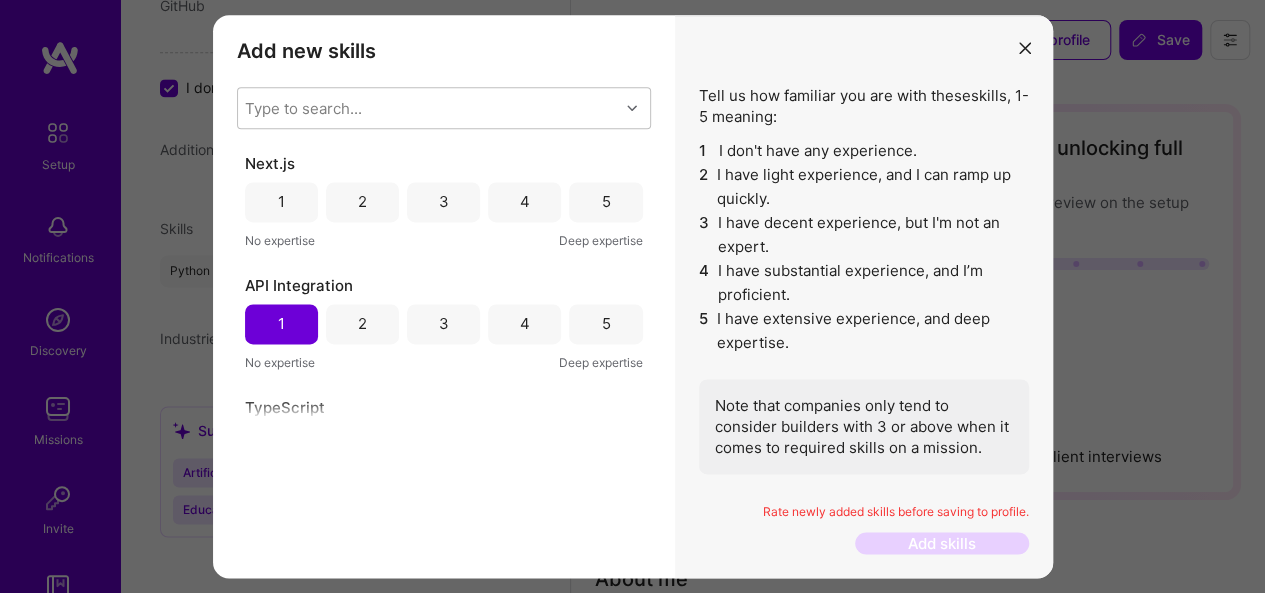 click on "2" at bounding box center (362, 201) 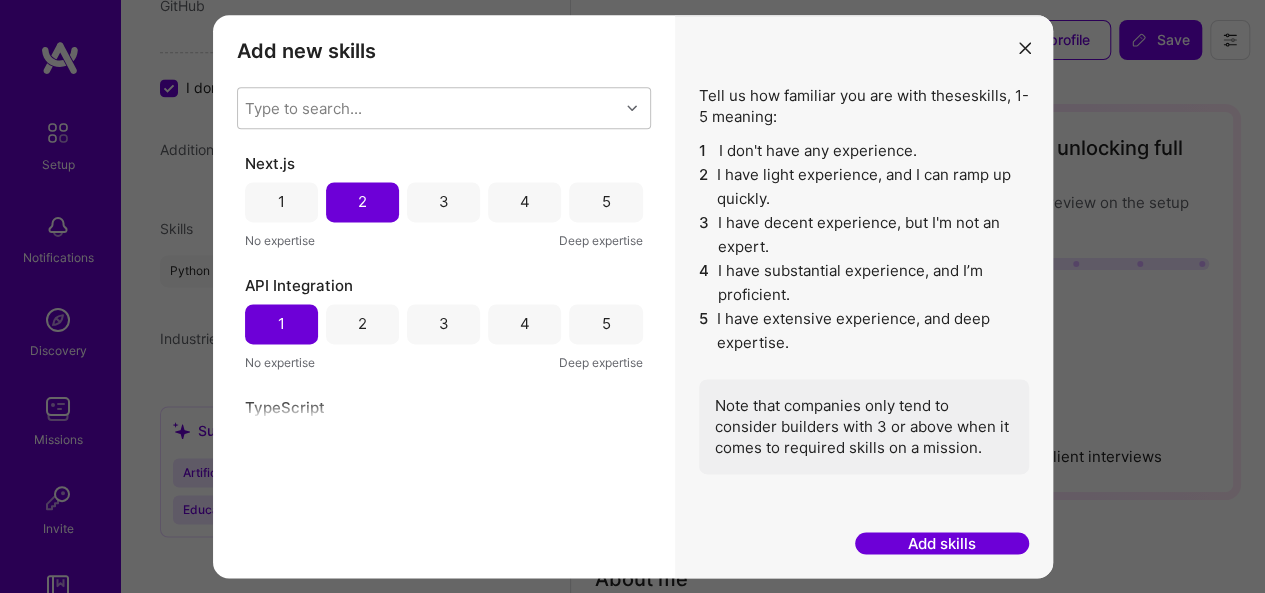 click on "Type to search..." at bounding box center [428, 108] 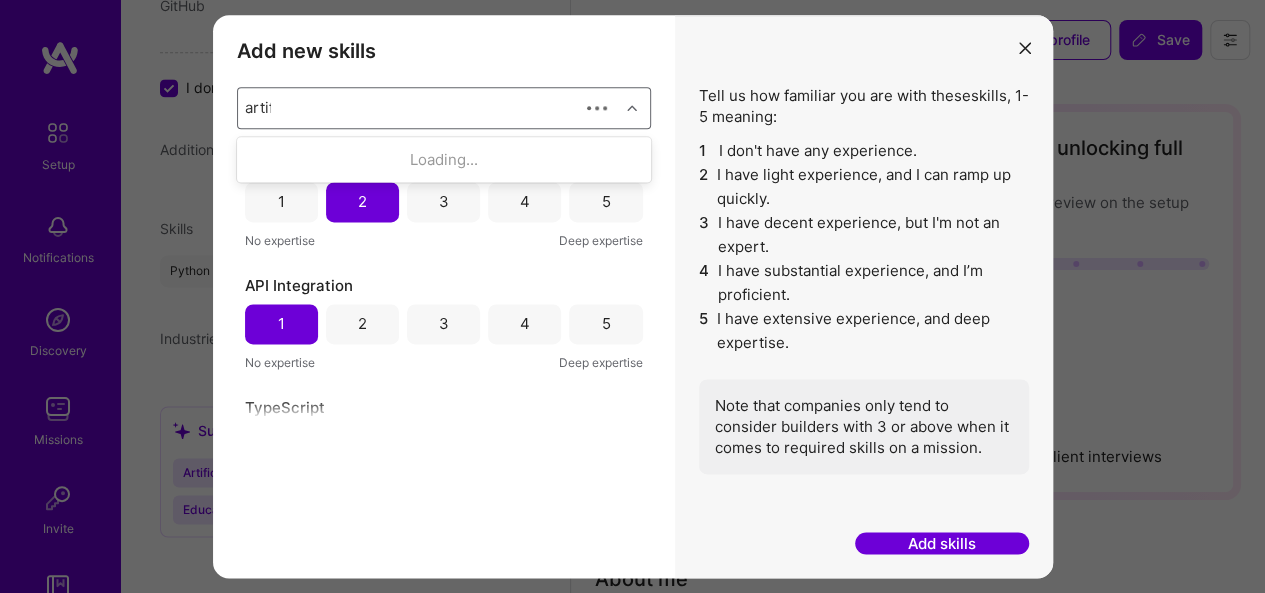 type on "artifi" 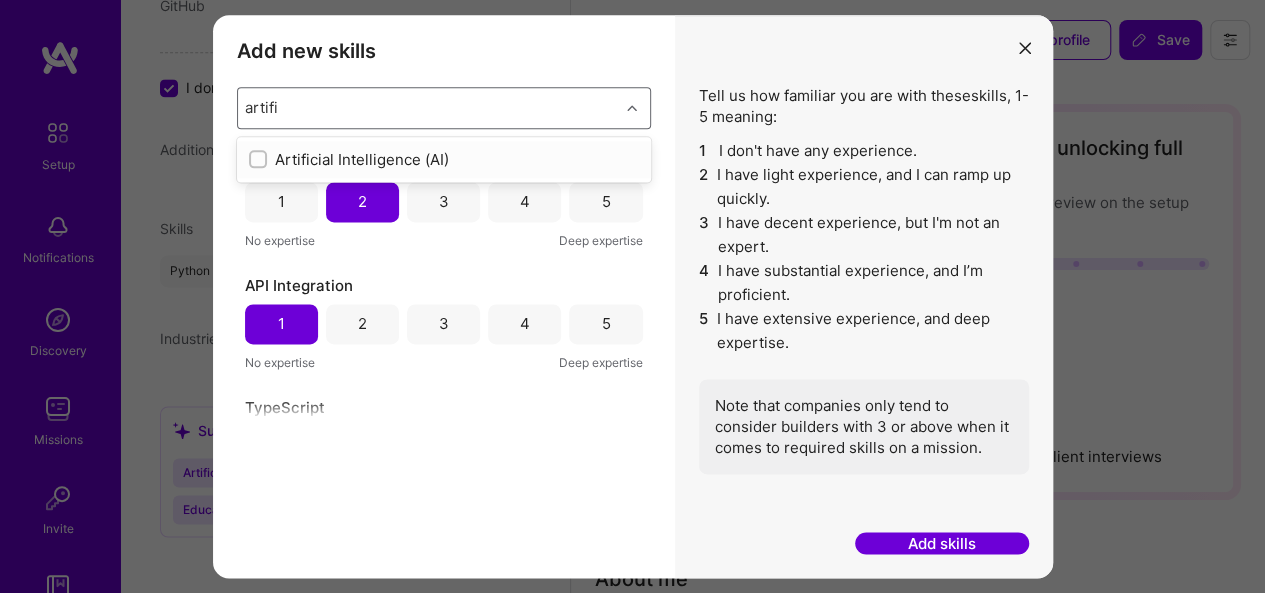 click on "Artificial Intelligence (AI)" at bounding box center [444, 159] 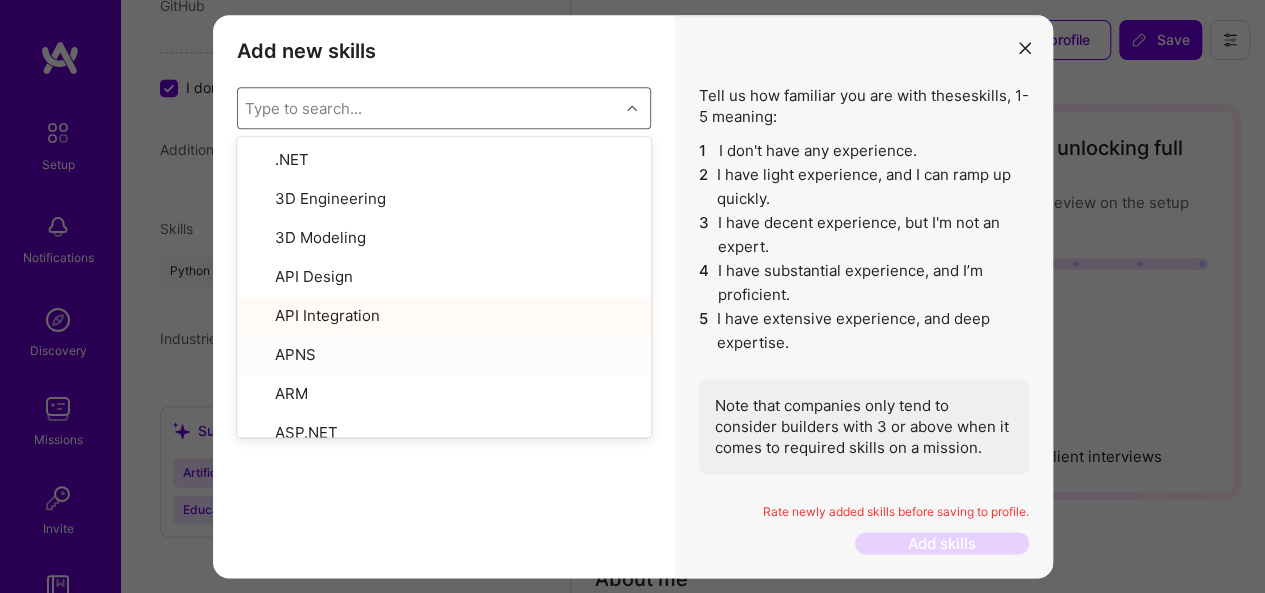 click on "Add new skills Tell us how familiar you are with given skills, using between 1 (No experience) and 5 (Expert). option Artificial Intelligence (AI), selected. option APNS focused, 6 of 378. 378 results available. Use Up and Down to choose options, press Enter to select the currently focused option, press Escape to exit the menu, press Tab to select the option and exit the menu. Type to search... .NET 3D Engineering 3D Modeling API Design API Integration APNS ARM ASP.NET AWS AWS Aurora AWS BETA AWS CDK AWS CloudFormation AWS Lambda AWS Neptune AWS RDS Ada Adobe Creative Cloud Adobe Experience Manager Affiliate Marketing Agile Agora Airflow Airtable Algorithm Design Amazon Athena Amplitude Analytics Android Angular Angular.js Ansible Apache Kafka Apex (Salesforce) Apollo App Clip (iOS) ArangoDB Artifactory Artificial Intelligence (AI) Assembly Async.io Aurelia Authentication Automated Testing Azure BLE (Bluetooth) Babylon.js Backbone.js Backlog Prioritization BigQuery Blockchain / Crypto Blog Bloomreach Boto3 C" at bounding box center (444, 296) 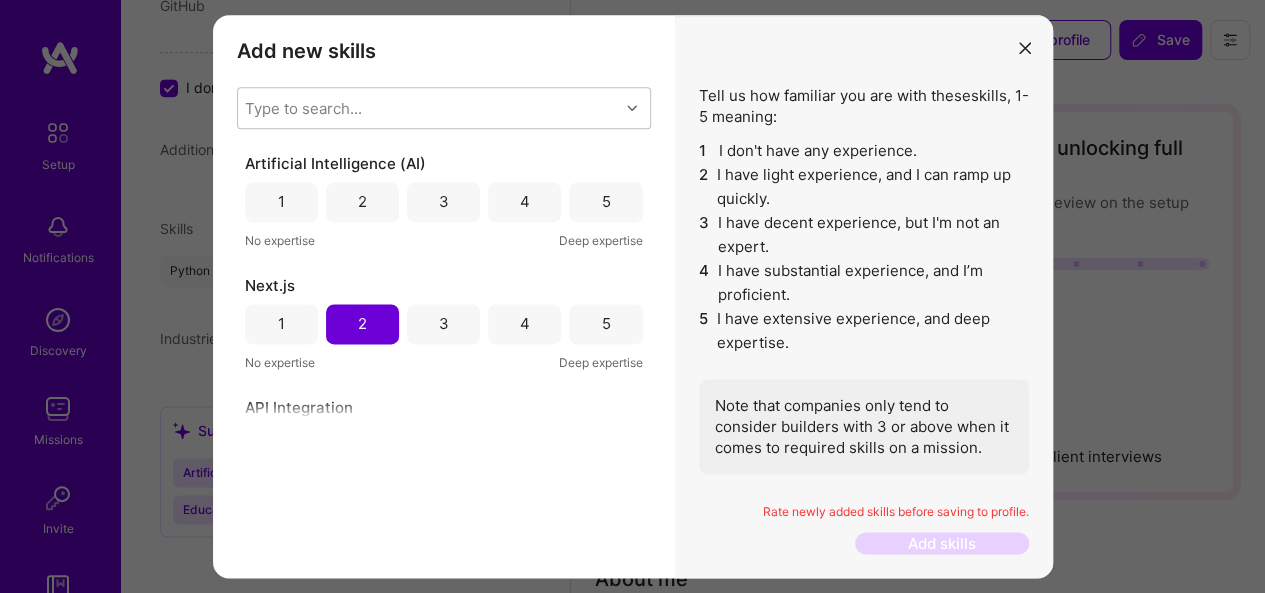 click on "1" at bounding box center (281, 202) 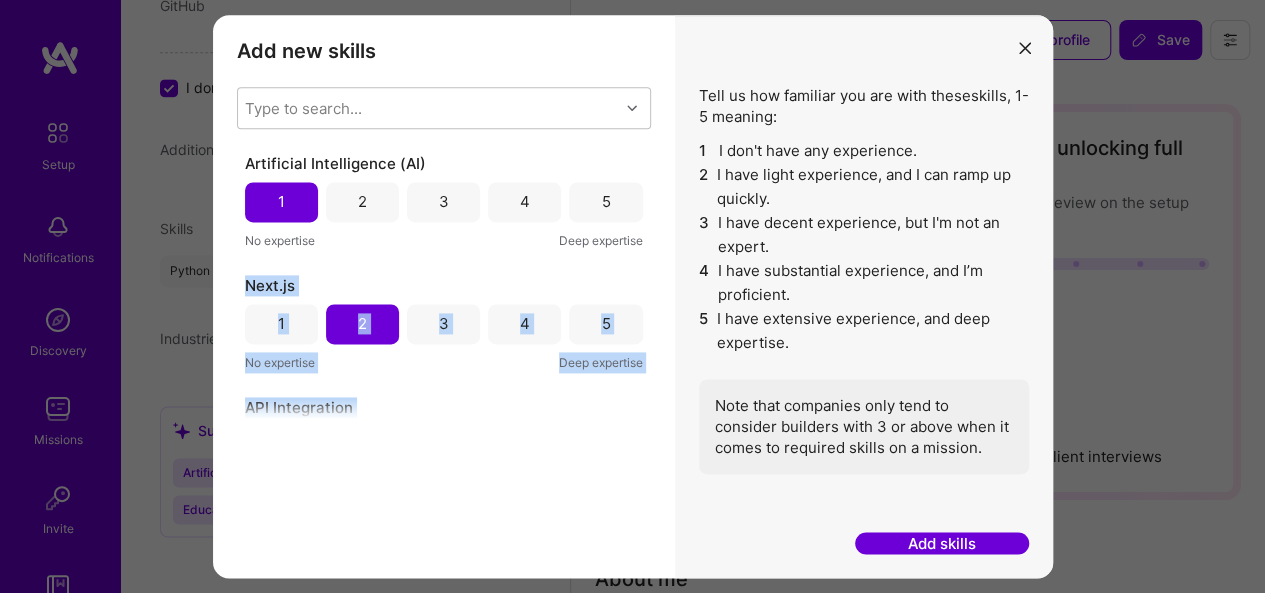 drag, startPoint x: 653, startPoint y: 228, endPoint x: 594, endPoint y: 422, distance: 202.77327 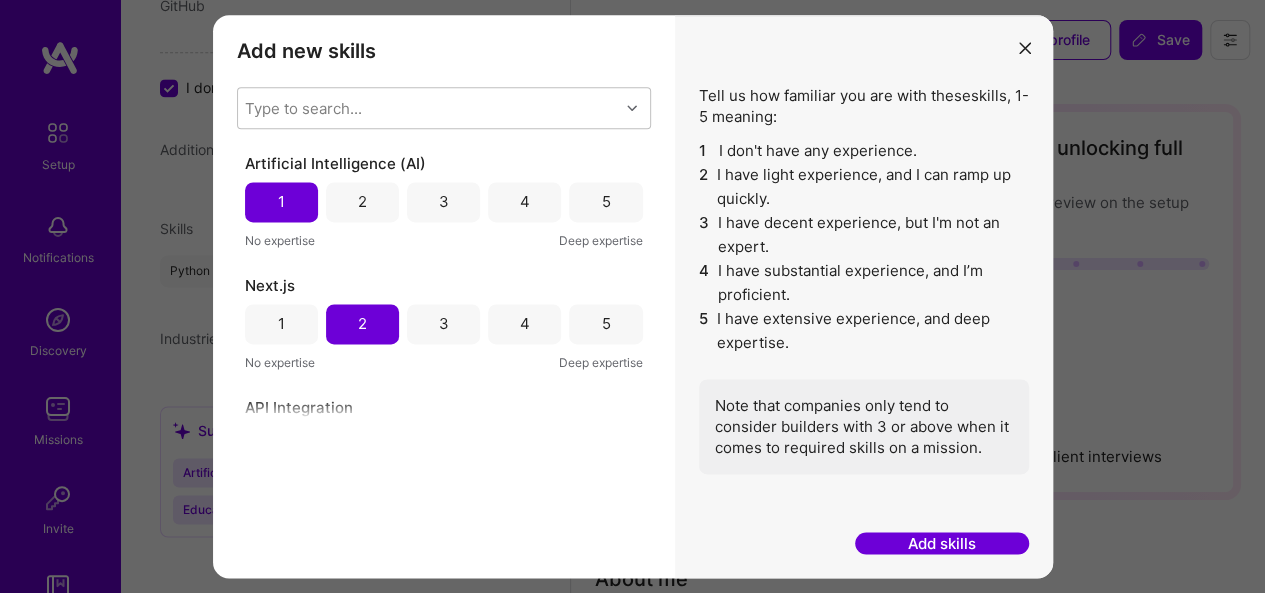 click on "Add skills" at bounding box center (942, 544) 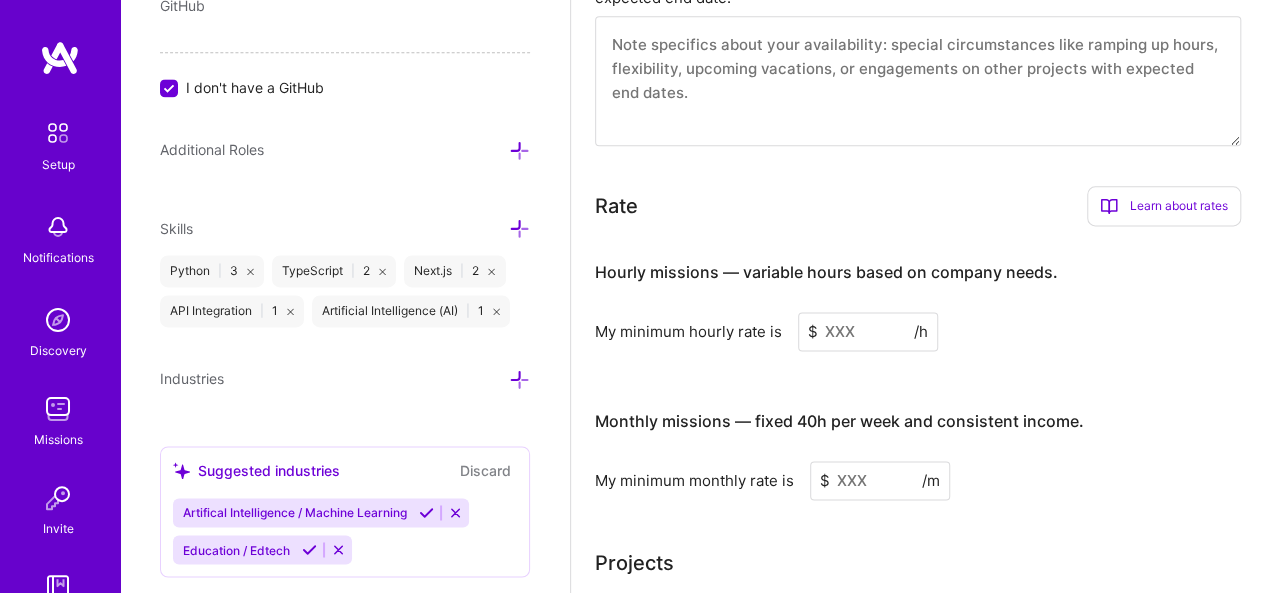 scroll, scrollTop: 995, scrollLeft: 0, axis: vertical 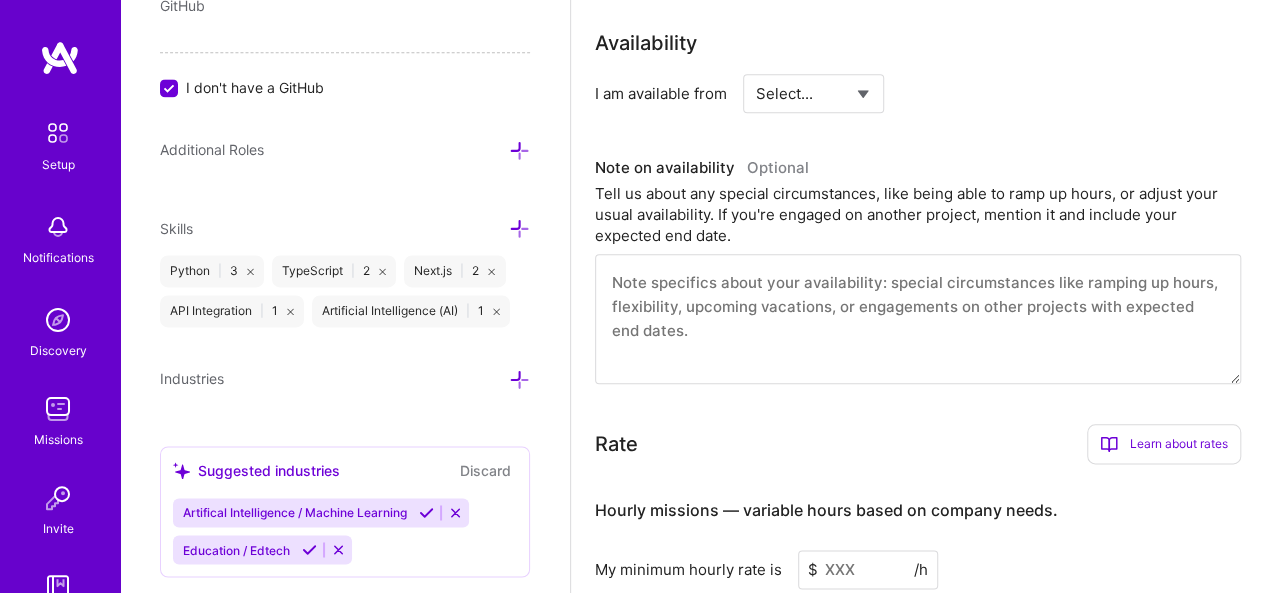 click on "Select... Right Now Future Date Not Available" at bounding box center [813, 93] 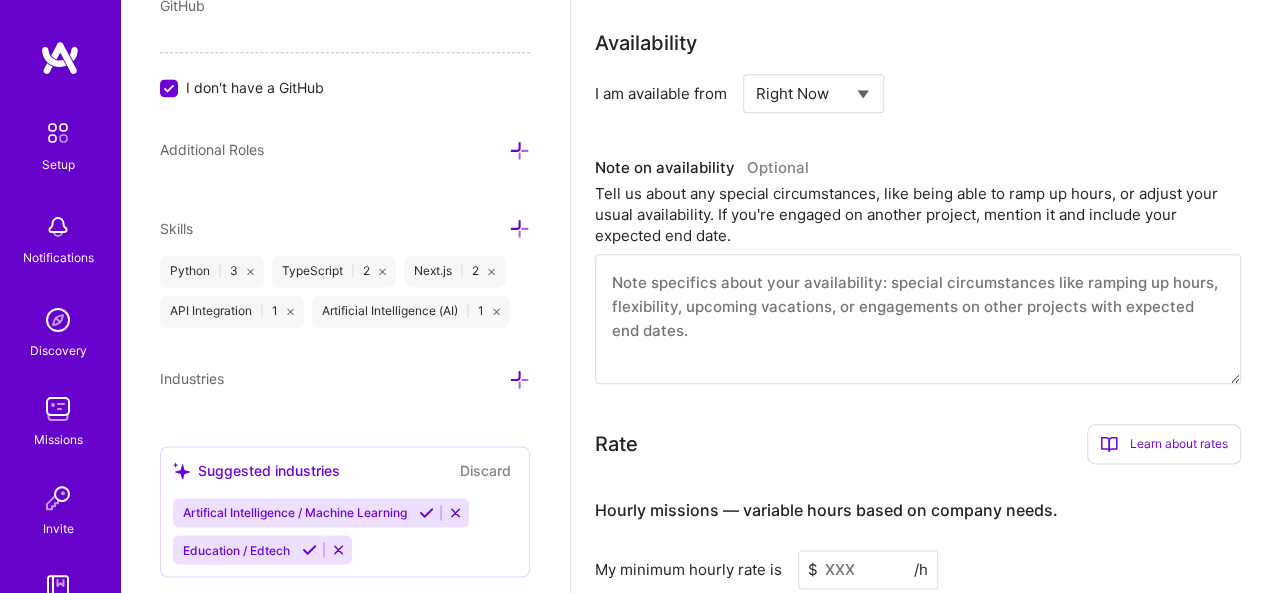 click on "Select... Right Now Future Date Not Available" at bounding box center [813, 93] 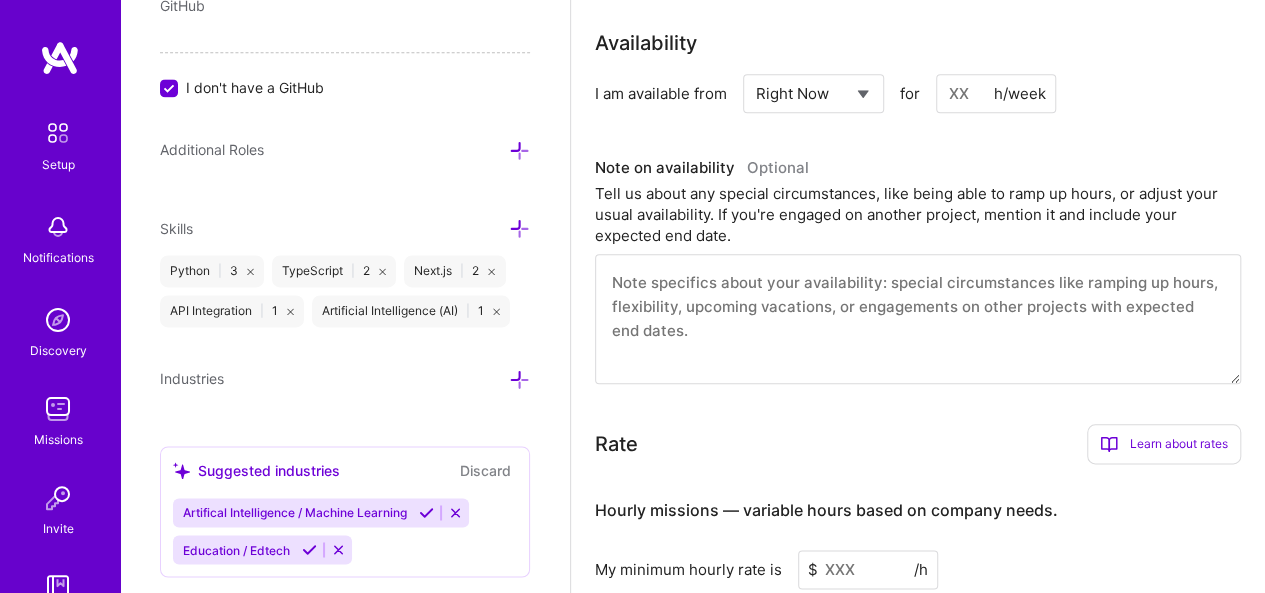 click at bounding box center [918, 319] 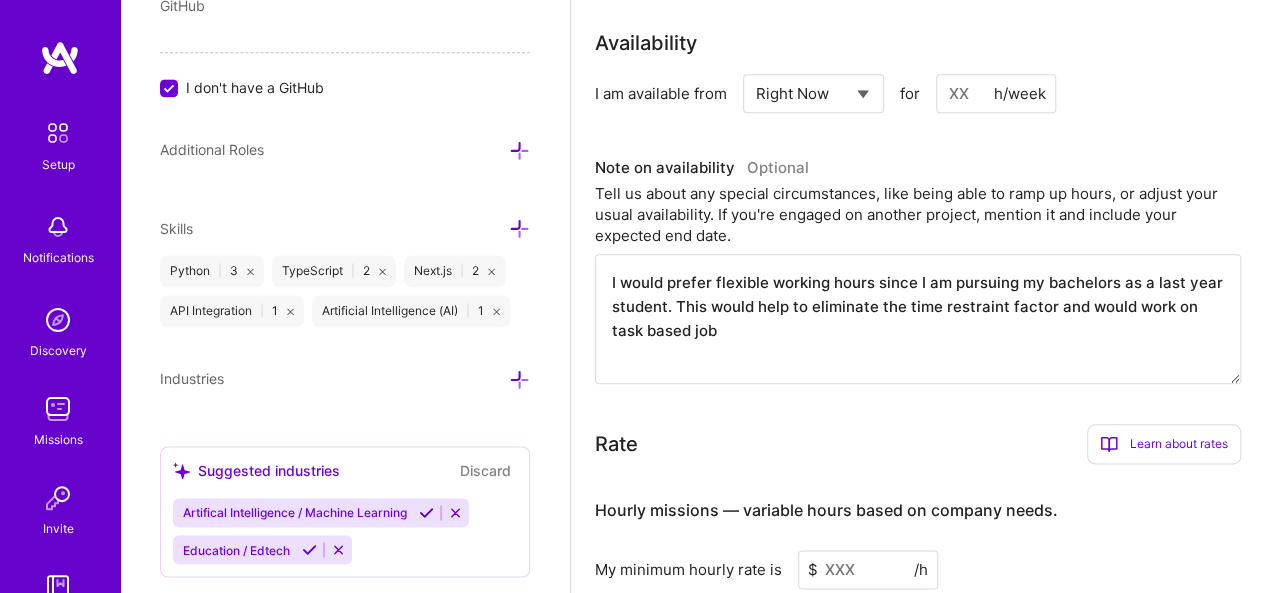 click on "I would prefer flexible working hours since I am pursuing my bachelors as a last year student. This would help to eliminate the time restraint factor and would work on task based job" at bounding box center [918, 319] 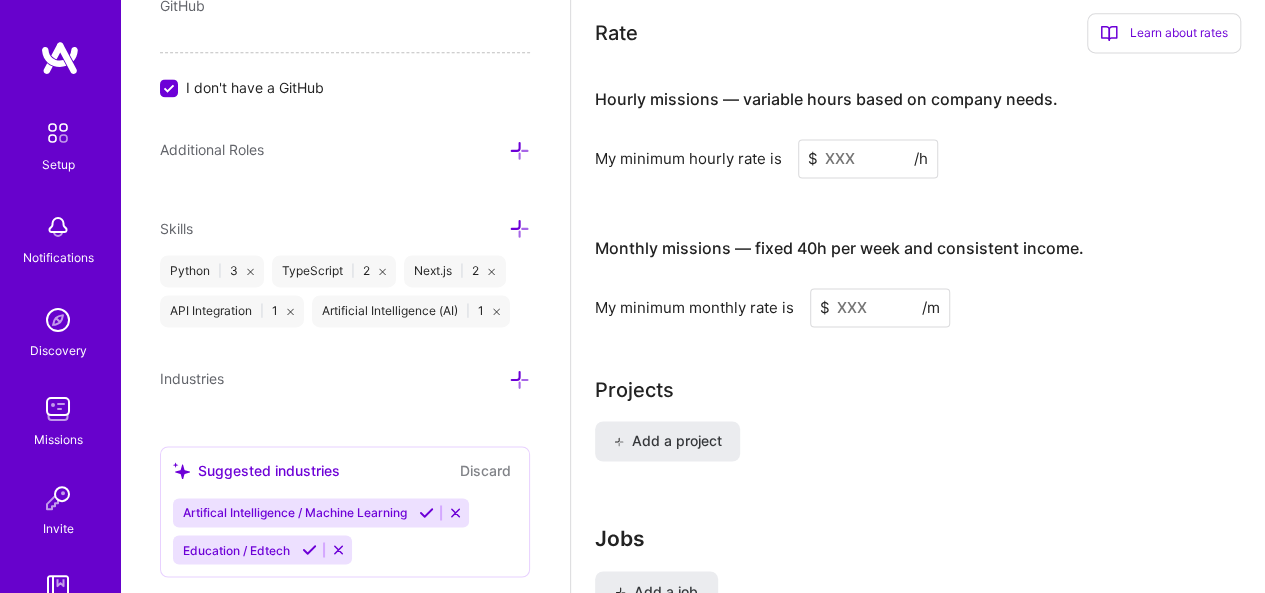 scroll, scrollTop: 1409, scrollLeft: 0, axis: vertical 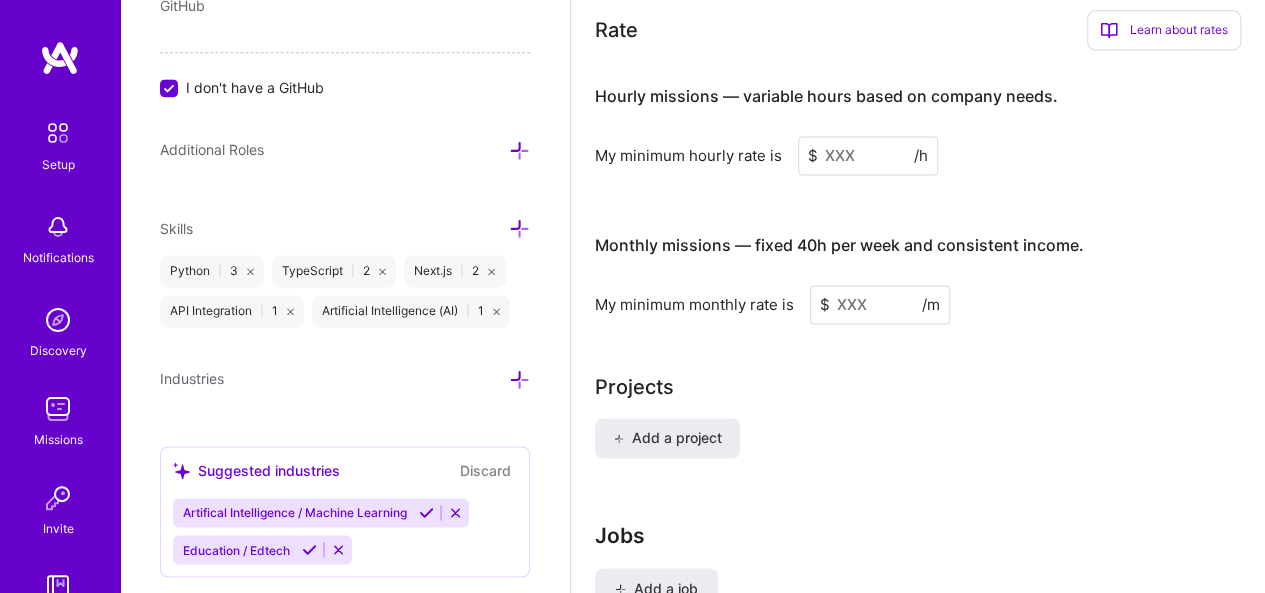 type on "I would prefer flexible working hours since I am pursuing my bachelors as a last year student. This would help to eliminate the time restraint factor and would prefer to work on task based job" 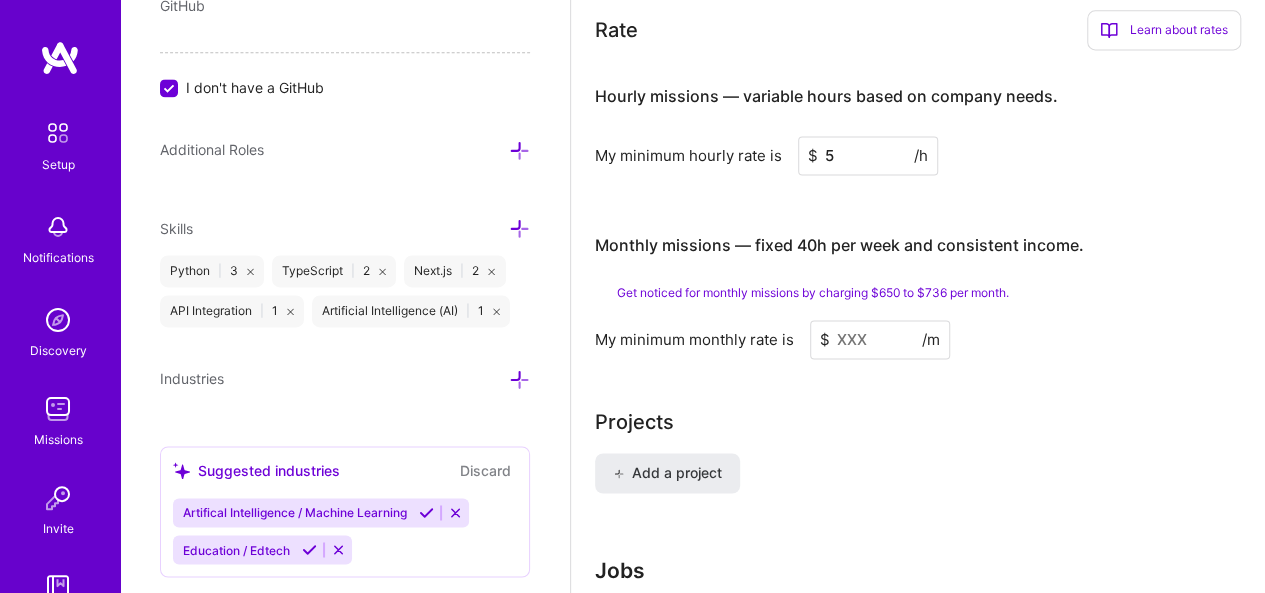 type 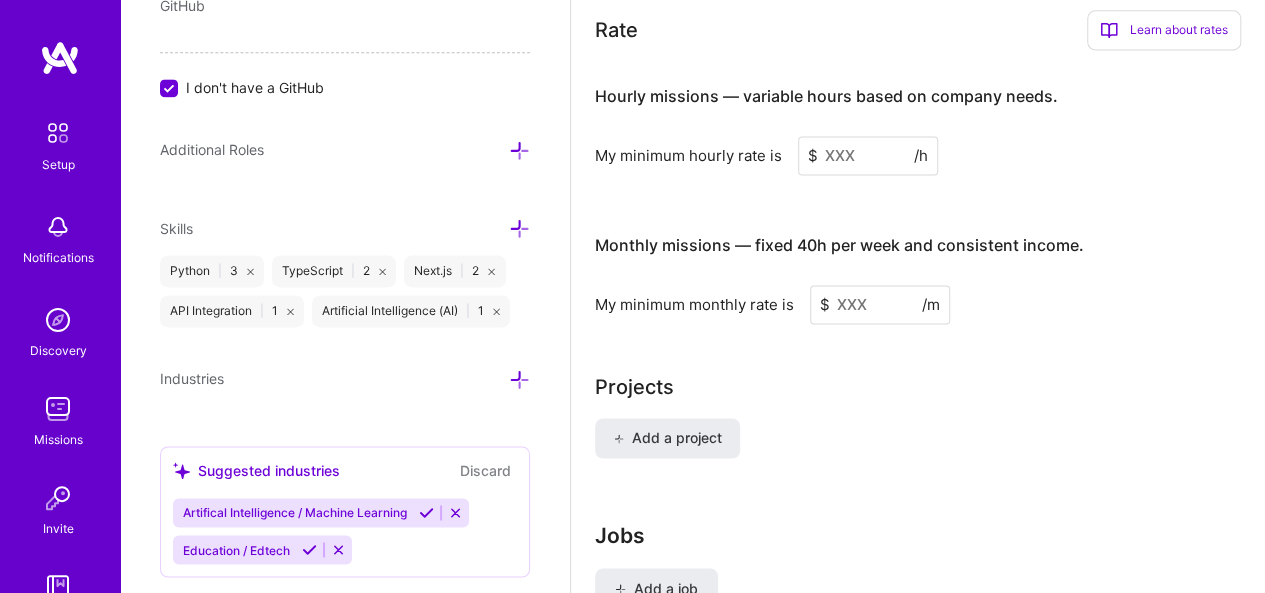 click at bounding box center (880, 304) 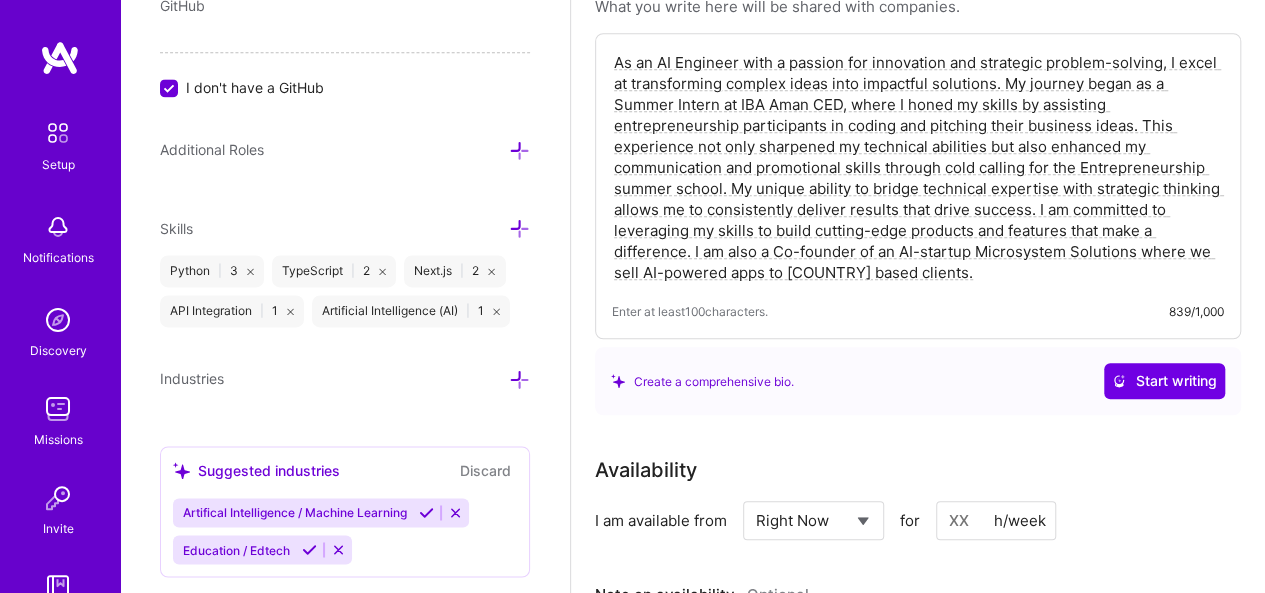 scroll, scrollTop: 0, scrollLeft: 0, axis: both 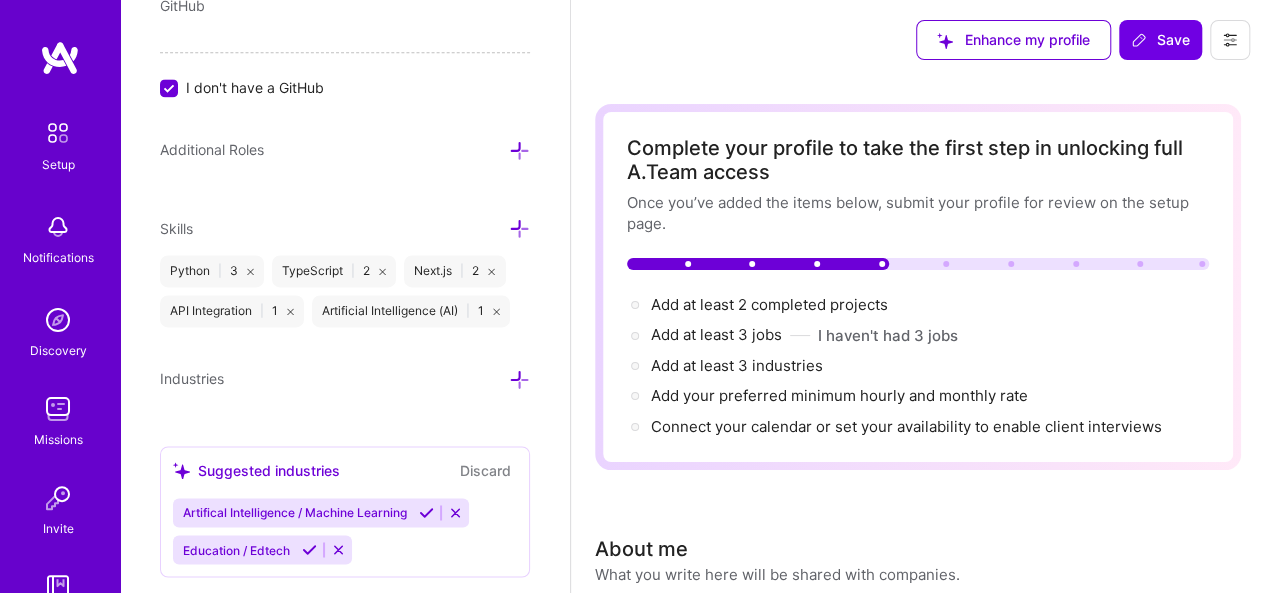 type on "500" 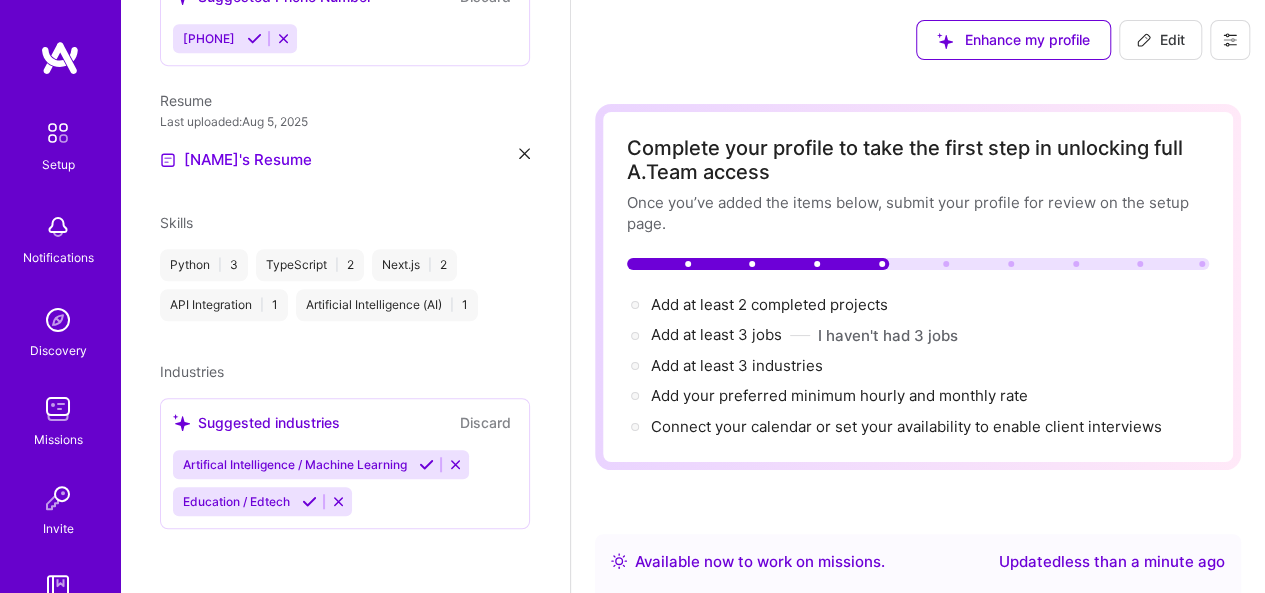 scroll, scrollTop: 576, scrollLeft: 0, axis: vertical 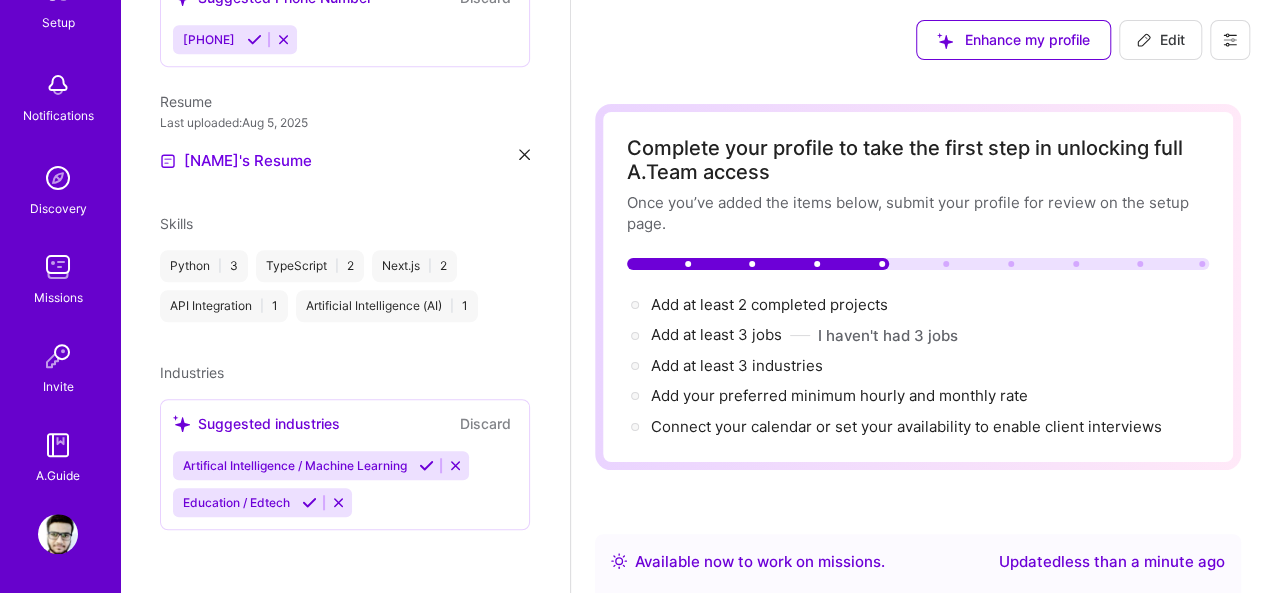 click on "I haven't had 3 jobs" at bounding box center [888, 335] 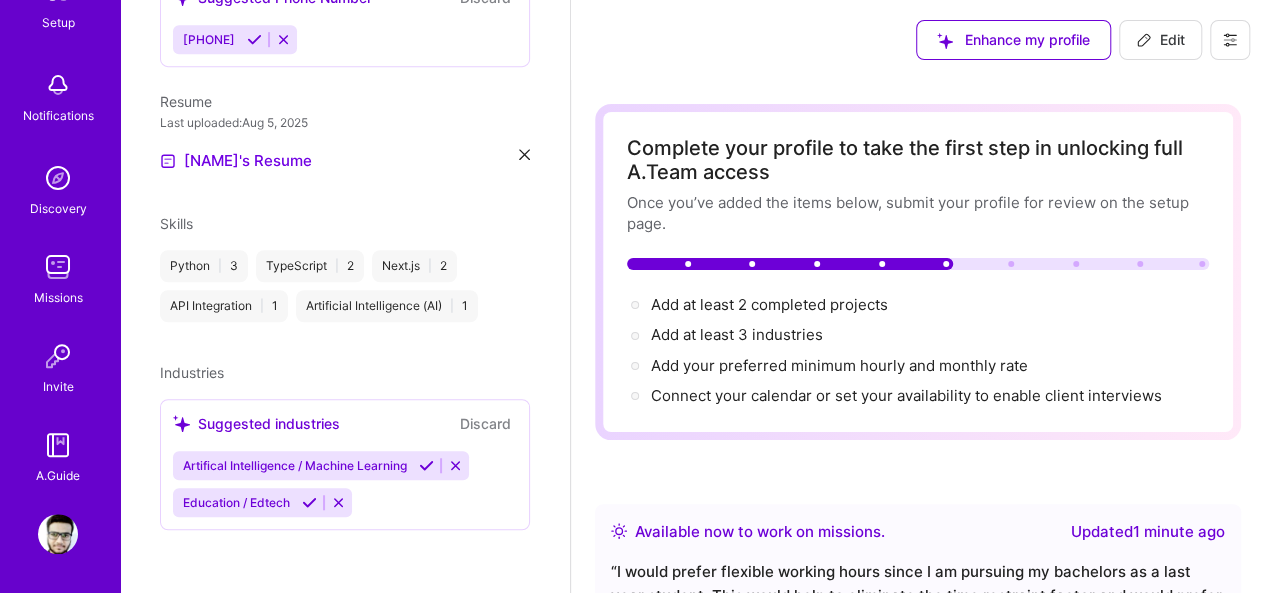 click on "→" at bounding box center (823, 336) 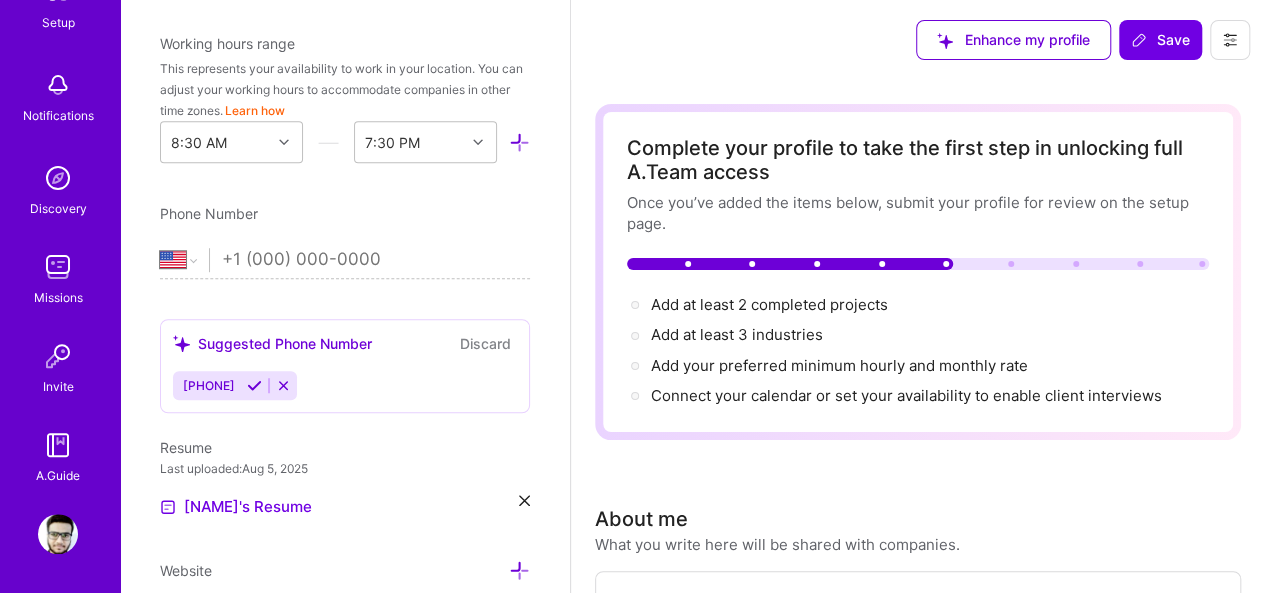 scroll, scrollTop: 15, scrollLeft: 0, axis: vertical 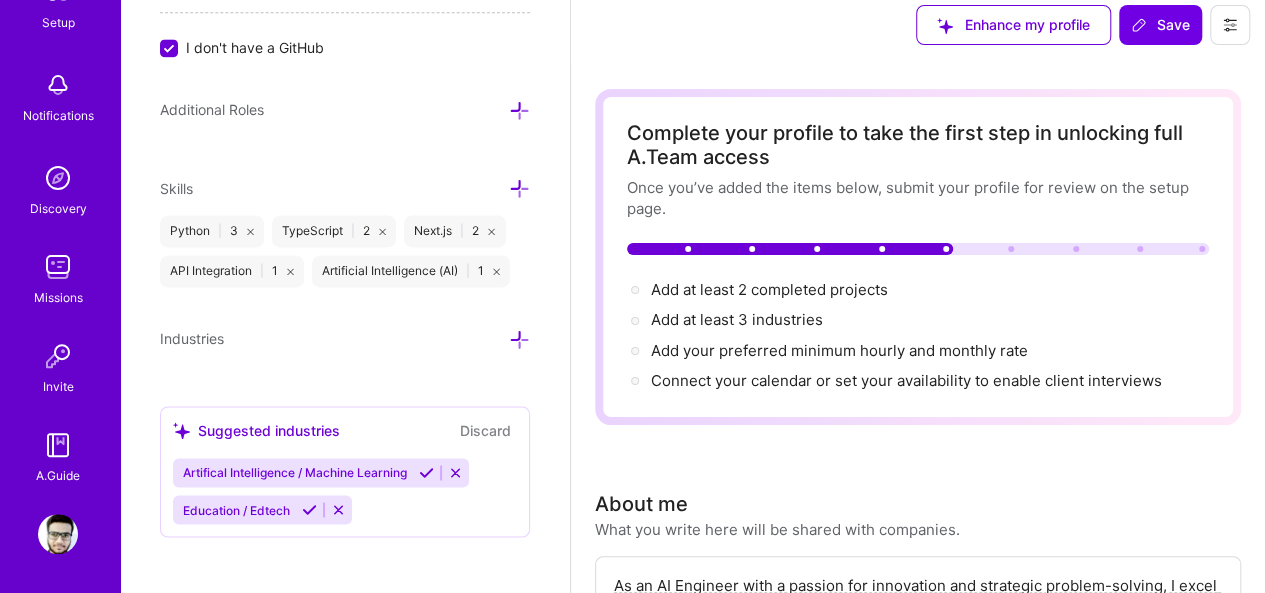 click at bounding box center (519, 339) 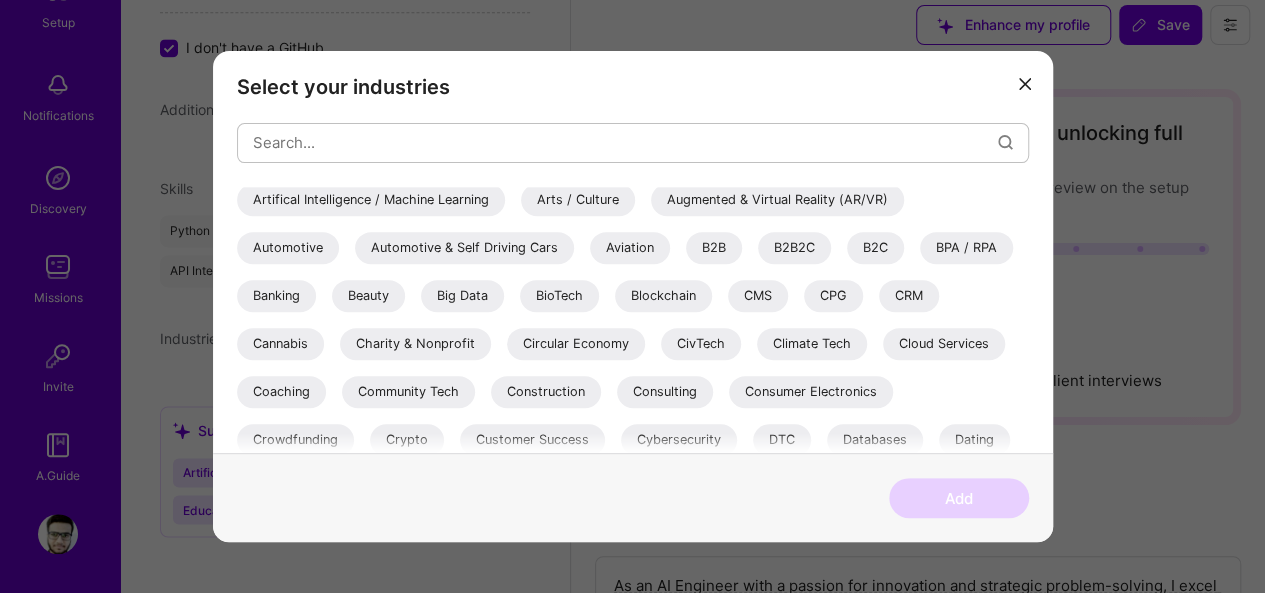 scroll, scrollTop: 0, scrollLeft: 0, axis: both 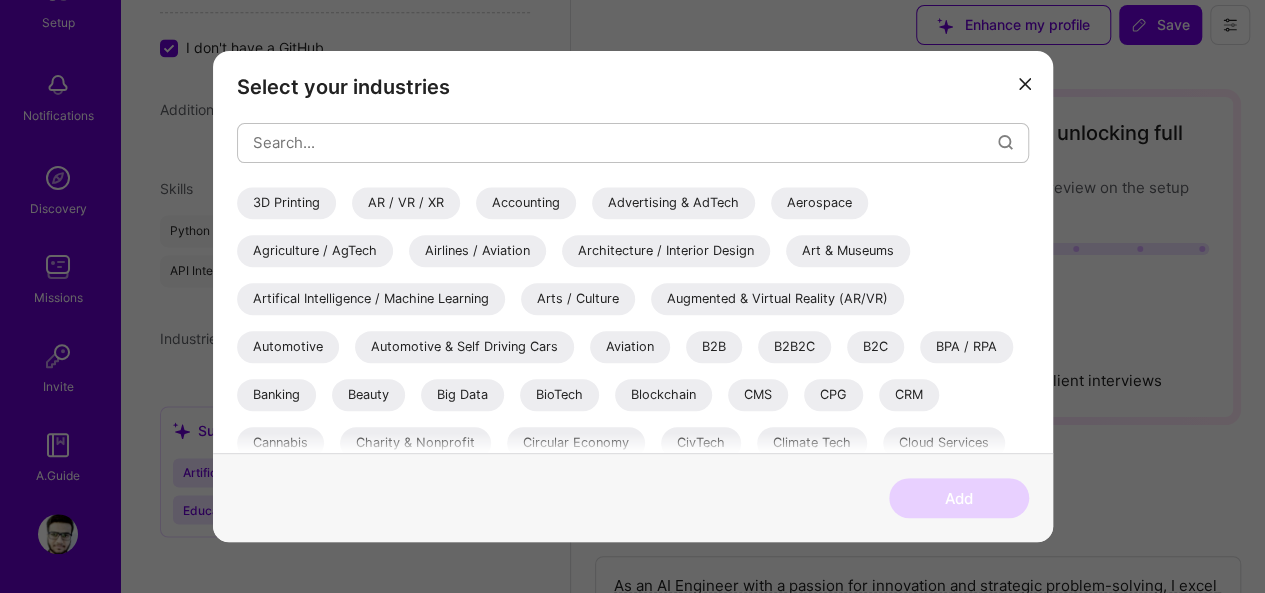 click on "Accounting" at bounding box center (526, 203) 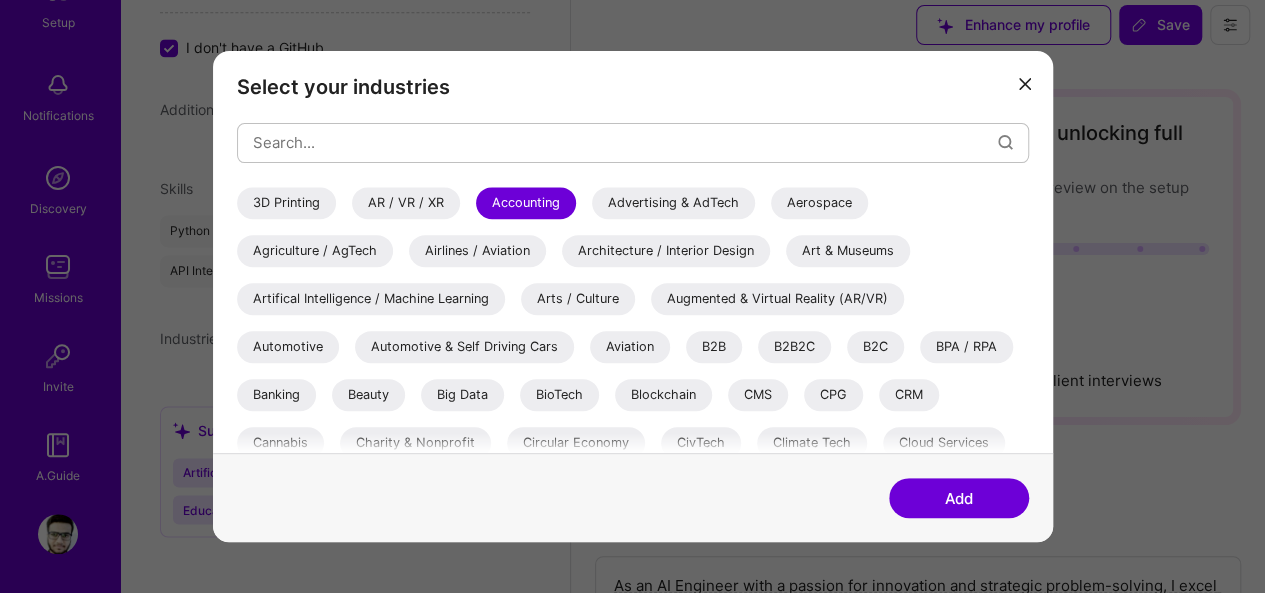 click on "Add" at bounding box center (959, 498) 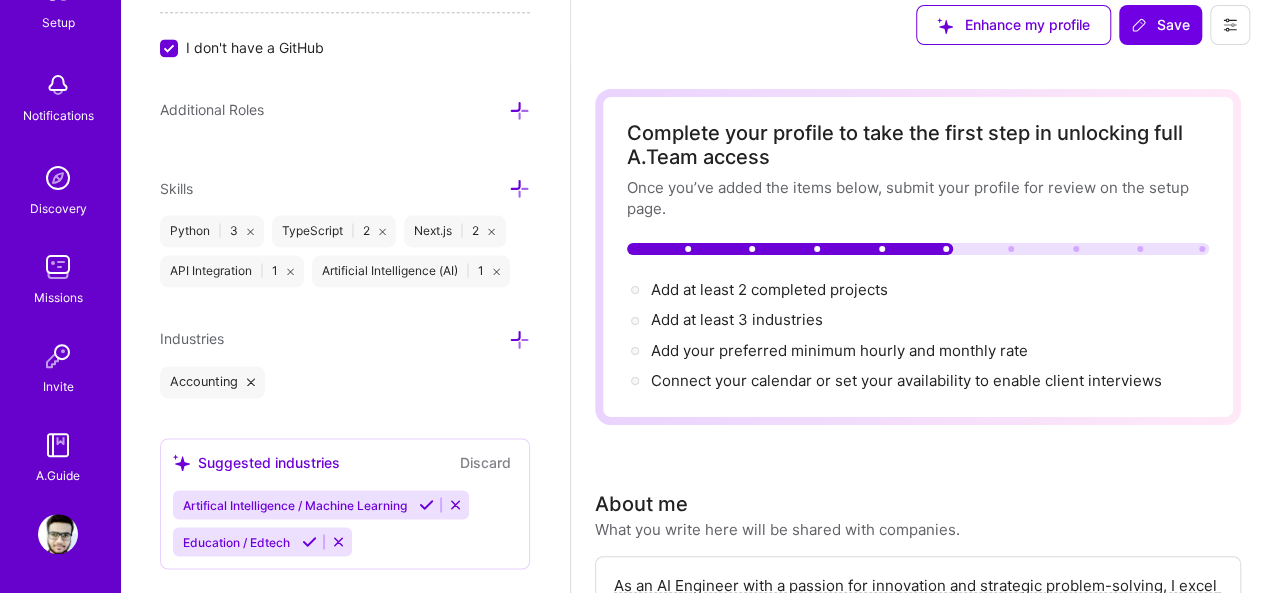 click on "Add at least 3 industries  →" at bounding box center (737, 319) 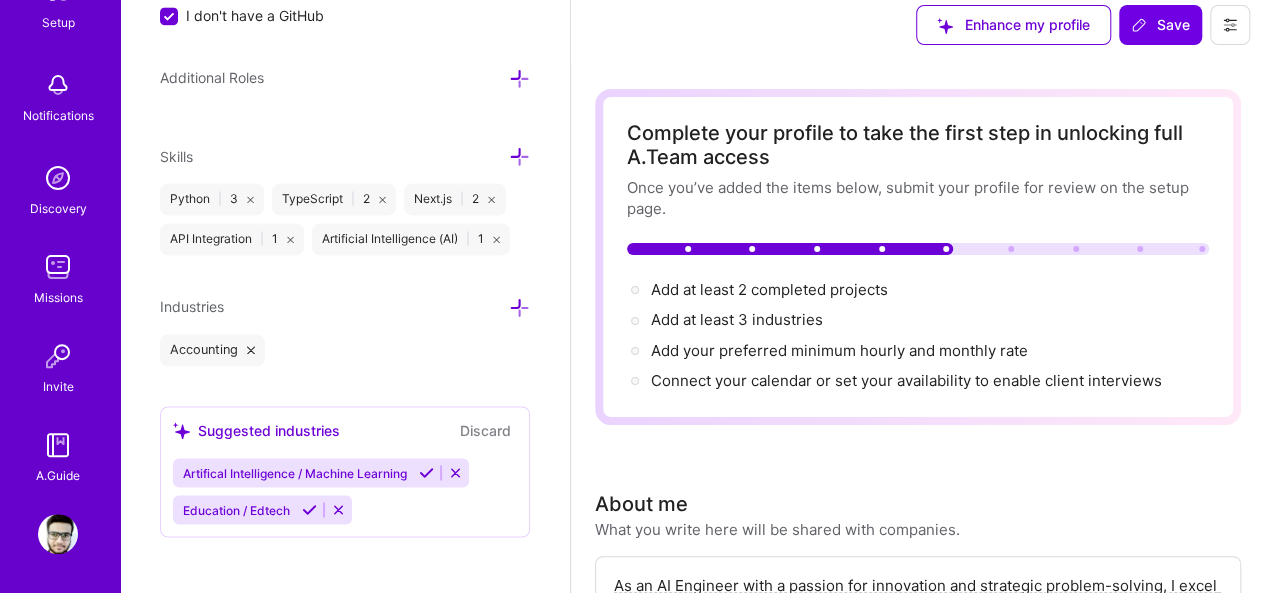 click on "Accounting" at bounding box center [212, 350] 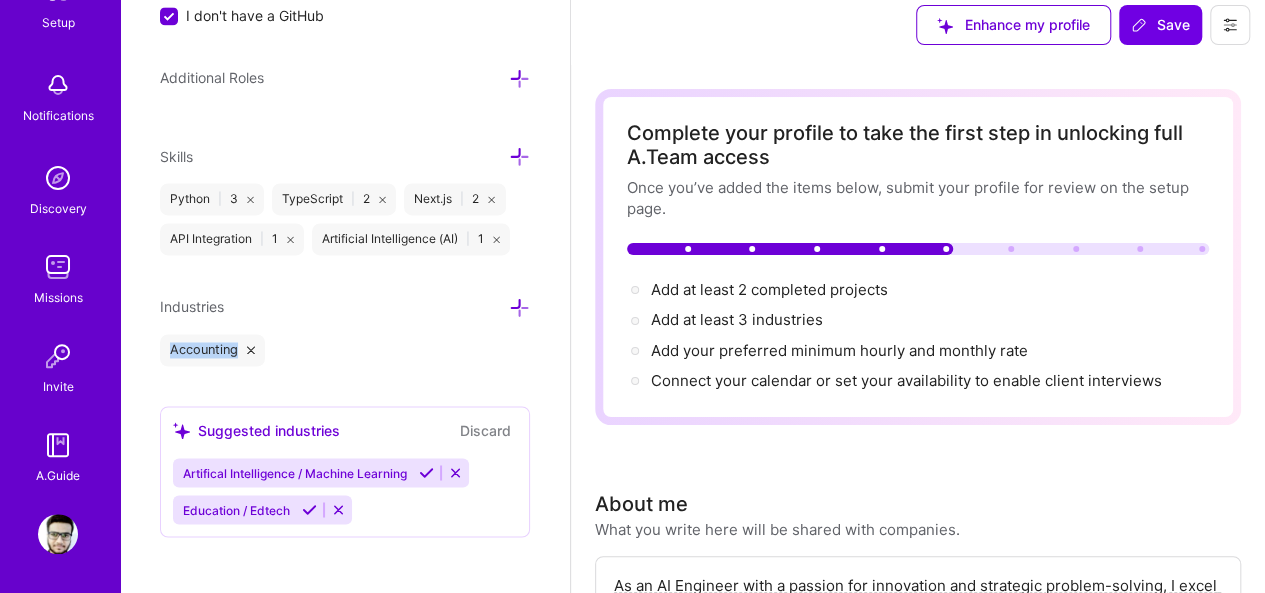 drag, startPoint x: 218, startPoint y: 338, endPoint x: 514, endPoint y: 354, distance: 296.43213 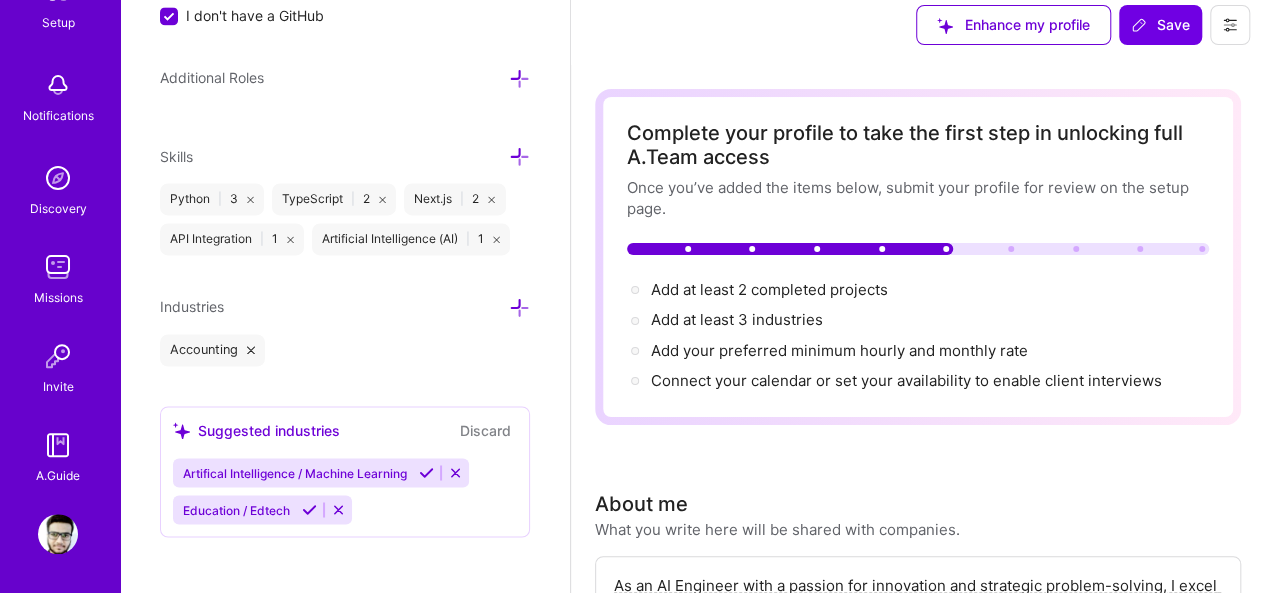 click on "Edit photo Shahzaib Aslam AI Engineer 1 Year Experience Location  This is the location where you'll be physically located while working on missions. Misrepresenting your location is a violation of our terms and could lead to removal. Karachi, Sindh, Pakistan Karachi, Sindh, Pakistan Working hours range This represents your availability to work in your location. You can adjust your working hours to accommodate companies in other time zones. Learn how 8:30 AM 7:30 PM Phone Number Afghanistan Åland Islands Albania Algeria American Samoa Andorra Angola Anguilla Antigua and Barbuda Argentina Armenia Aruba Ascension Island Australia Austria Azerbaijan Bahamas Bahrain Bangladesh Barbados Belarus Belgium Belize Benin Bermuda Bhutan Bolivia Bonaire, Sint Eustatius and Saba Bosnia and Herzegovina Botswana Brazil British Indian Ocean Territory Brunei Darussalam Bulgaria Burkina Faso Burundi Cambodia Cameroon Canada Cape Verde Cayman Islands Central African Republic Chad Chile China Christmas Island Colombia Comoros |" at bounding box center (345, 296) 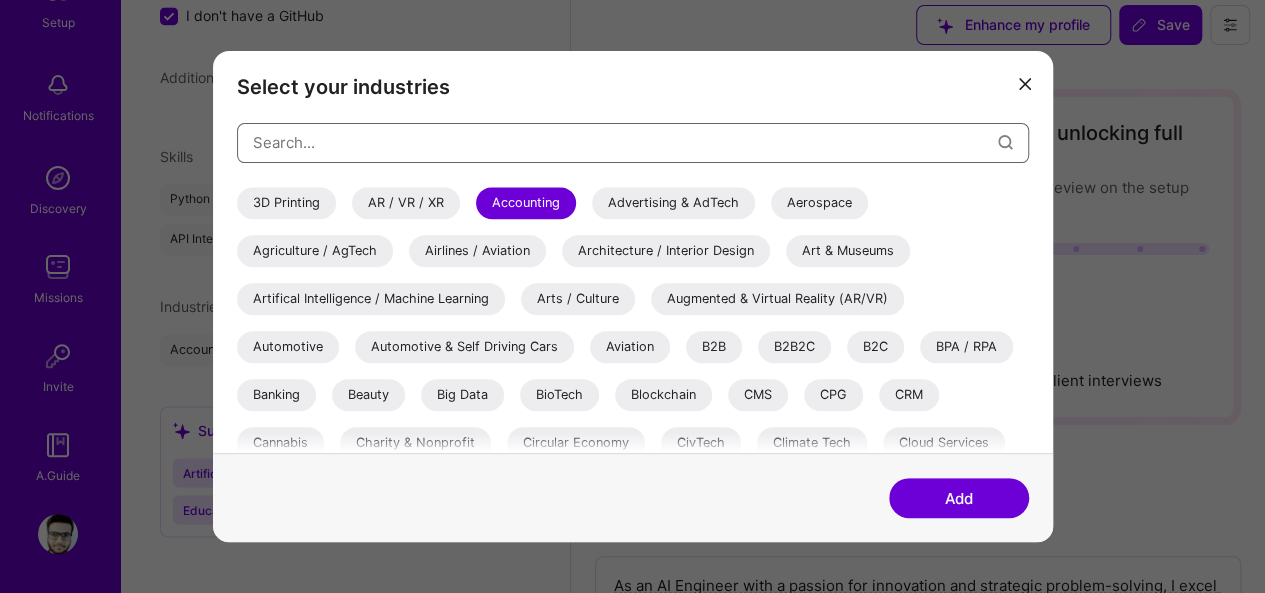 click at bounding box center (625, 142) 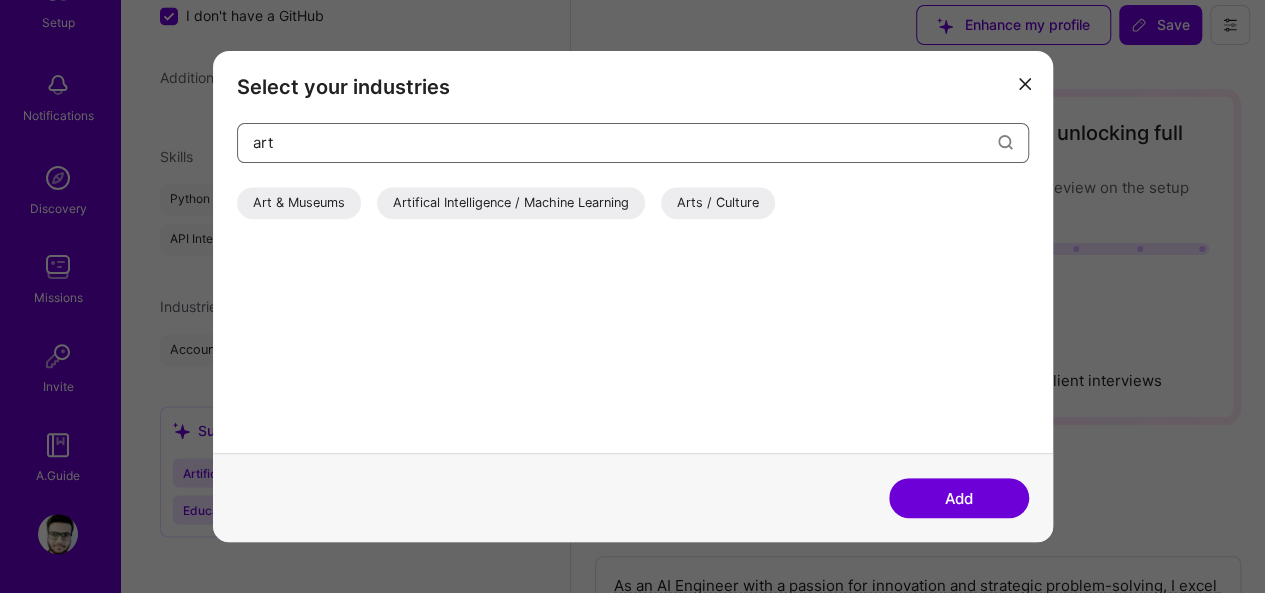 type on "art" 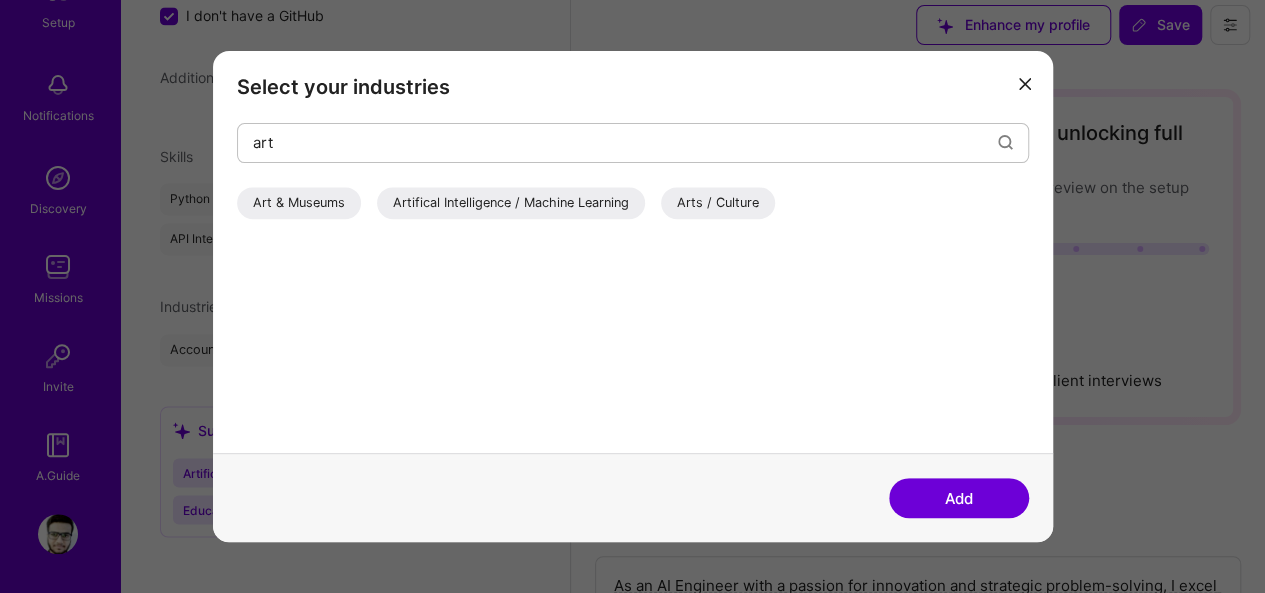 click on "Artifical Intelligence / Machine Learning" at bounding box center (511, 203) 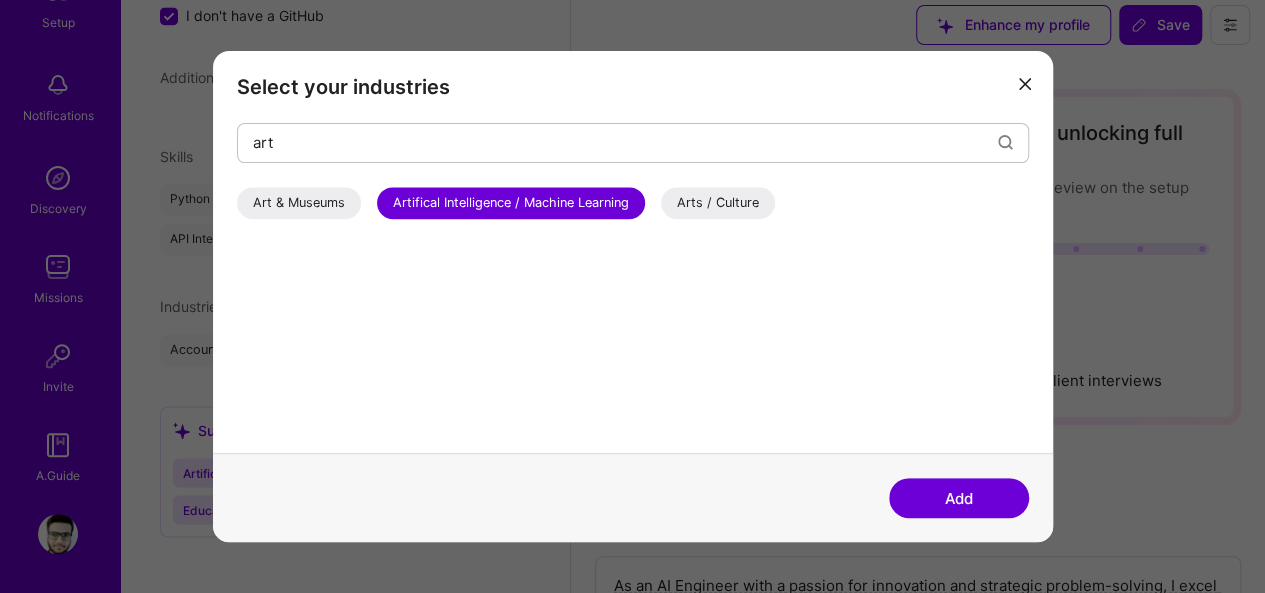 click on "Add" at bounding box center [959, 498] 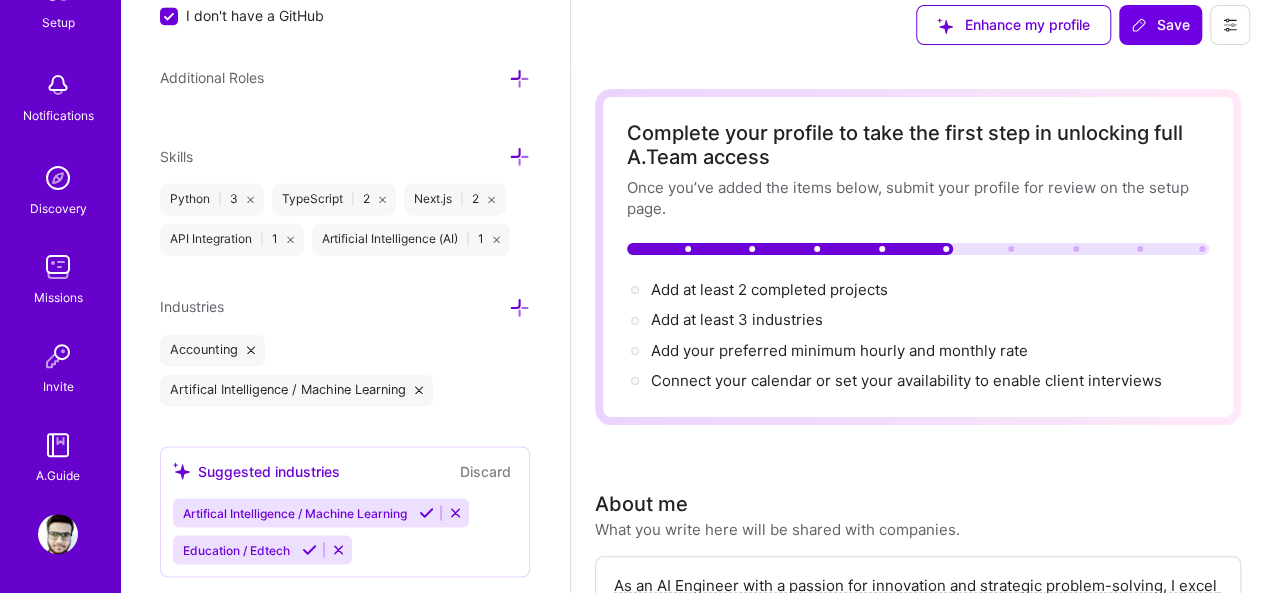 click at bounding box center [519, 307] 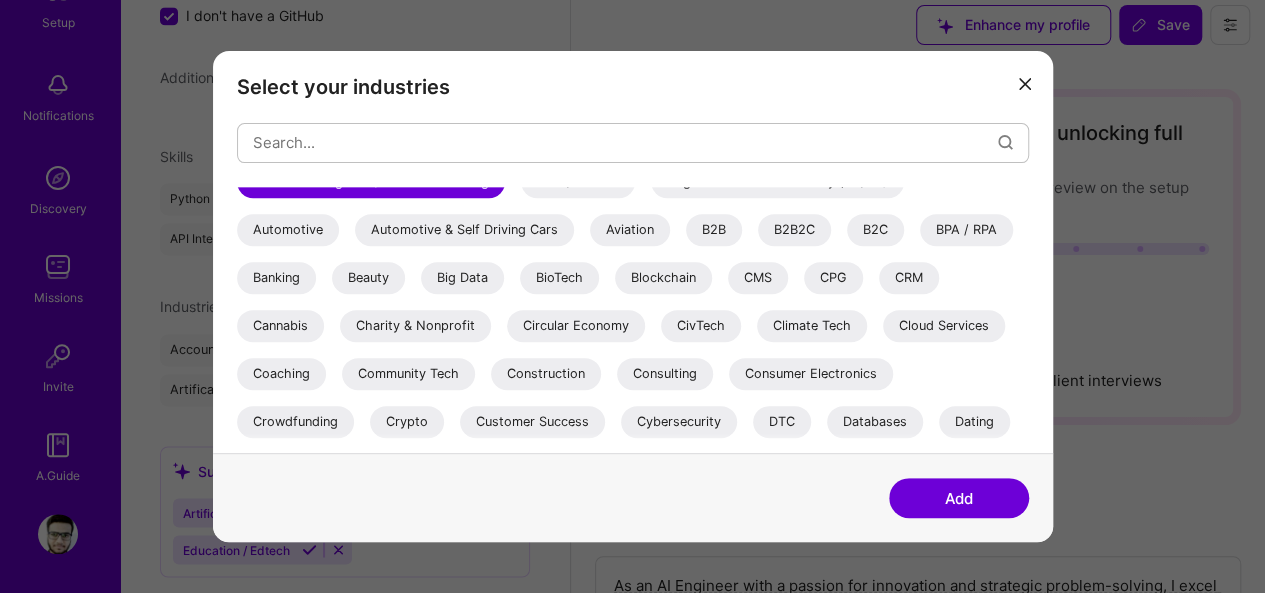 scroll, scrollTop: 127, scrollLeft: 0, axis: vertical 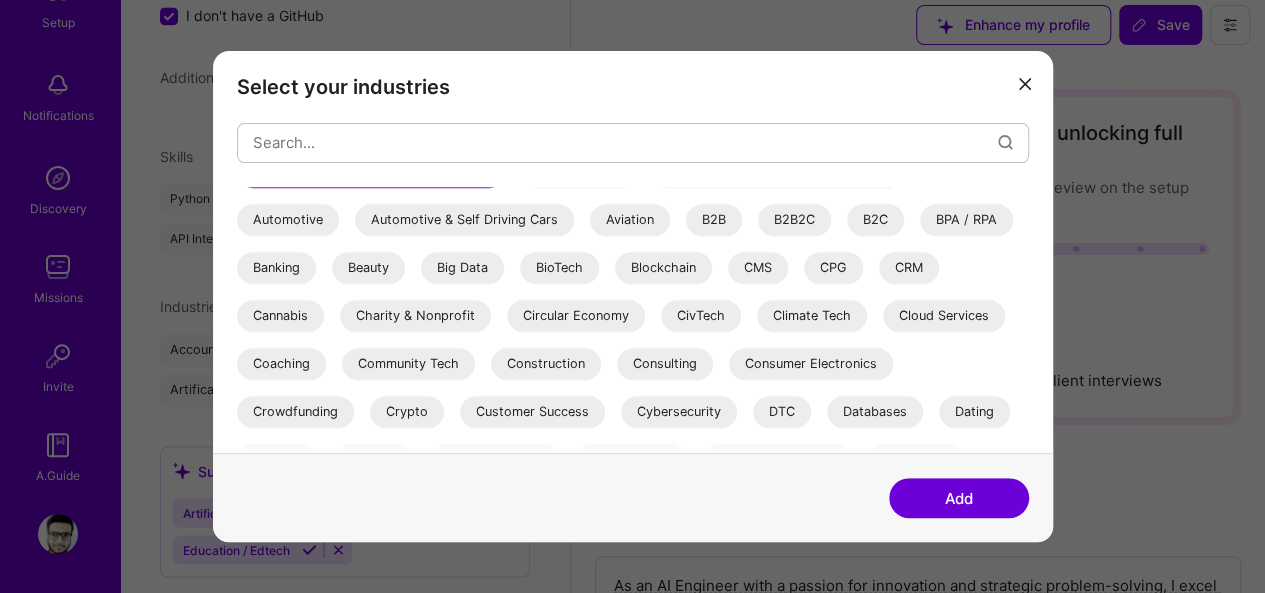 click on "Big Data" at bounding box center (462, 268) 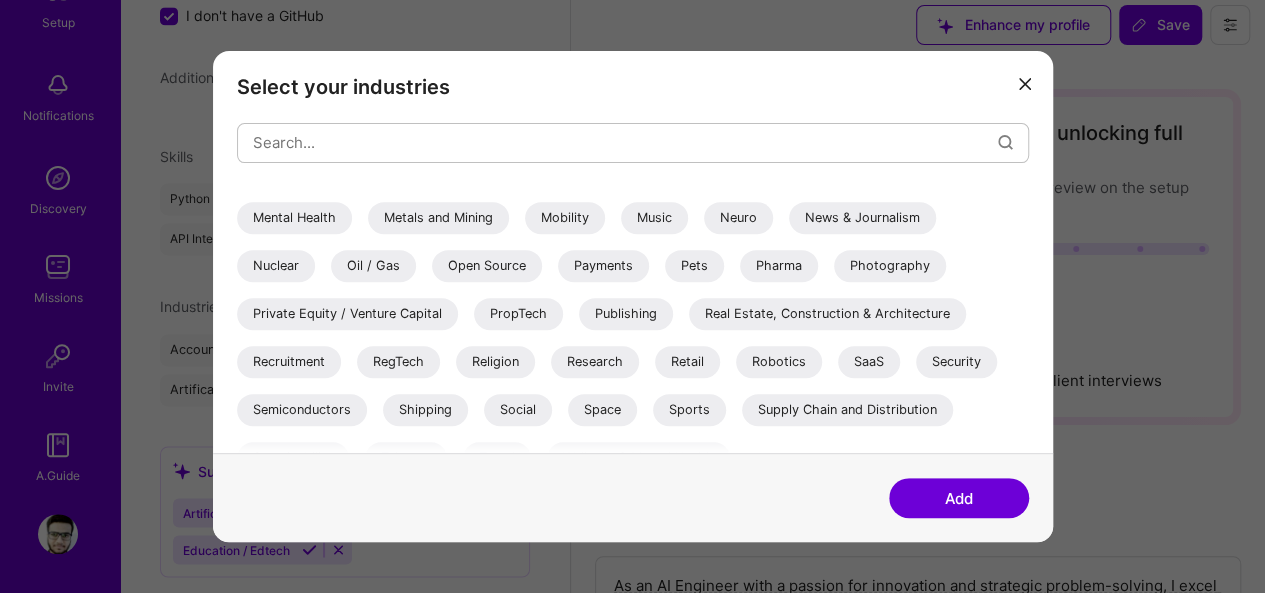 scroll, scrollTop: 732, scrollLeft: 0, axis: vertical 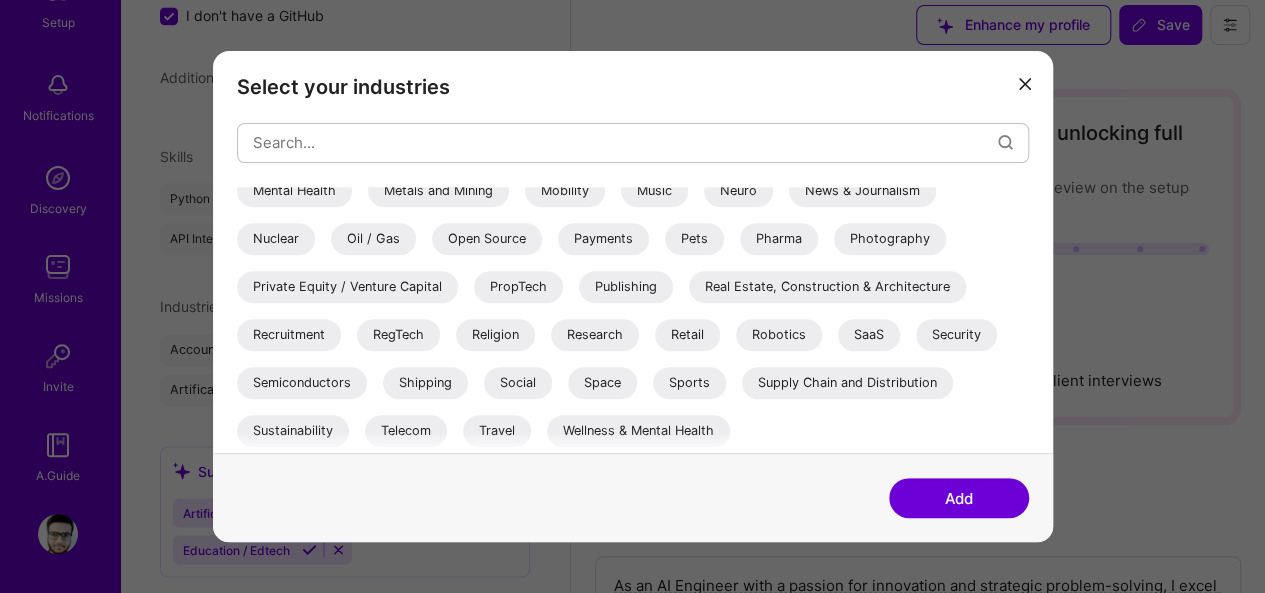 click on "SaaS" at bounding box center (869, 335) 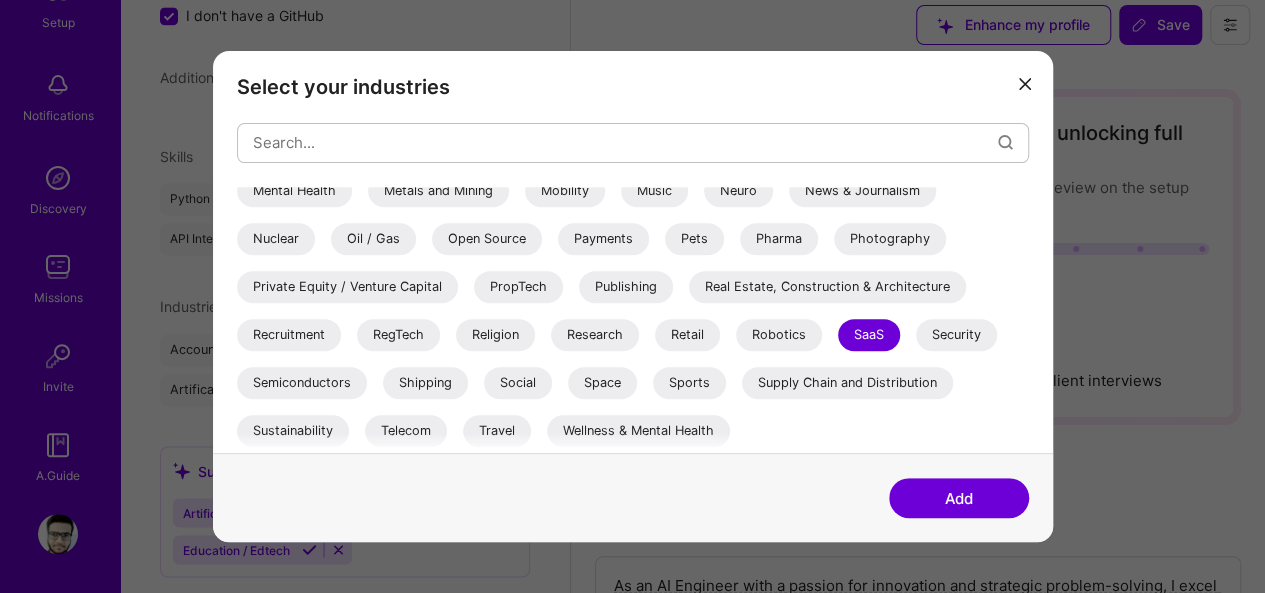 click on "Add" at bounding box center (959, 498) 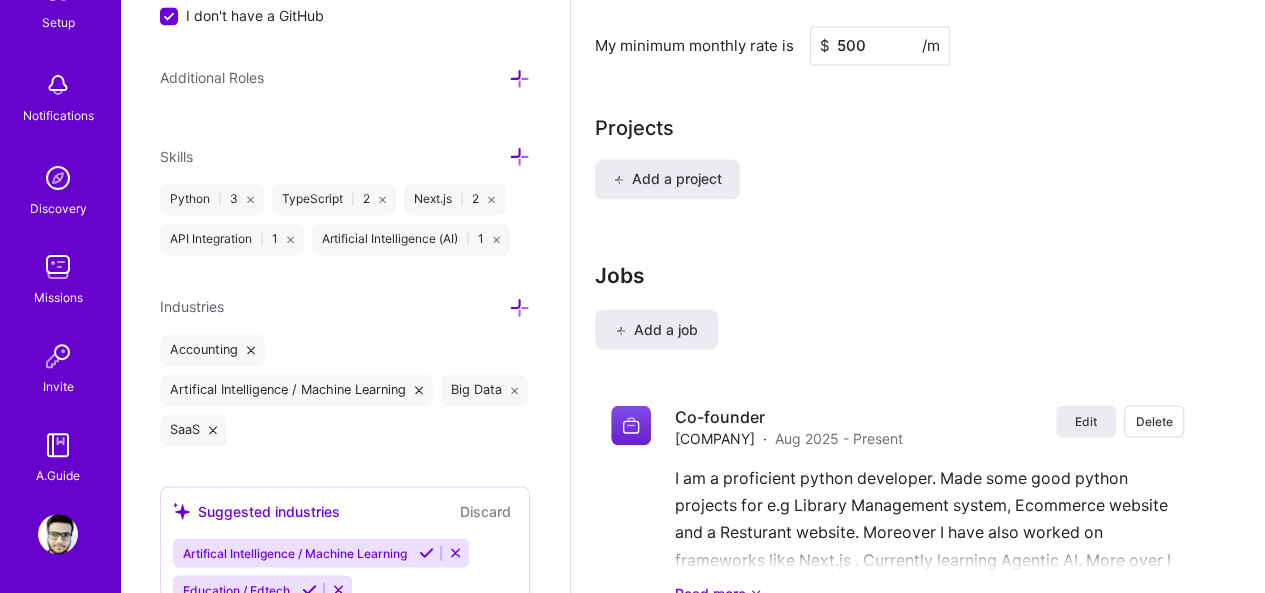 scroll, scrollTop: 1632, scrollLeft: 0, axis: vertical 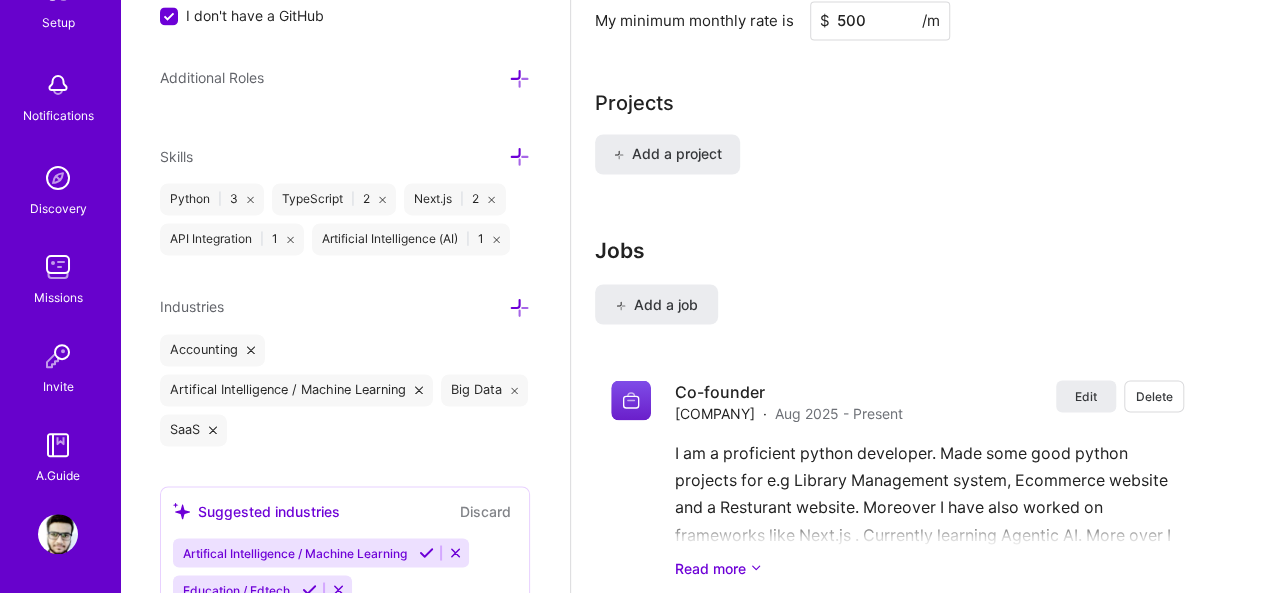click on "Add a project" at bounding box center [667, 154] 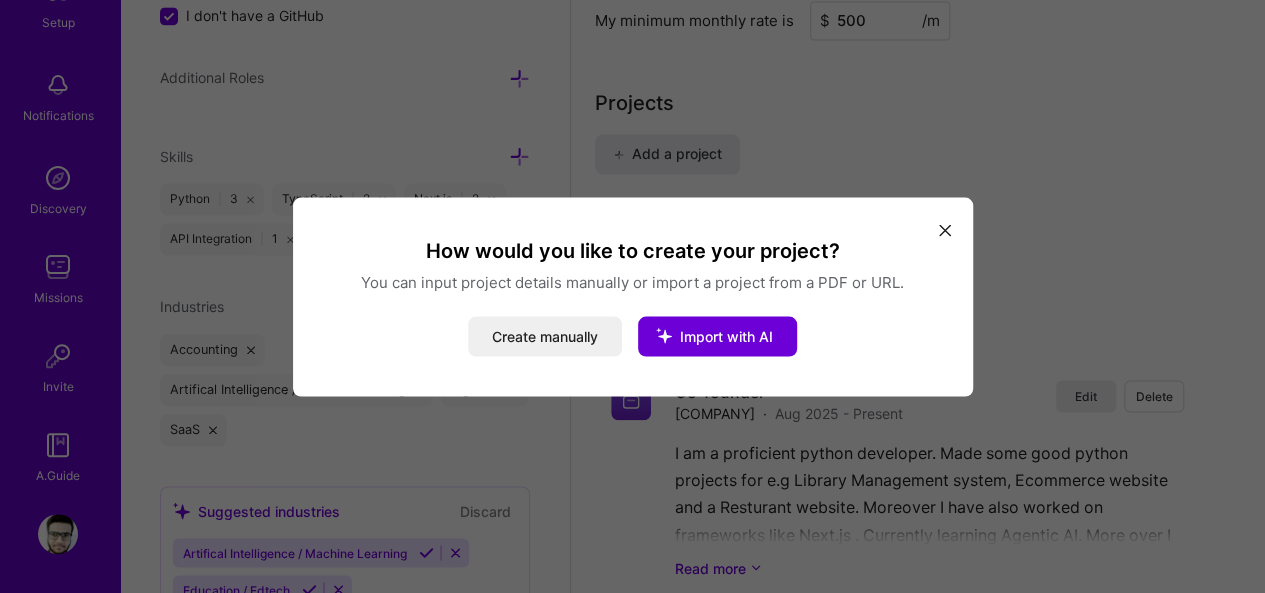 click on "Import with AI" at bounding box center (726, 335) 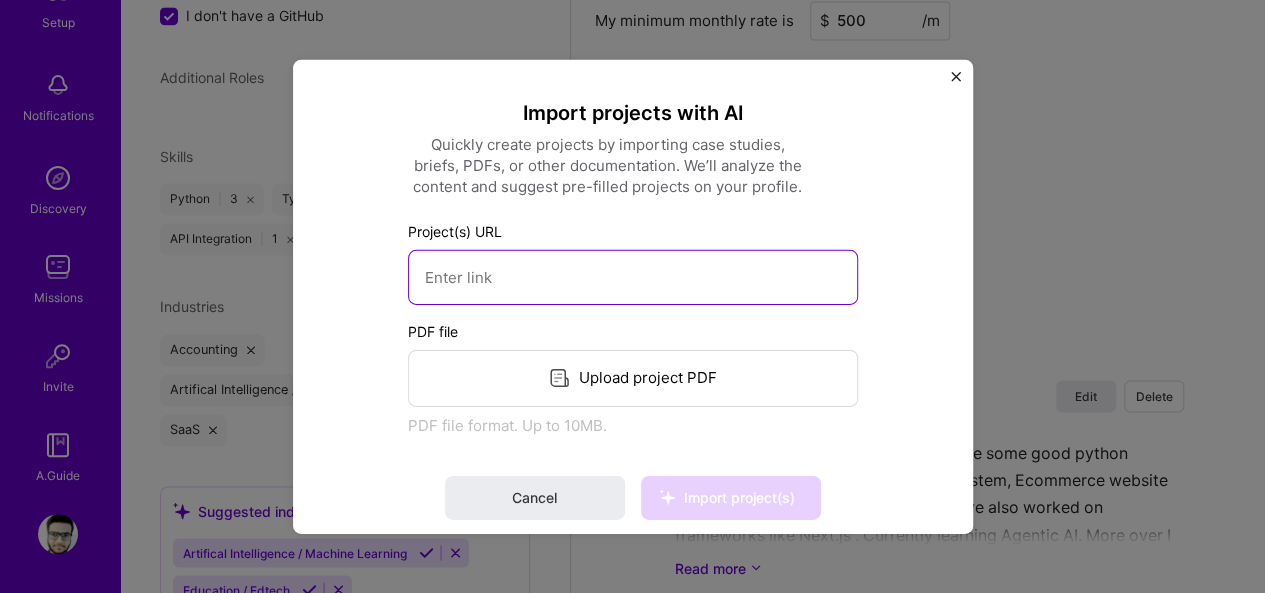 click at bounding box center [633, 276] 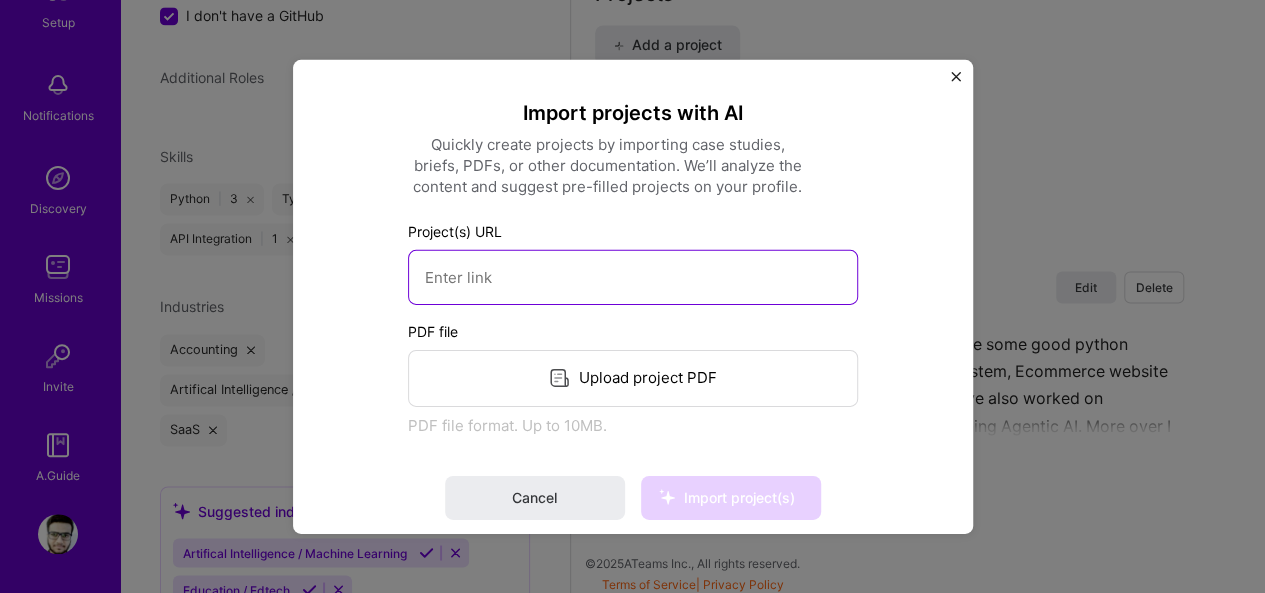 scroll, scrollTop: 1739, scrollLeft: 0, axis: vertical 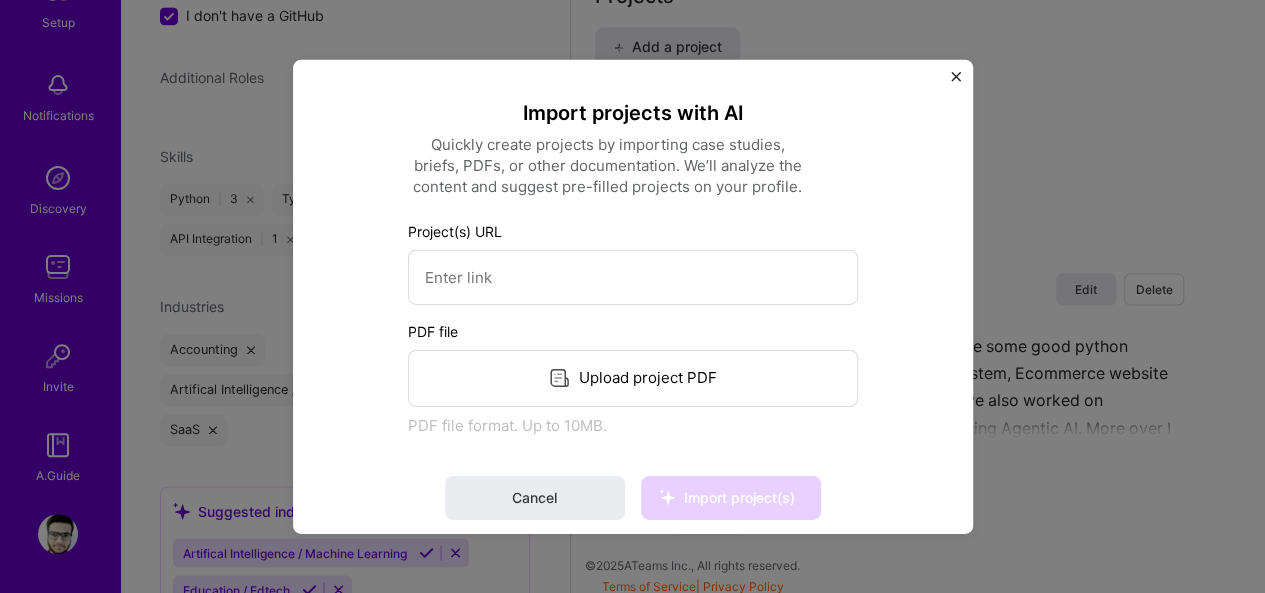 click on "Upload project PDF" at bounding box center (633, 377) 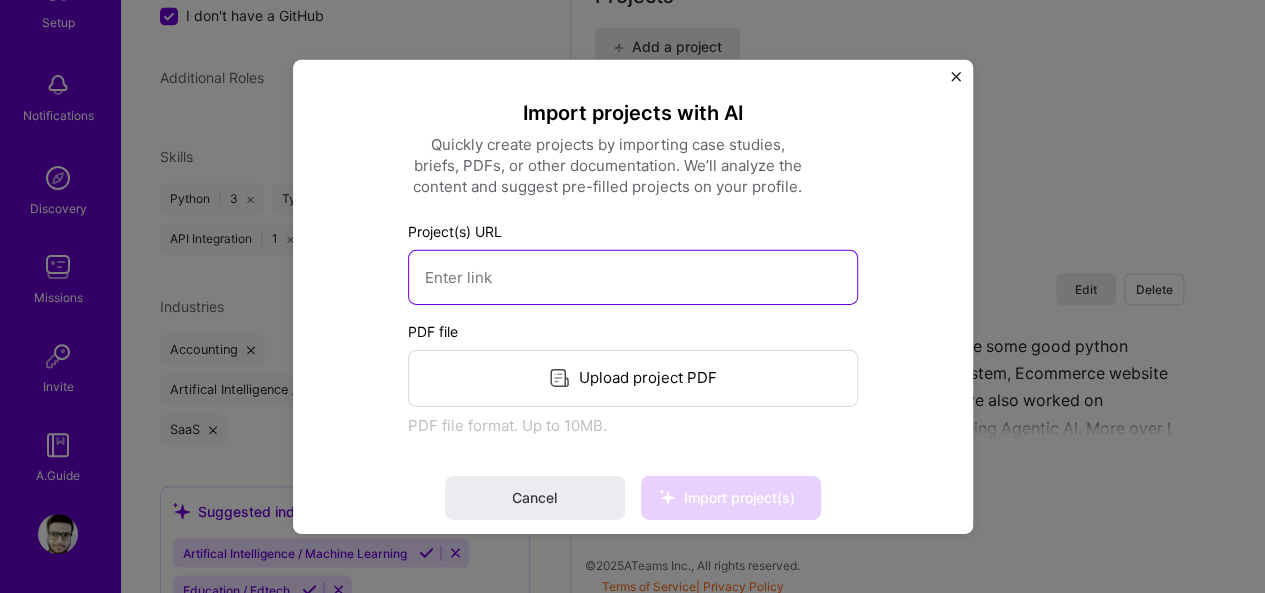 click at bounding box center [633, 276] 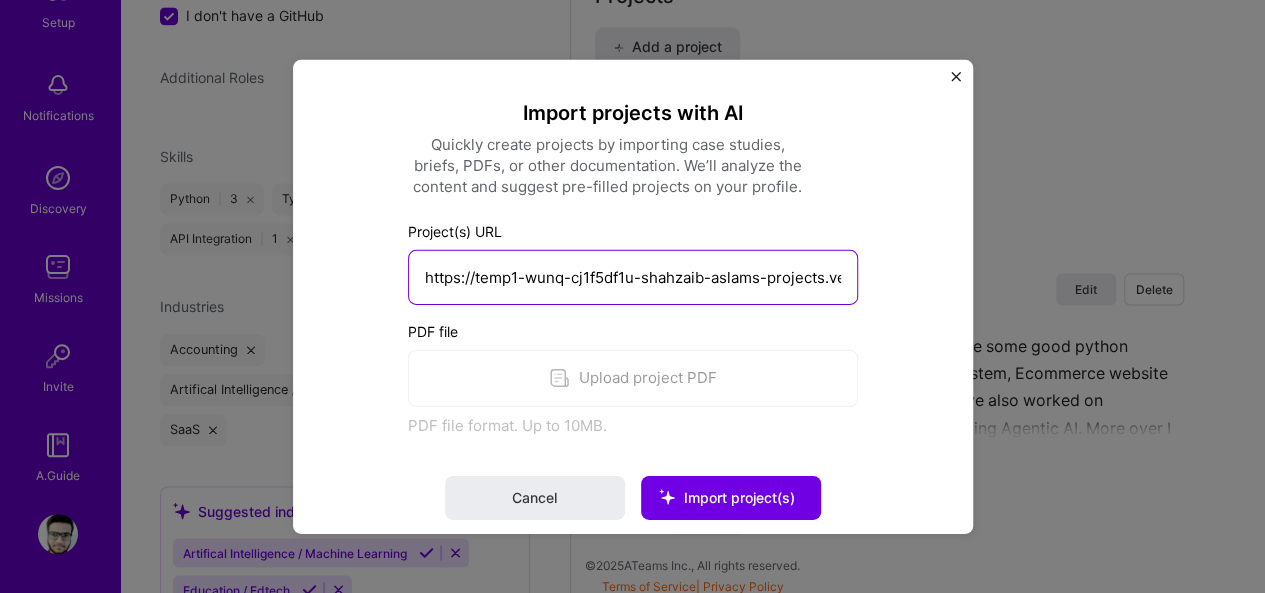 scroll, scrollTop: 0, scrollLeft: 68, axis: horizontal 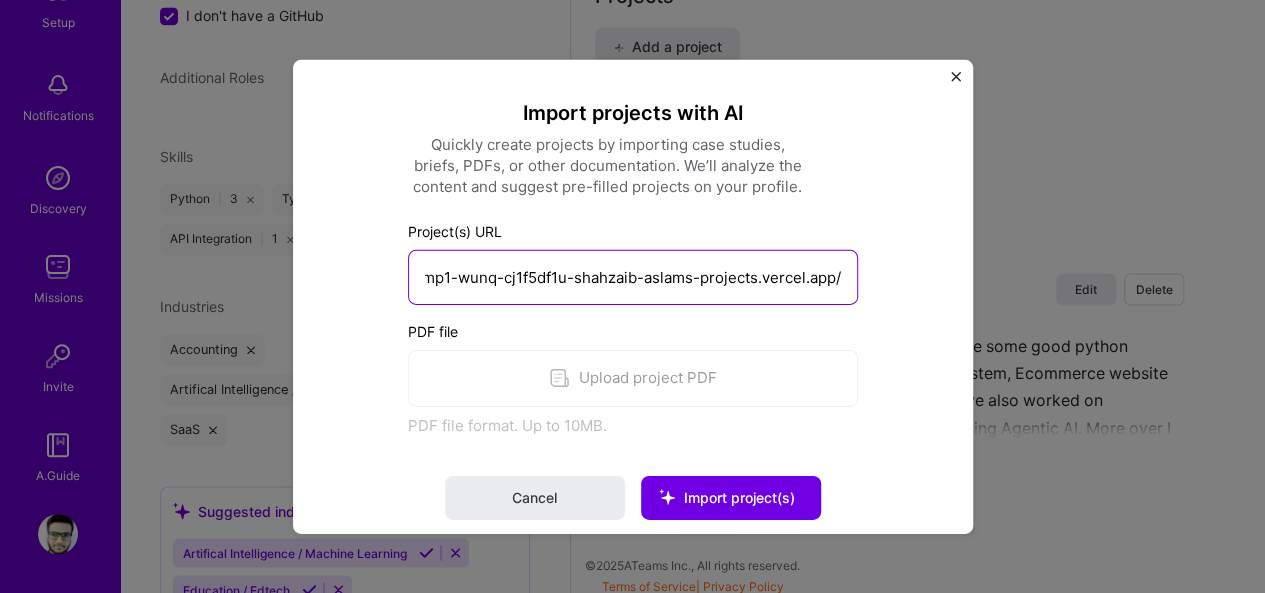 type on "https://temp1-wunq-cj1f5df1u-shahzaib-aslams-projects.vercel.app/" 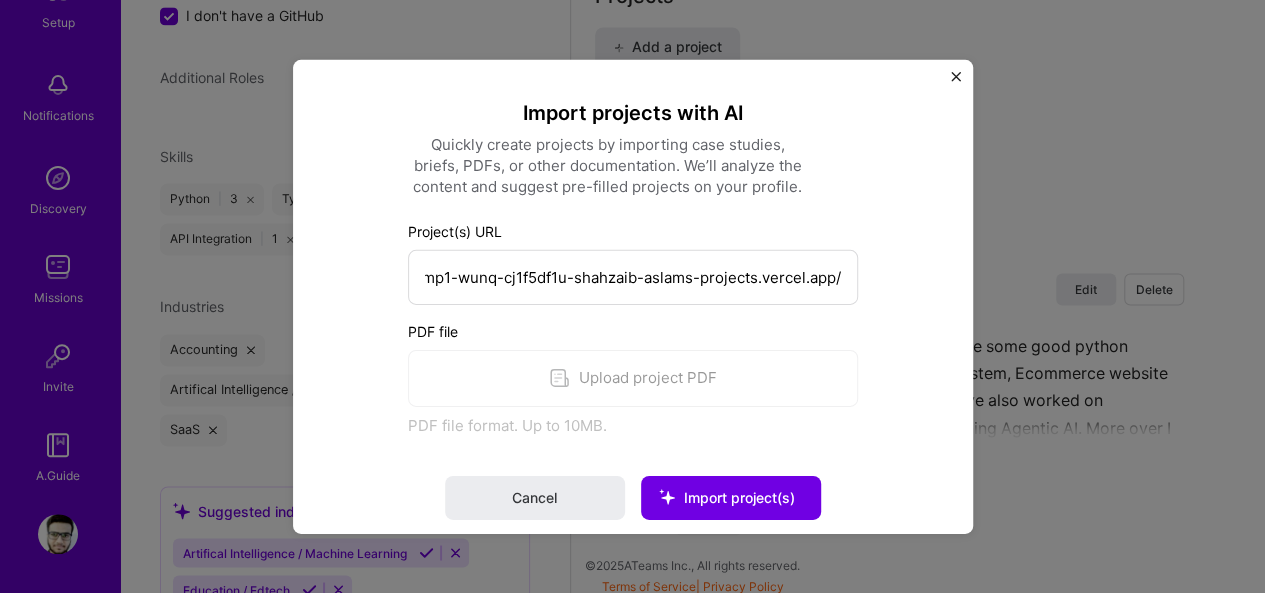 scroll, scrollTop: 0, scrollLeft: 0, axis: both 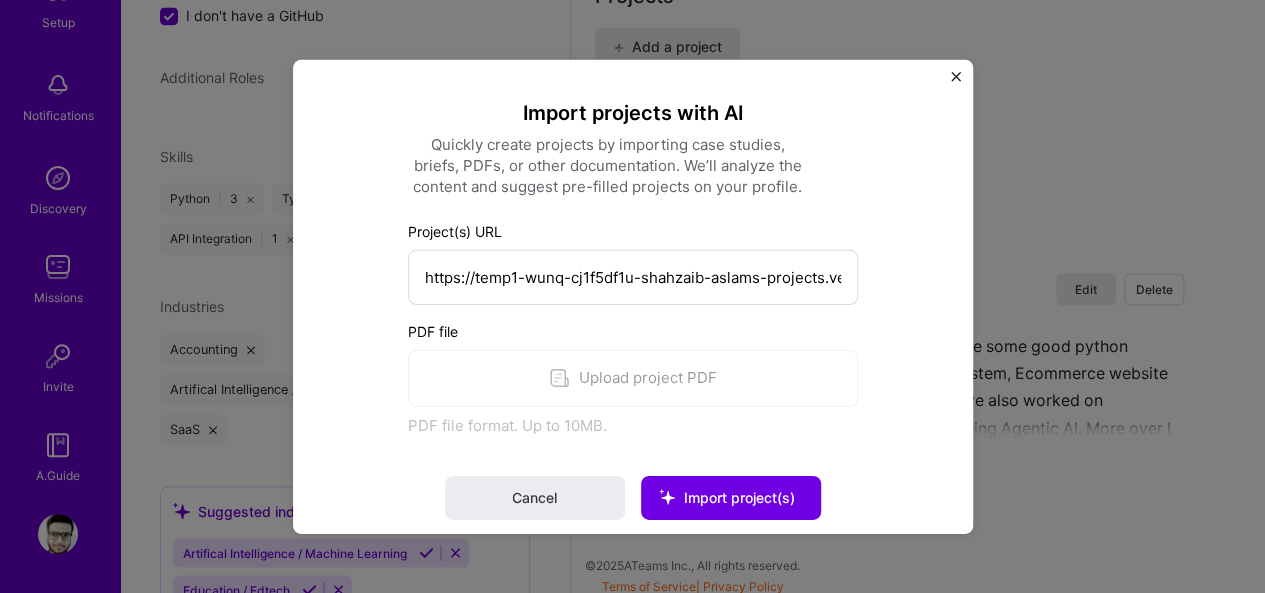 click on "Import project(s)" at bounding box center (731, 497) 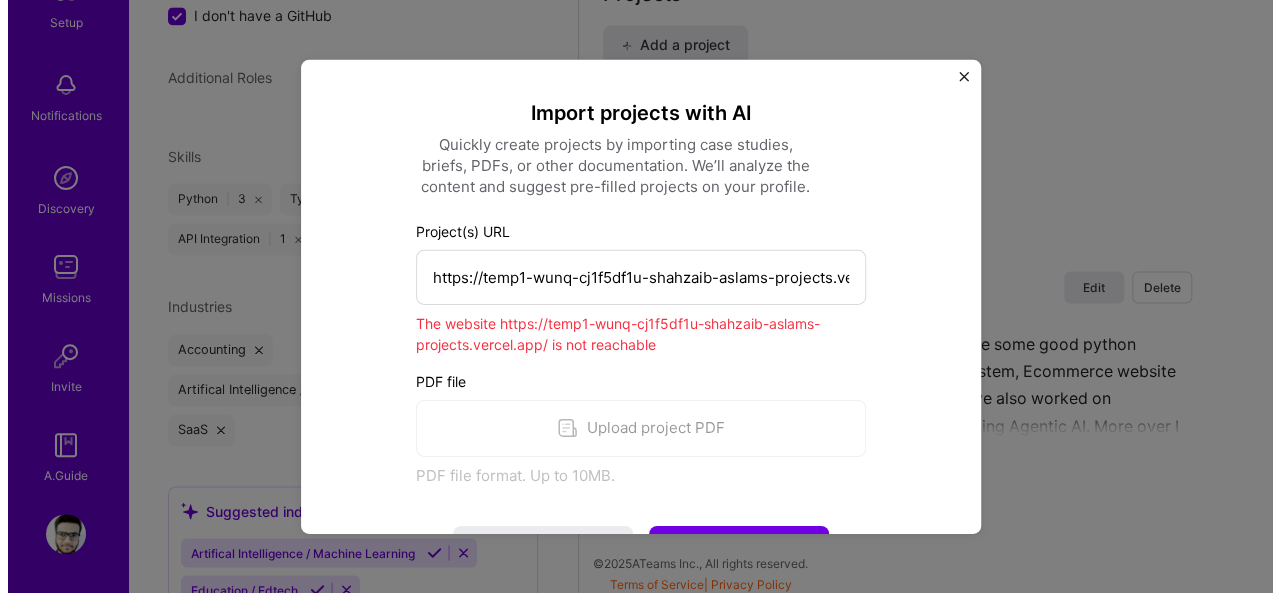 scroll, scrollTop: 1740, scrollLeft: 0, axis: vertical 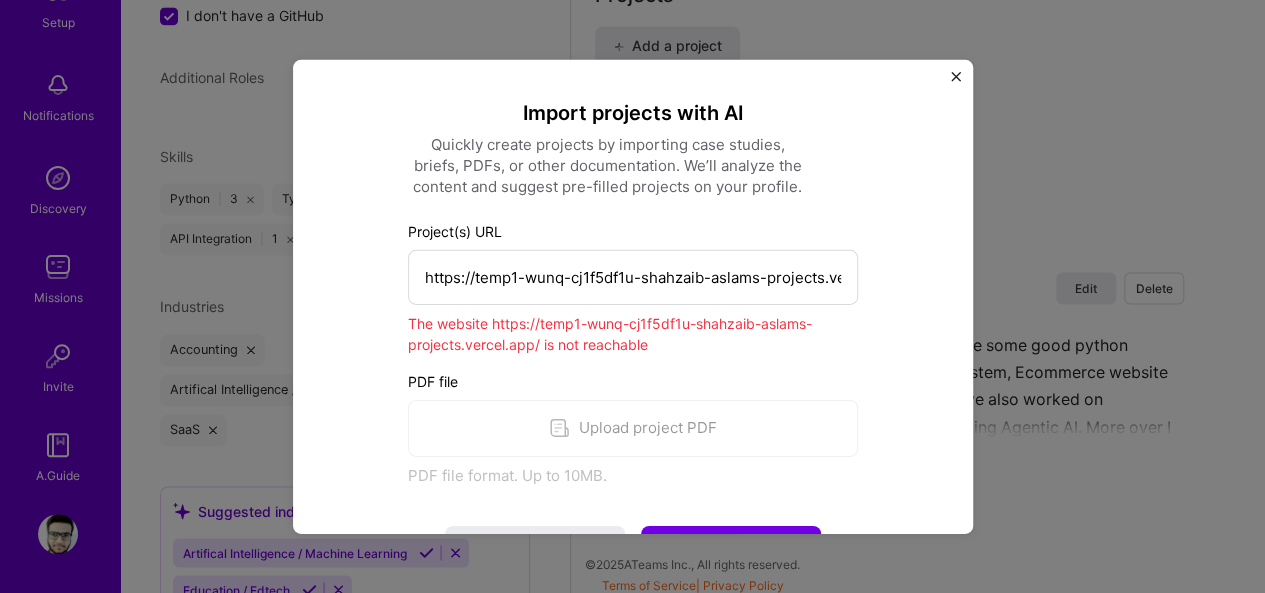 click at bounding box center [956, 76] 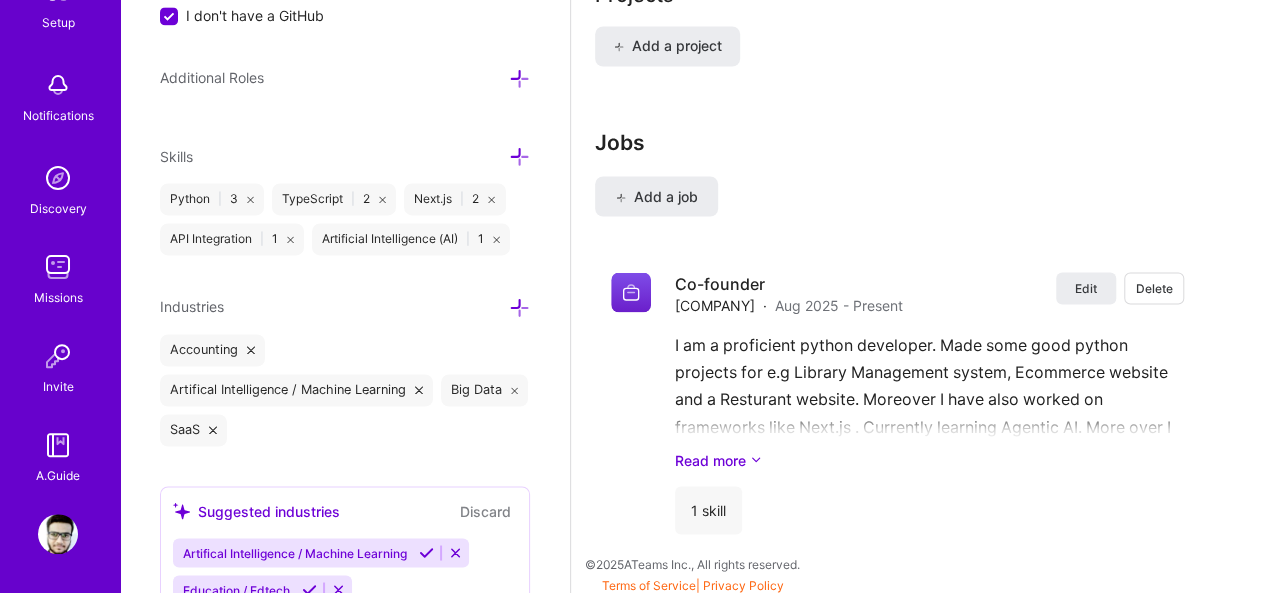 click on "Add a project" at bounding box center [667, 46] 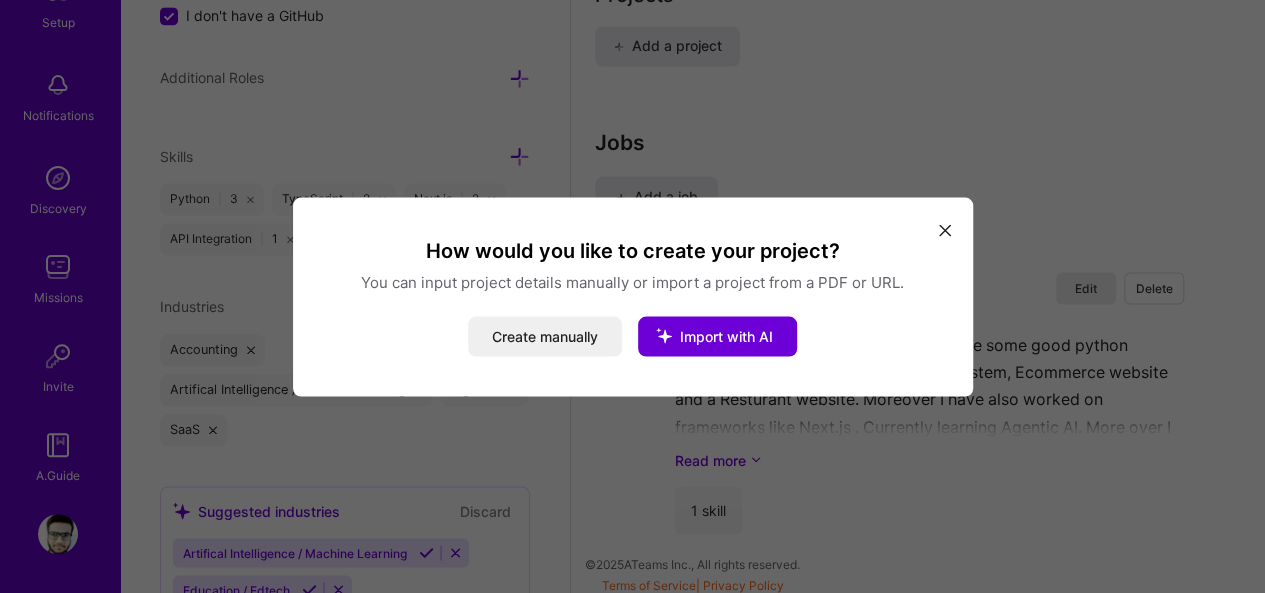 click on "Create manually" at bounding box center [545, 336] 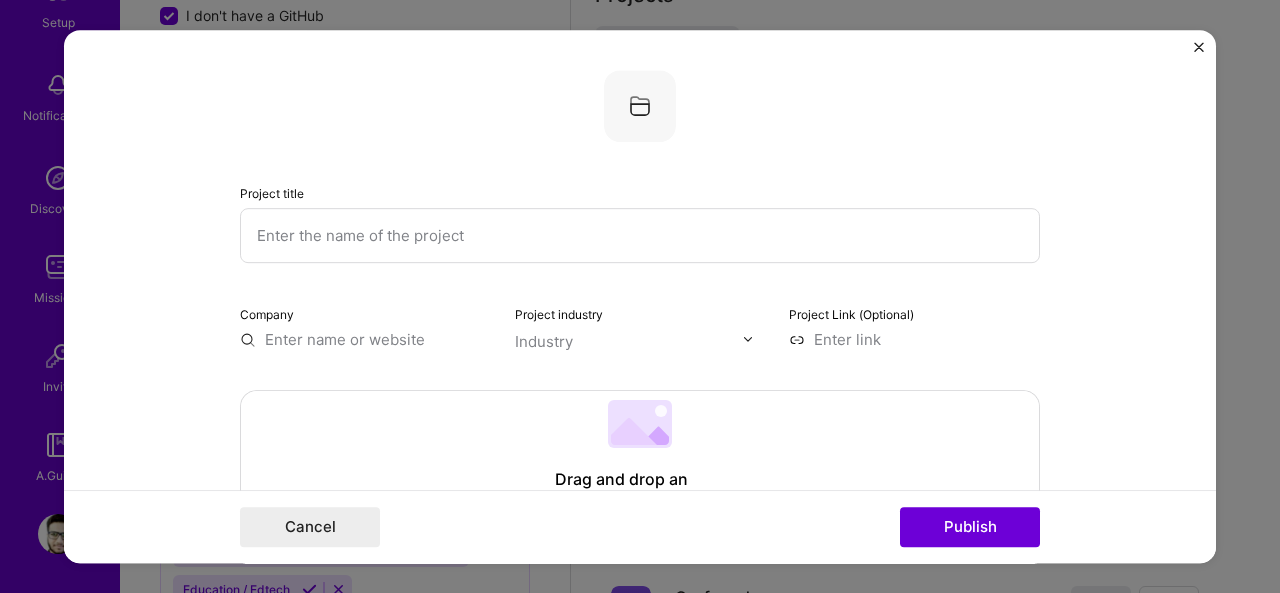 click at bounding box center (640, 235) 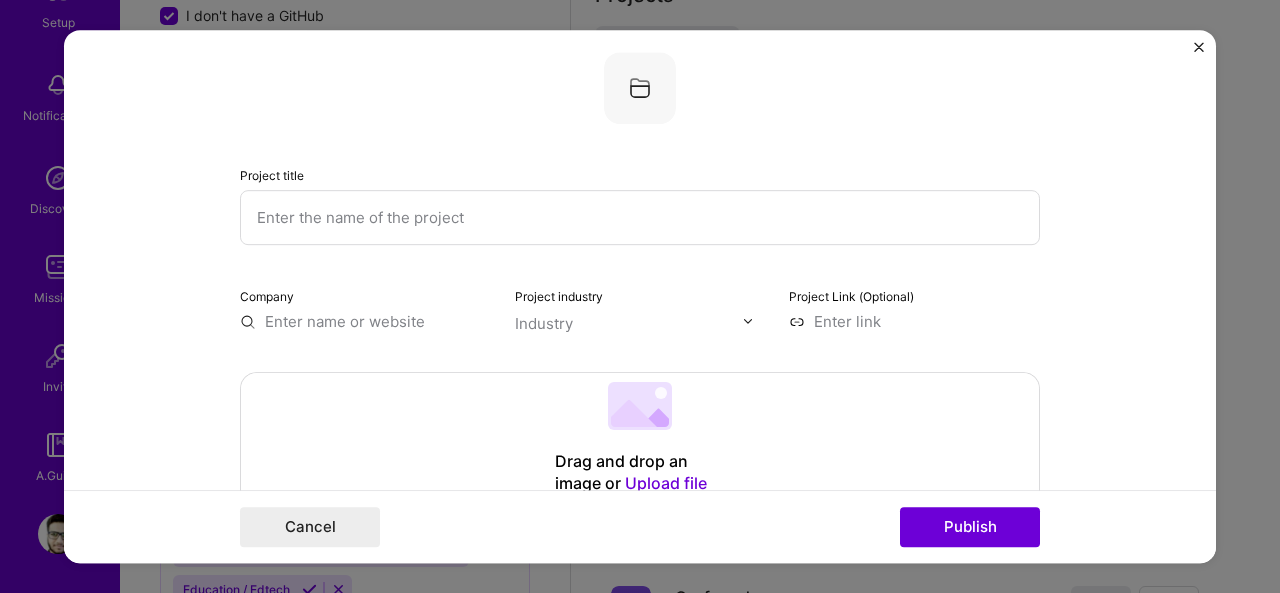 scroll, scrollTop: 12, scrollLeft: 0, axis: vertical 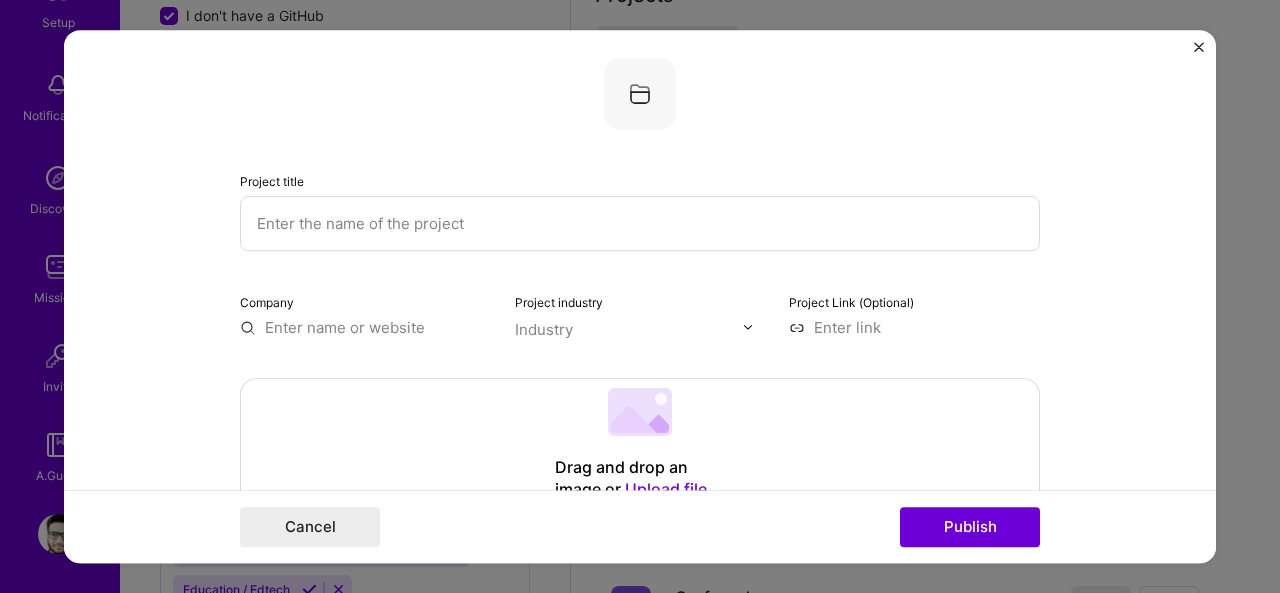click at bounding box center [640, 223] 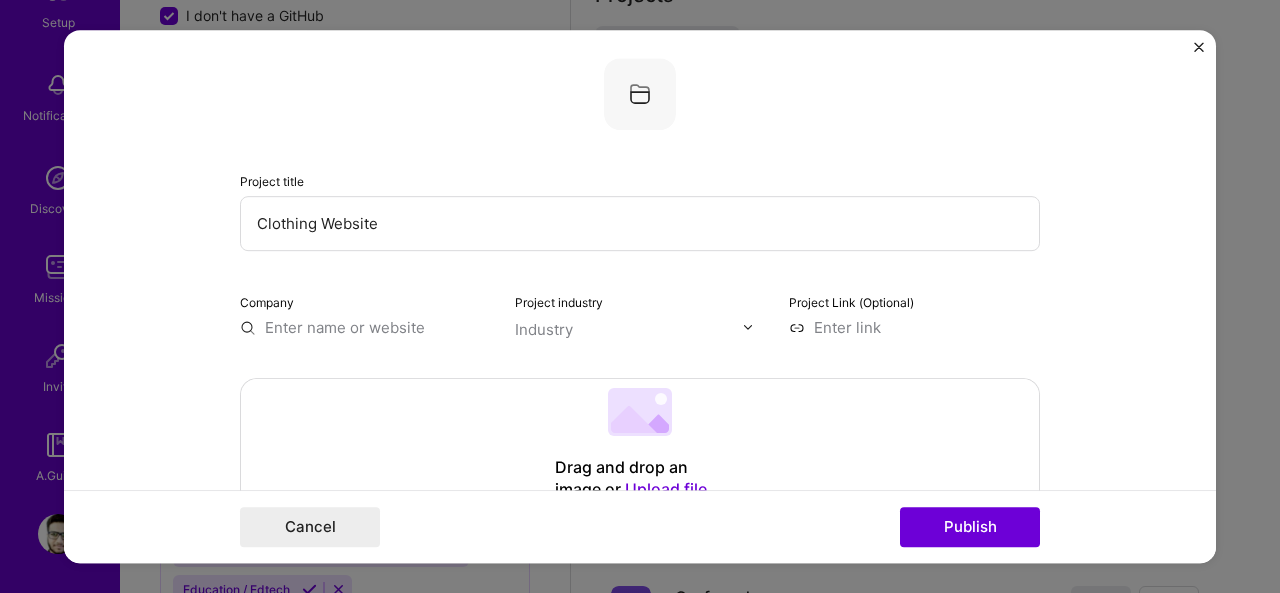 type on "Clothing Website" 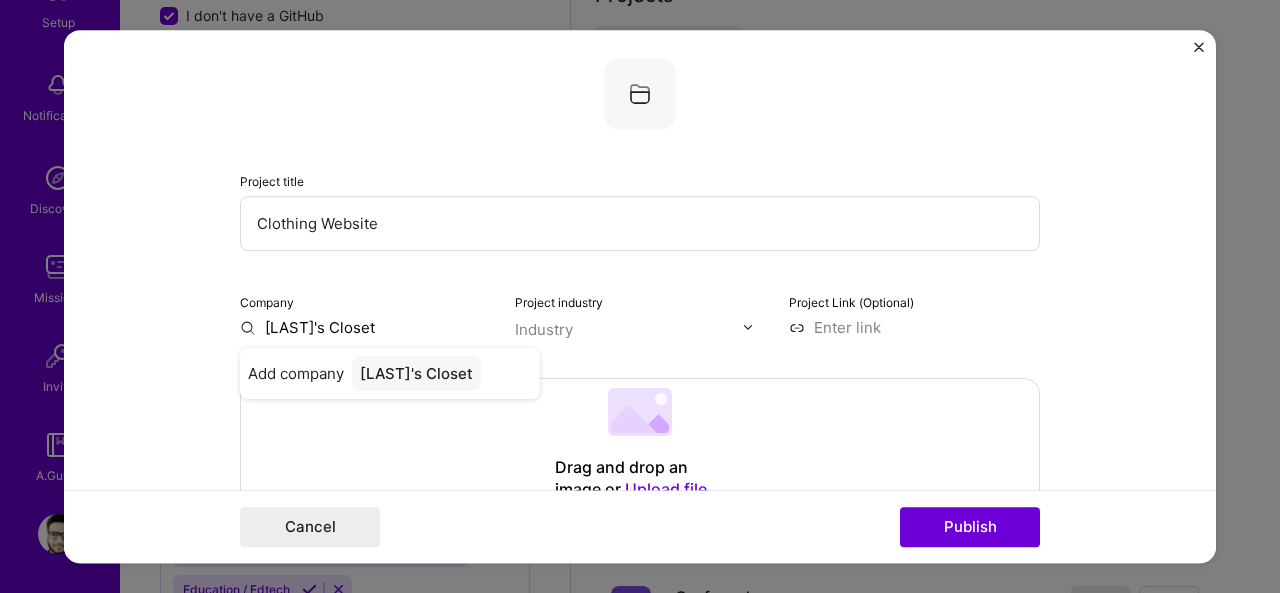 click at bounding box center [629, 329] 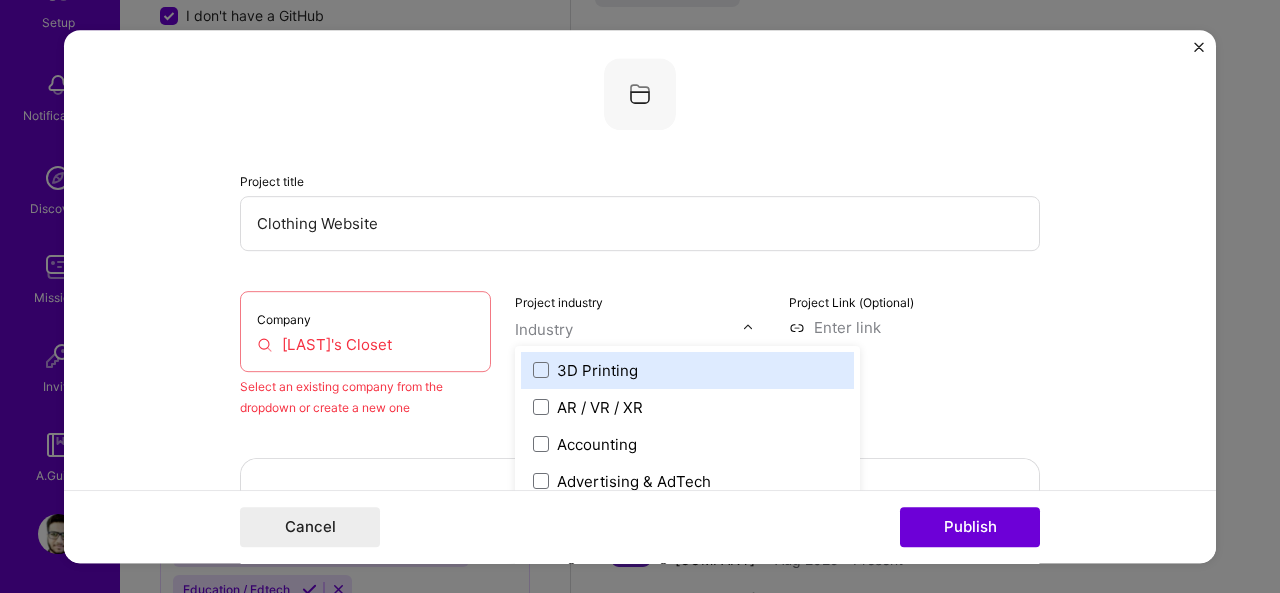 scroll, scrollTop: 1800, scrollLeft: 0, axis: vertical 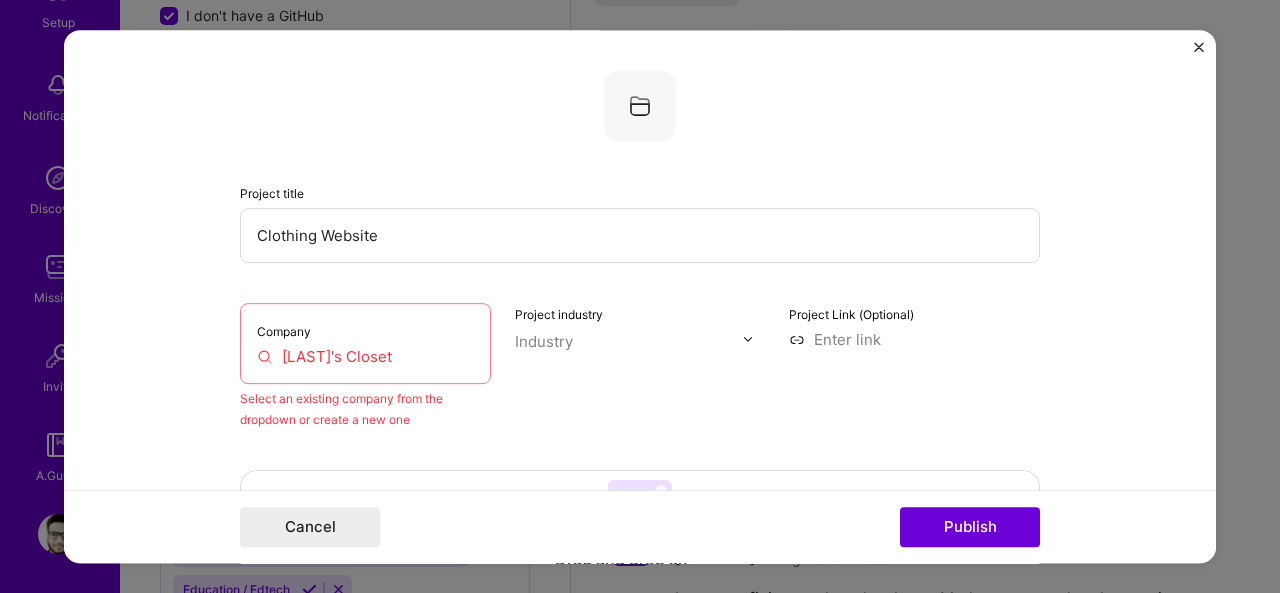 click on "Rakshanda's Closet" at bounding box center [365, 356] 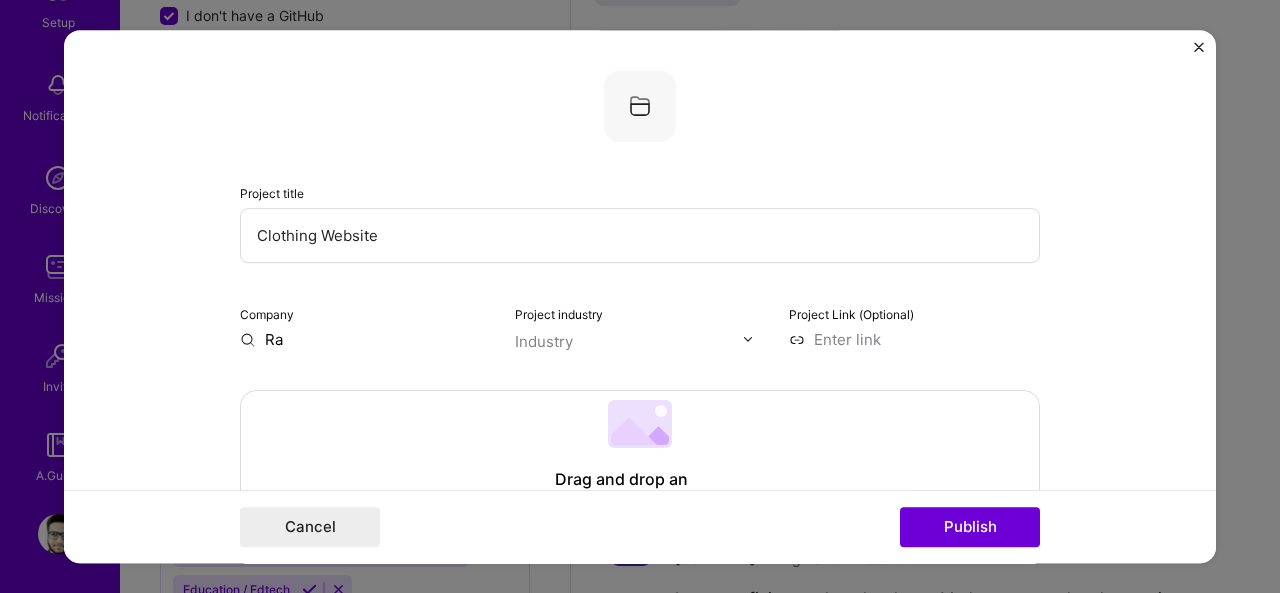 type on "R" 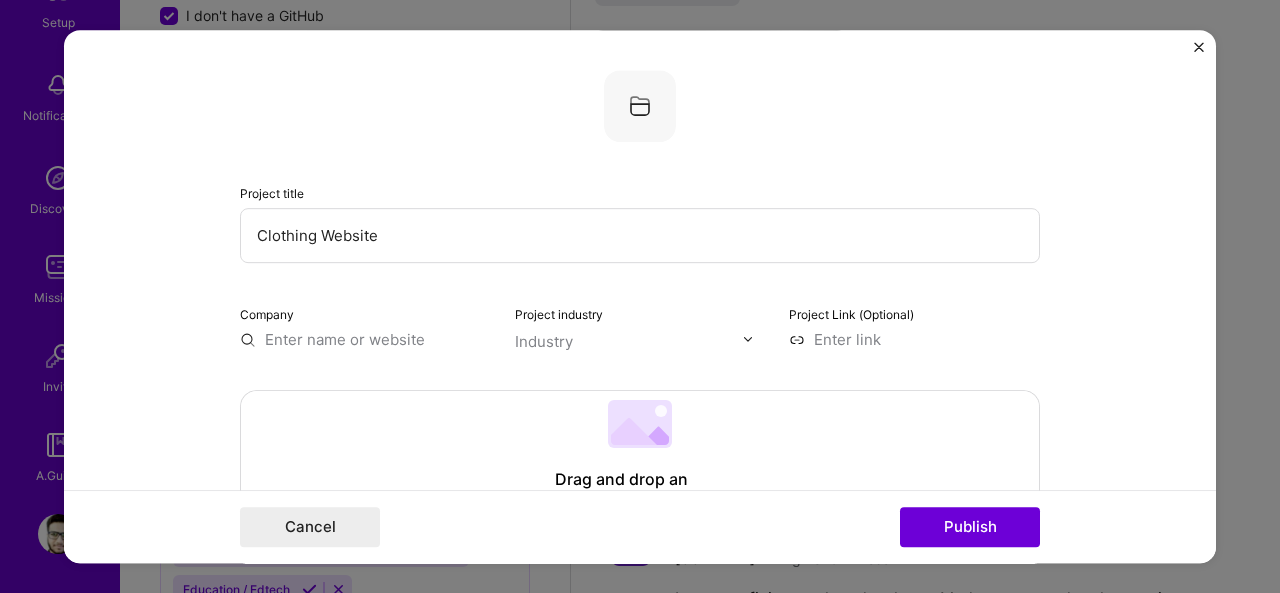 type 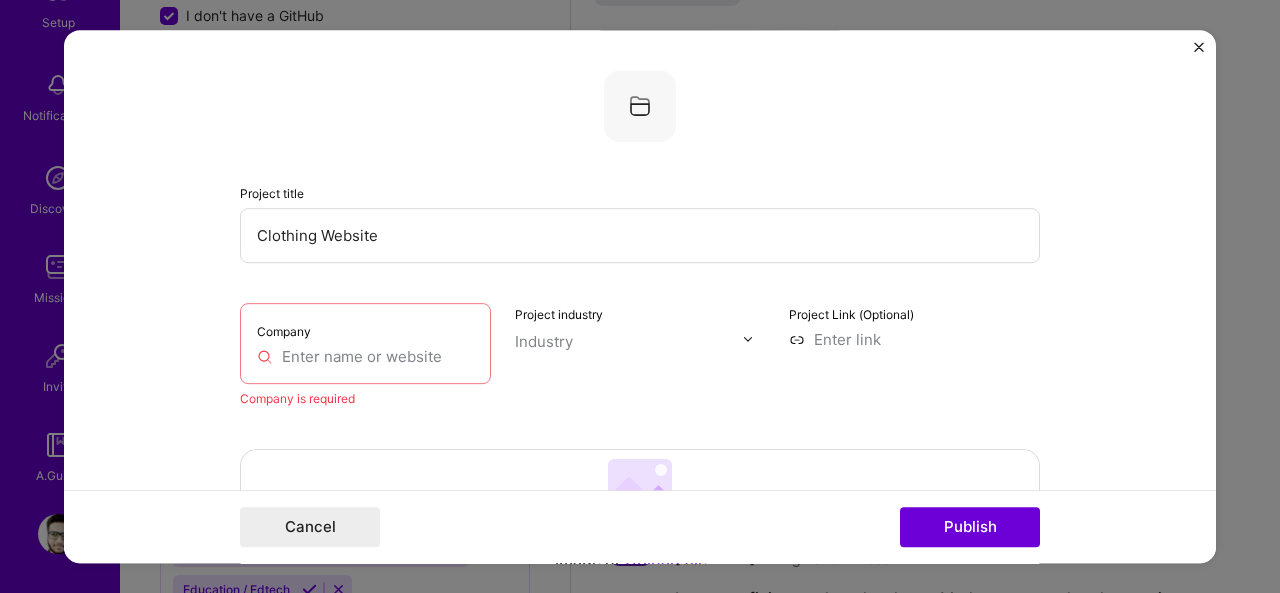 scroll, scrollTop: 0, scrollLeft: 0, axis: both 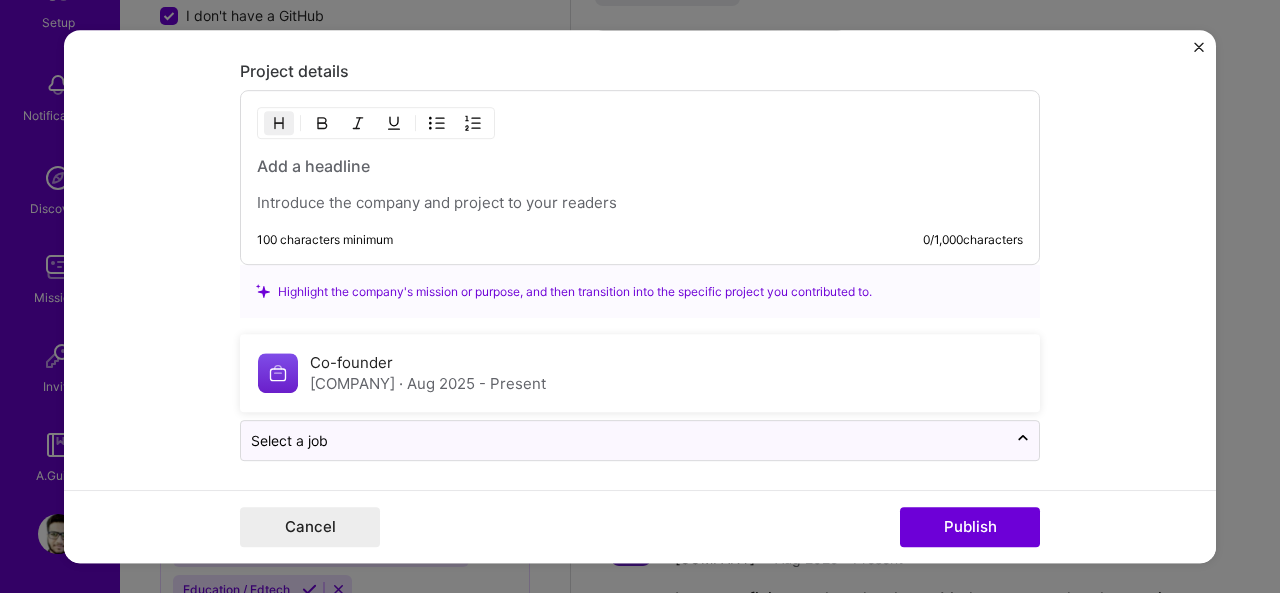 click at bounding box center [624, 440] 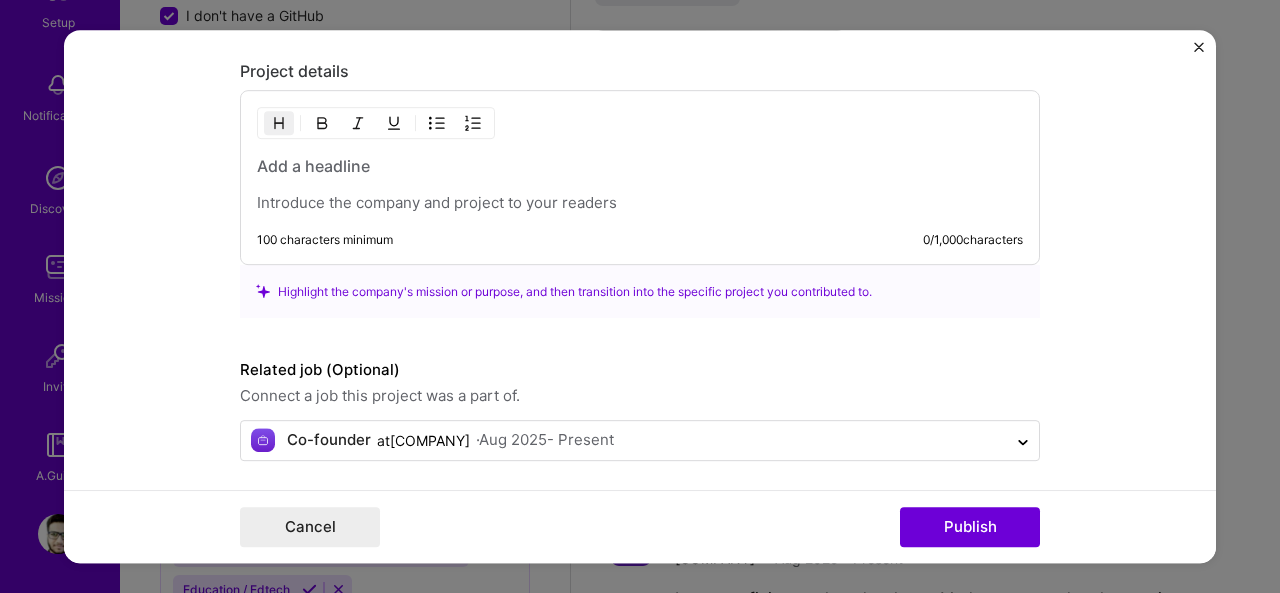 click on "Publish" at bounding box center [970, 527] 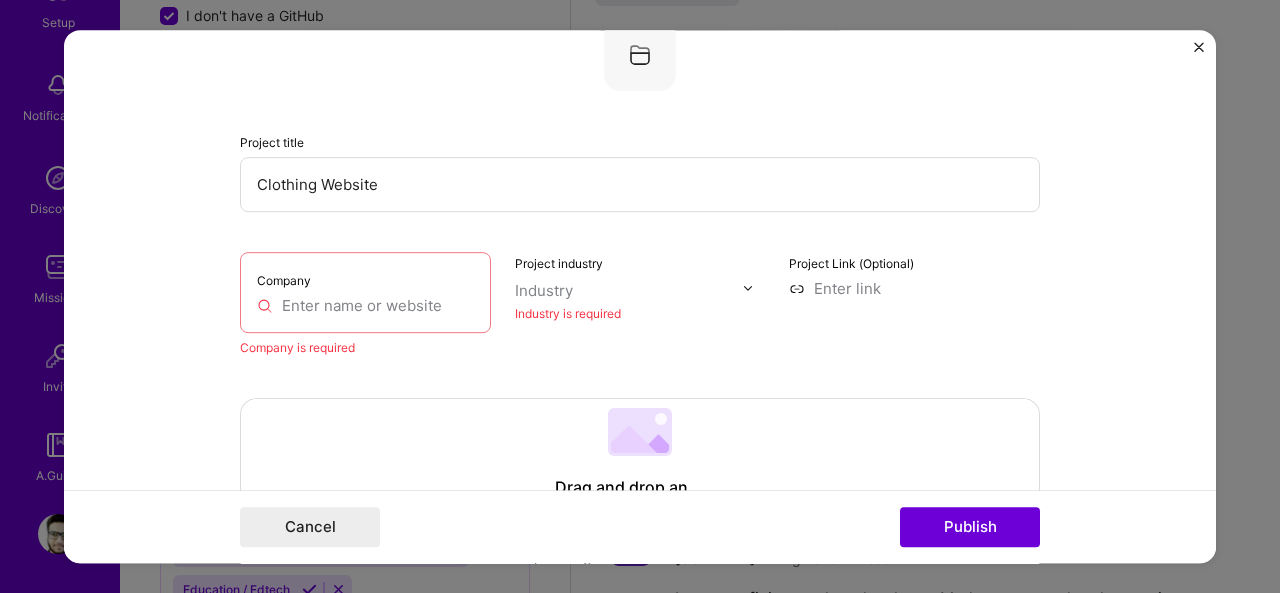 scroll, scrollTop: 40, scrollLeft: 0, axis: vertical 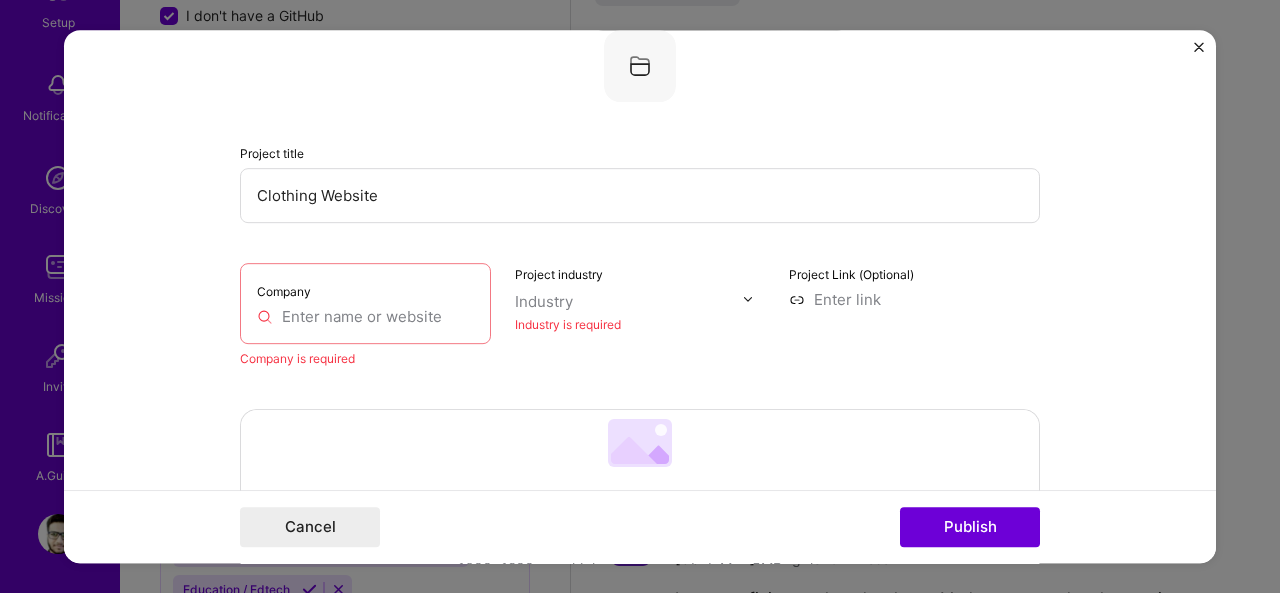 click at bounding box center (629, 301) 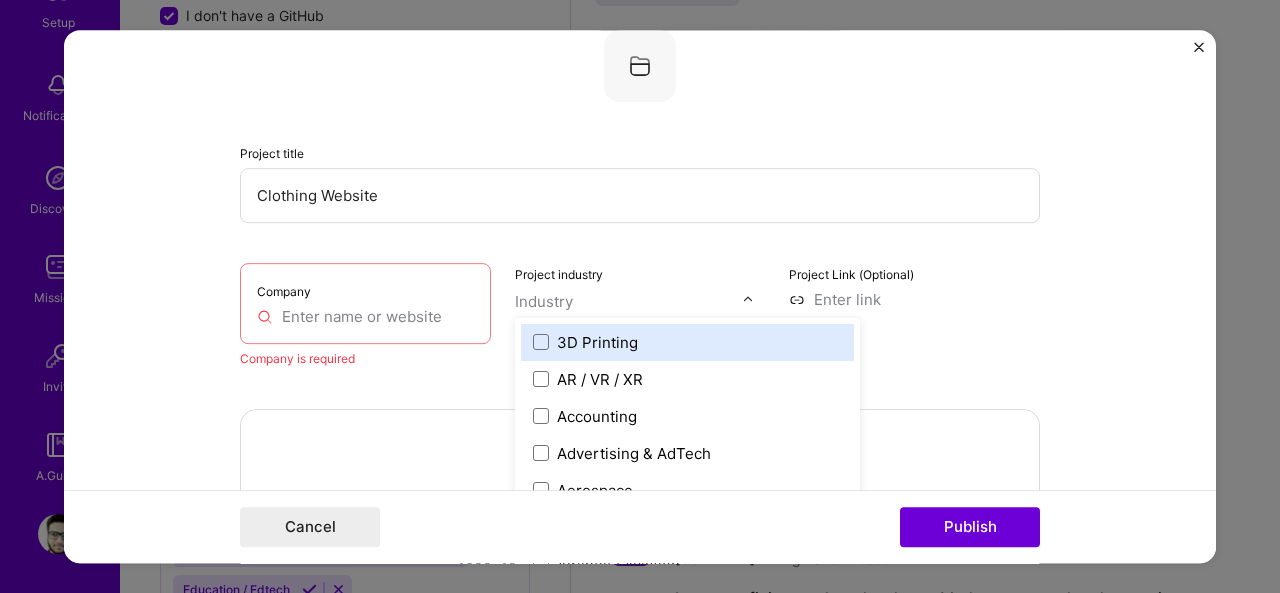 scroll, scrollTop: 1832, scrollLeft: 0, axis: vertical 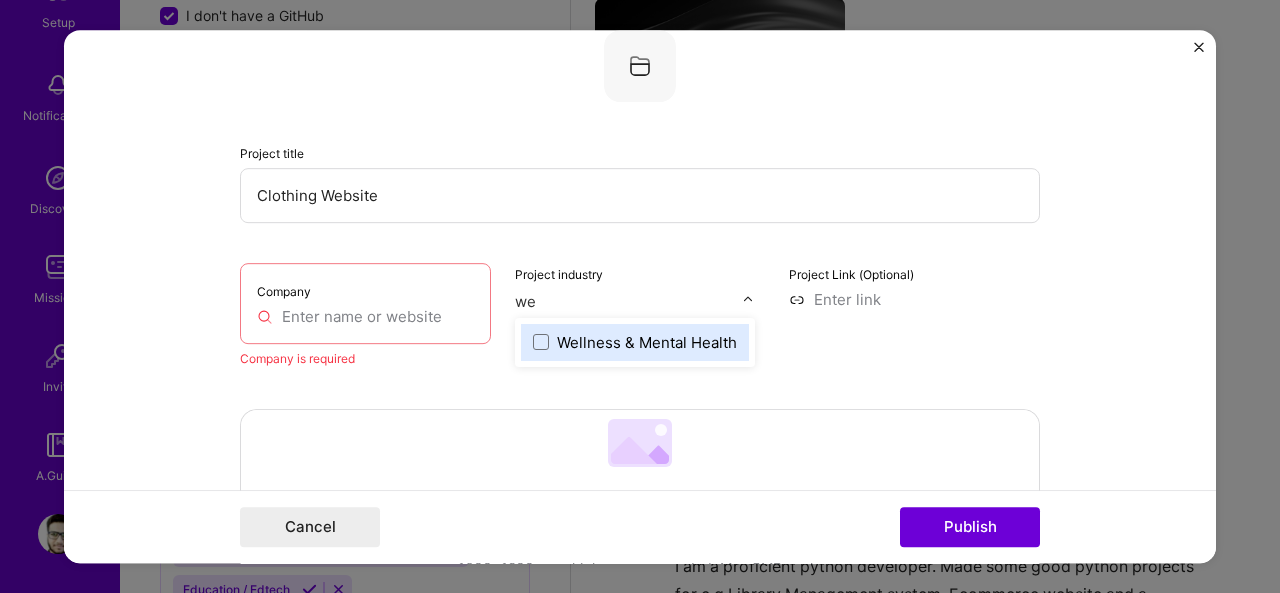 type on "w" 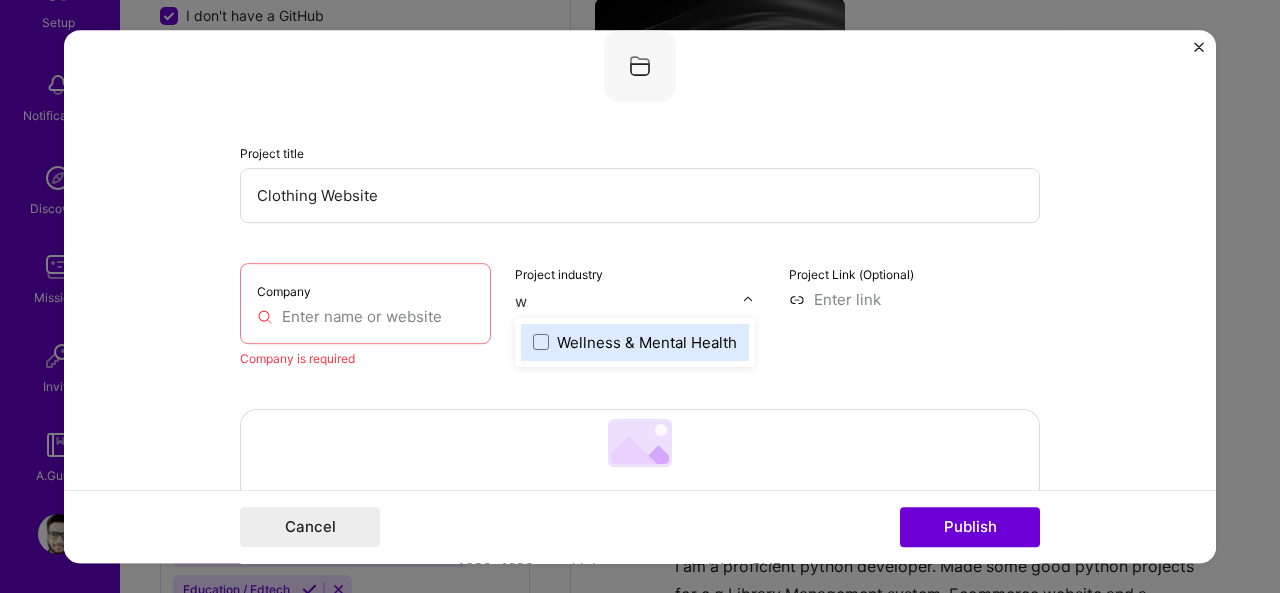 type 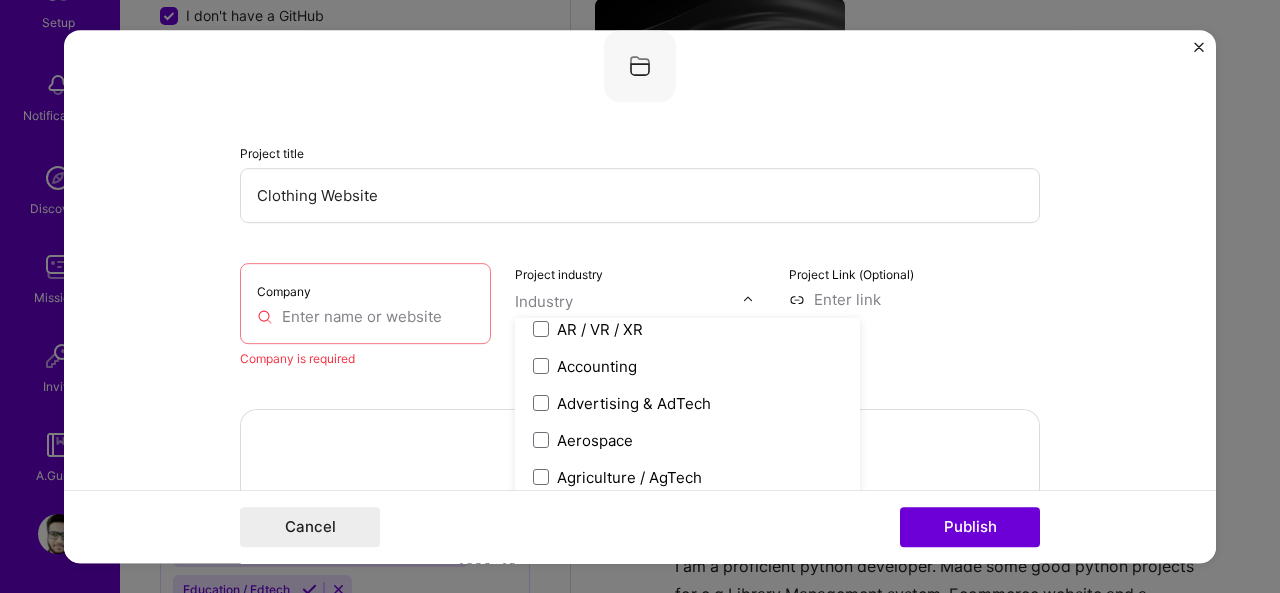 scroll, scrollTop: 62, scrollLeft: 0, axis: vertical 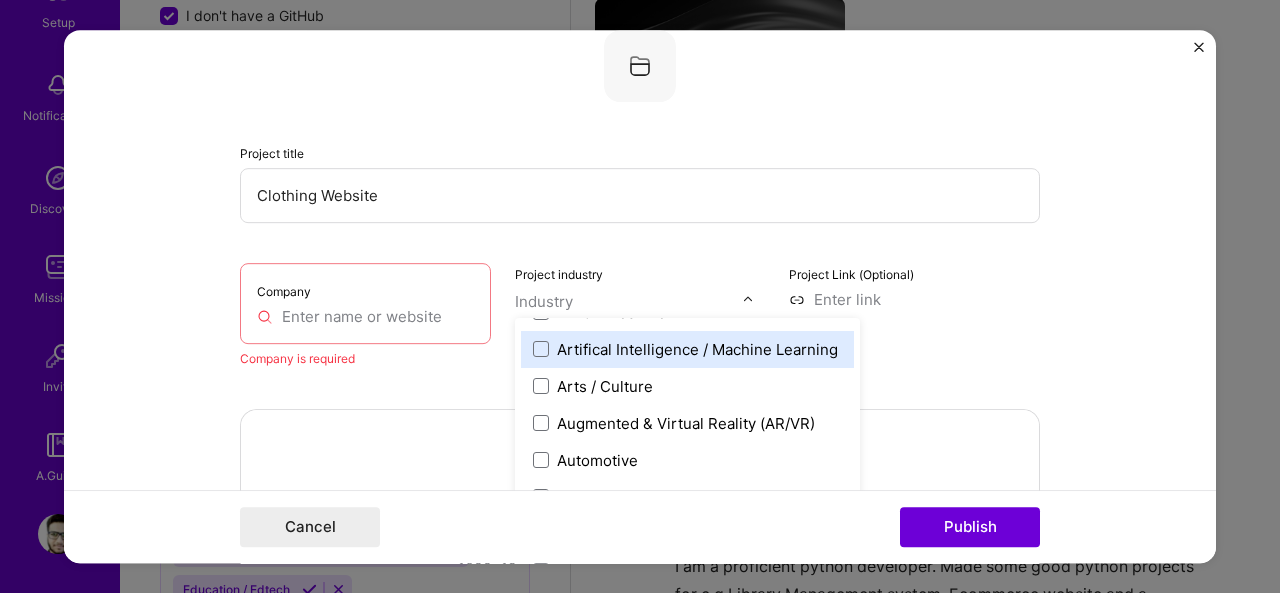 click on "Artifical Intelligence / Machine Learning" at bounding box center (697, 349) 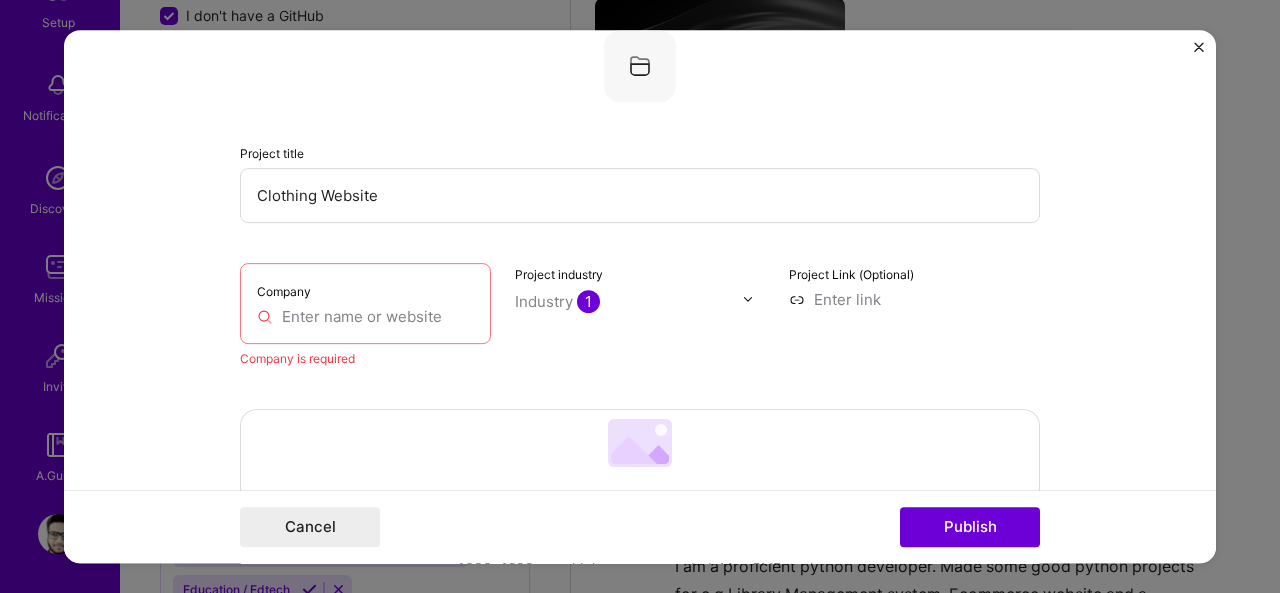 click at bounding box center (914, 299) 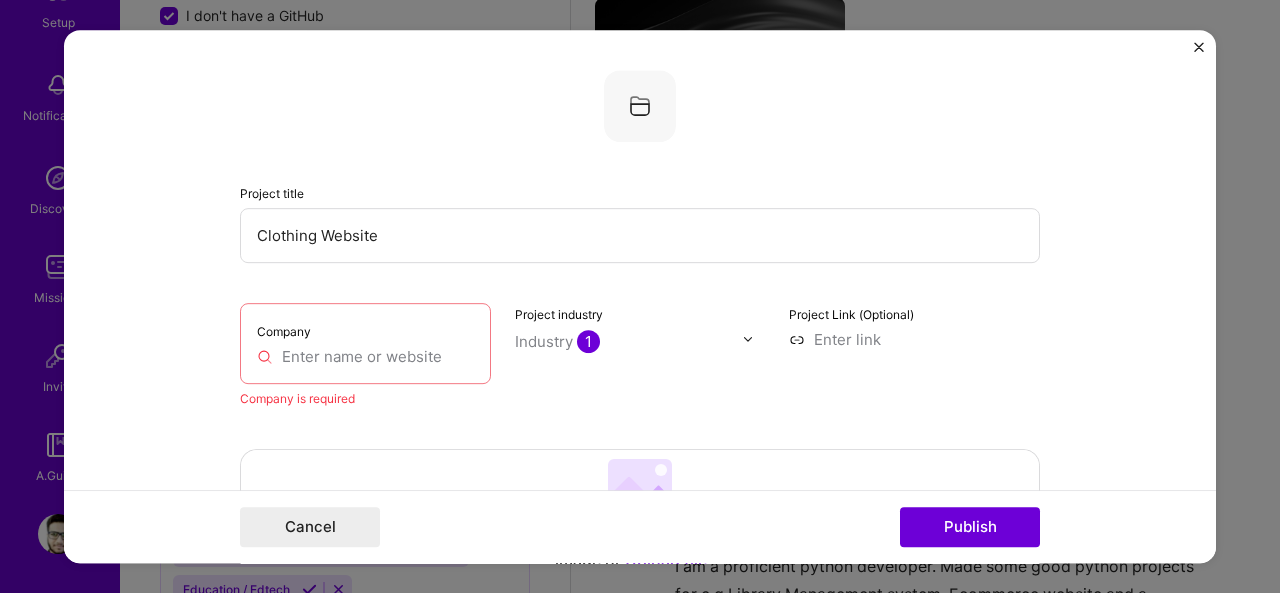 click at bounding box center [640, 106] 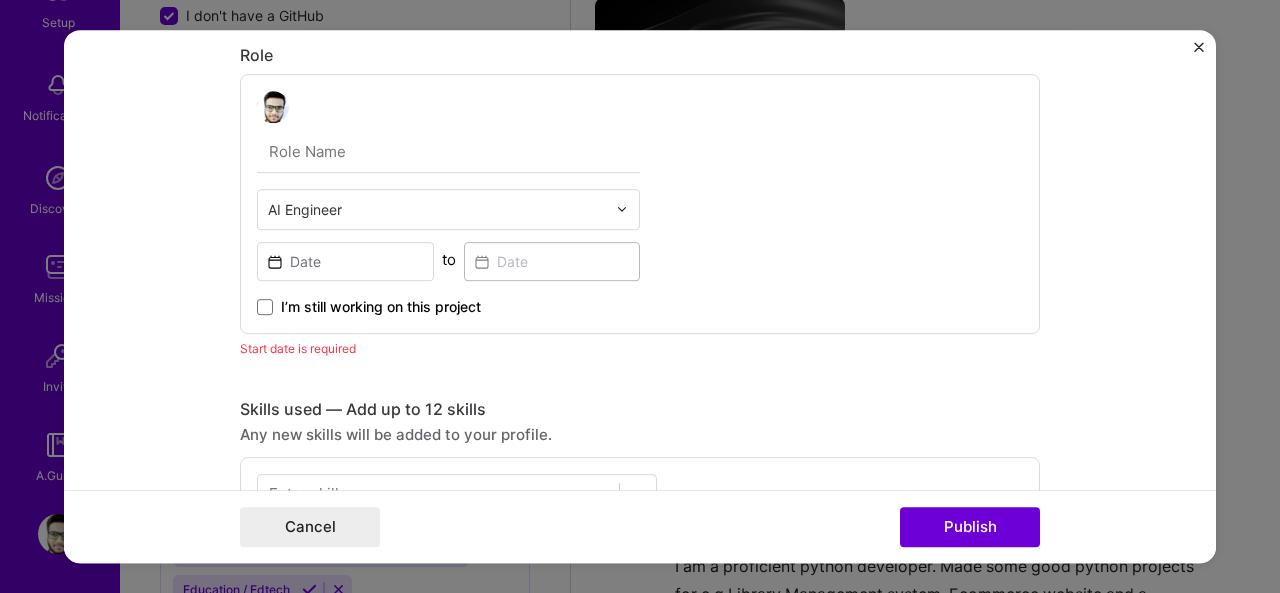 scroll, scrollTop: 622, scrollLeft: 0, axis: vertical 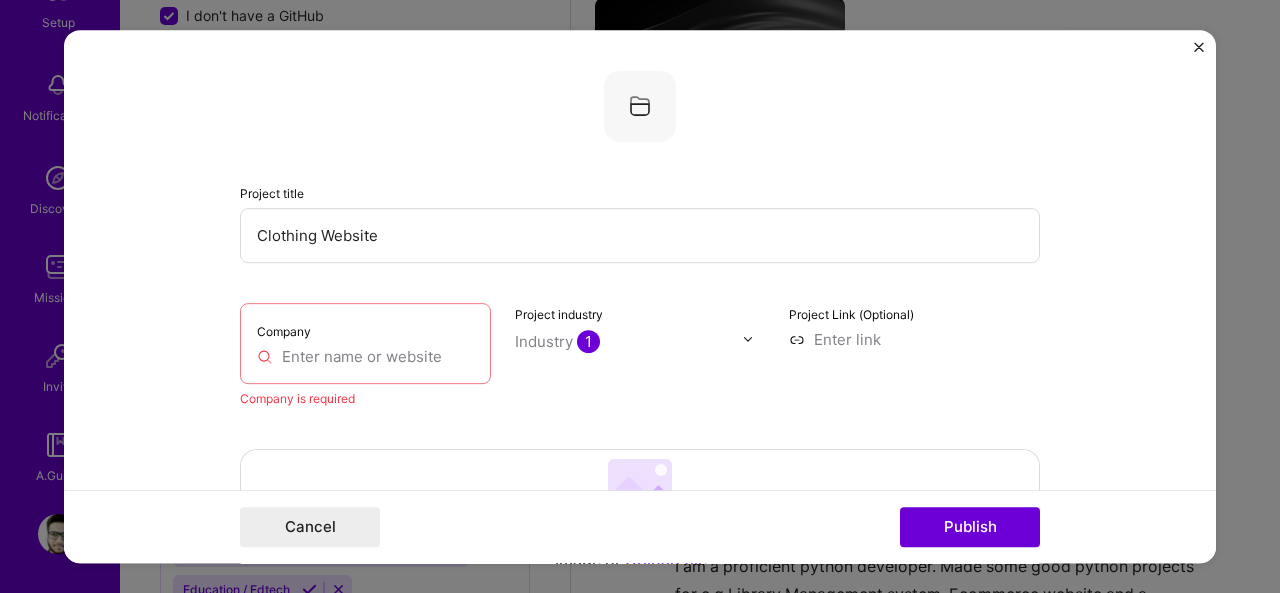 click at bounding box center (1199, 47) 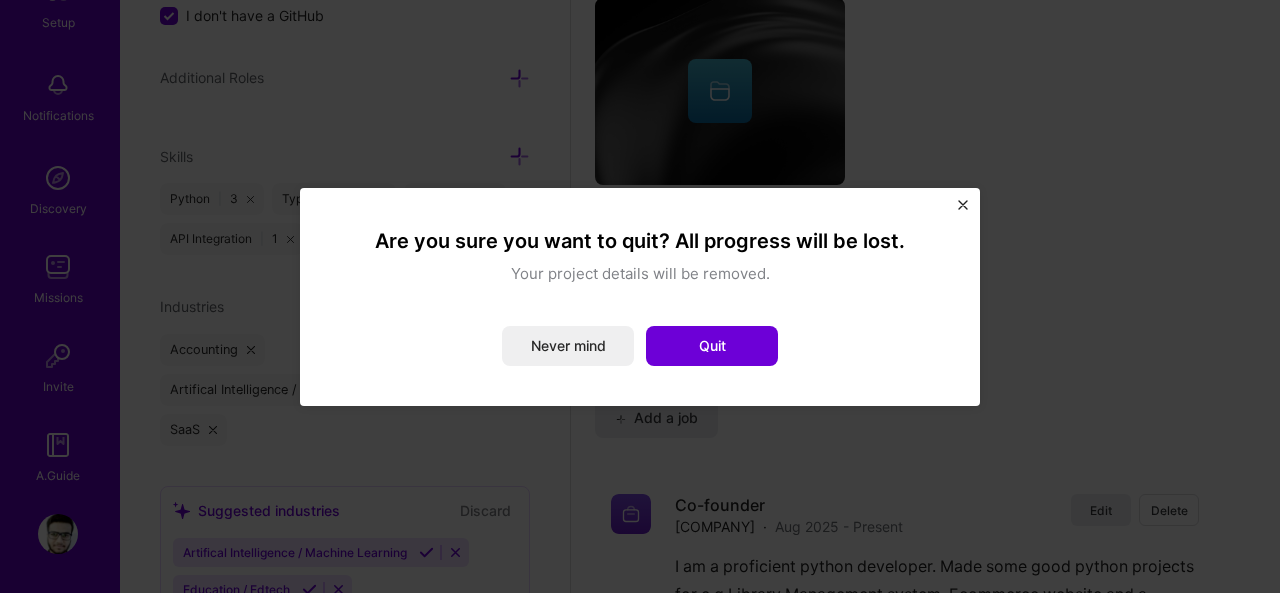 click on "Quit" at bounding box center (712, 346) 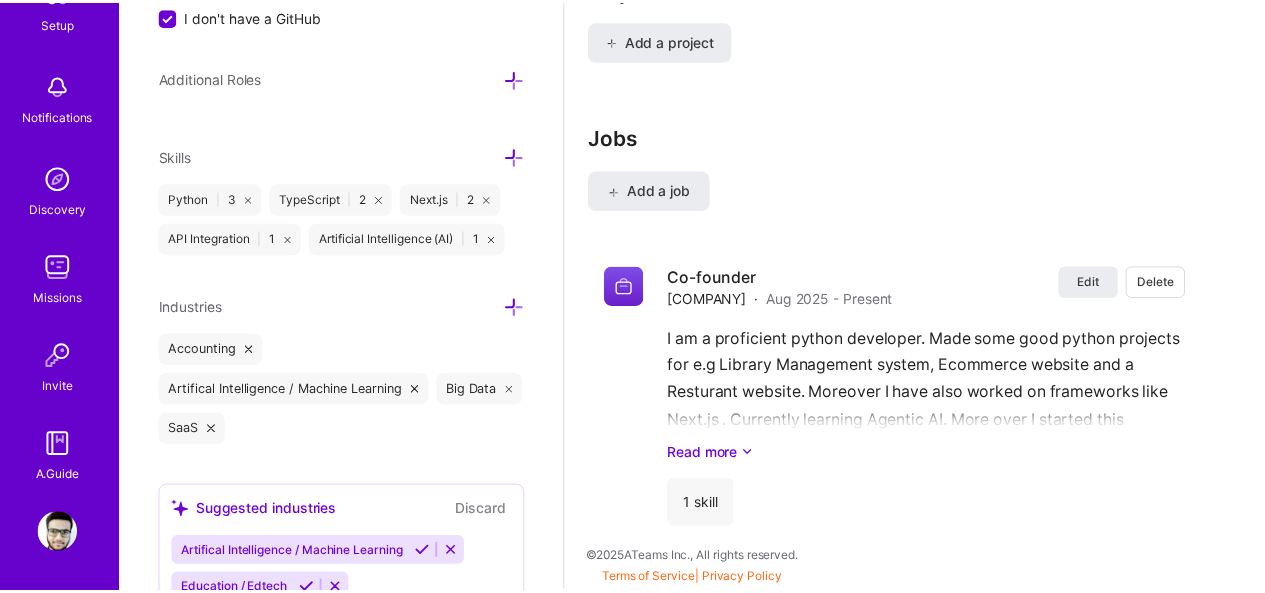 scroll, scrollTop: 1741, scrollLeft: 0, axis: vertical 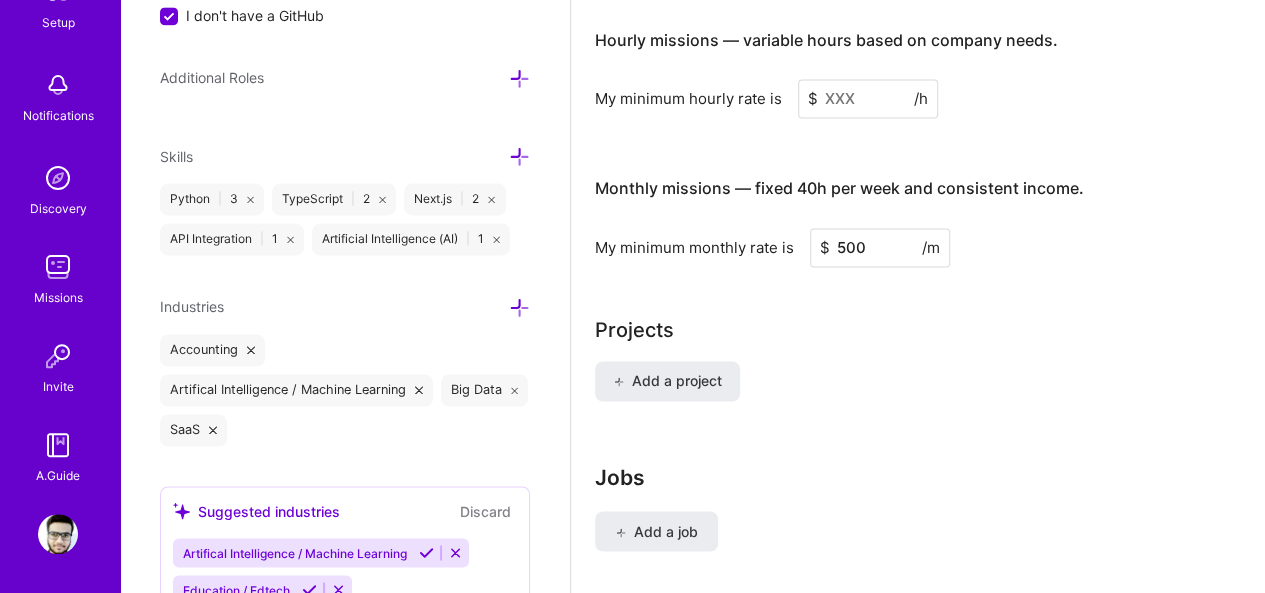 click at bounding box center [868, 98] 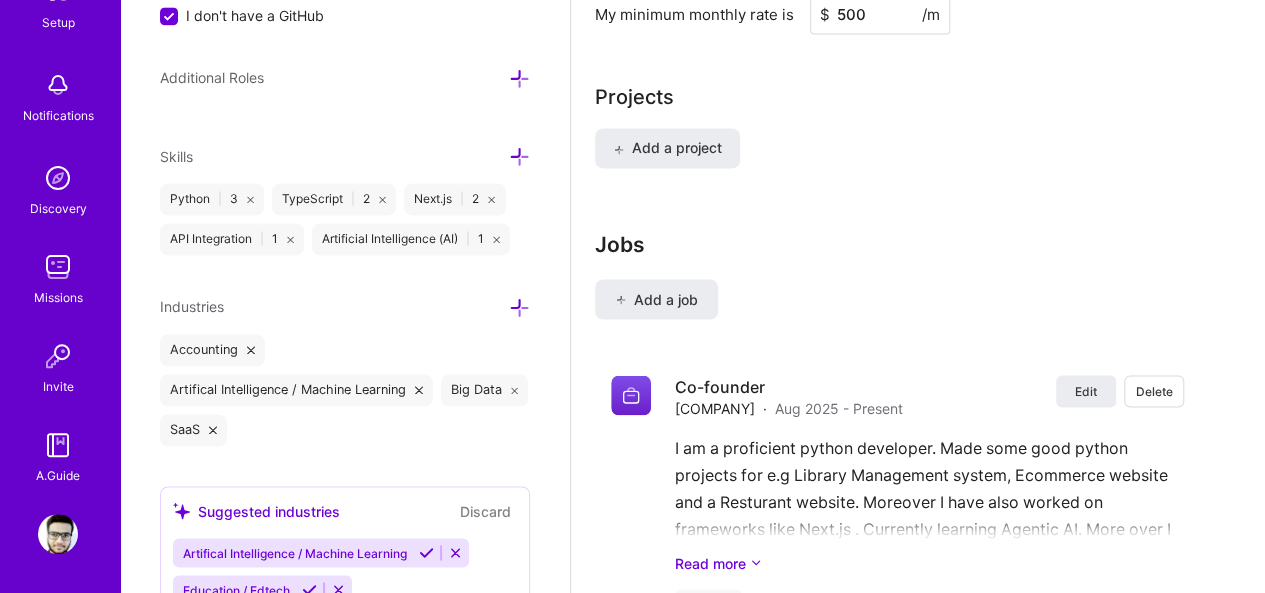 scroll, scrollTop: 1710, scrollLeft: 0, axis: vertical 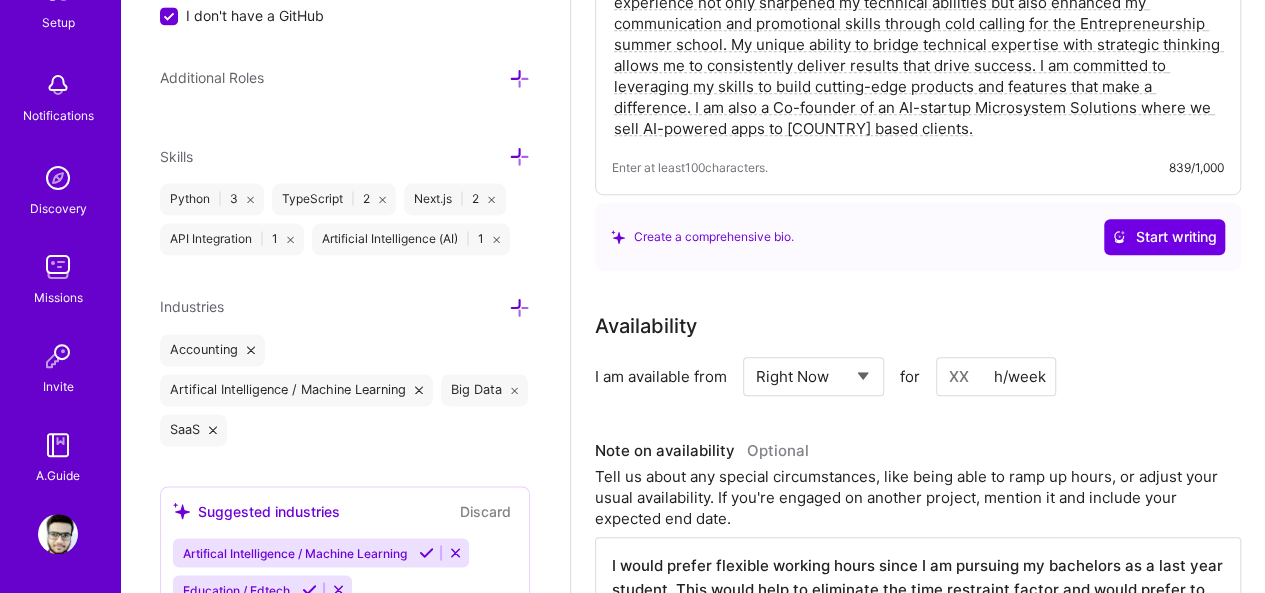 type on "25" 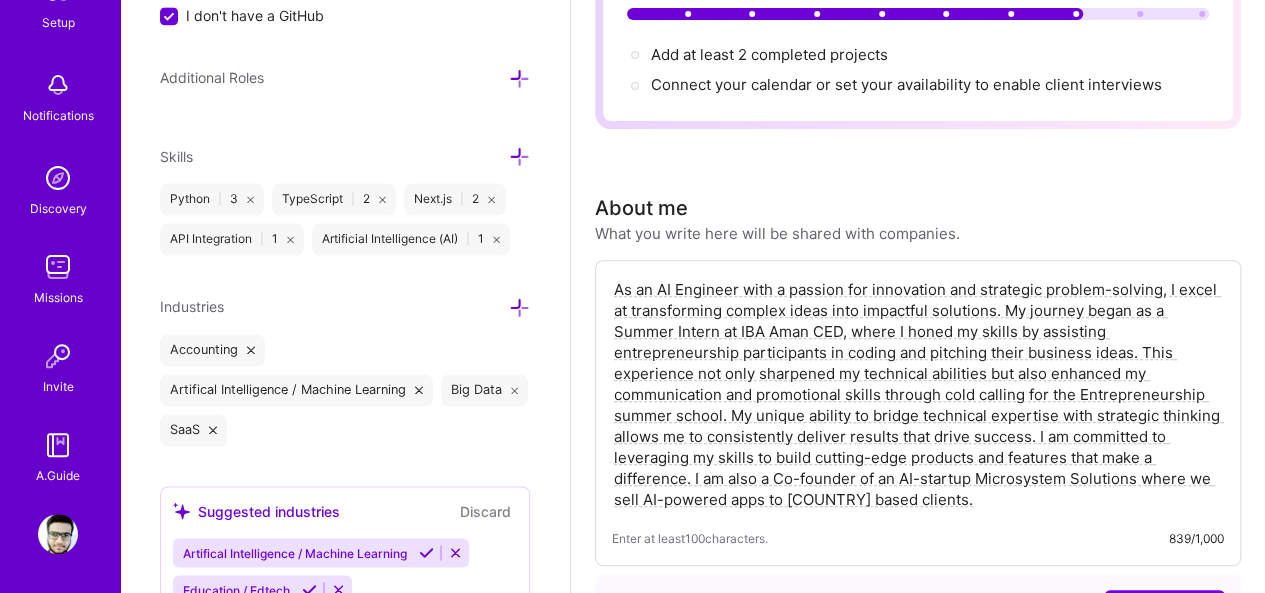 scroll, scrollTop: 165, scrollLeft: 0, axis: vertical 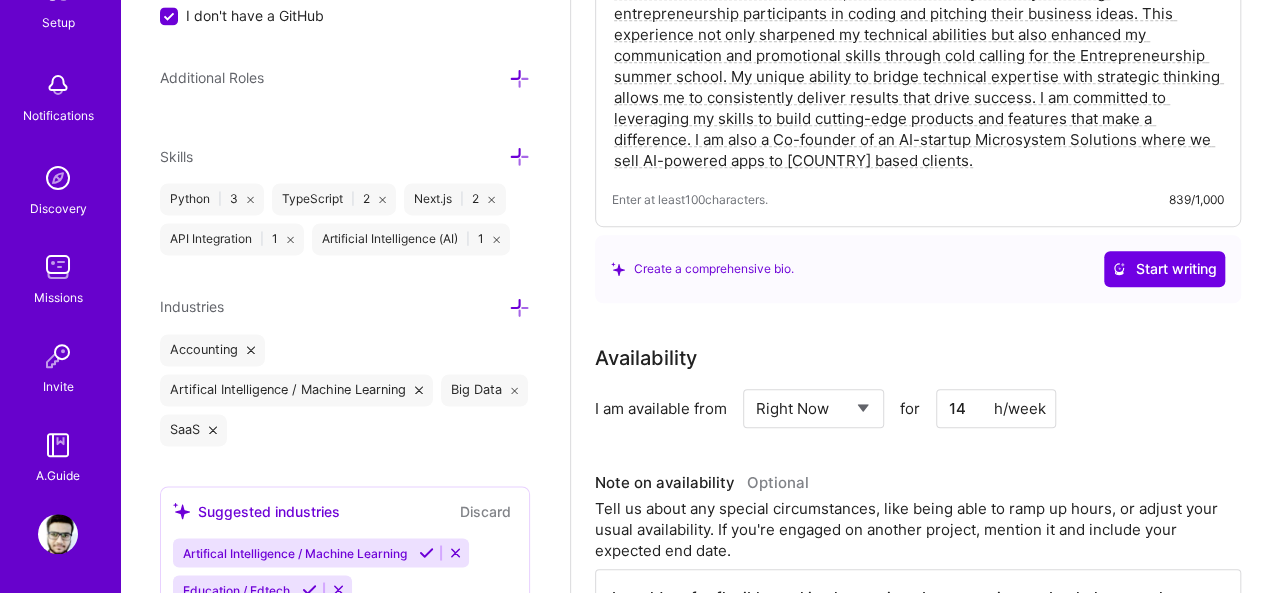 type on "14" 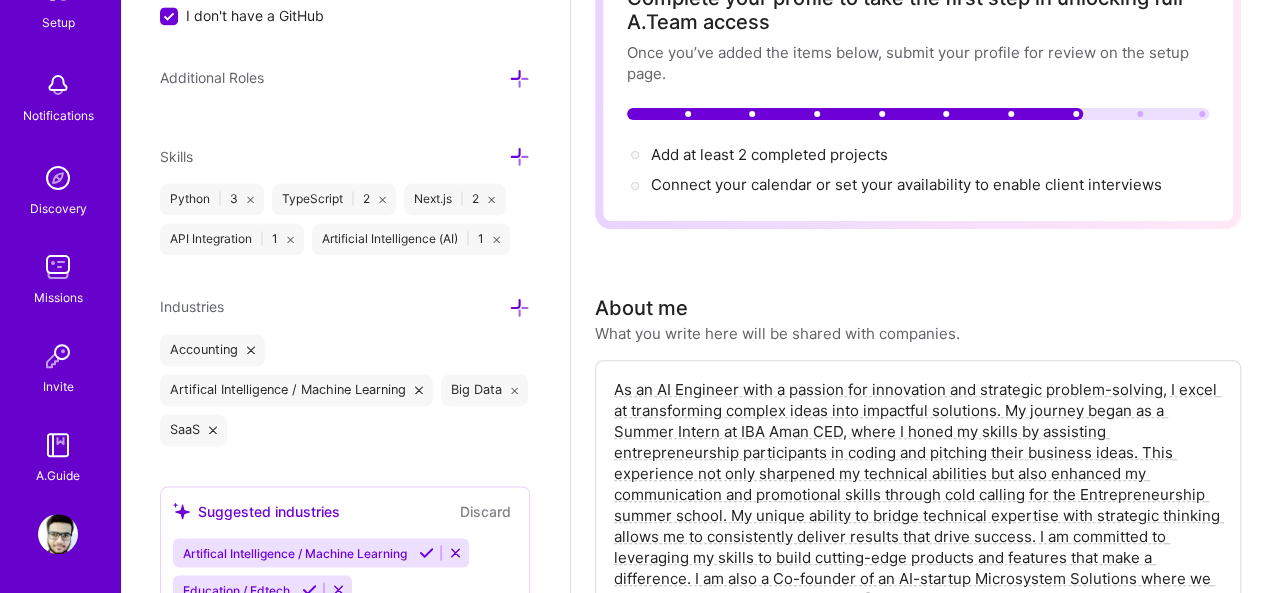scroll, scrollTop: 0, scrollLeft: 0, axis: both 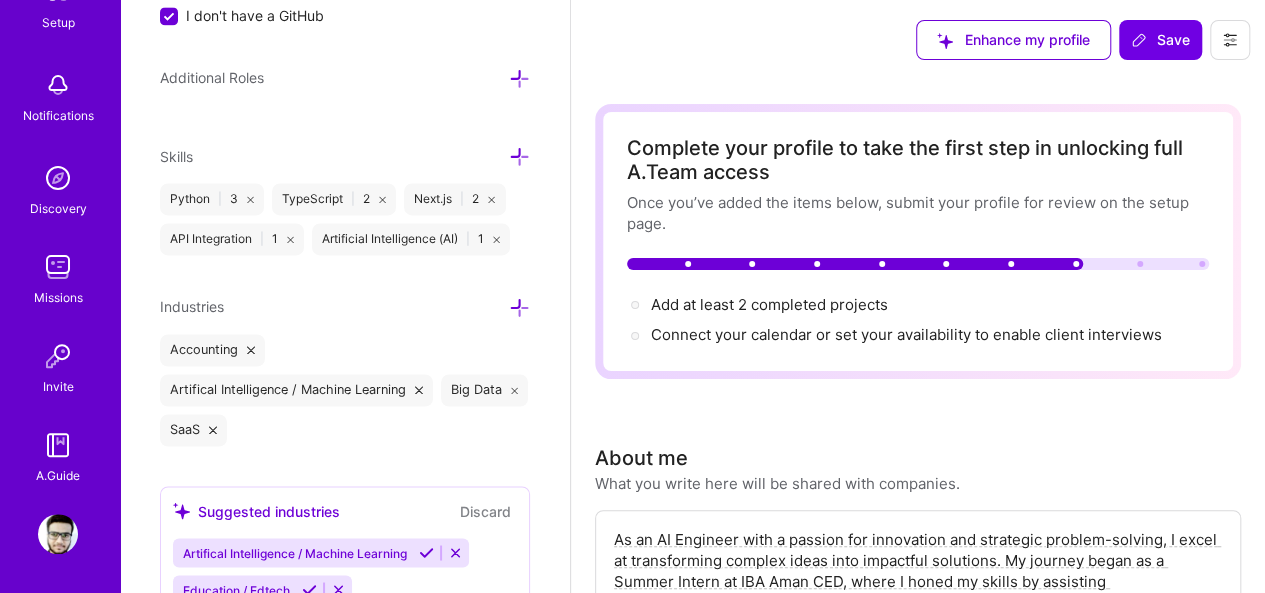click on "Save" at bounding box center (1160, 40) 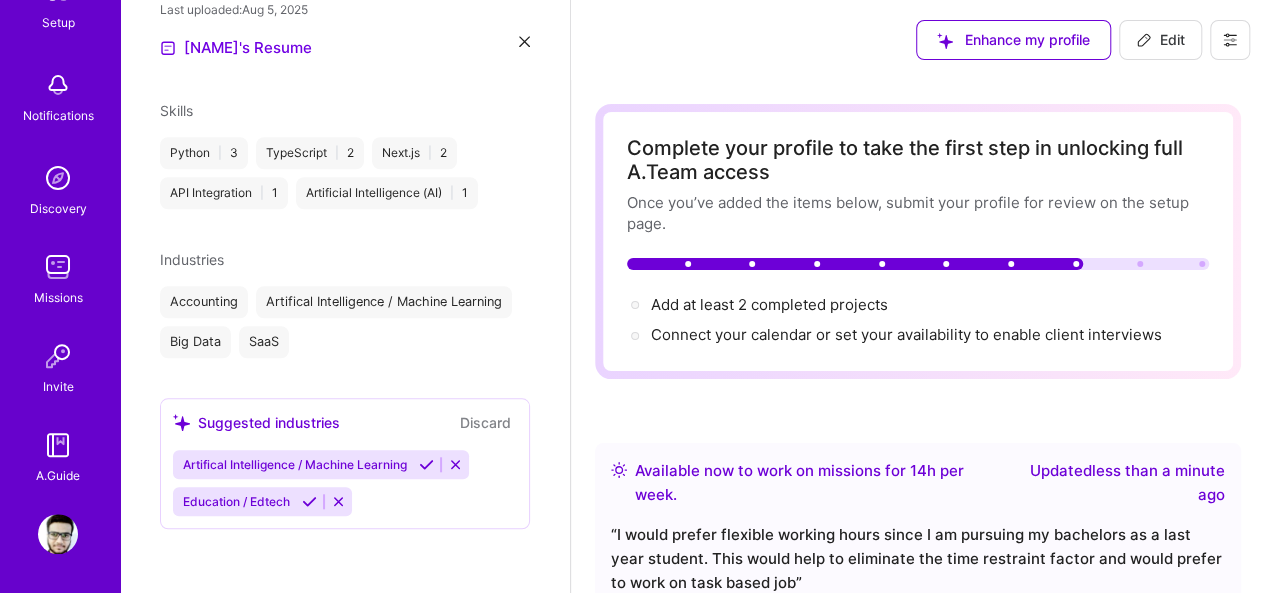 scroll, scrollTop: 649, scrollLeft: 0, axis: vertical 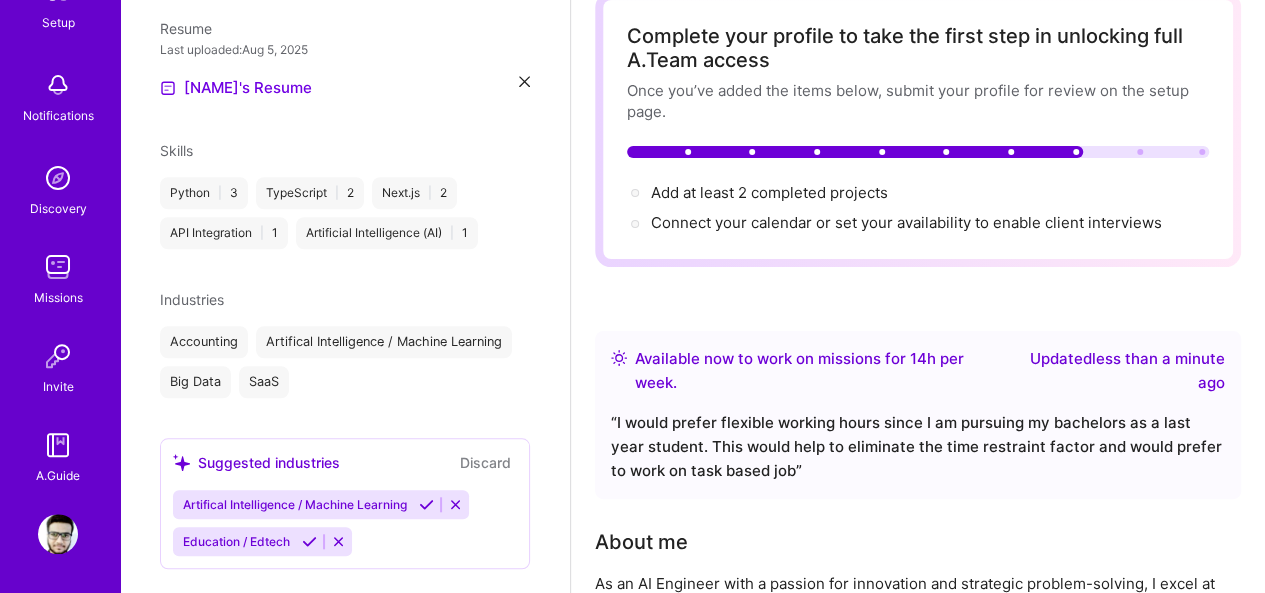click on "Connect your calendar or set your availability to enable client interviews  →" at bounding box center (906, 222) 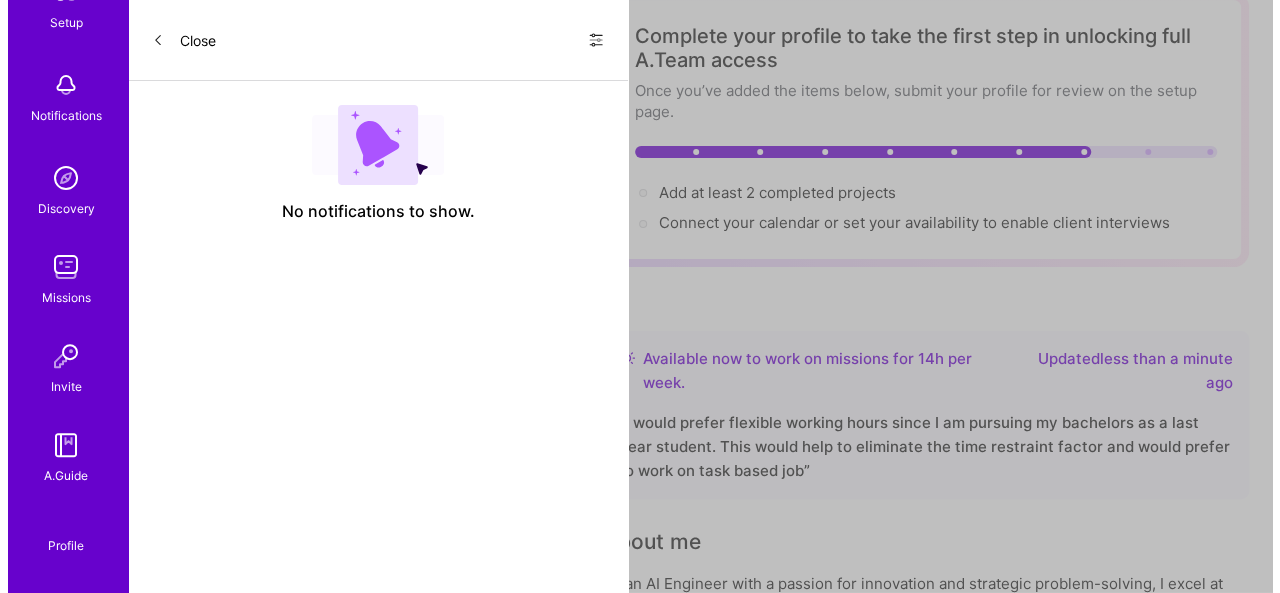 scroll, scrollTop: 0, scrollLeft: 0, axis: both 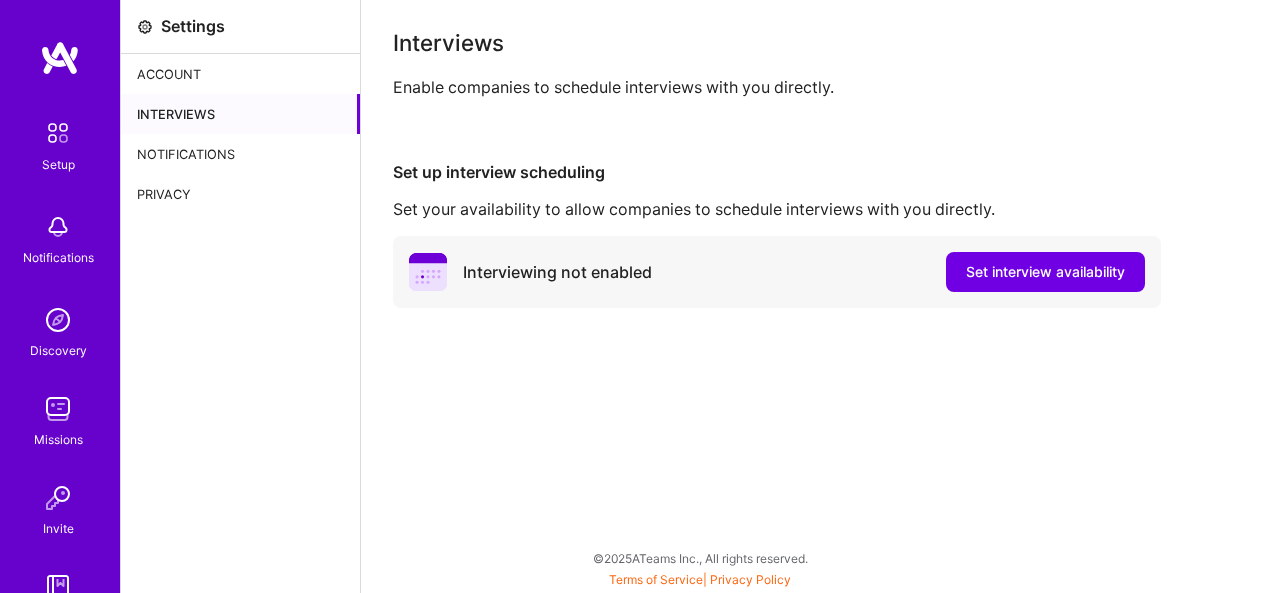 click on "Set interview availability" at bounding box center [1045, 272] 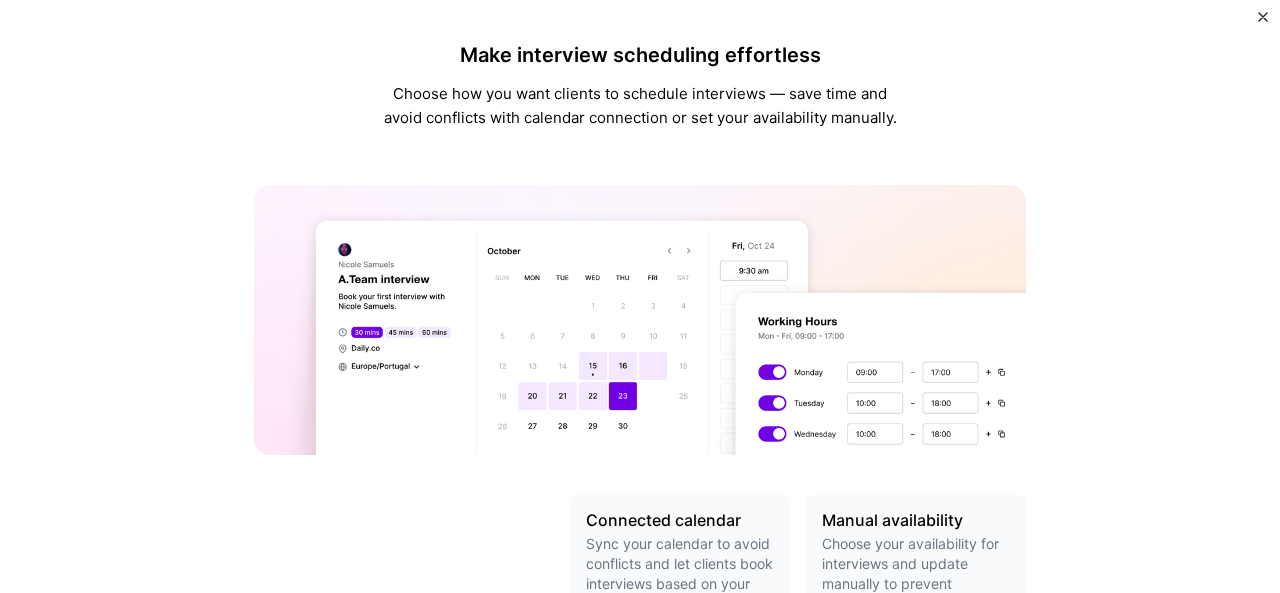 click at bounding box center [640, 320] 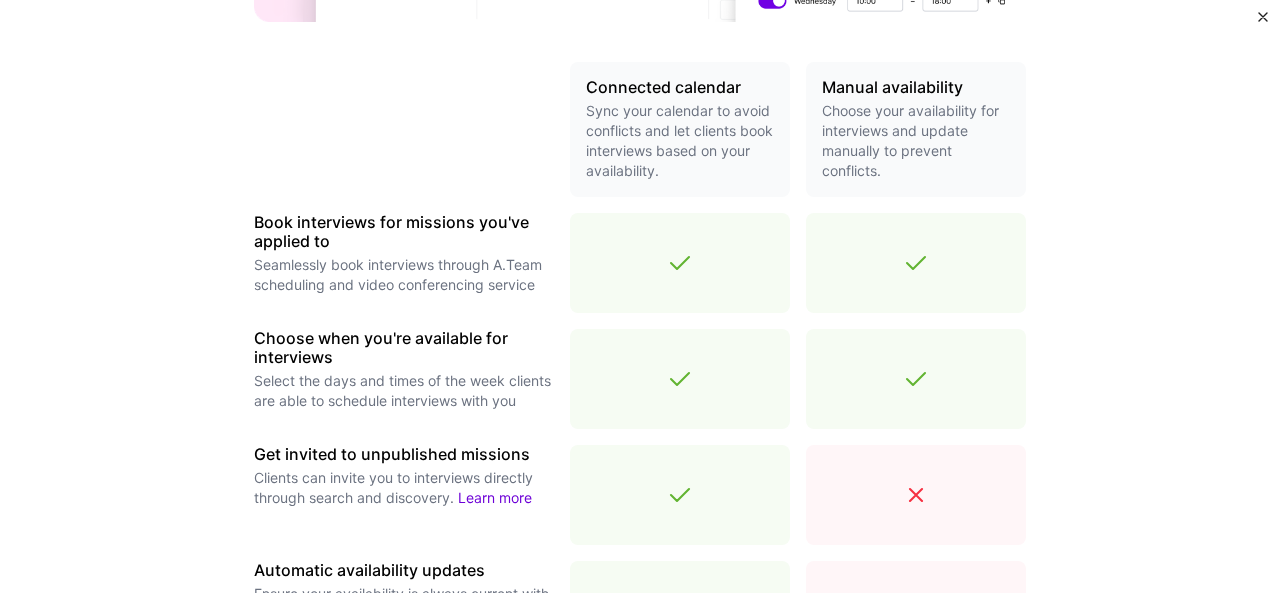 scroll, scrollTop: 435, scrollLeft: 0, axis: vertical 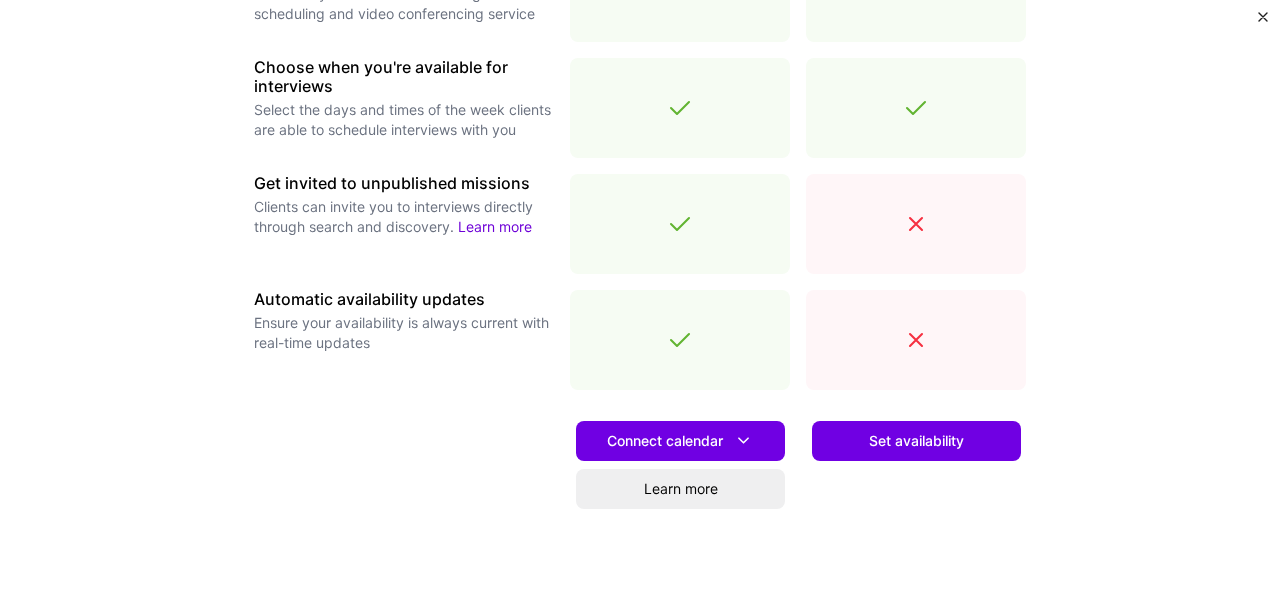 click on "Set availability" at bounding box center [916, 441] 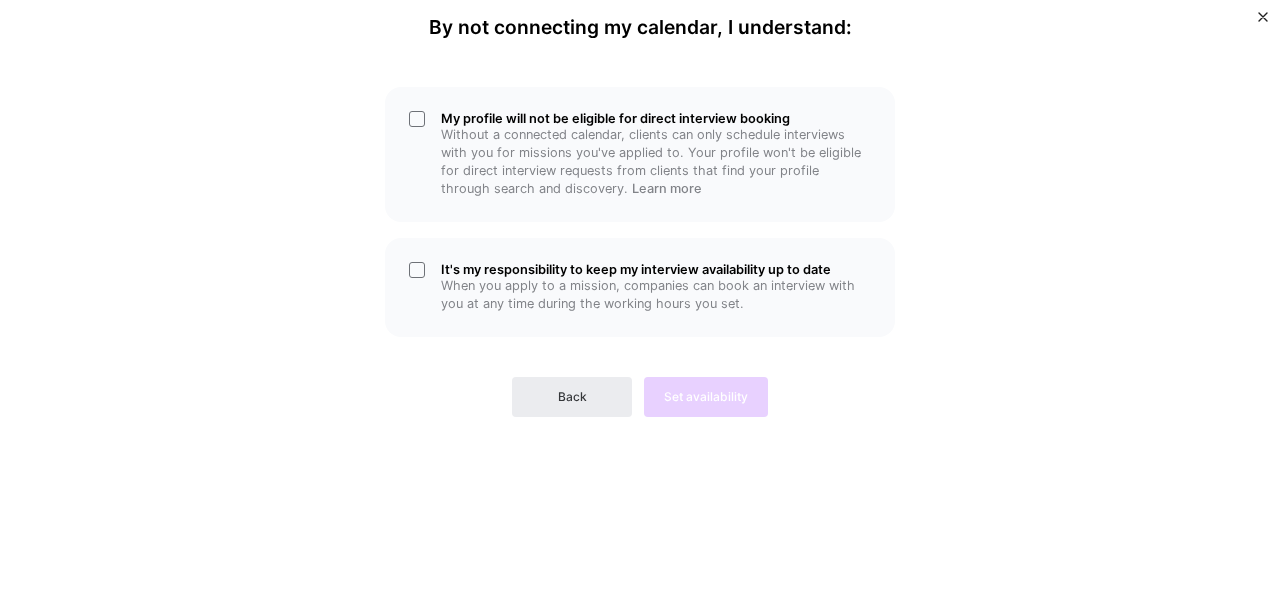 scroll, scrollTop: 0, scrollLeft: 0, axis: both 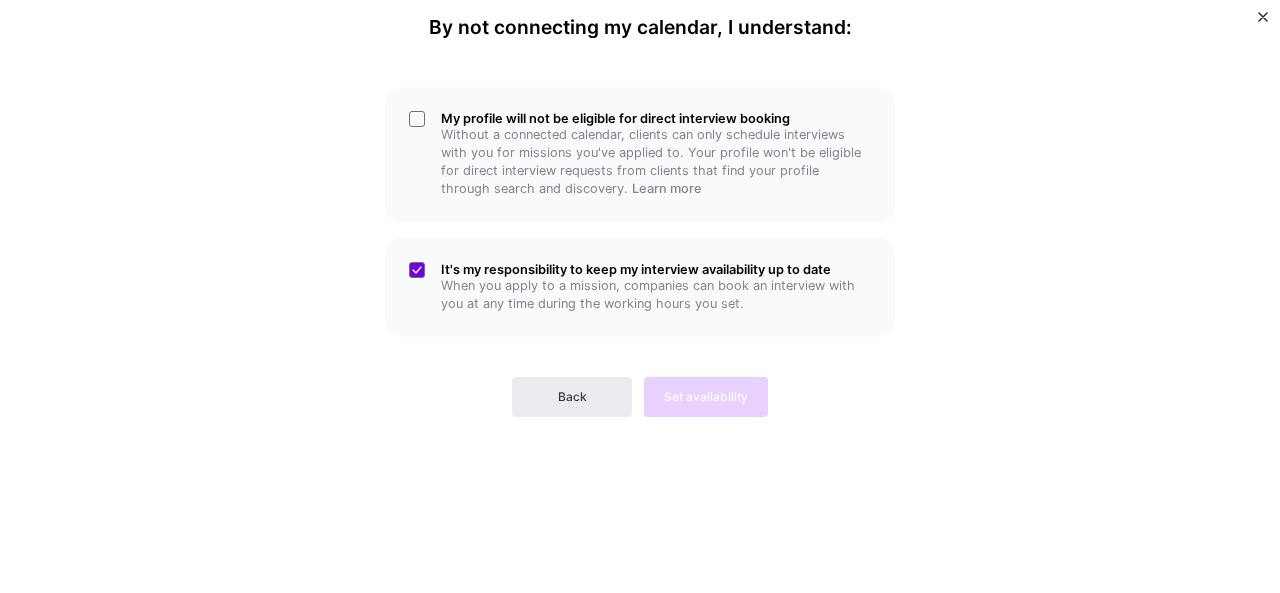click on "It's my responsibility to keep my interview availability up to date When you apply to a mission, companies can book an interview with you at any time during the working hours you set." at bounding box center (640, 287) 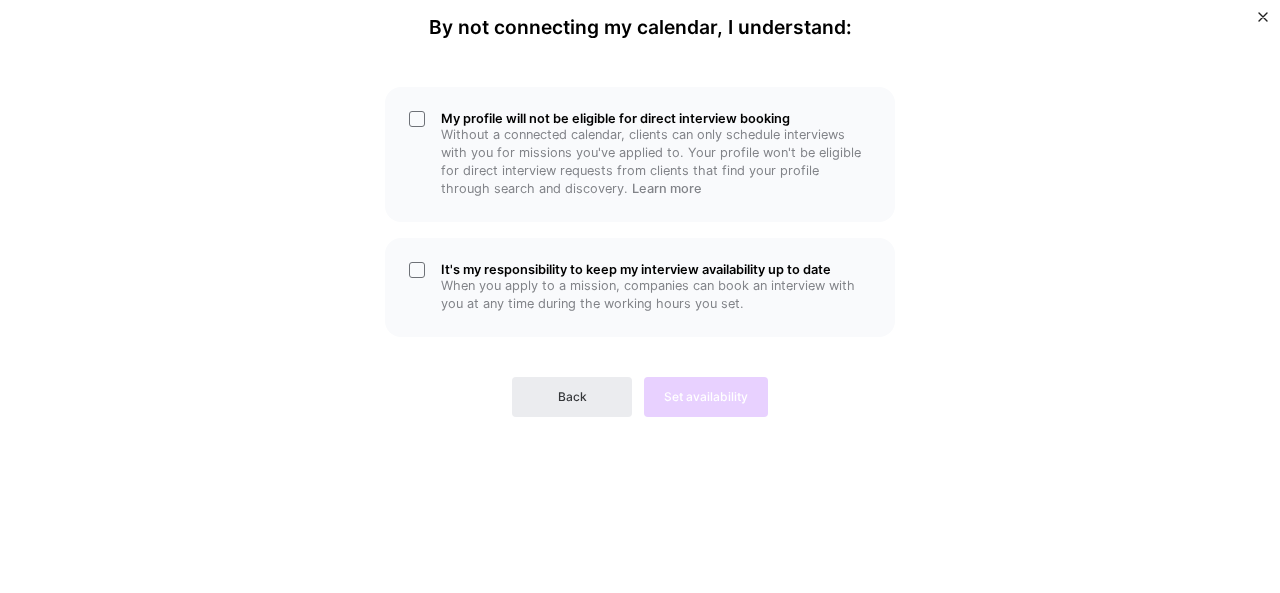 click on "Back" at bounding box center [572, 397] 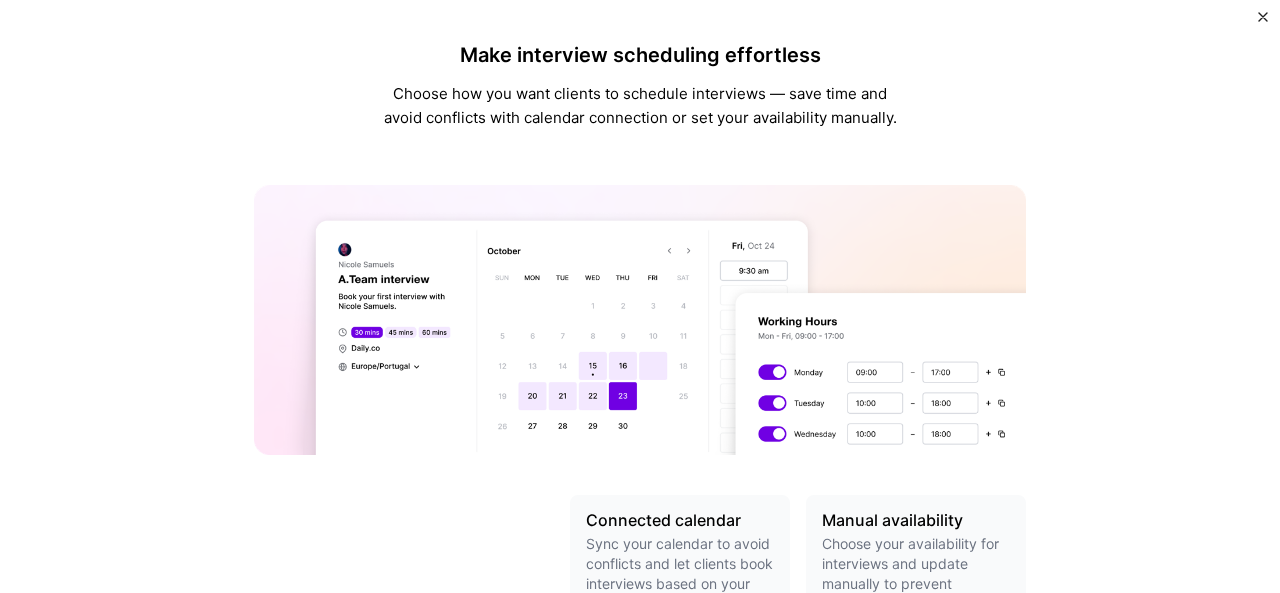 click on "Connected calendar Sync your calendar to avoid conflicts and let clients book interviews based on your availability." at bounding box center (680, 562) 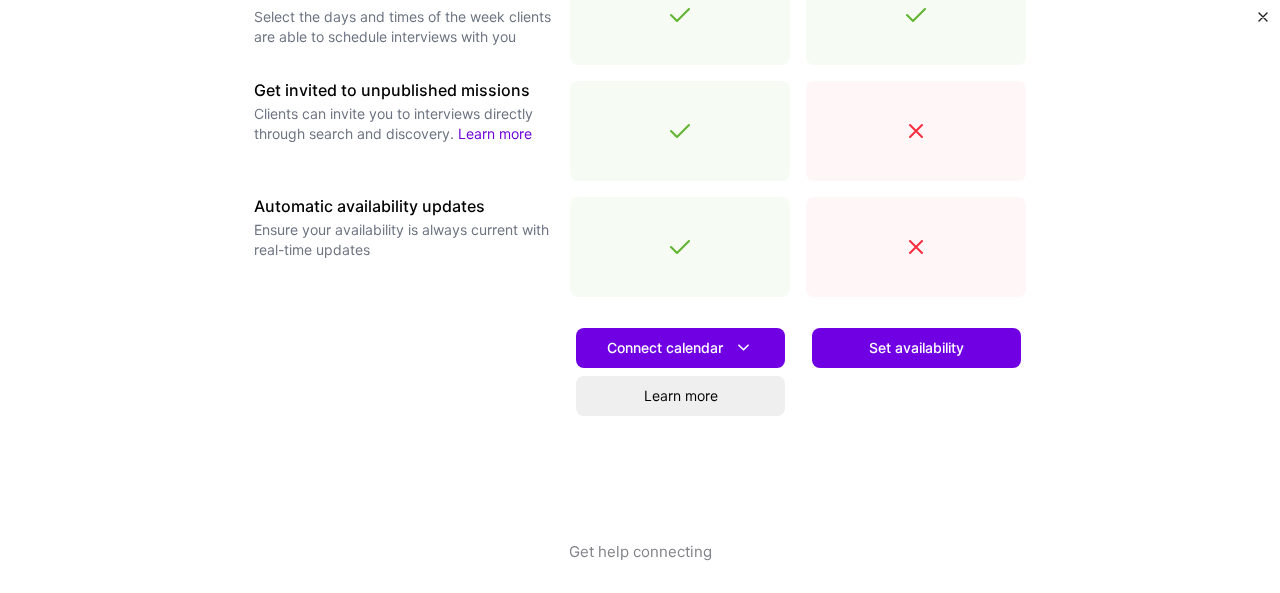 scroll, scrollTop: 808, scrollLeft: 0, axis: vertical 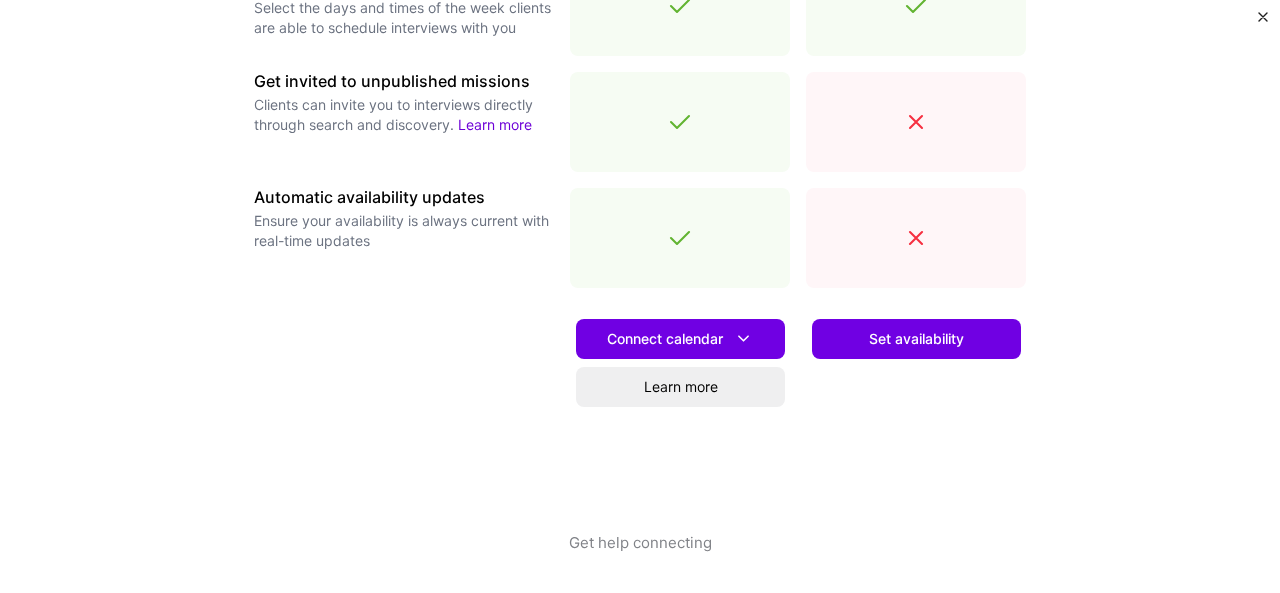click at bounding box center [743, 338] 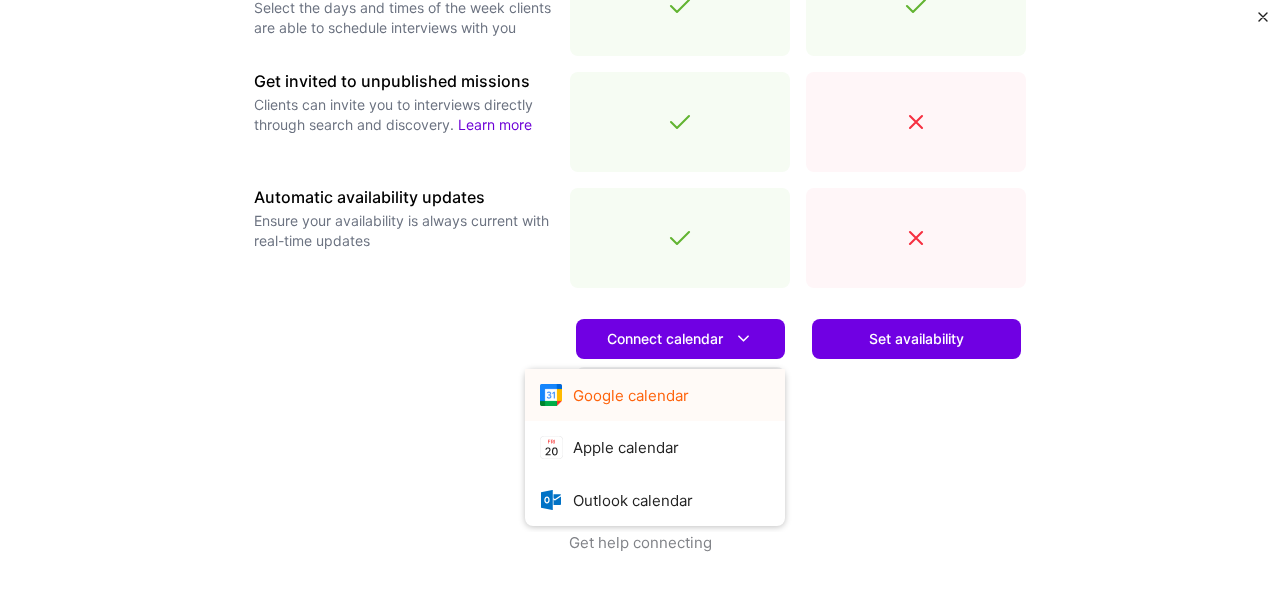 click on "Google calendar" at bounding box center [655, 395] 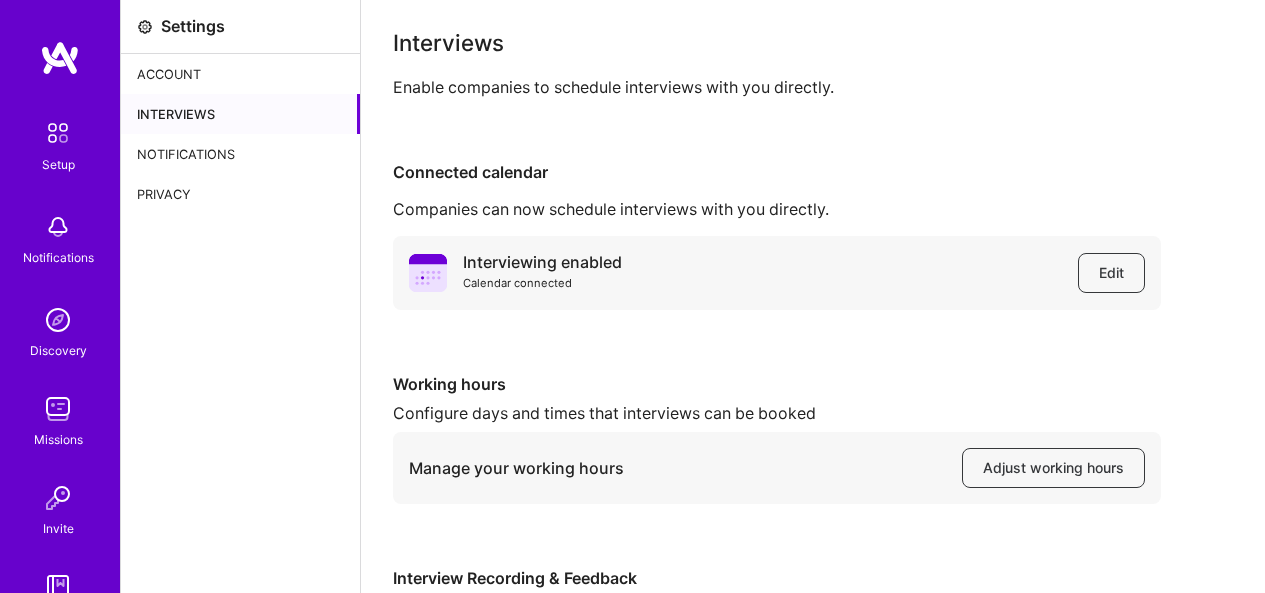 scroll, scrollTop: 0, scrollLeft: 0, axis: both 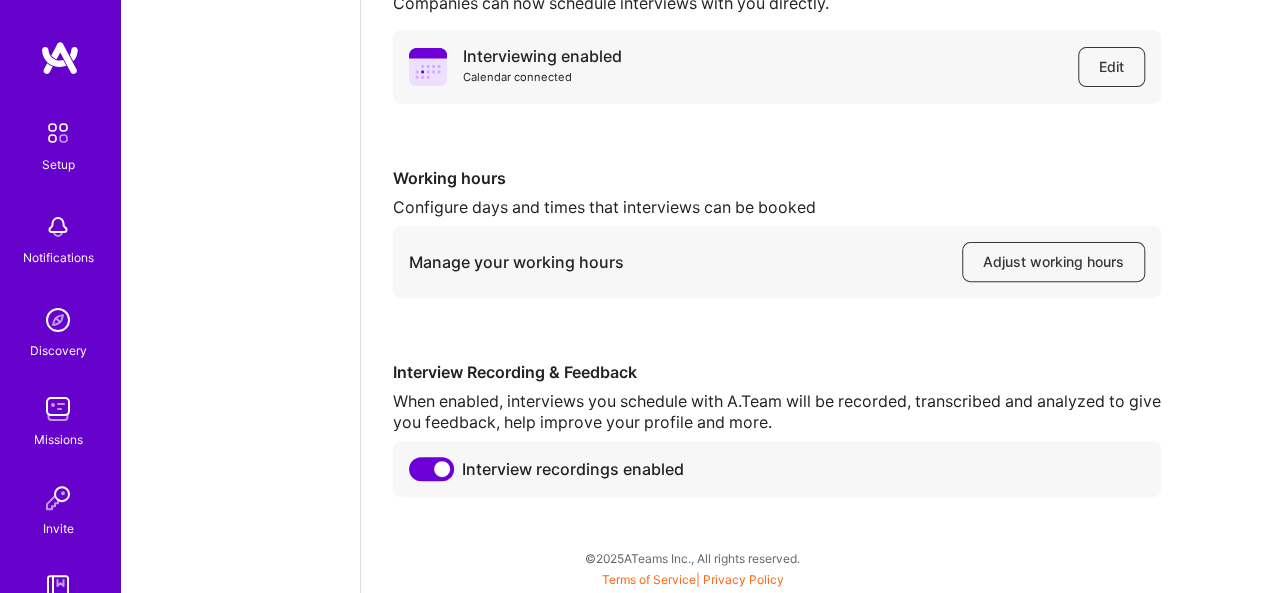 click on "Manage your working hours Adjust working hours" at bounding box center [777, 262] 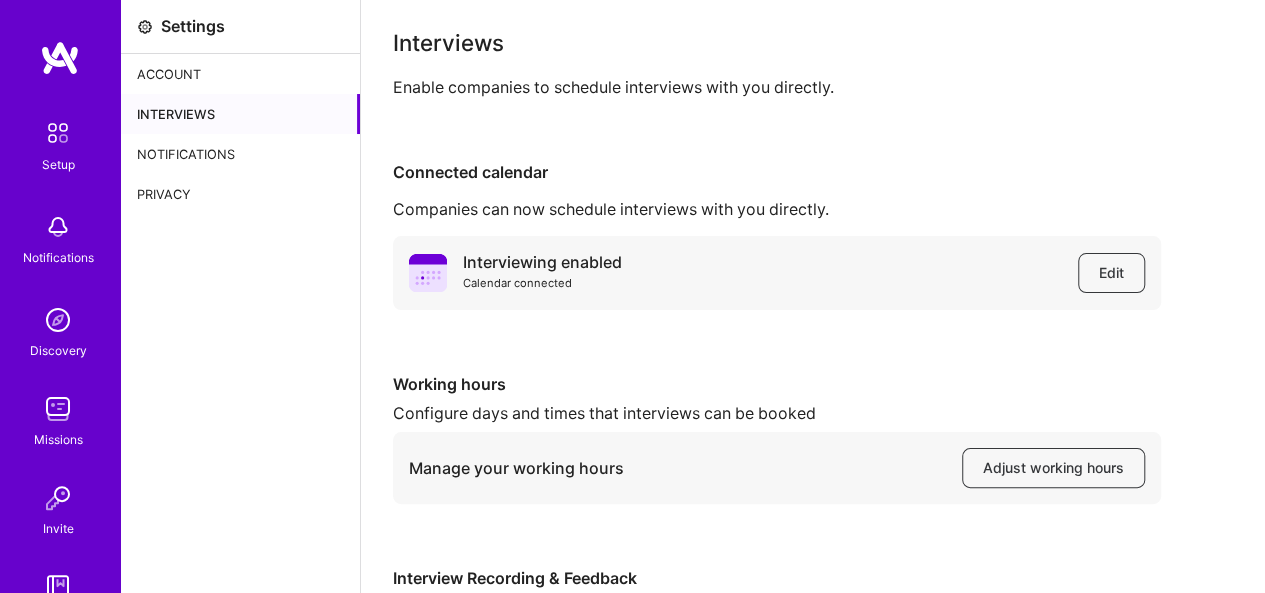 click on "Account" at bounding box center [240, 74] 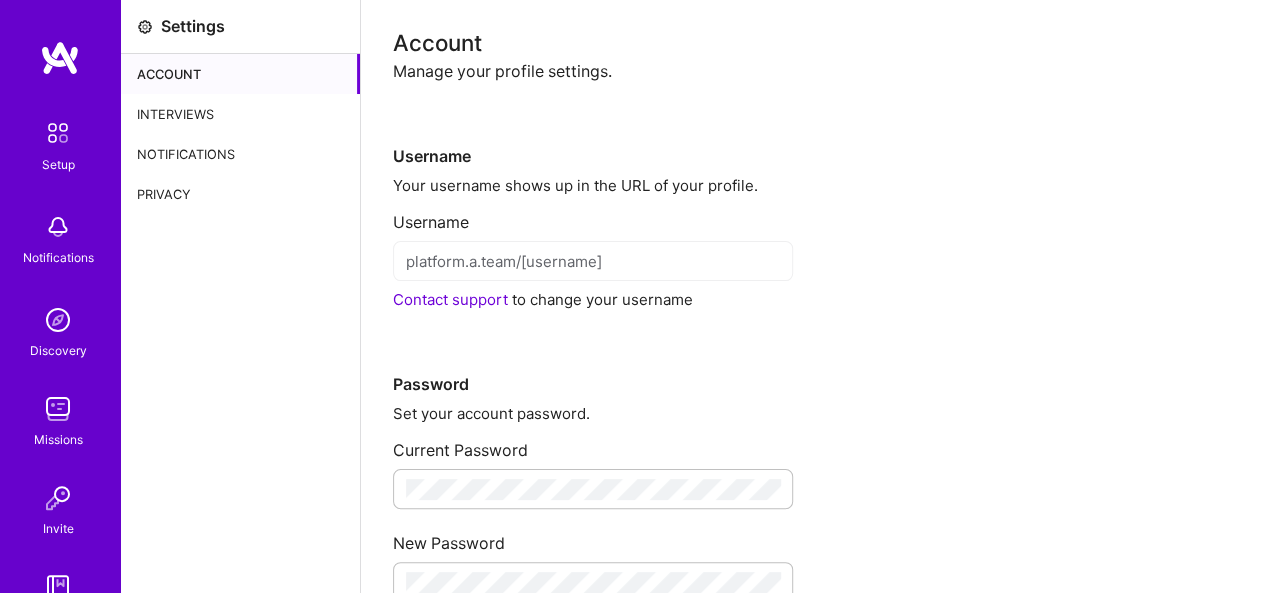click at bounding box center [58, 133] 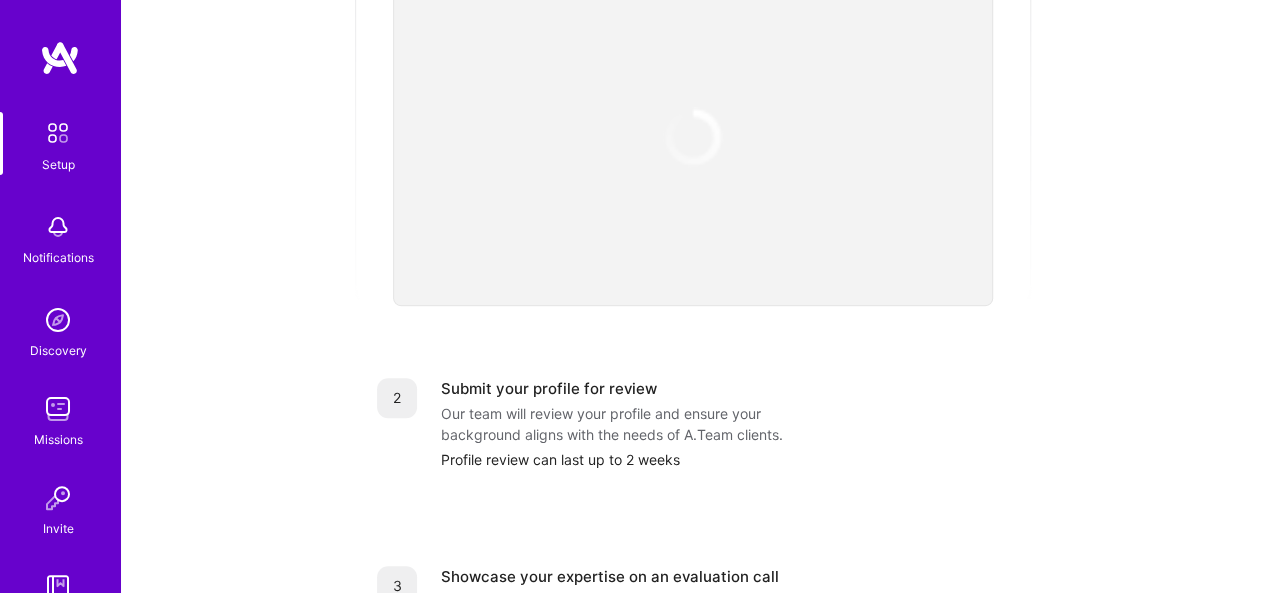 scroll, scrollTop: 528, scrollLeft: 0, axis: vertical 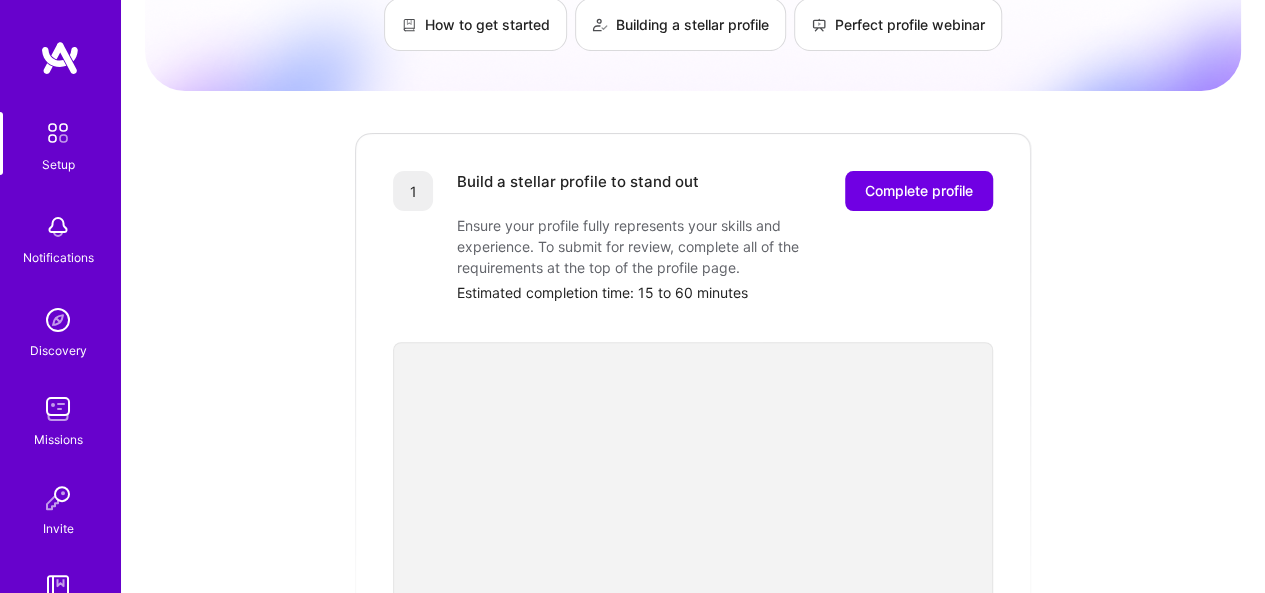 click on "Complete profile" at bounding box center [919, 191] 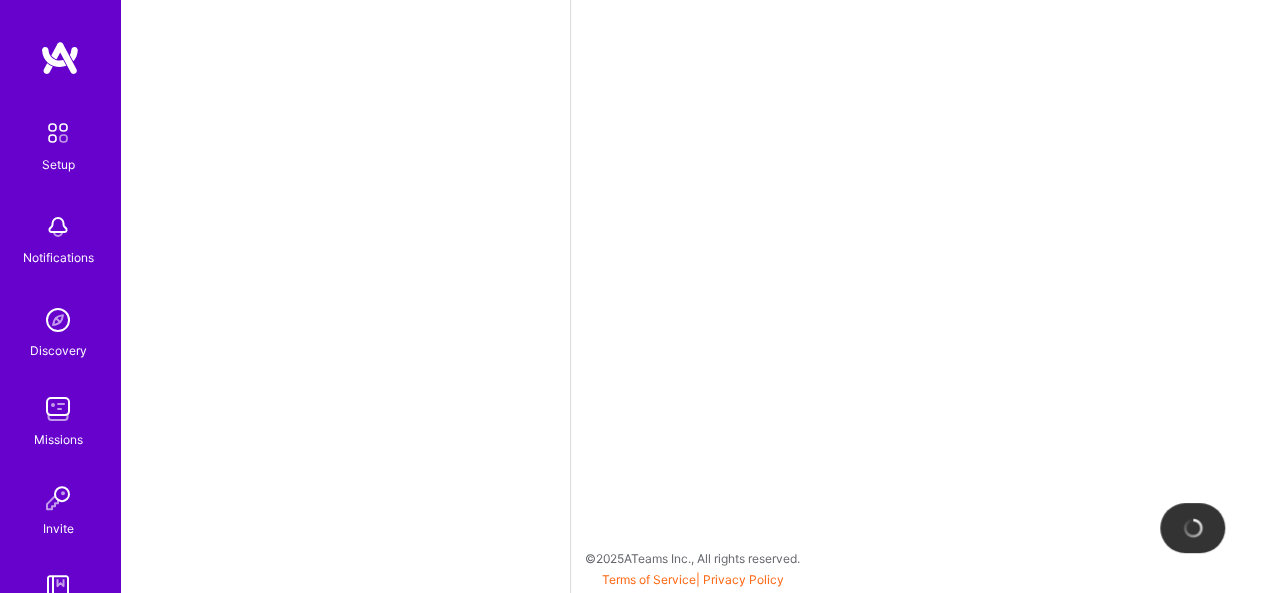 scroll, scrollTop: 0, scrollLeft: 0, axis: both 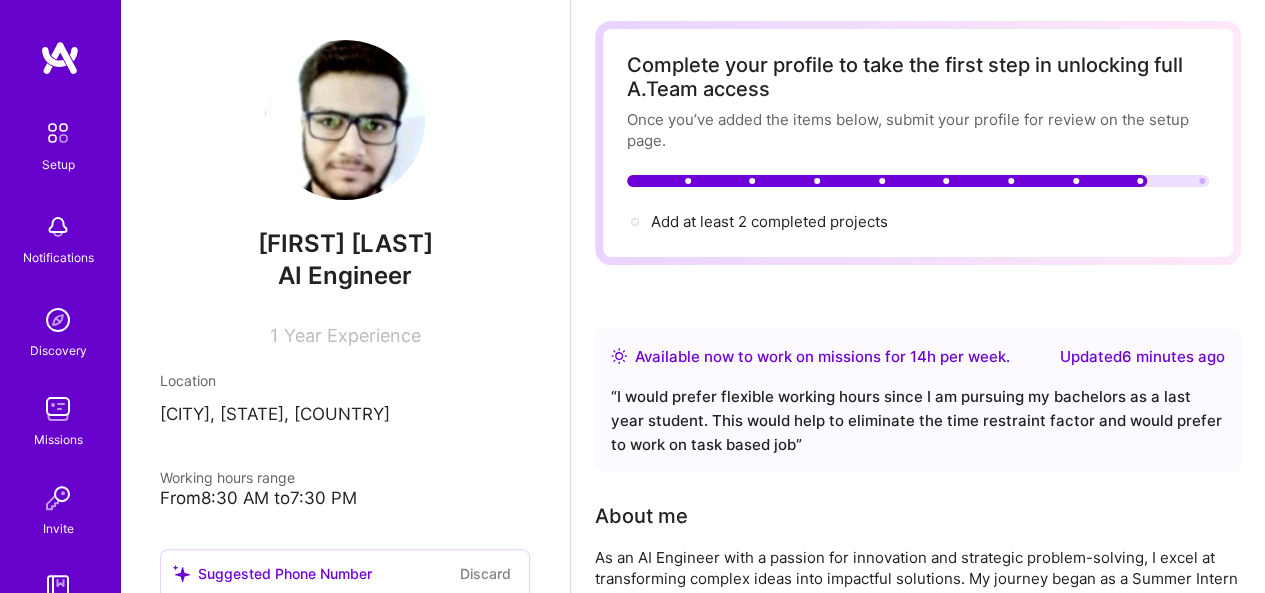 click on "Add at least 2 completed projects  →" at bounding box center [769, 221] 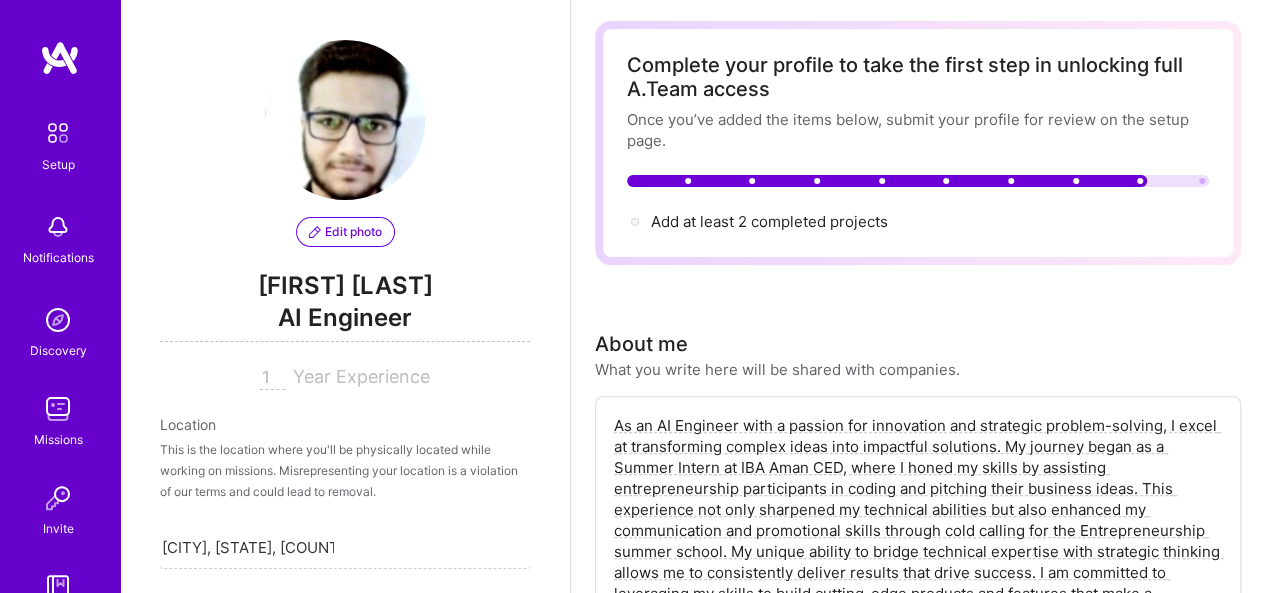 scroll, scrollTop: 988, scrollLeft: 0, axis: vertical 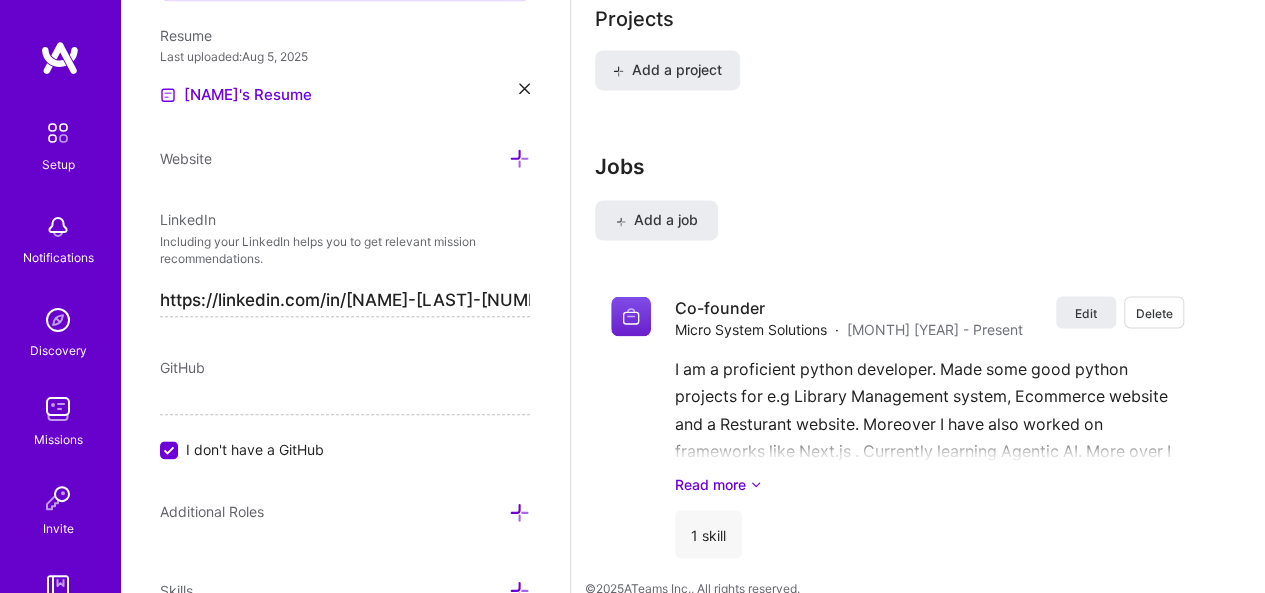 click on "Add a project" at bounding box center (667, 70) 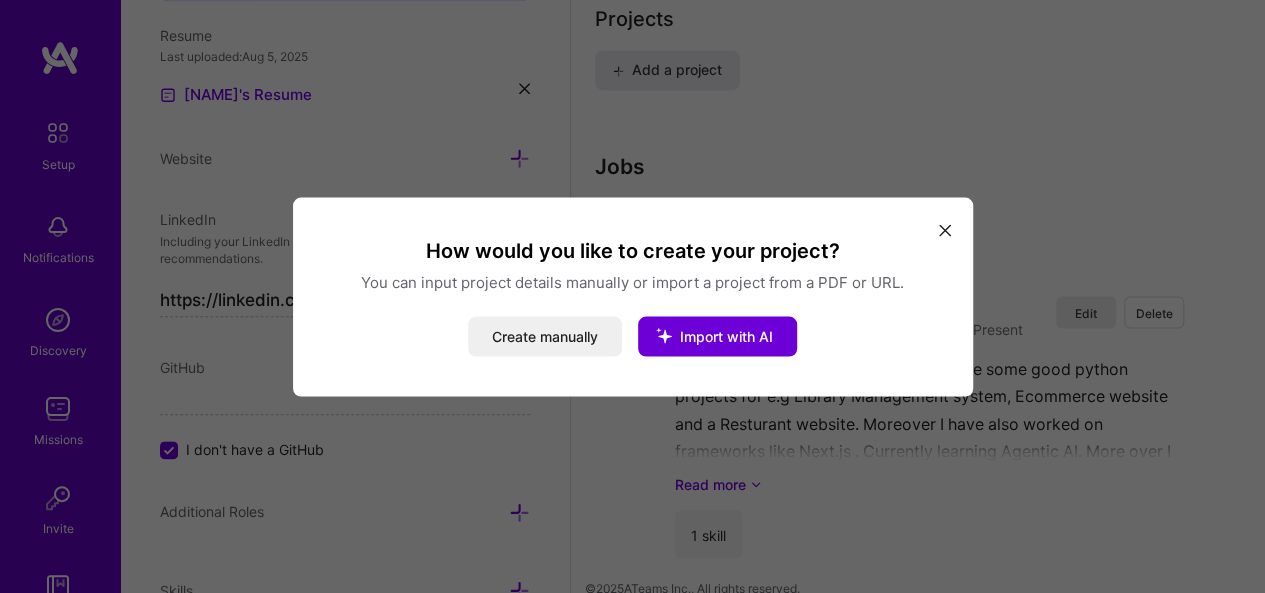 click on "Create manually" at bounding box center (545, 336) 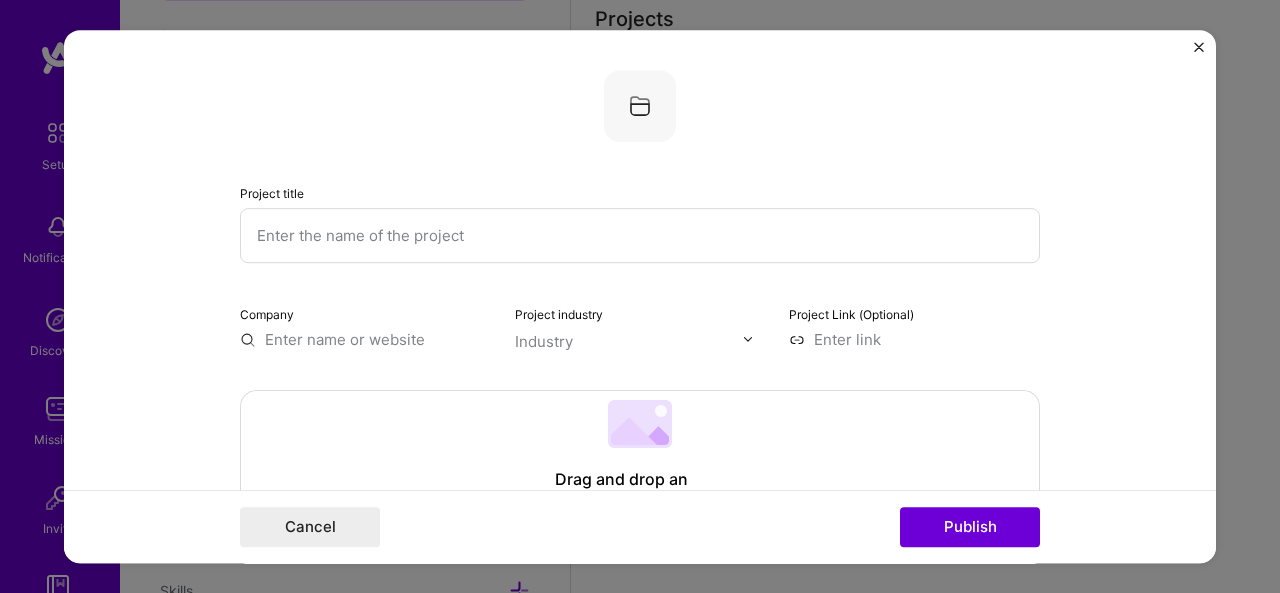 click at bounding box center (640, 235) 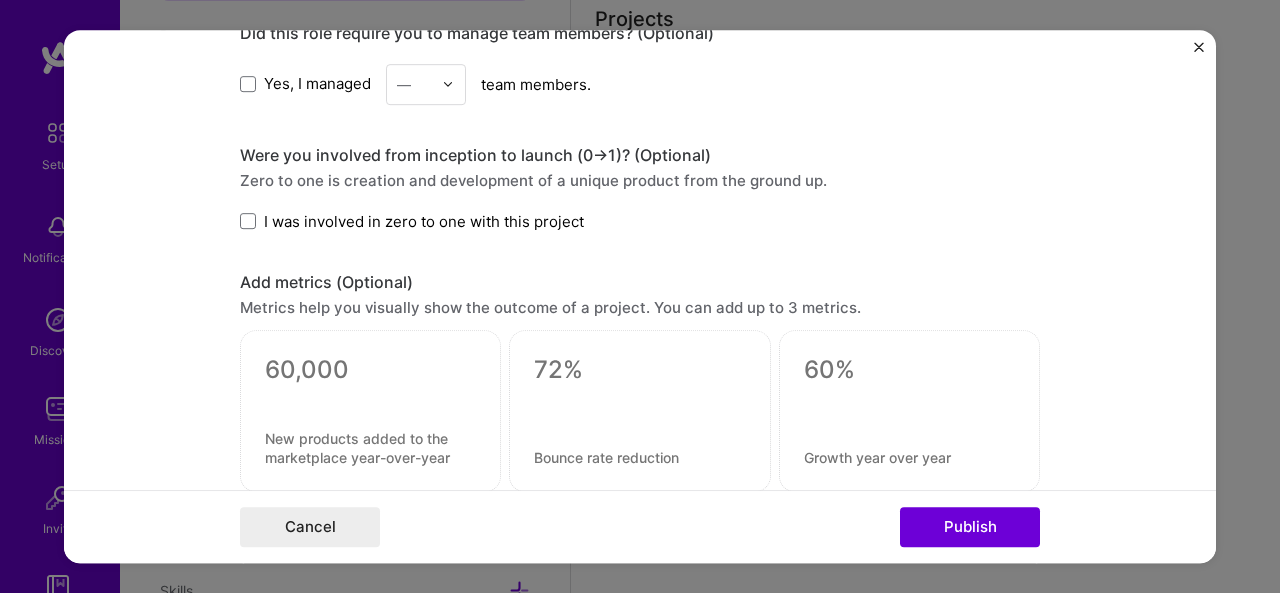 scroll, scrollTop: 1072, scrollLeft: 0, axis: vertical 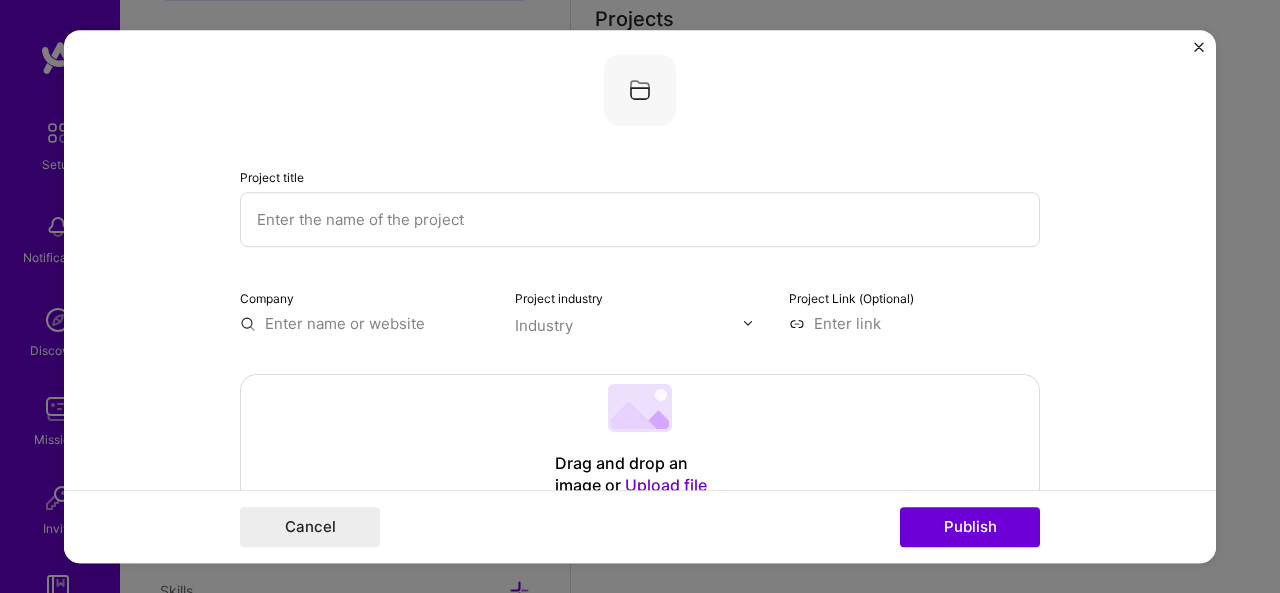 click at bounding box center [640, 219] 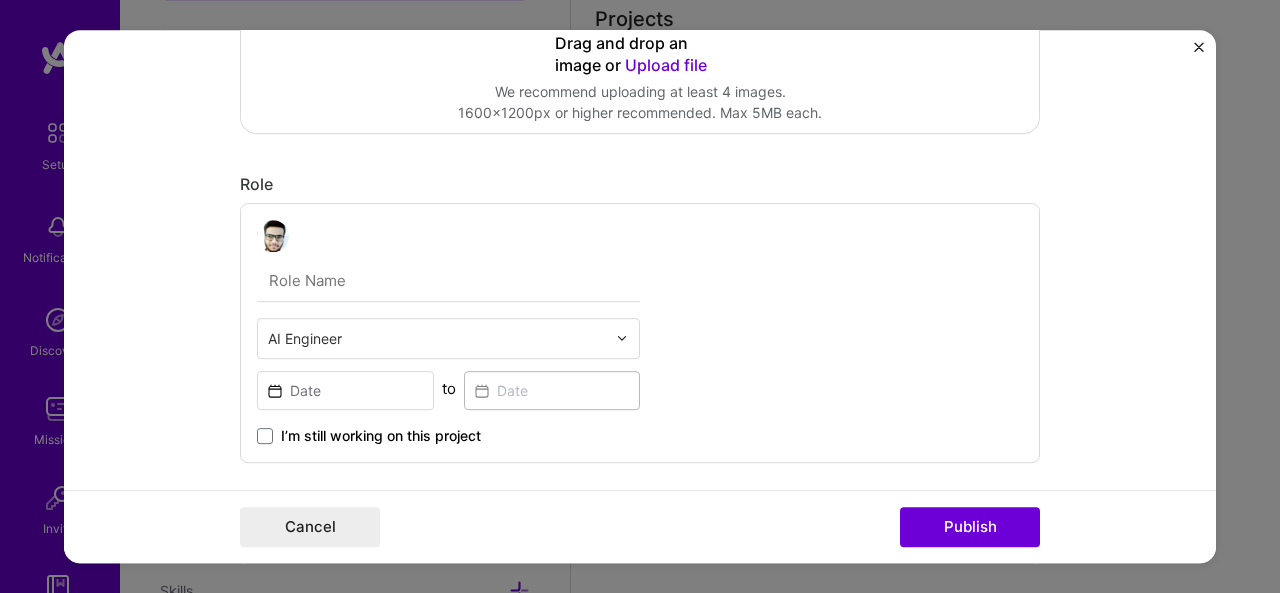 scroll, scrollTop: 0, scrollLeft: 0, axis: both 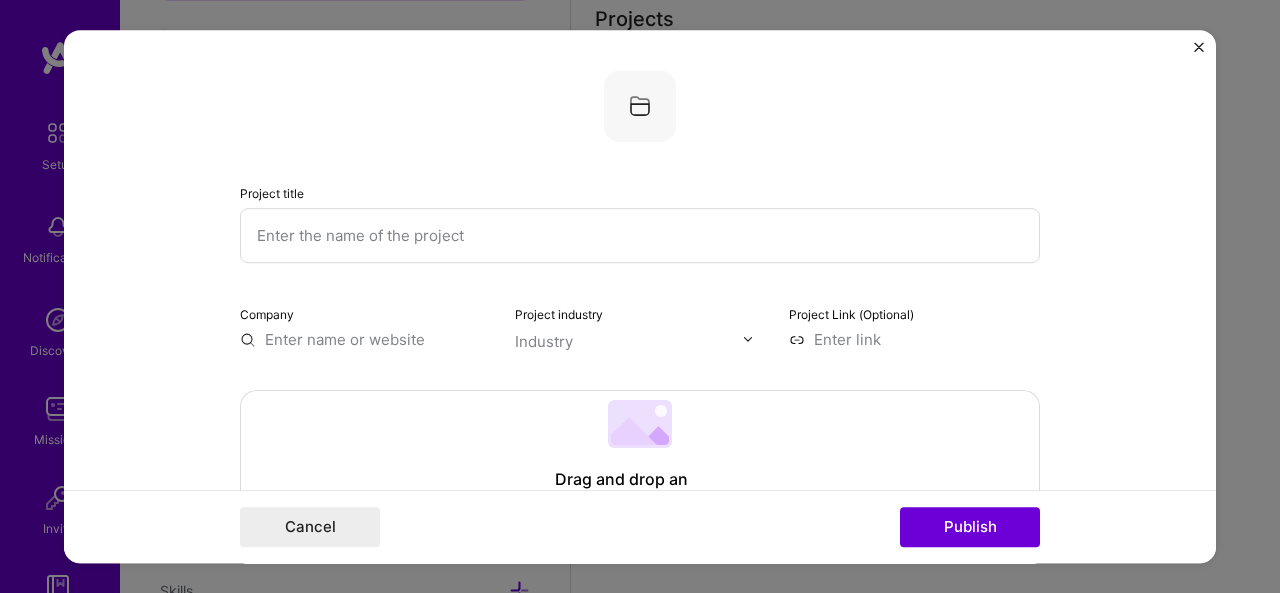 click at bounding box center (365, 339) 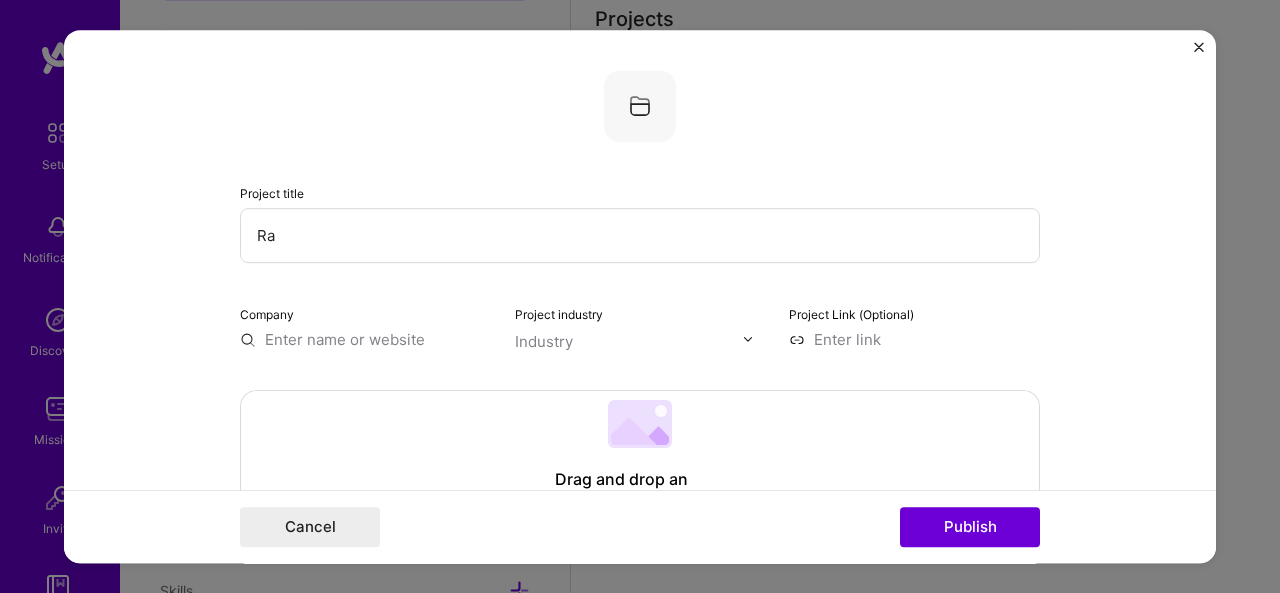 type on "R" 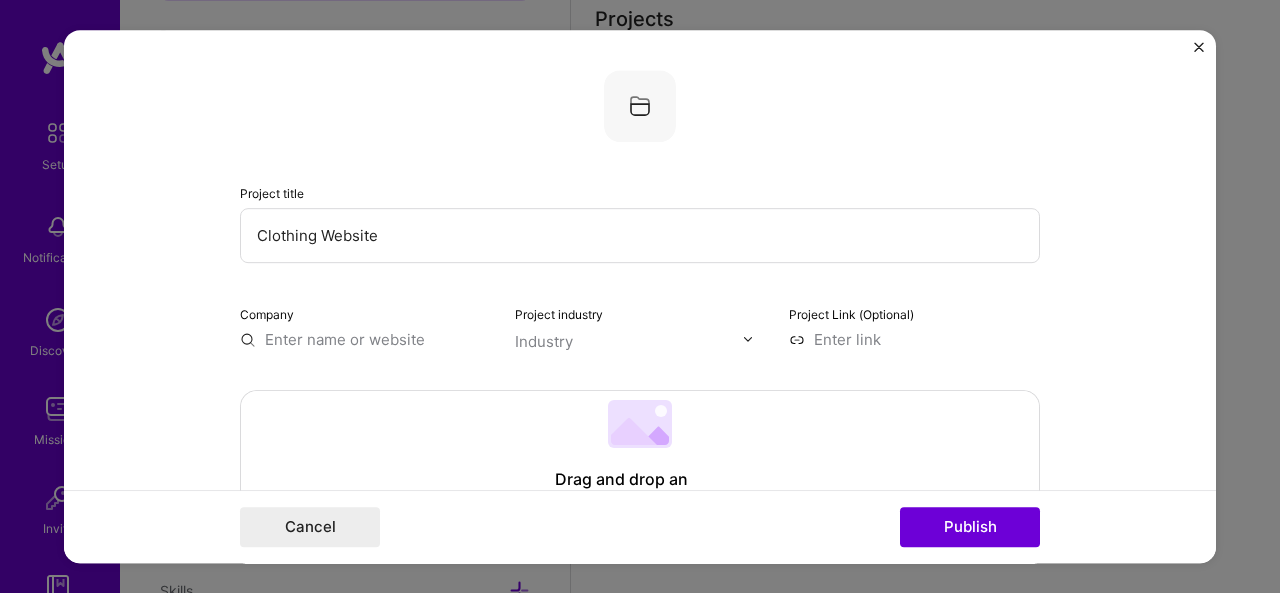 type on "Clothing Website" 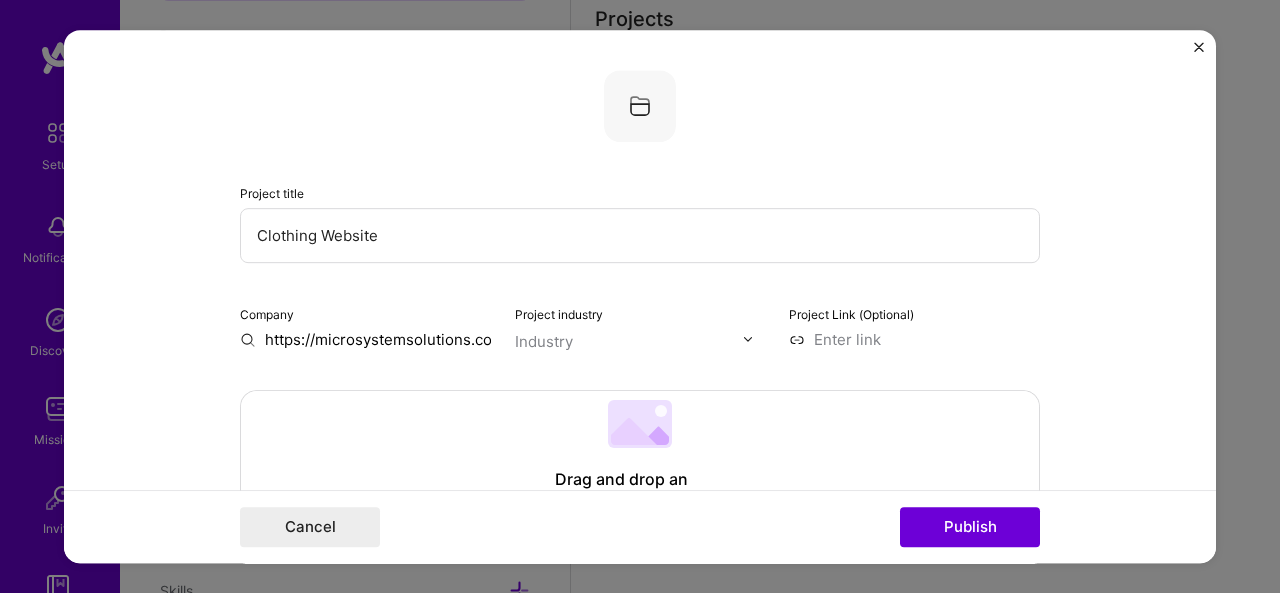 scroll, scrollTop: 0, scrollLeft: 19, axis: horizontal 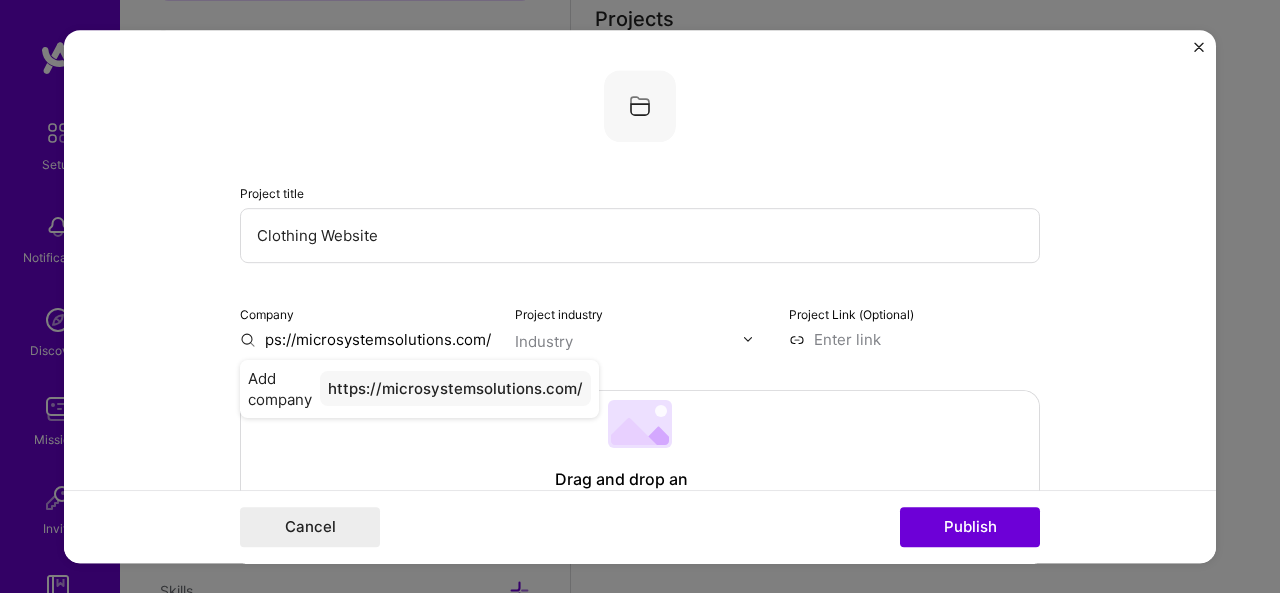 click on "Industry" at bounding box center (544, 341) 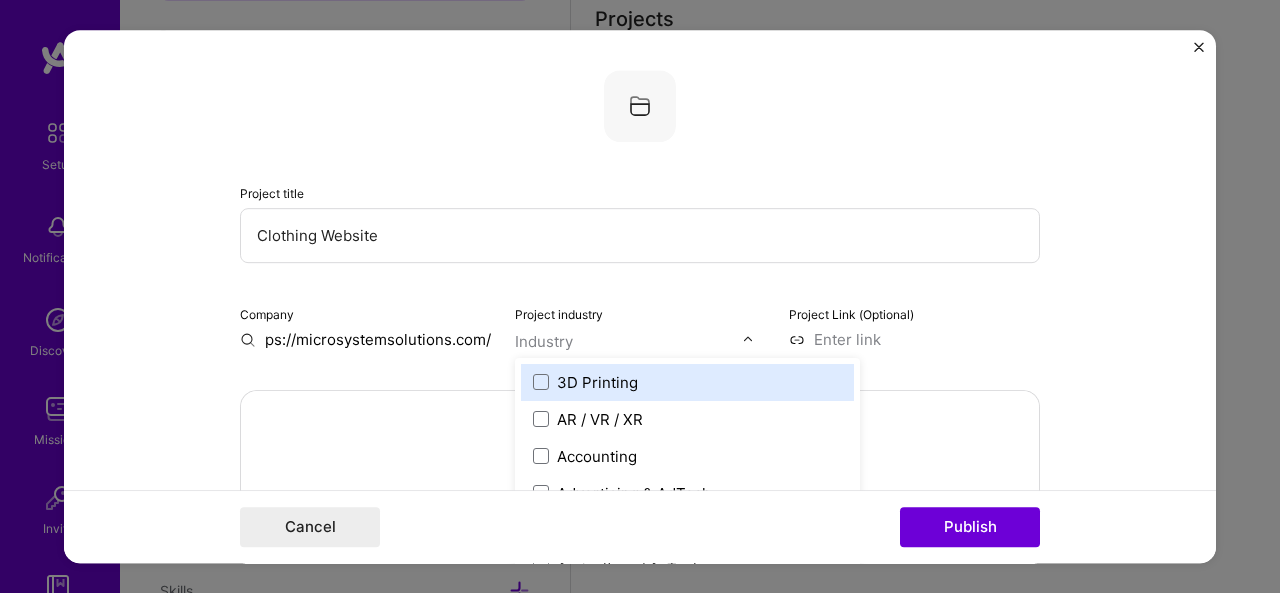 scroll, scrollTop: 1715, scrollLeft: 0, axis: vertical 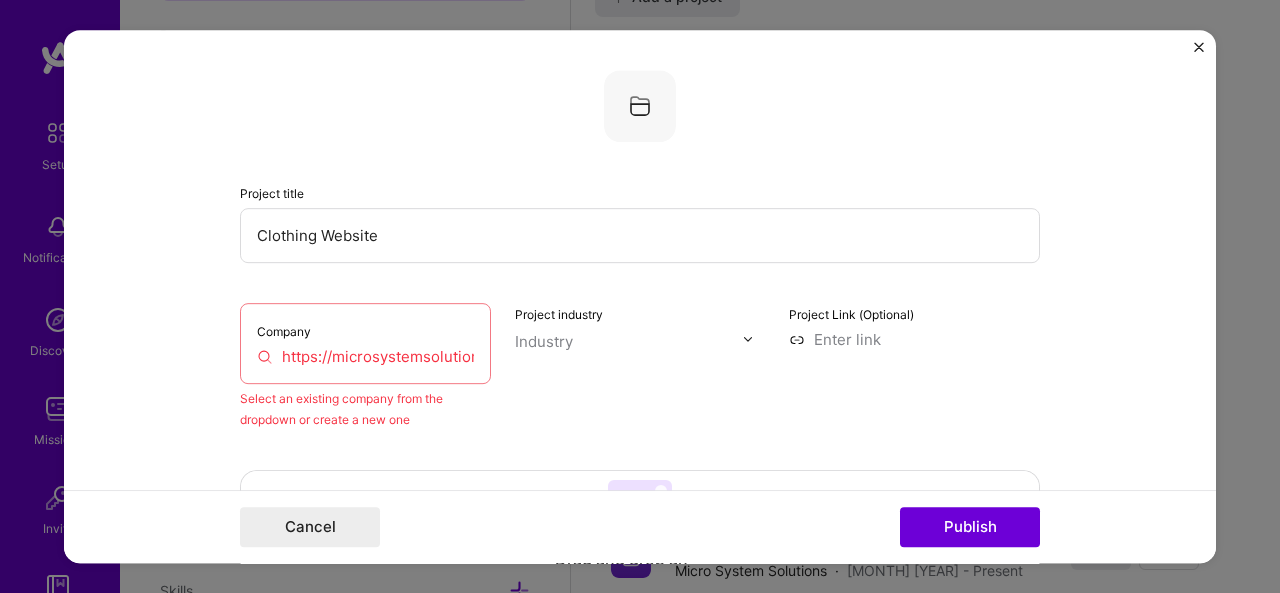 click on "https://microsystemsolutions.com/" at bounding box center [365, 356] 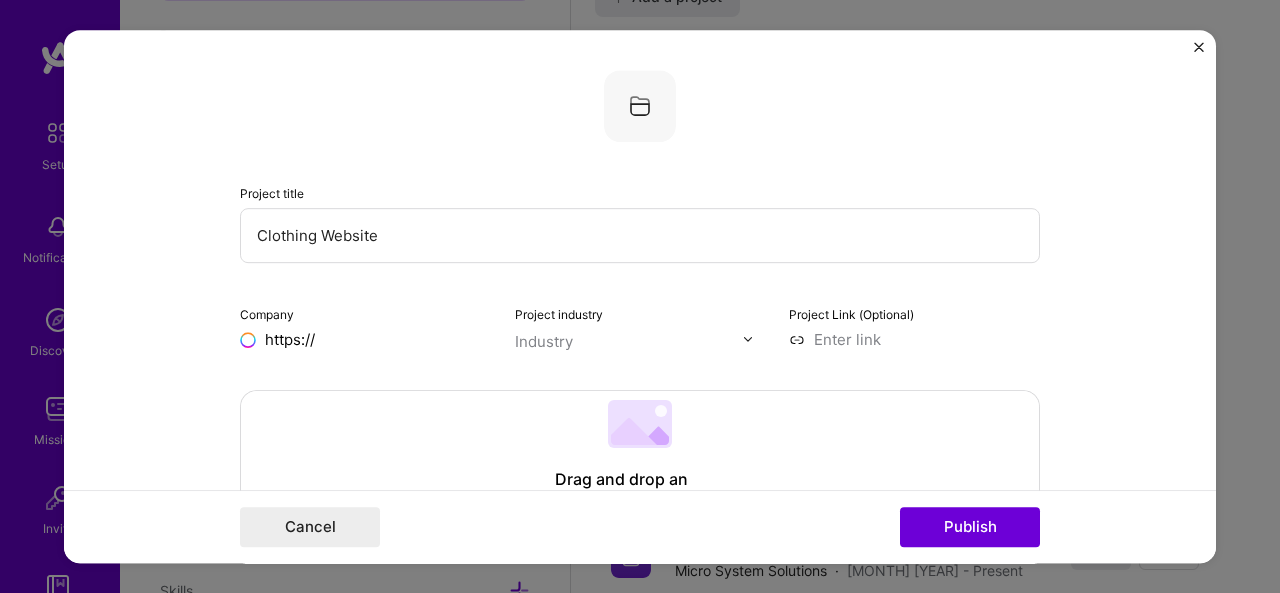 scroll, scrollTop: 0, scrollLeft: 0, axis: both 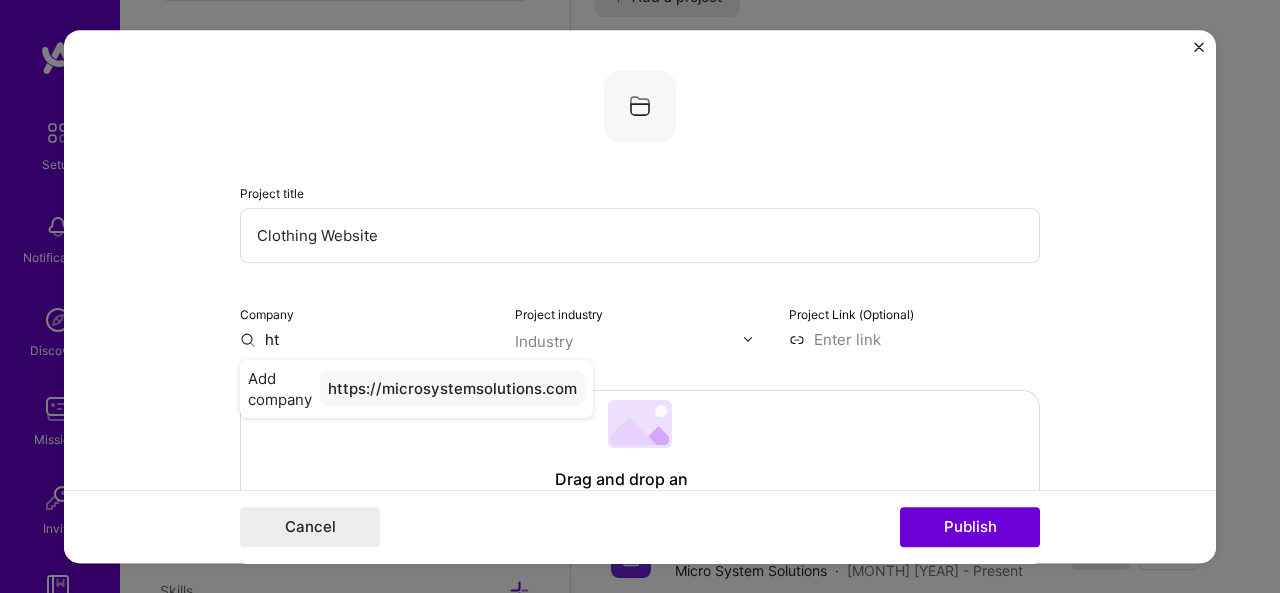 type on "h" 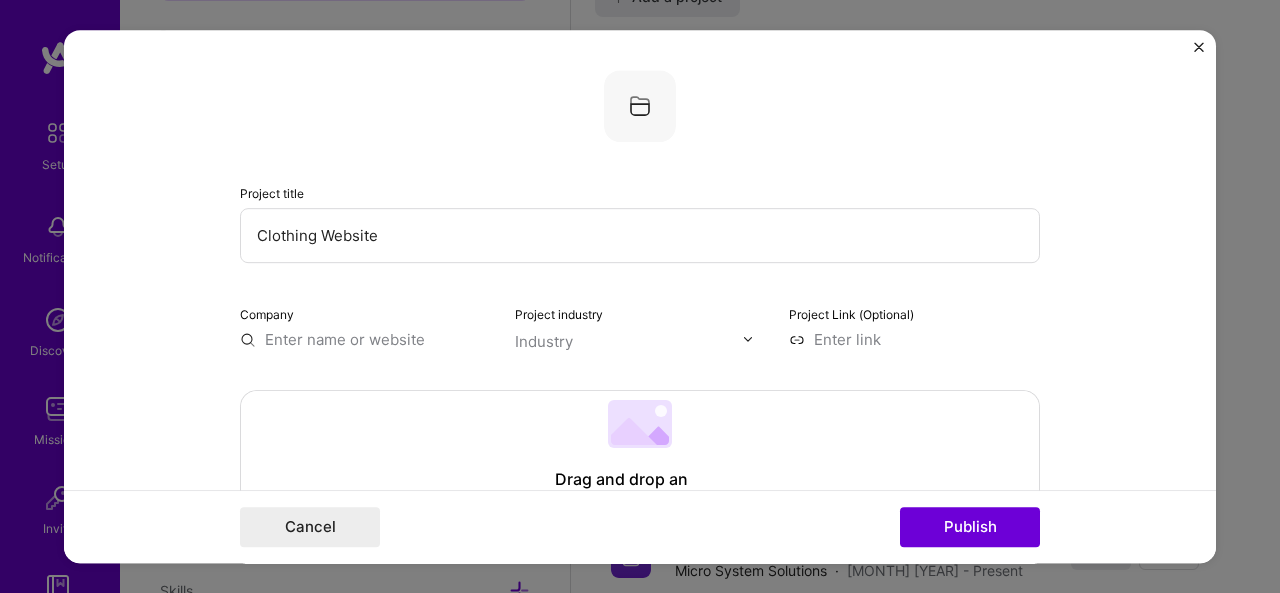 click at bounding box center (365, 339) 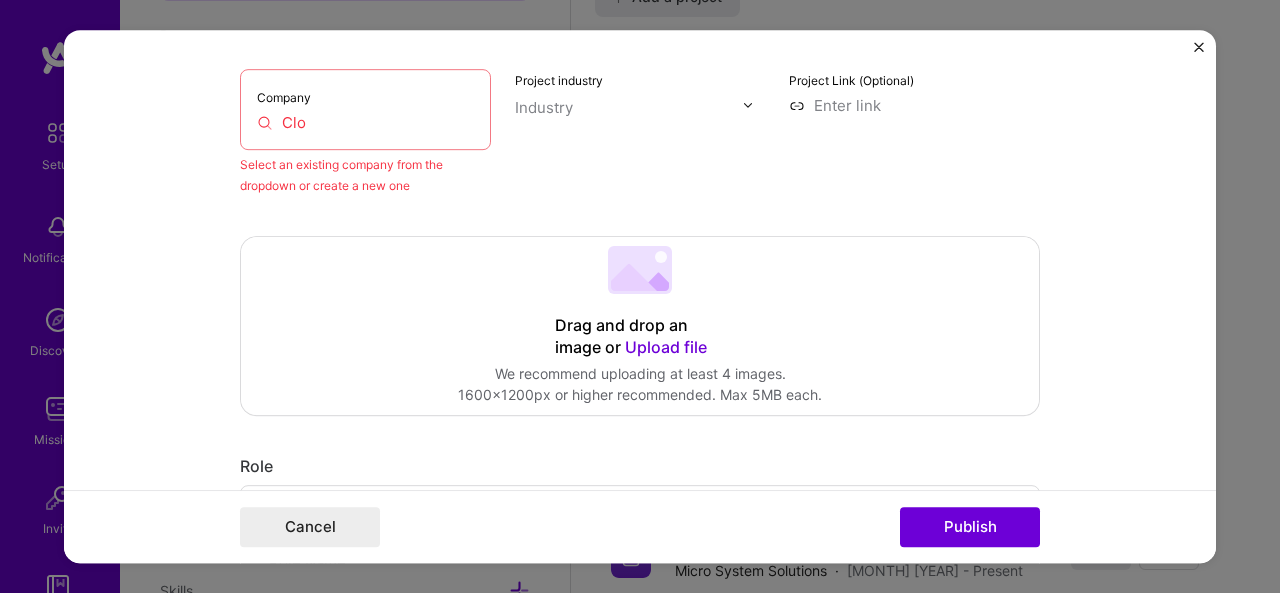 scroll, scrollTop: 225, scrollLeft: 0, axis: vertical 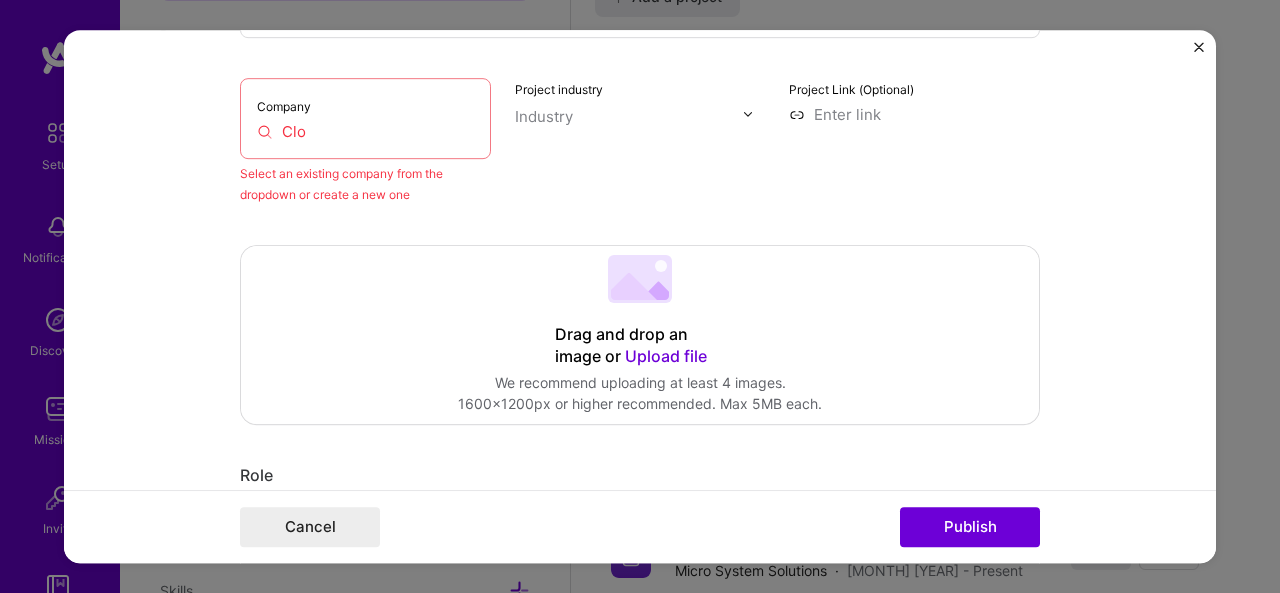 click on "Clo" at bounding box center (365, 131) 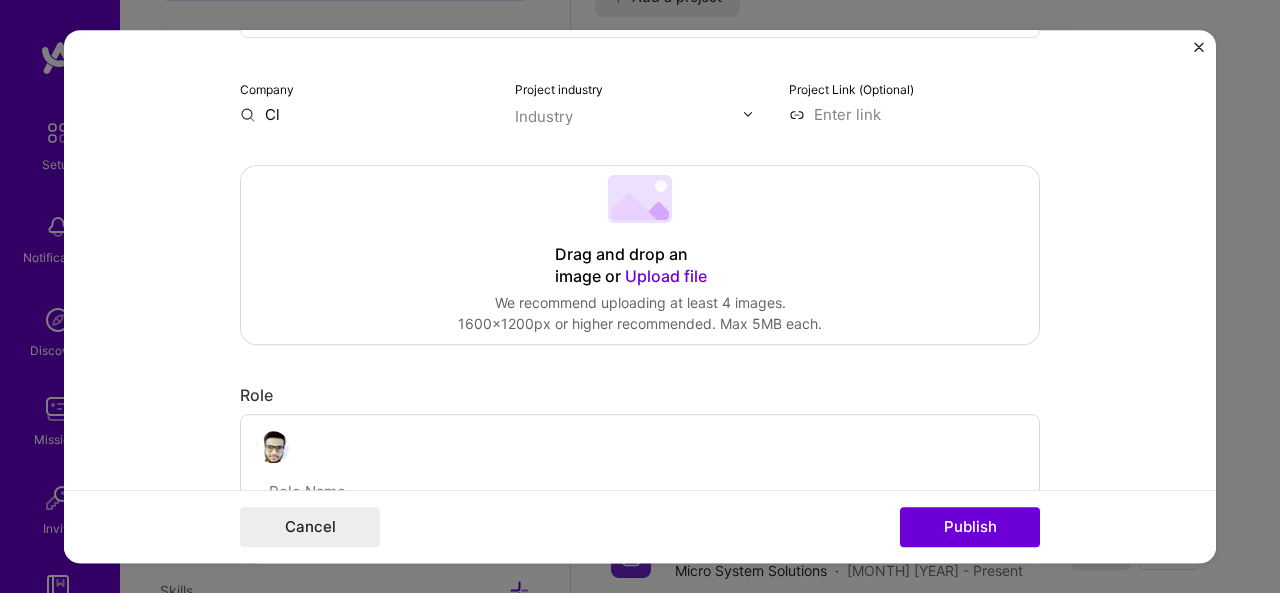type on "C" 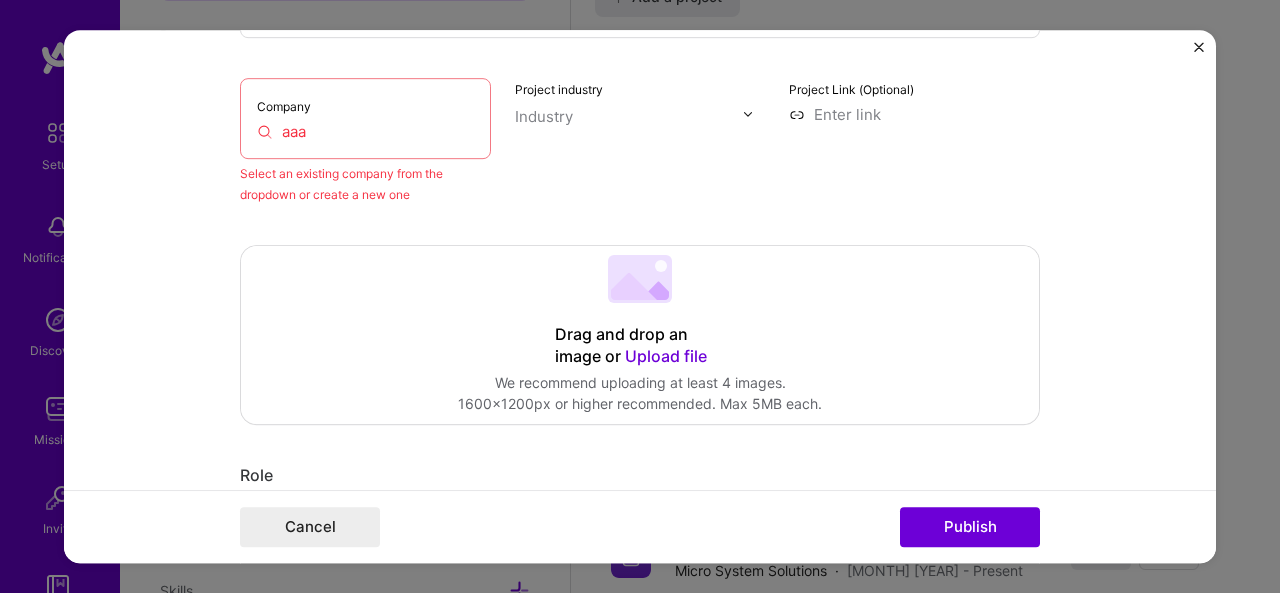 click on "Select an existing company from the dropdown or create a new one" at bounding box center [365, 184] 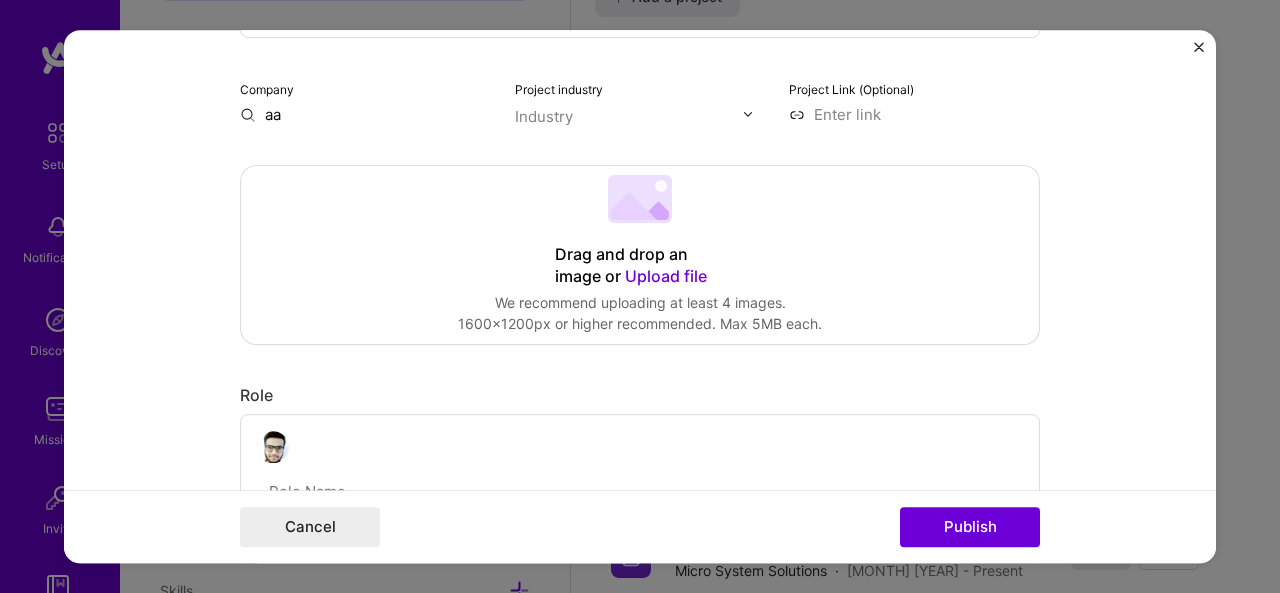 type on "a" 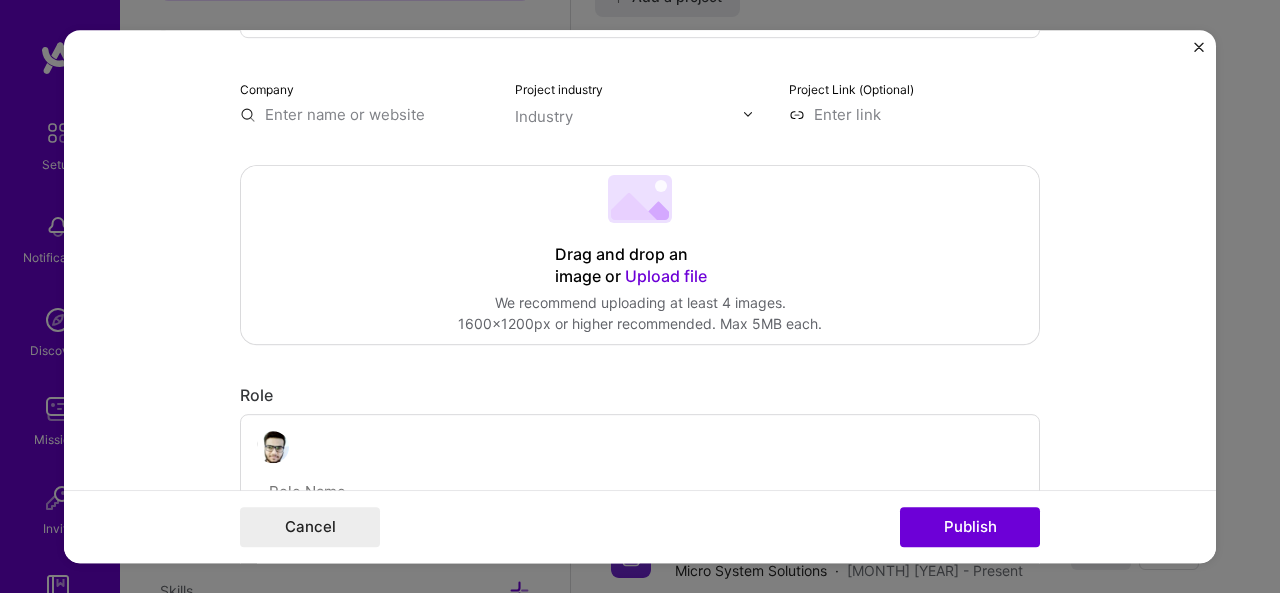 type 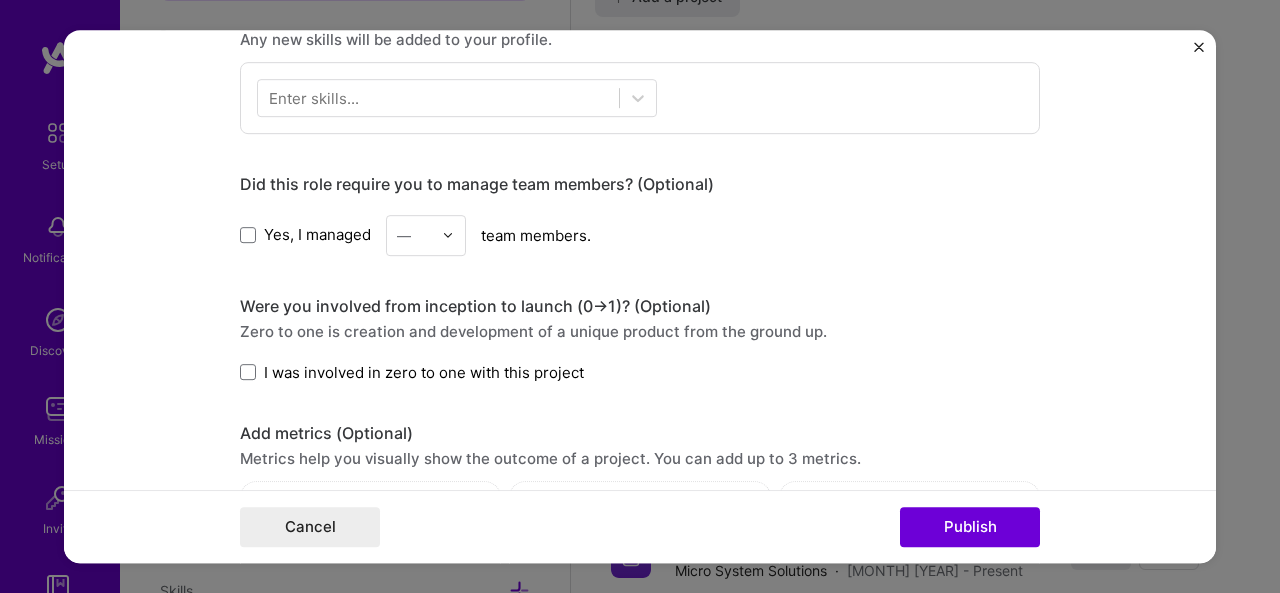 scroll, scrollTop: 980, scrollLeft: 0, axis: vertical 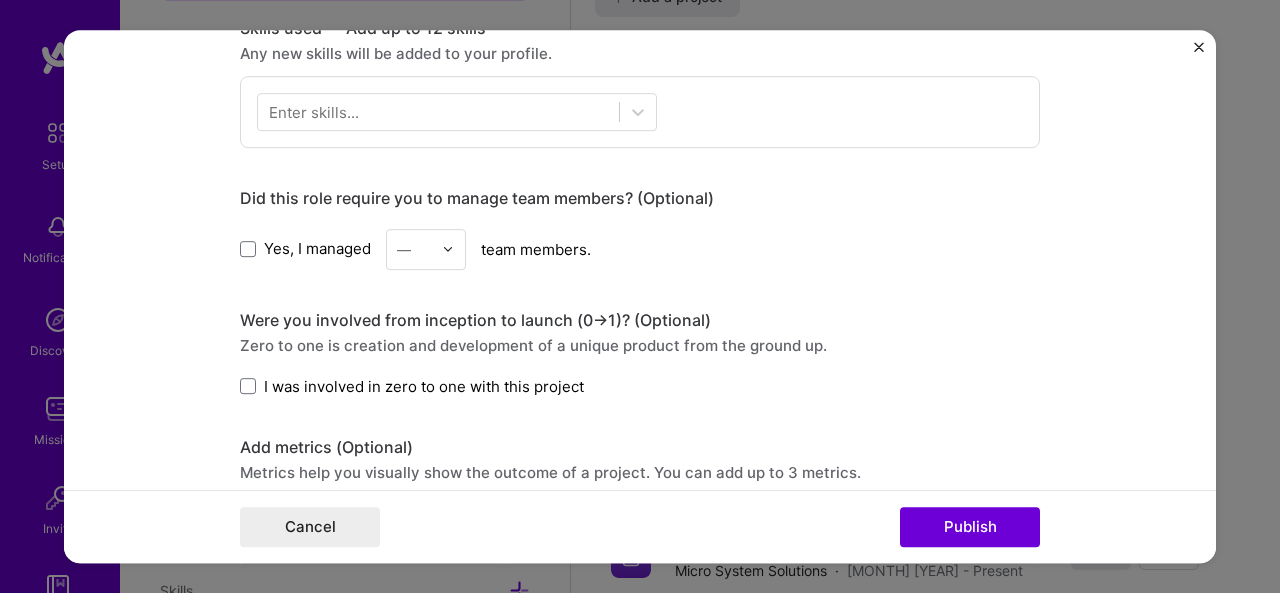 click at bounding box center [248, 386] 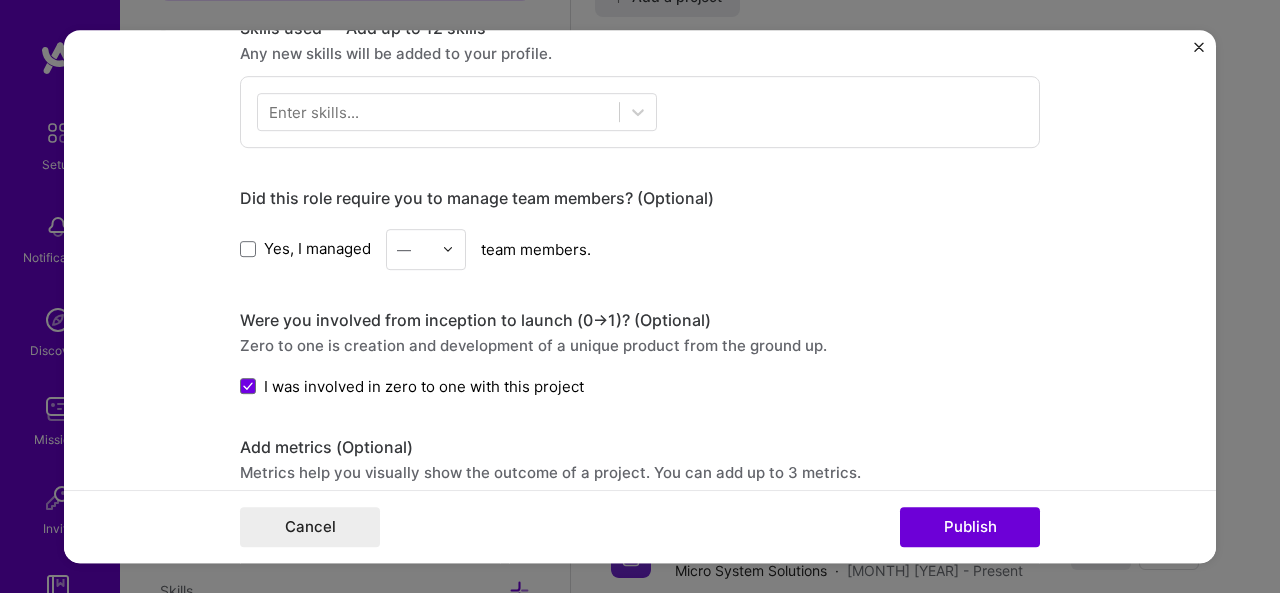 click 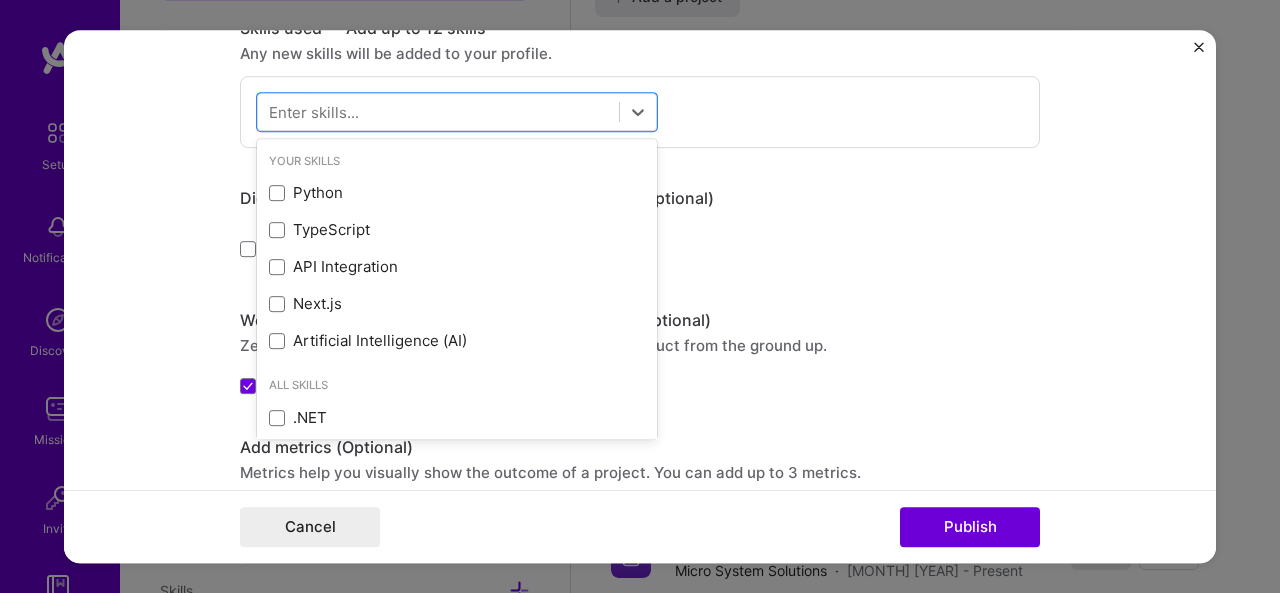click on "Python" at bounding box center (457, 192) 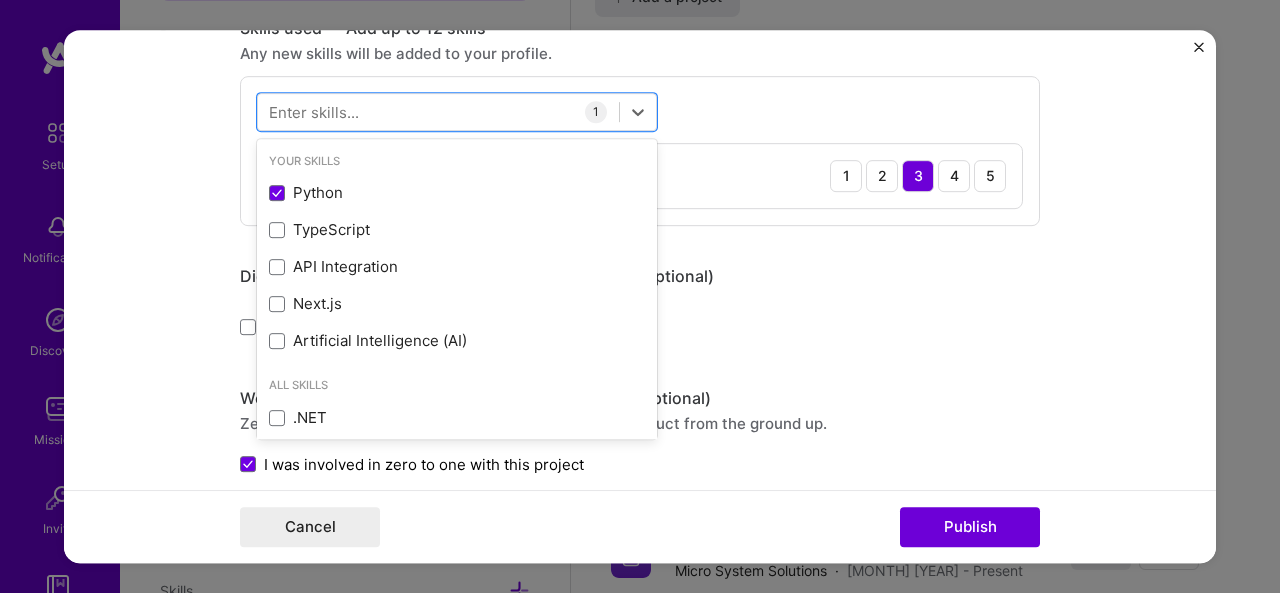 click on "TypeScript" at bounding box center (457, 229) 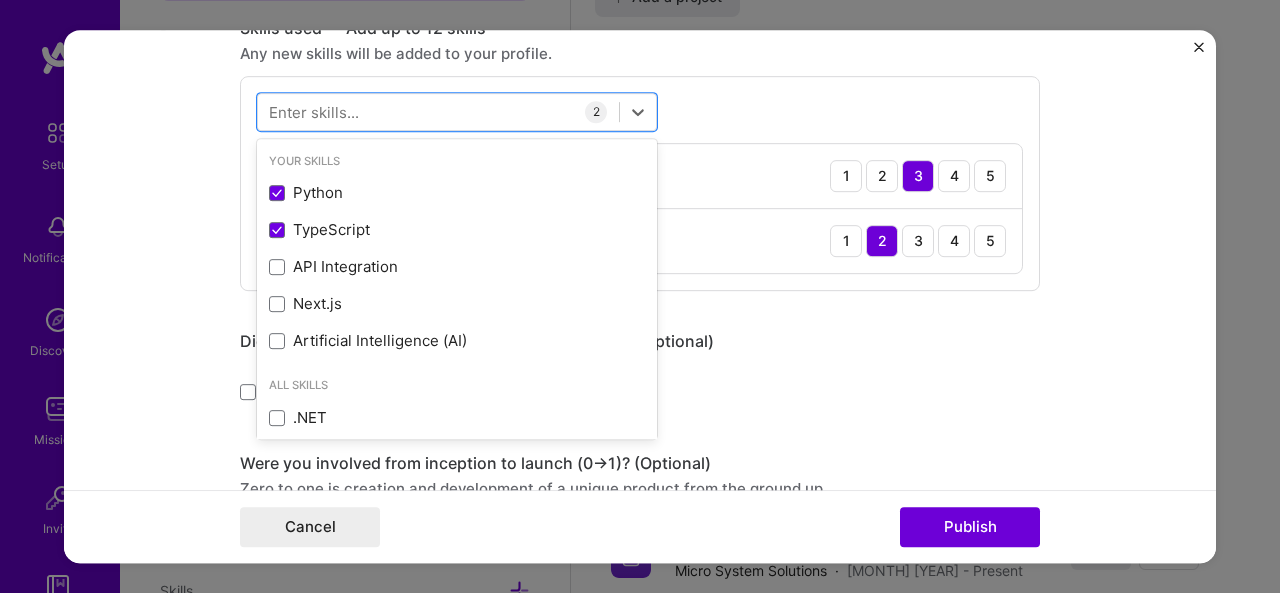 click on "API Integration" at bounding box center (457, 266) 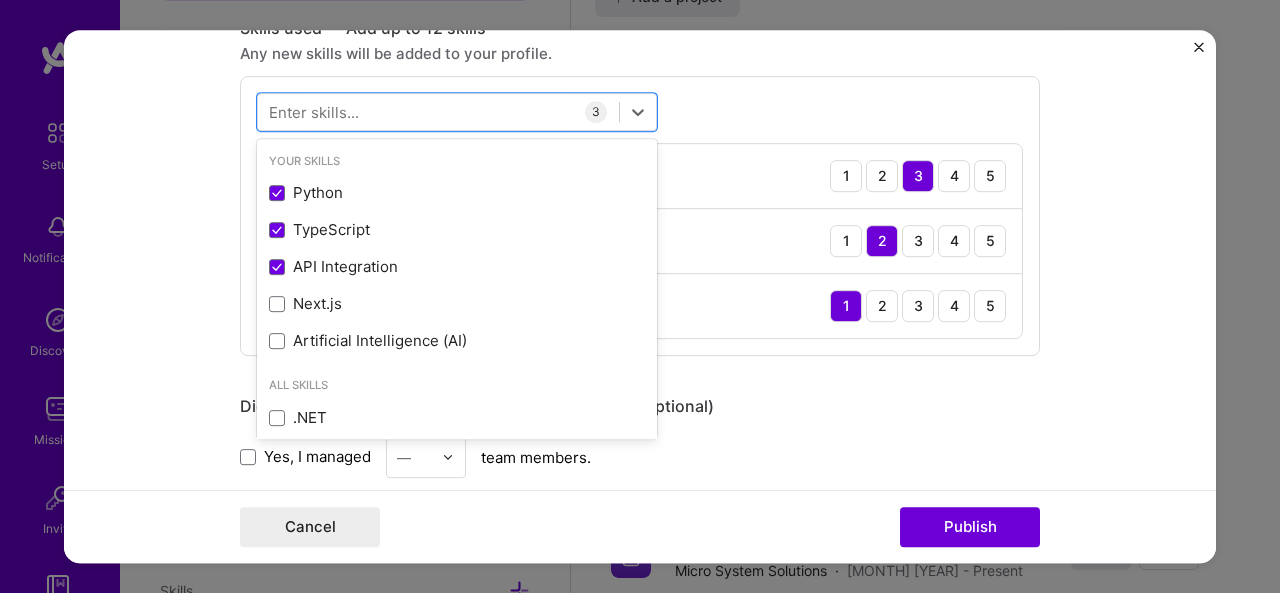 click at bounding box center [277, 304] 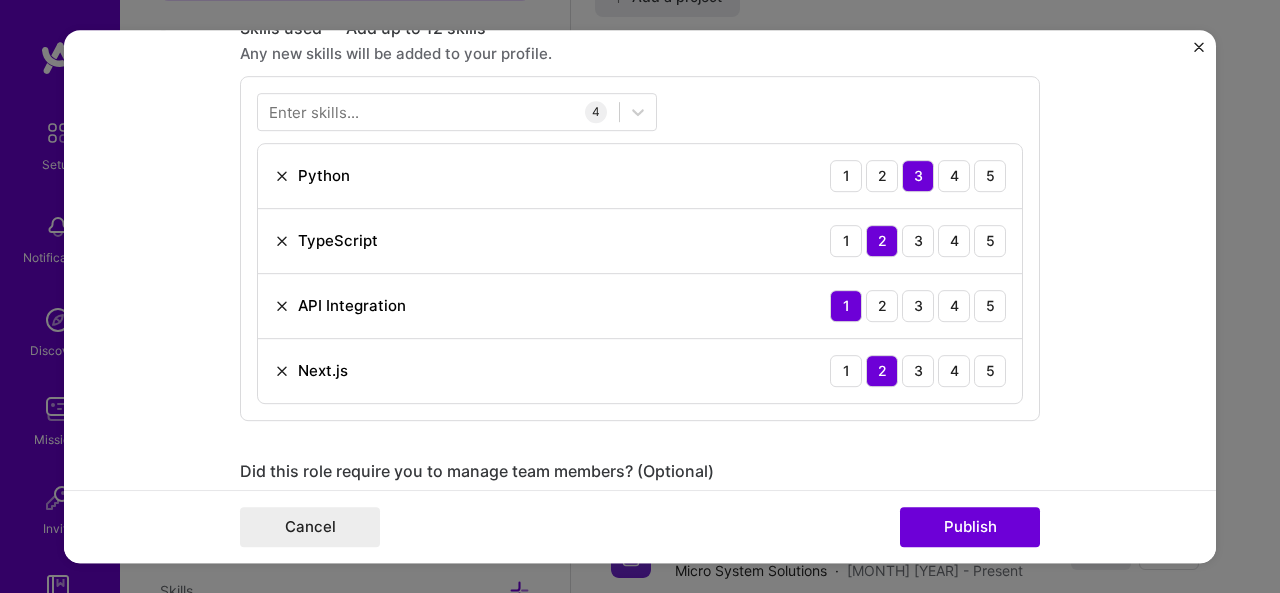 click on "Project title Clothing Website Company
Company is required Project industry Industry Project Link (Optional)
Drag and drop an image or   Upload file Upload file We recommend uploading at least 4 images. 1600x1200px or higher recommended. Max 5MB each. Role AI Engineer
to
I’m still working on this project Skills used — Add up to 12 skills Any new skills will be added to your profile. Enter skills... 4 Python 1 2 3 4 5 TypeScript 1 2 3 4 5 API Integration 1 2 3 4 5 Next.js 1 2 3 4 5 Did this role require you to manage team members? (Optional) Yes, I managed — team members. Were you involved from inception to launch (0  ->  1)? (Optional) Zero to one is creation and development of a unique product from the ground up. I was involved in zero to one with this project Add metrics (Optional) Metrics help you visually show the outcome of a project. You can add up to 3 metrics. Project details   100 characters minimum 0 / 1,000  characters Related job (Optional)" at bounding box center (640, 230) 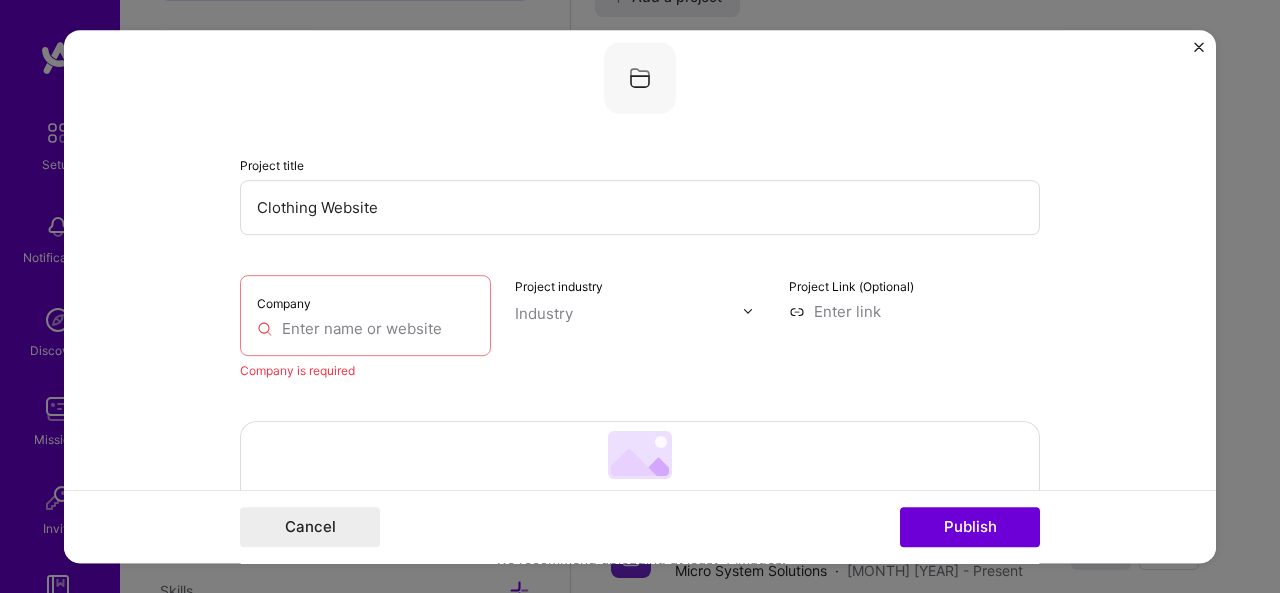 scroll, scrollTop: 0, scrollLeft: 0, axis: both 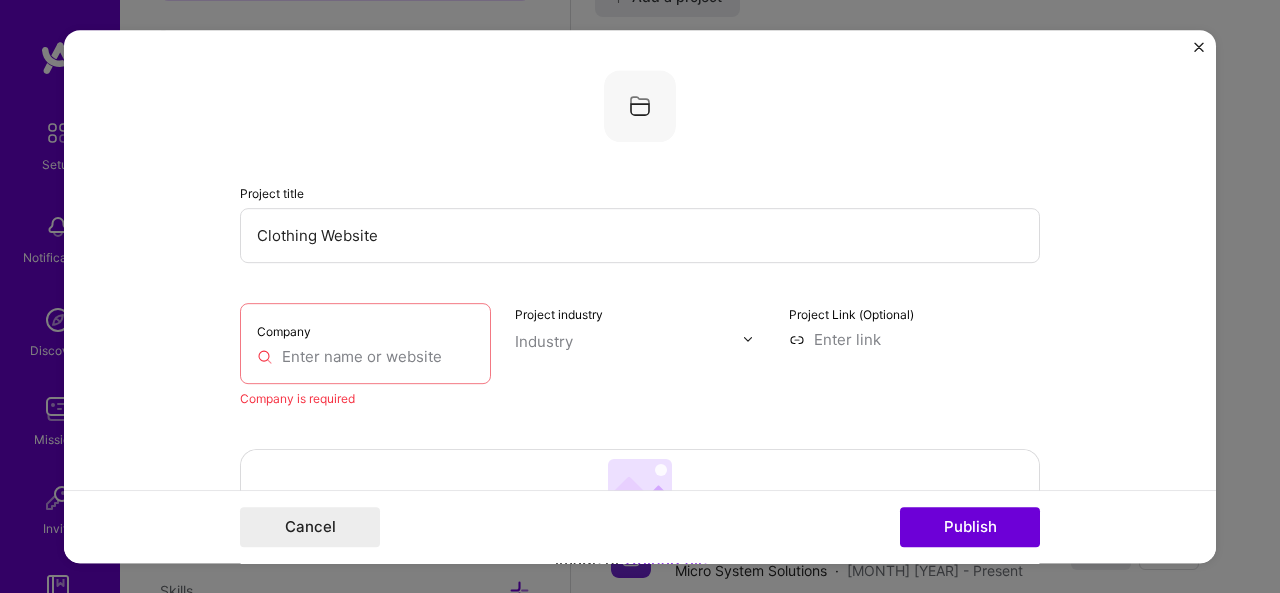 click at bounding box center [629, 341] 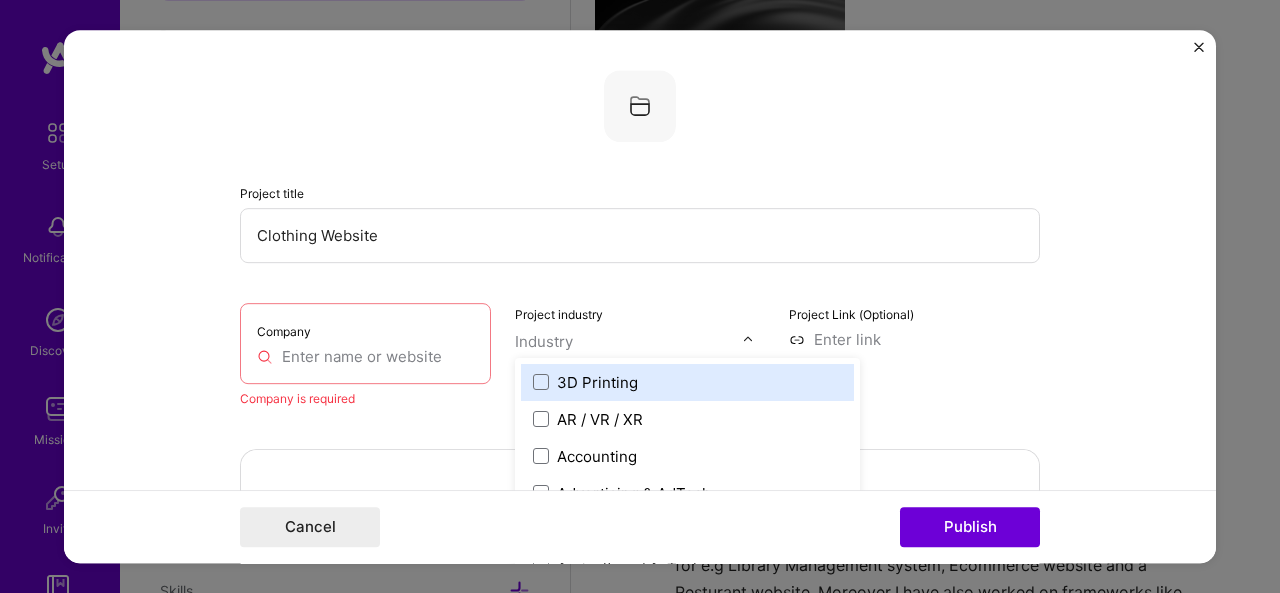 scroll, scrollTop: 1800, scrollLeft: 0, axis: vertical 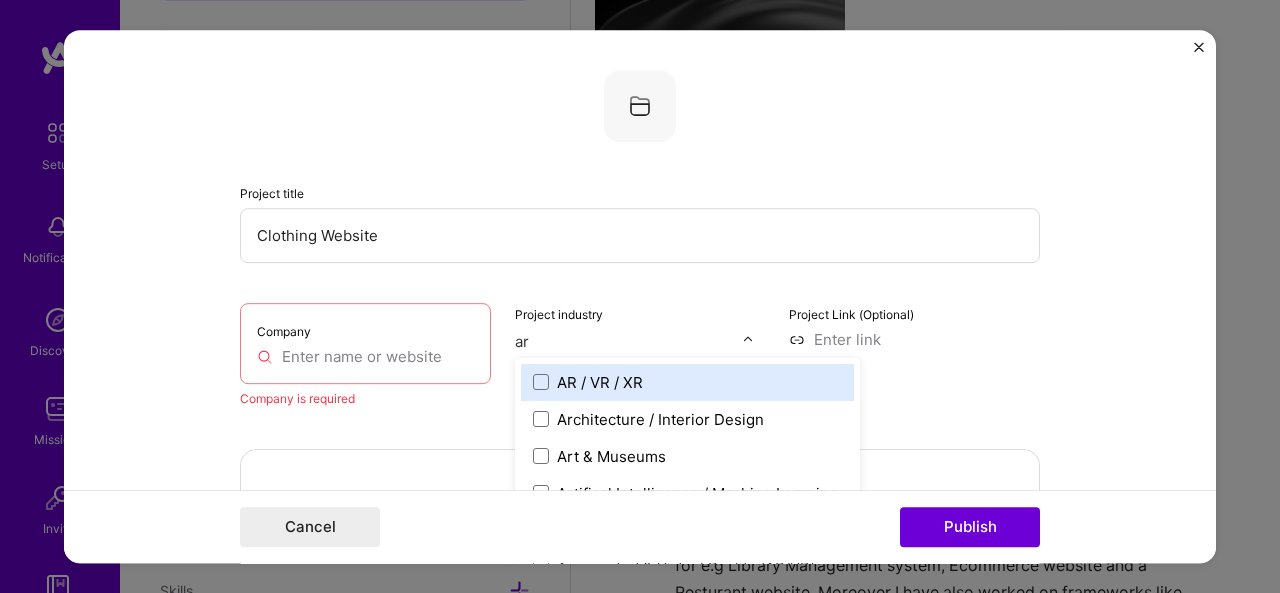 type on "art" 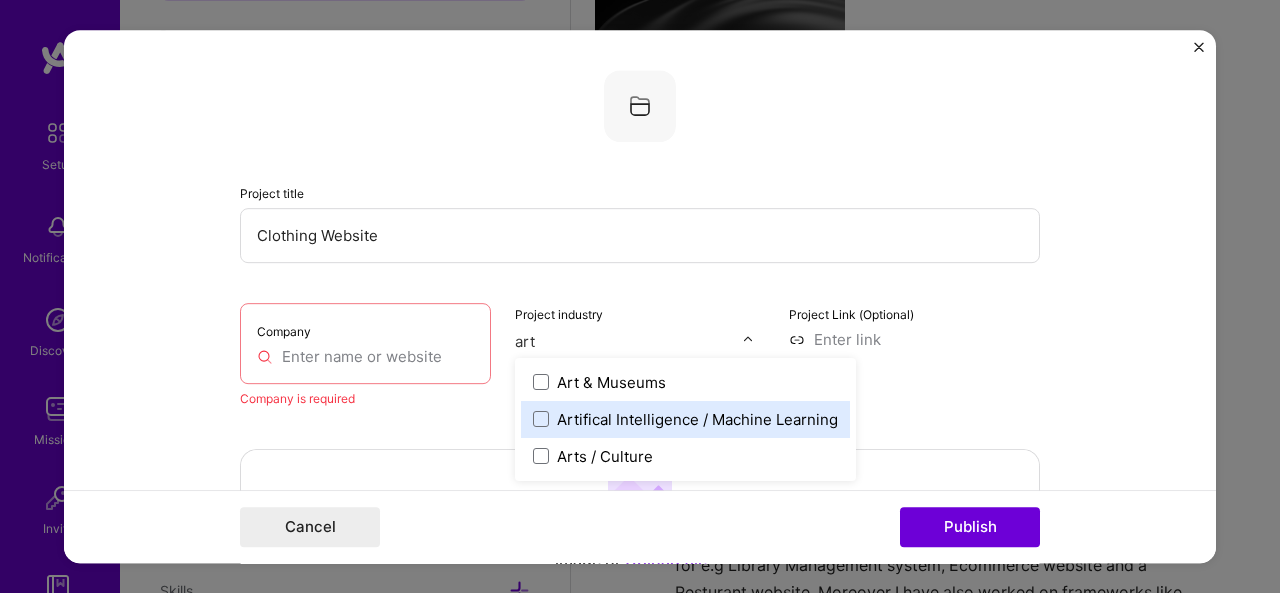 click on "Artifical Intelligence / Machine Learning" at bounding box center (697, 419) 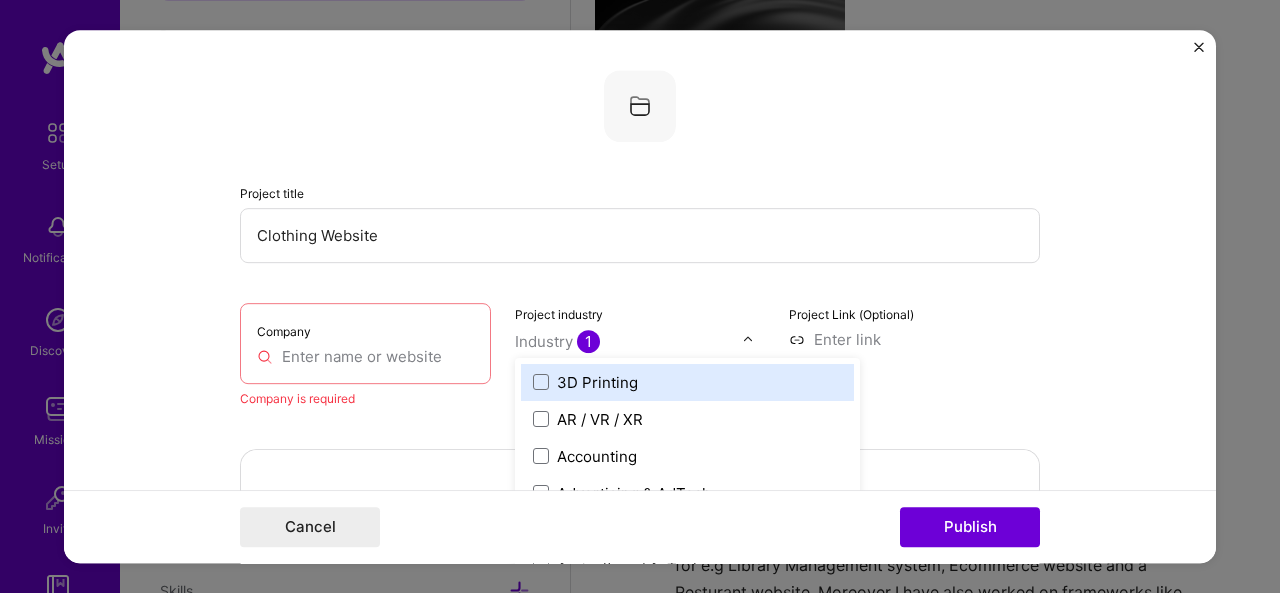 click at bounding box center [914, 339] 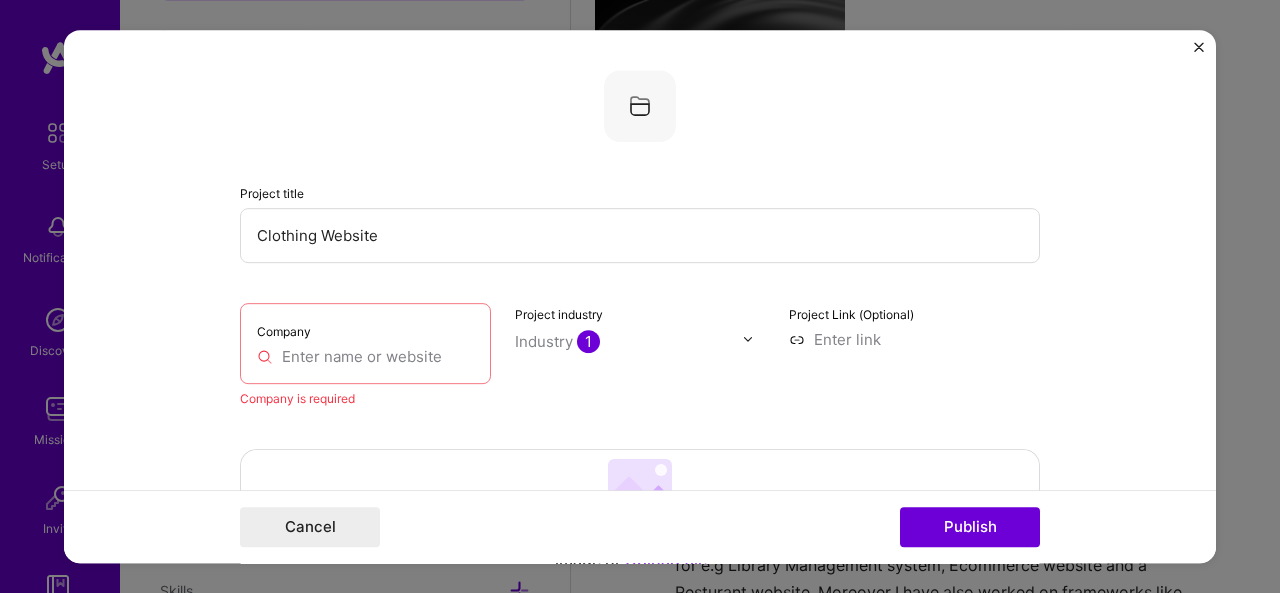 click at bounding box center [365, 356] 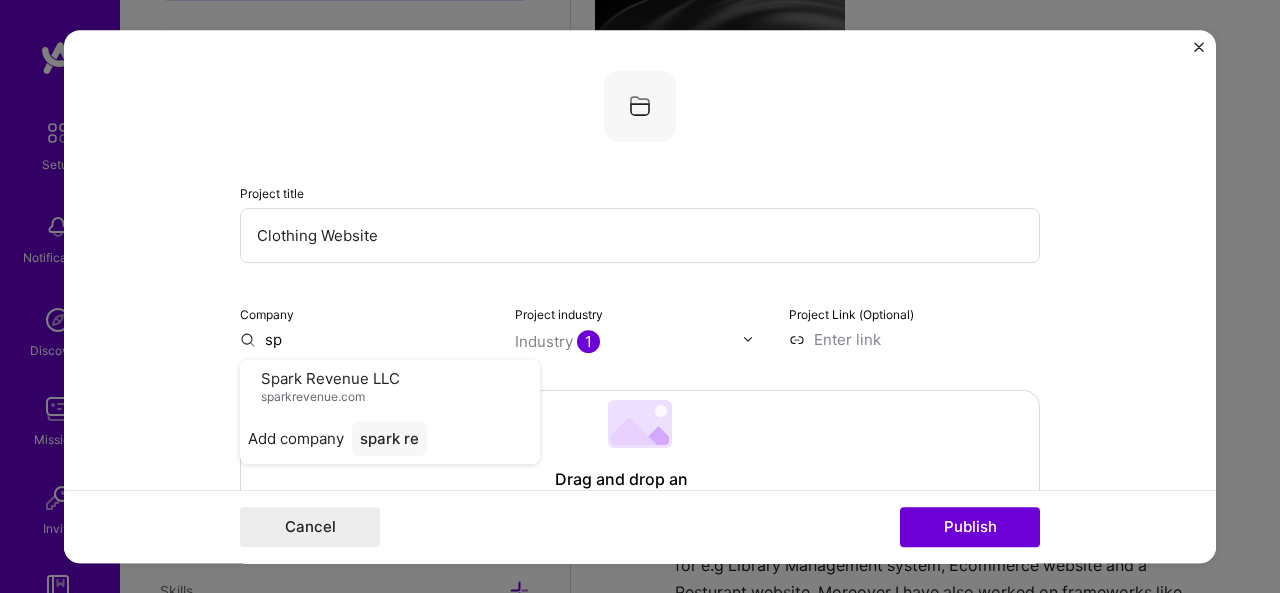 type on "s" 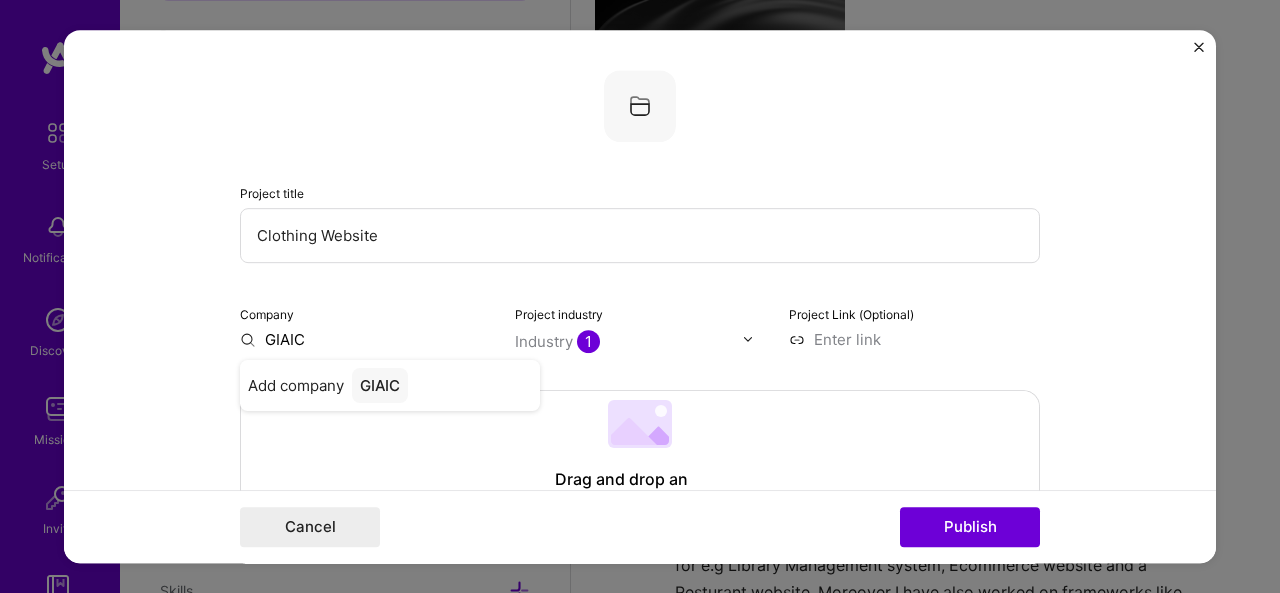 type on "GIAIC" 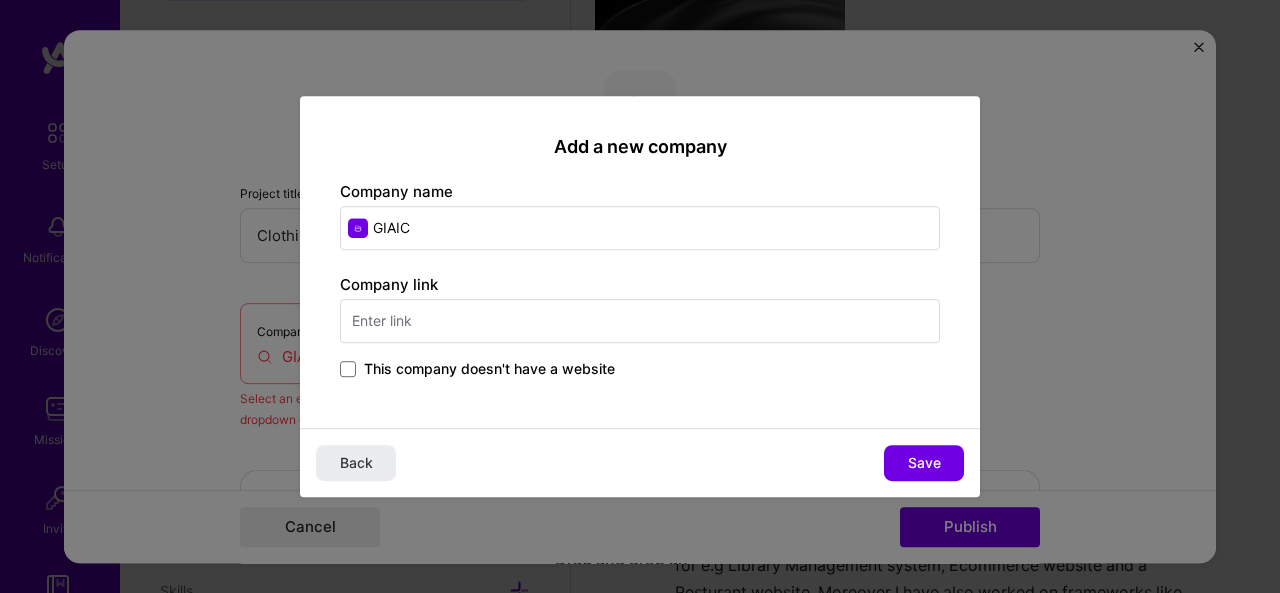 click on "Add a new company Company name [COMPANY] Company link This company doesn't have a website" at bounding box center (640, 262) 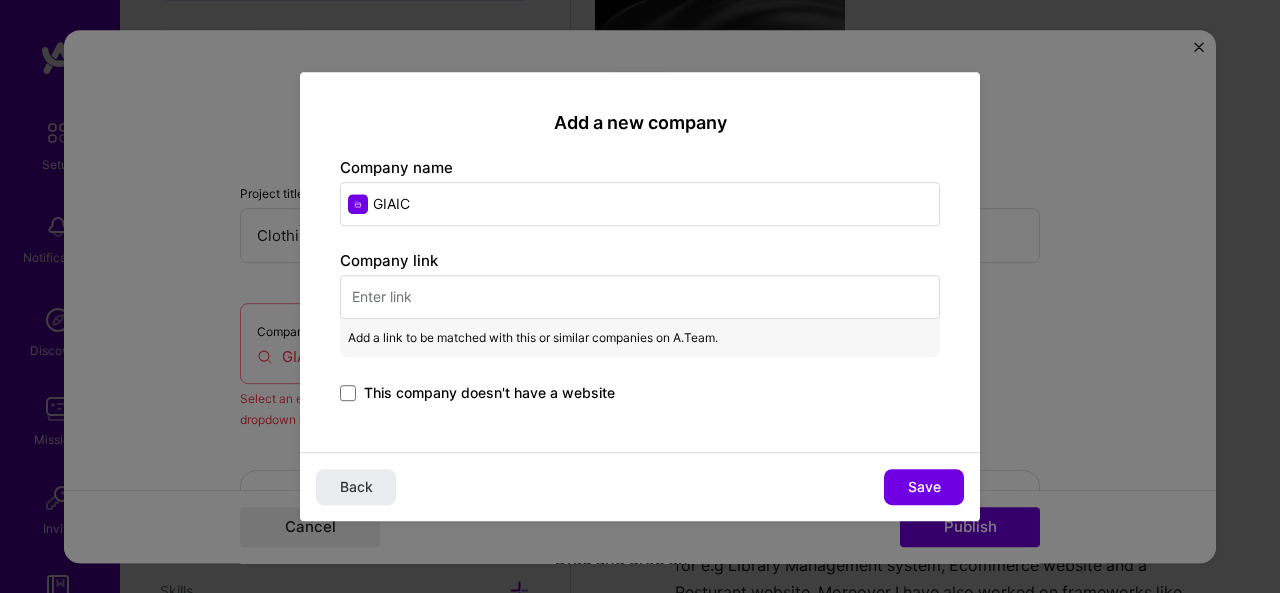 click at bounding box center [348, 393] 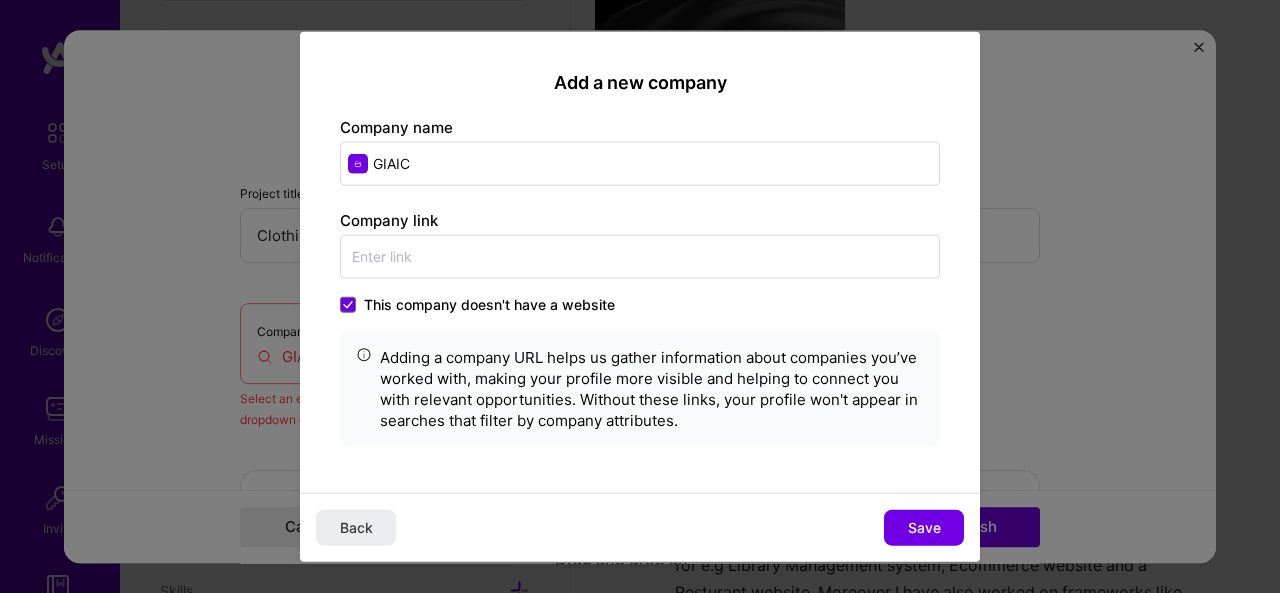 click on "GIAIC" at bounding box center (640, 164) 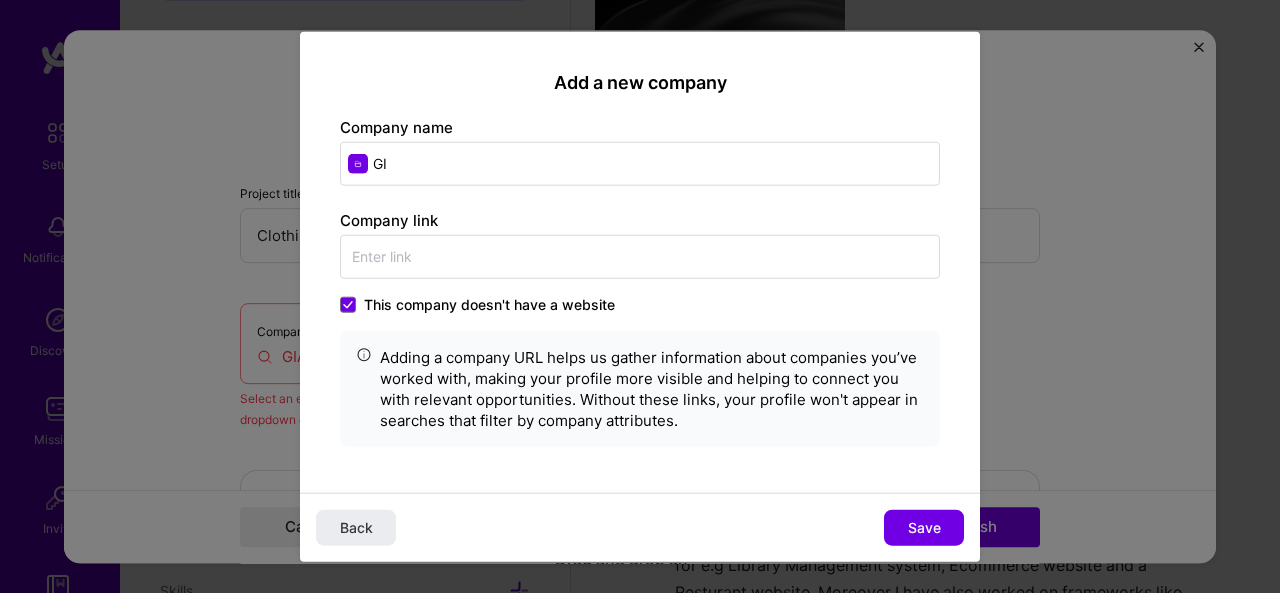 type on "G" 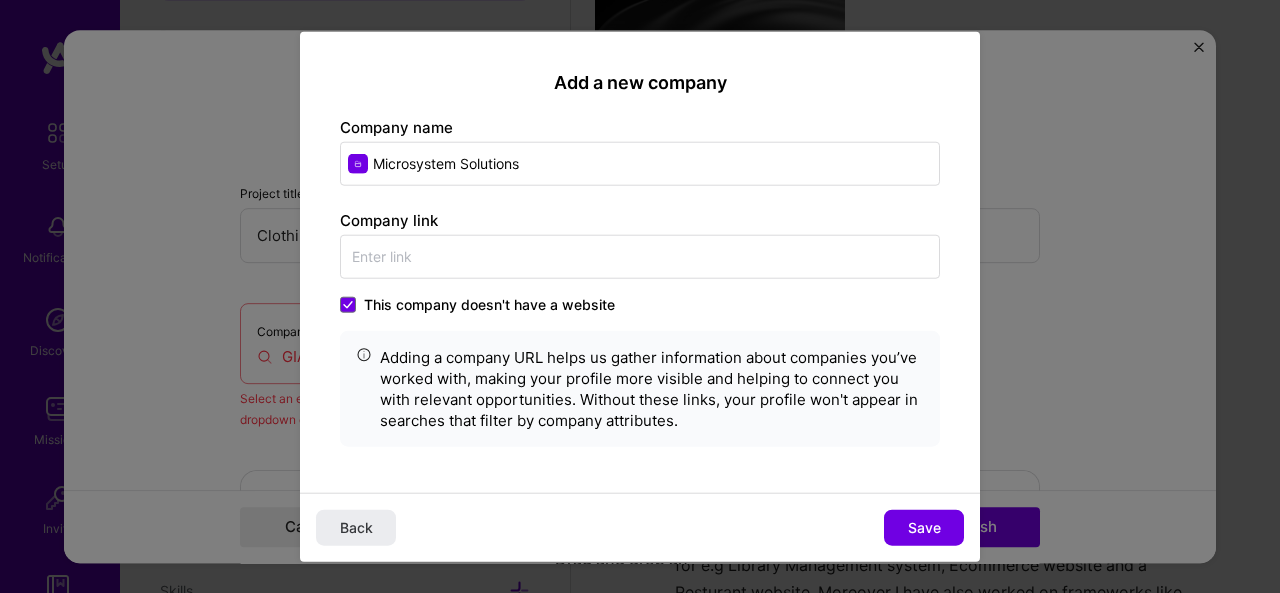 type on "Microsystem Solutions" 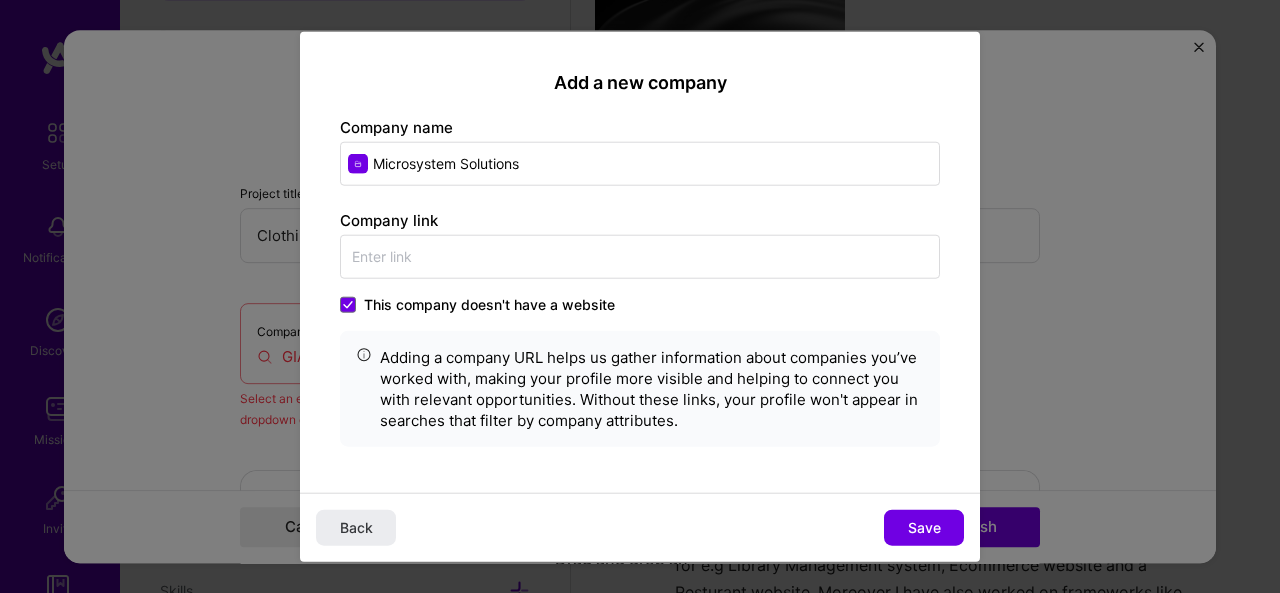 click 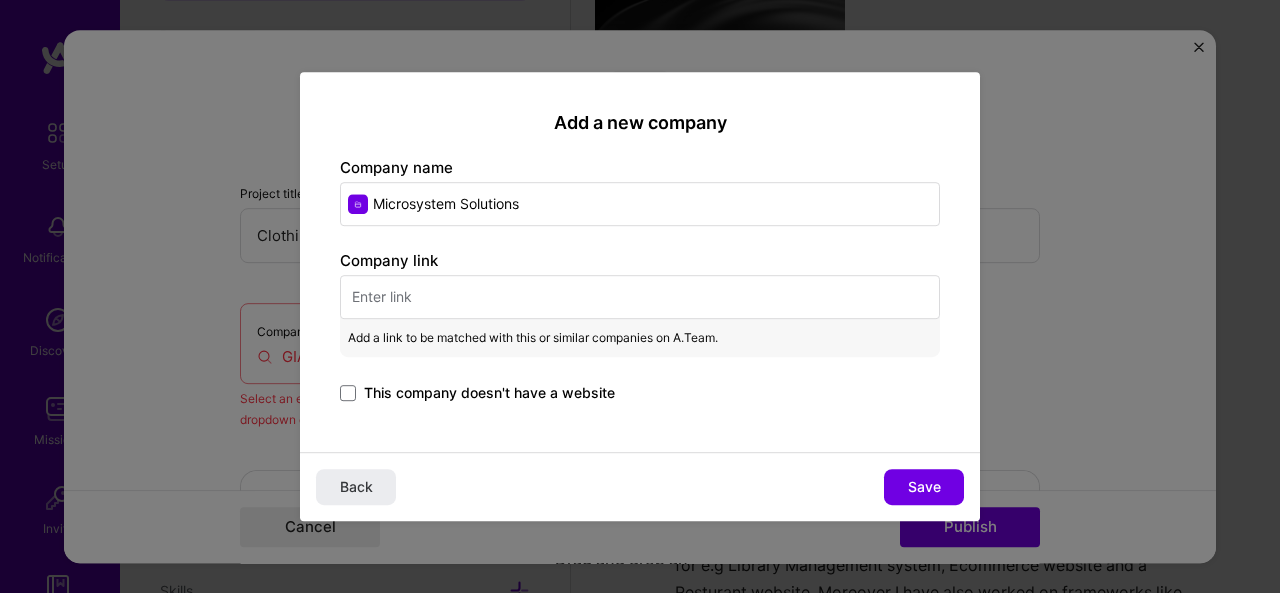 click at bounding box center (640, 297) 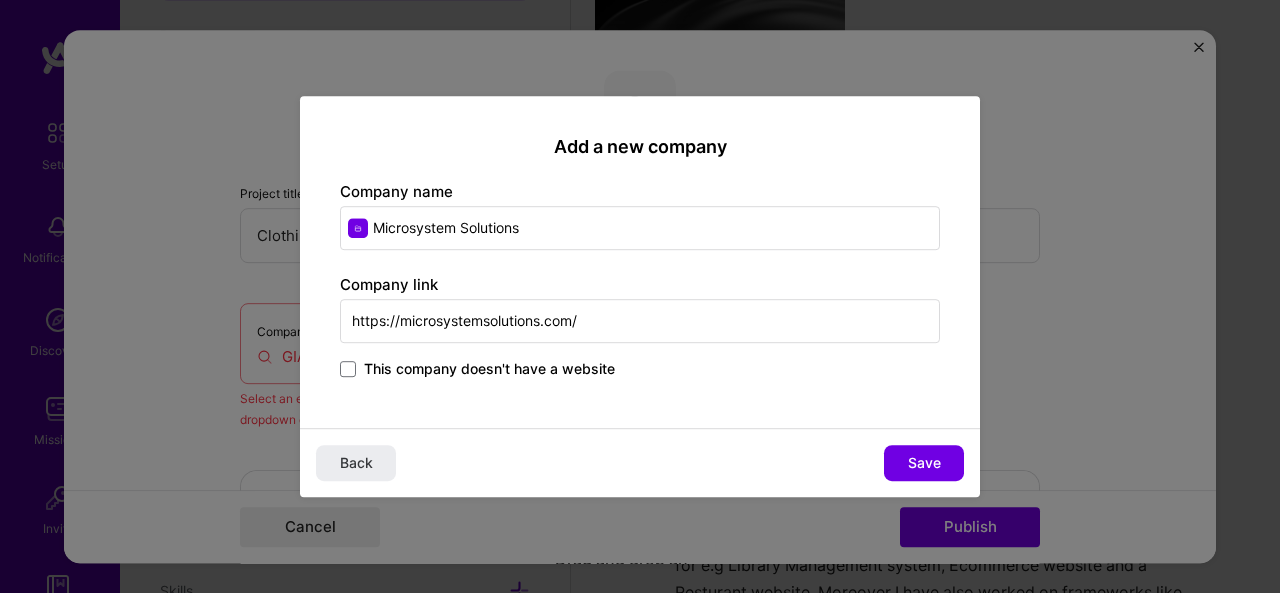 type on "https://microsystemsolutions.com/" 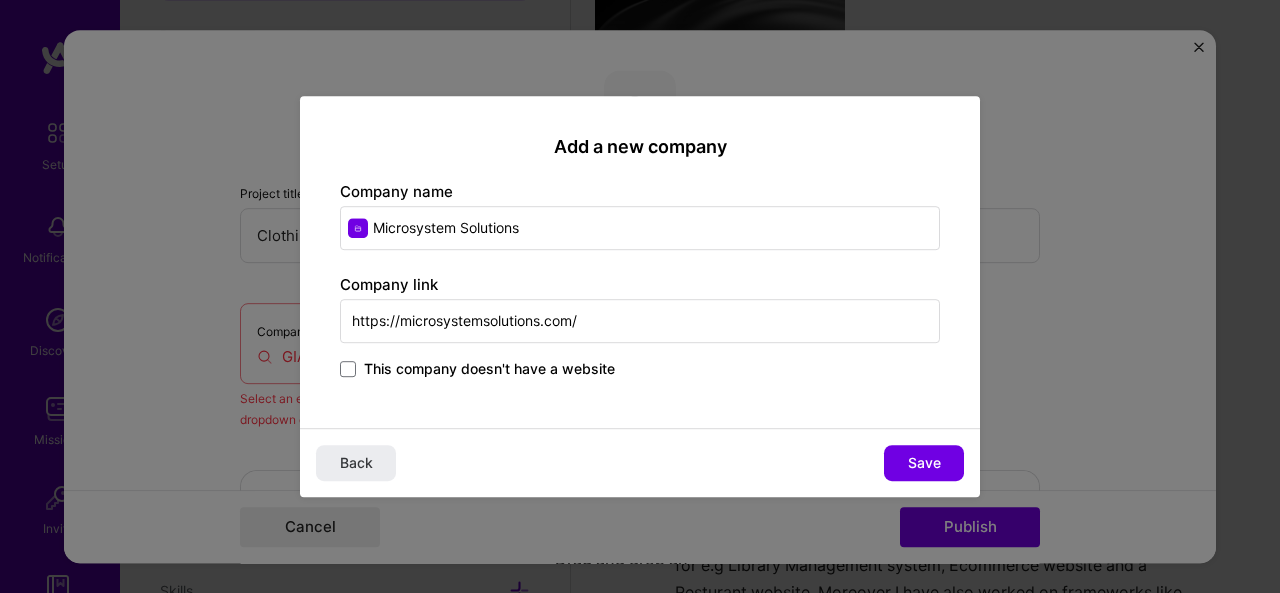 click on "Save" at bounding box center [924, 463] 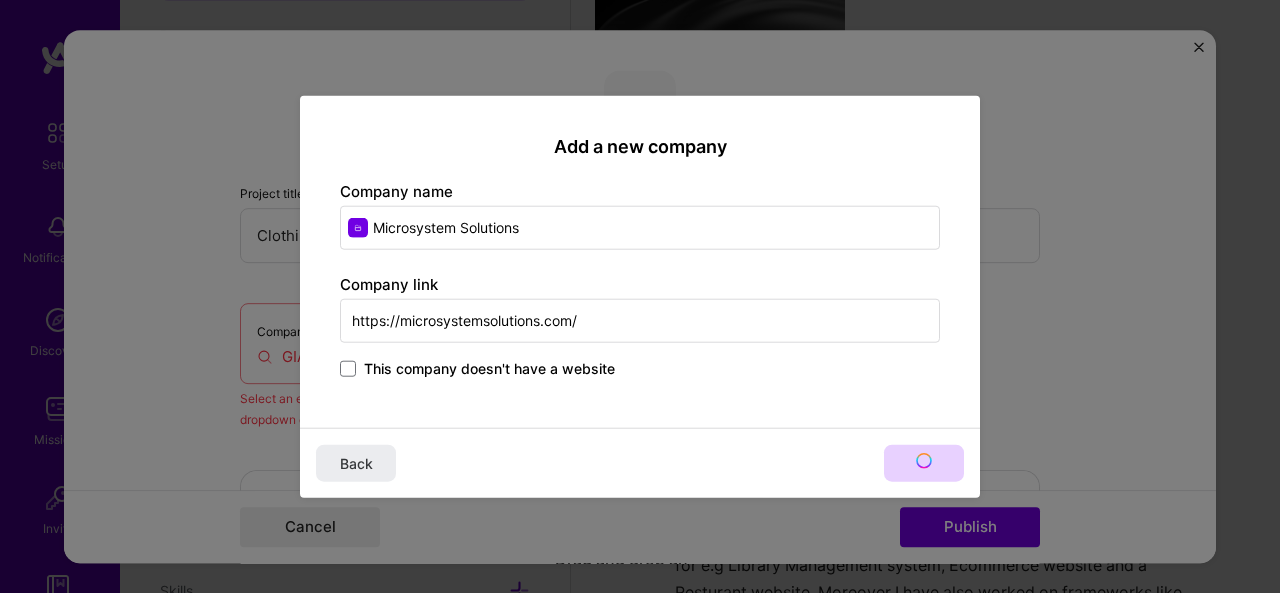 type on "Microsystem Solutions" 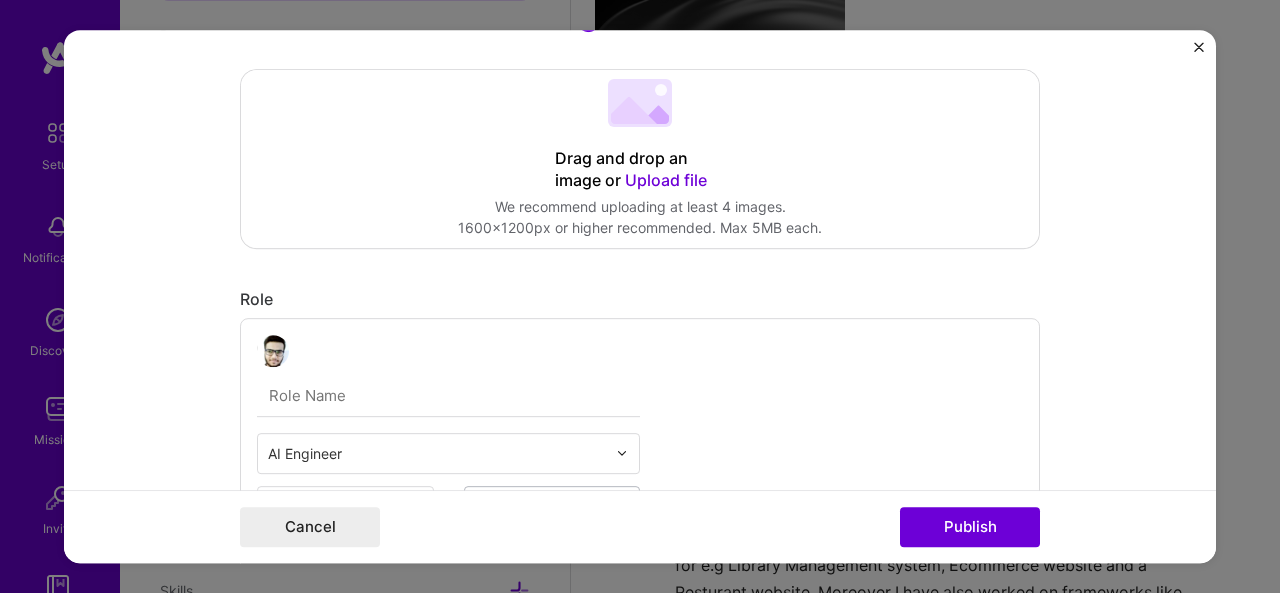 scroll, scrollTop: 340, scrollLeft: 0, axis: vertical 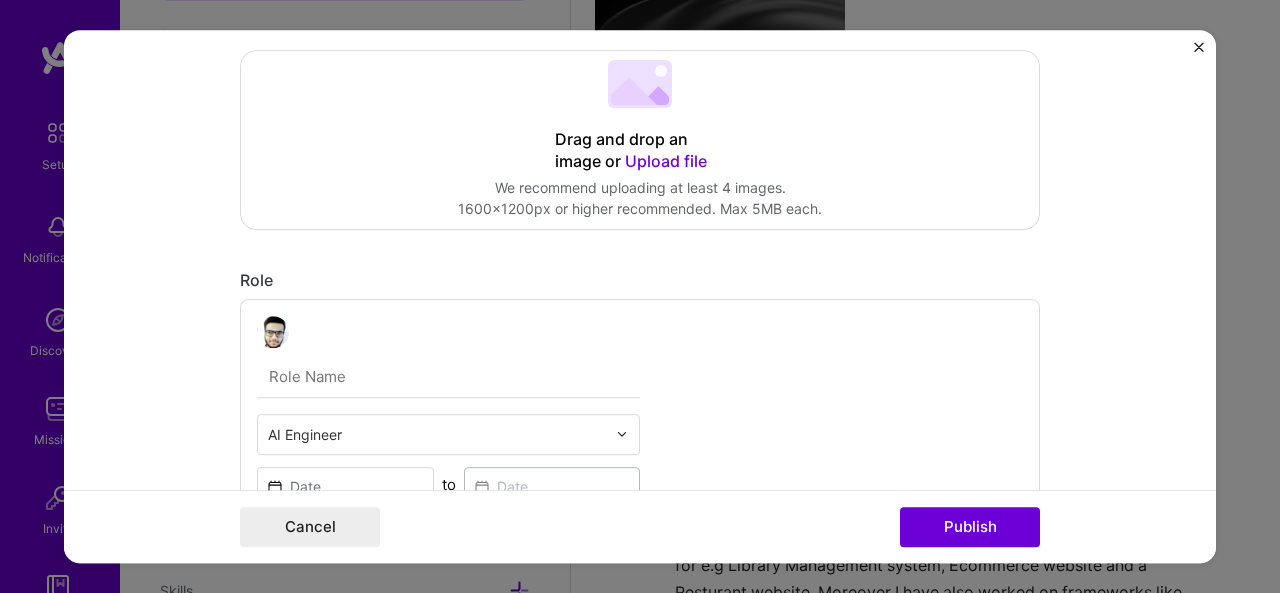 click on "Upload file" at bounding box center [666, 161] 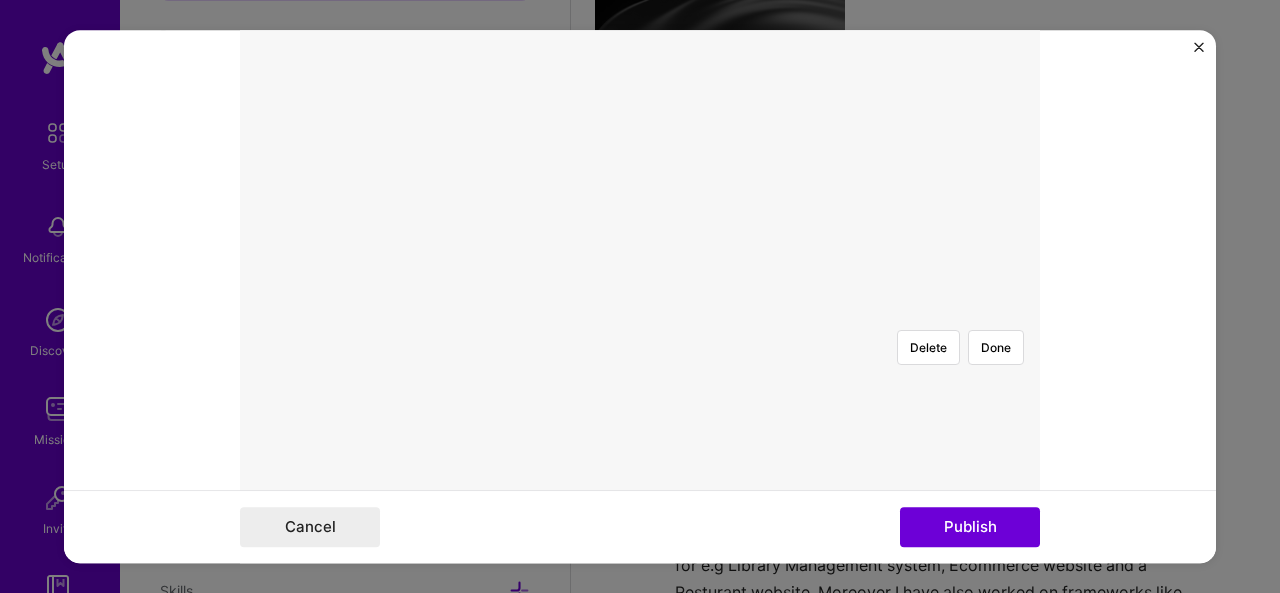 scroll, scrollTop: 451, scrollLeft: 0, axis: vertical 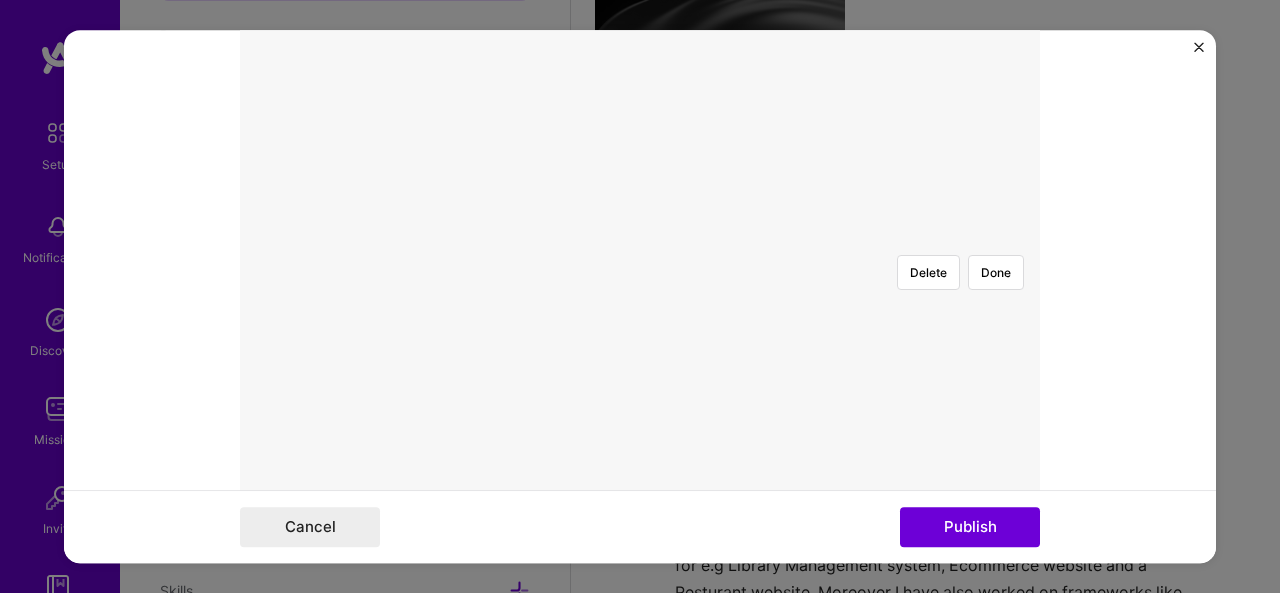 click on "Done" at bounding box center [996, 272] 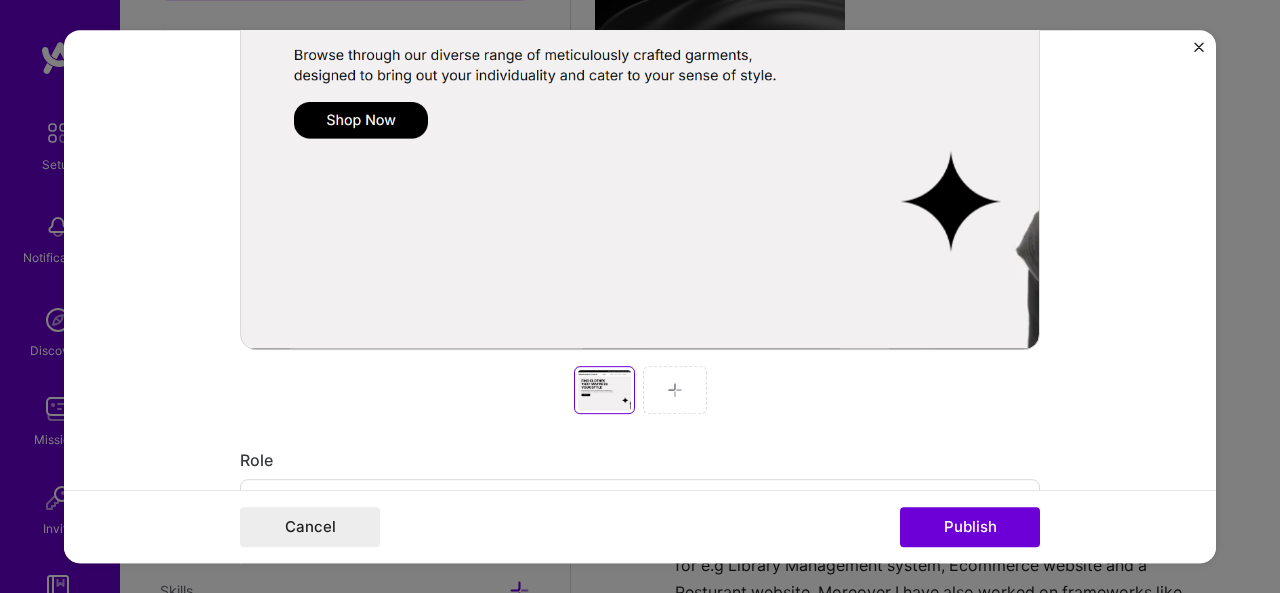 scroll, scrollTop: 694, scrollLeft: 0, axis: vertical 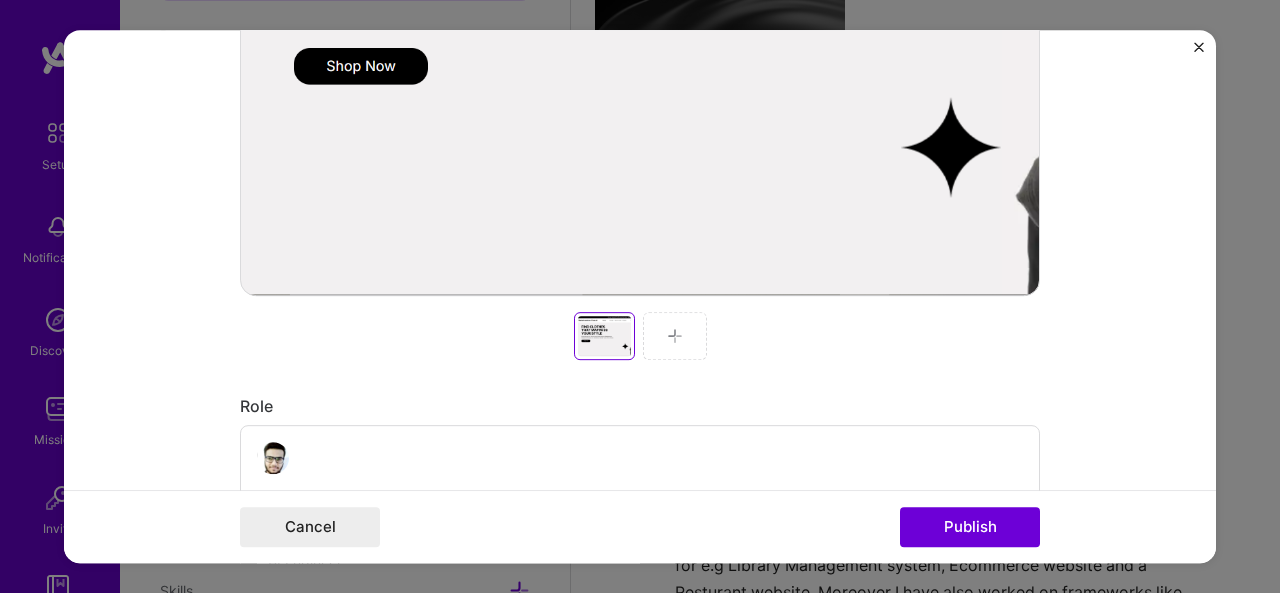 click at bounding box center (675, 336) 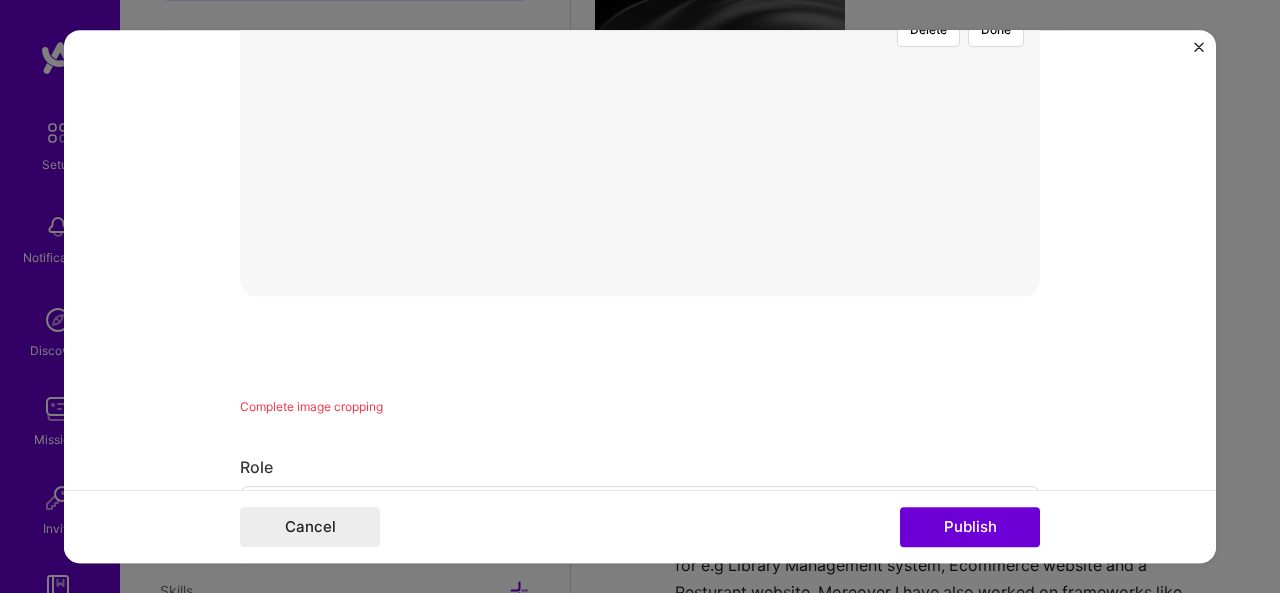scroll, scrollTop: 721, scrollLeft: 0, axis: vertical 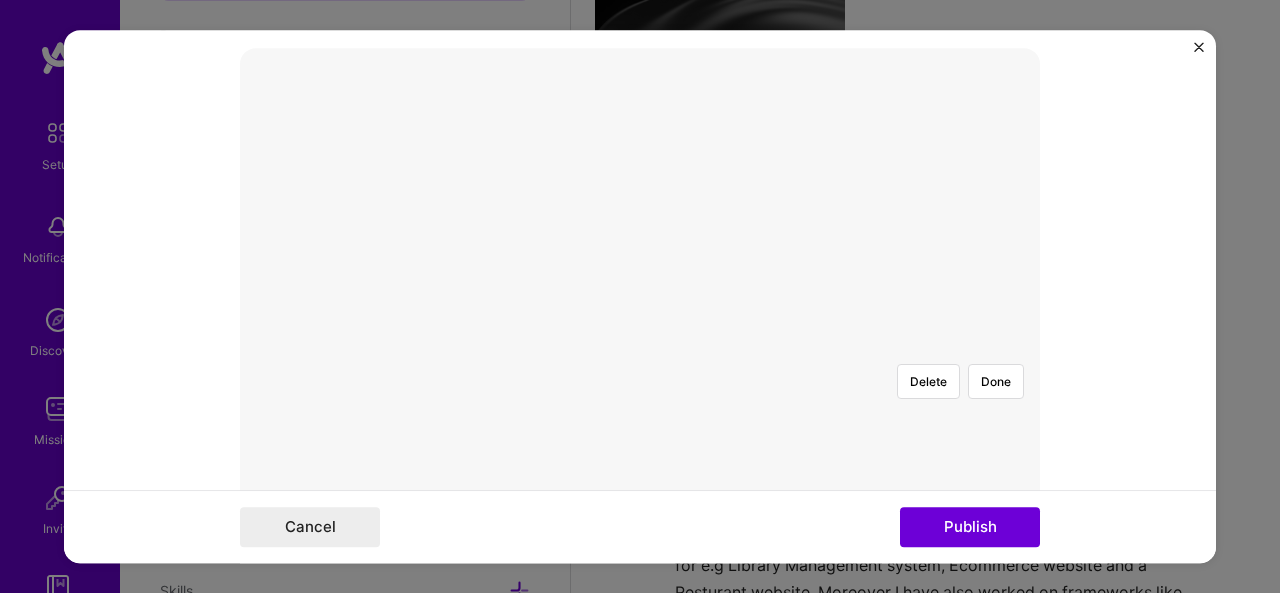 click at bounding box center [1109, 535] 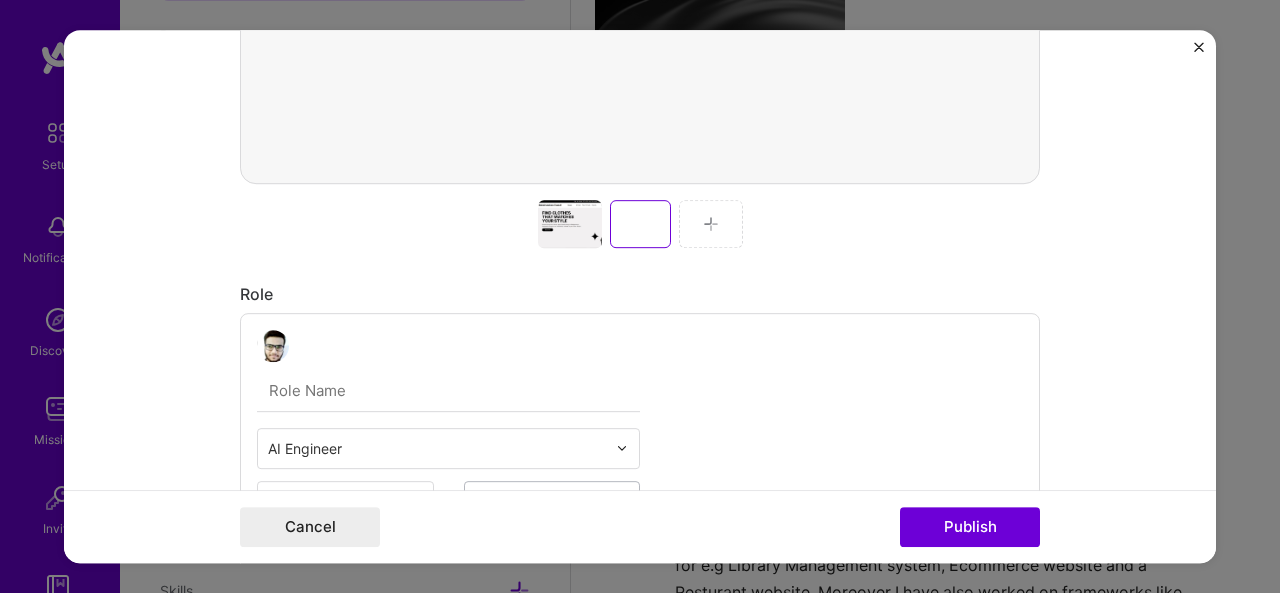 scroll, scrollTop: 802, scrollLeft: 0, axis: vertical 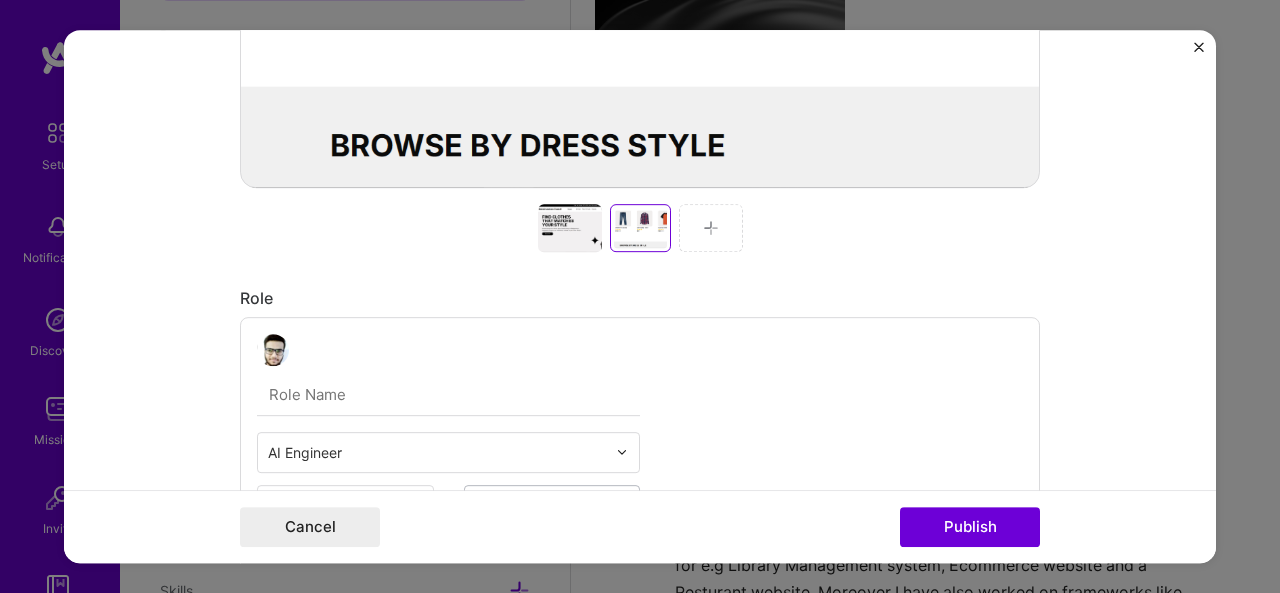 click at bounding box center (711, 228) 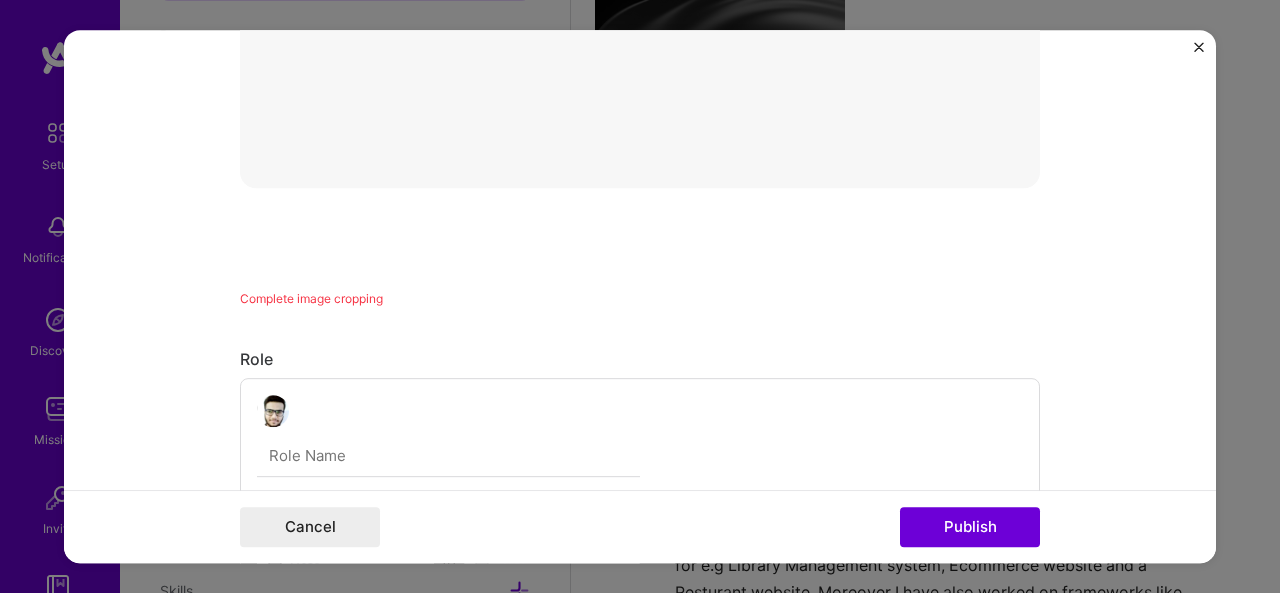 scroll, scrollTop: 829, scrollLeft: 0, axis: vertical 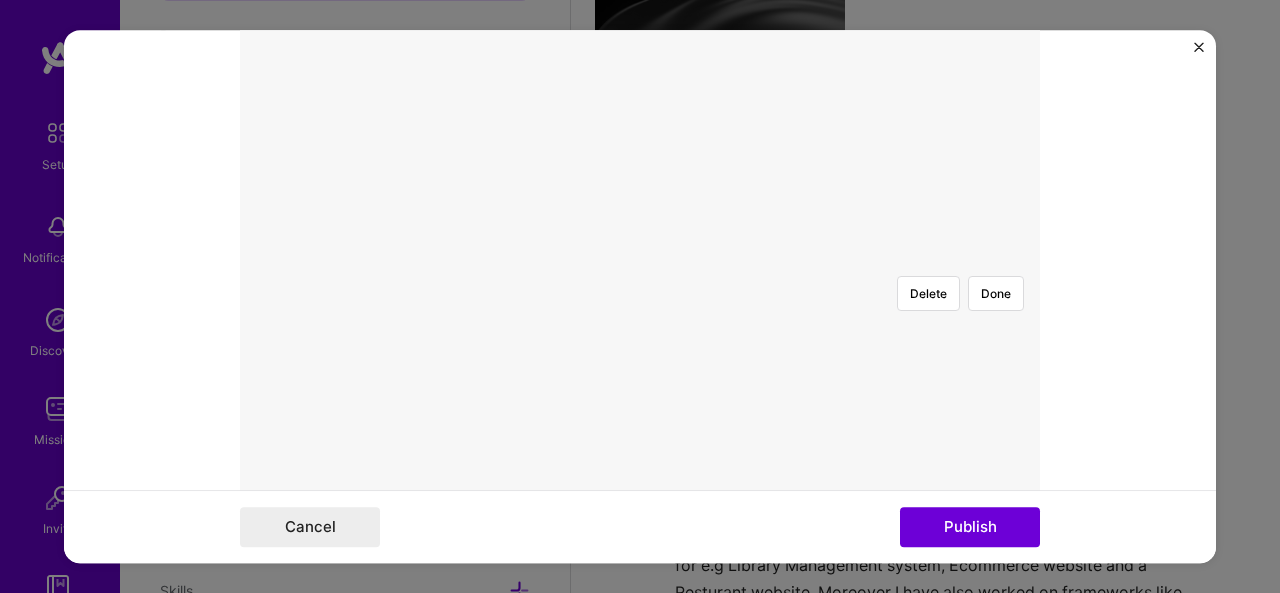 click at bounding box center [888, 447] 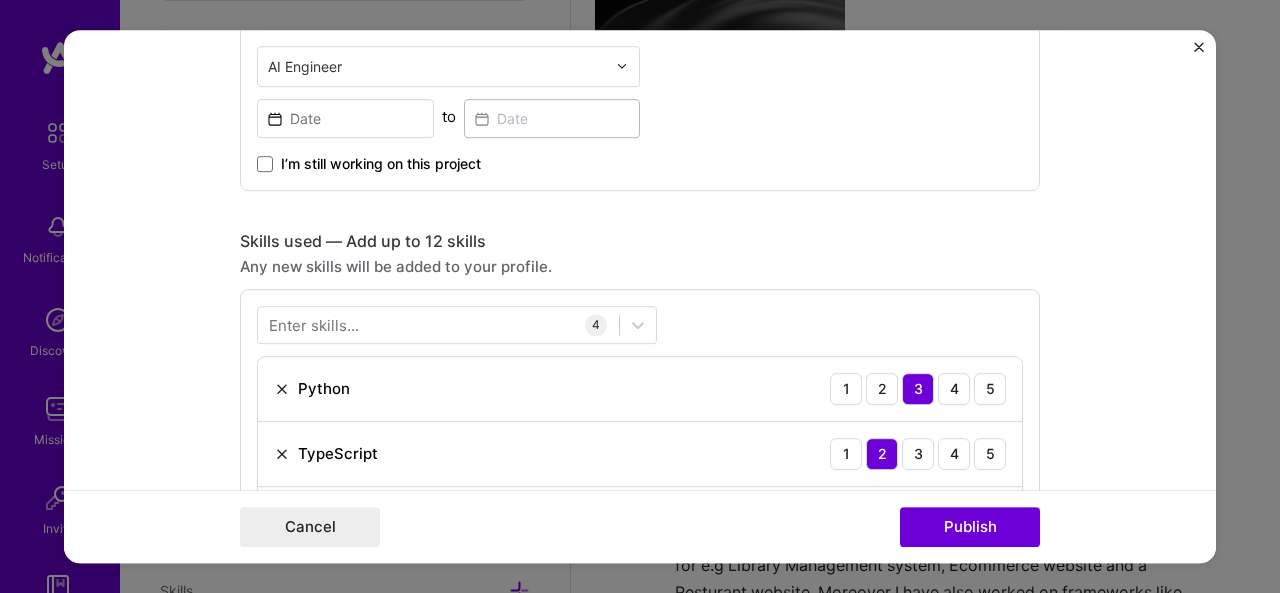 scroll, scrollTop: 1184, scrollLeft: 0, axis: vertical 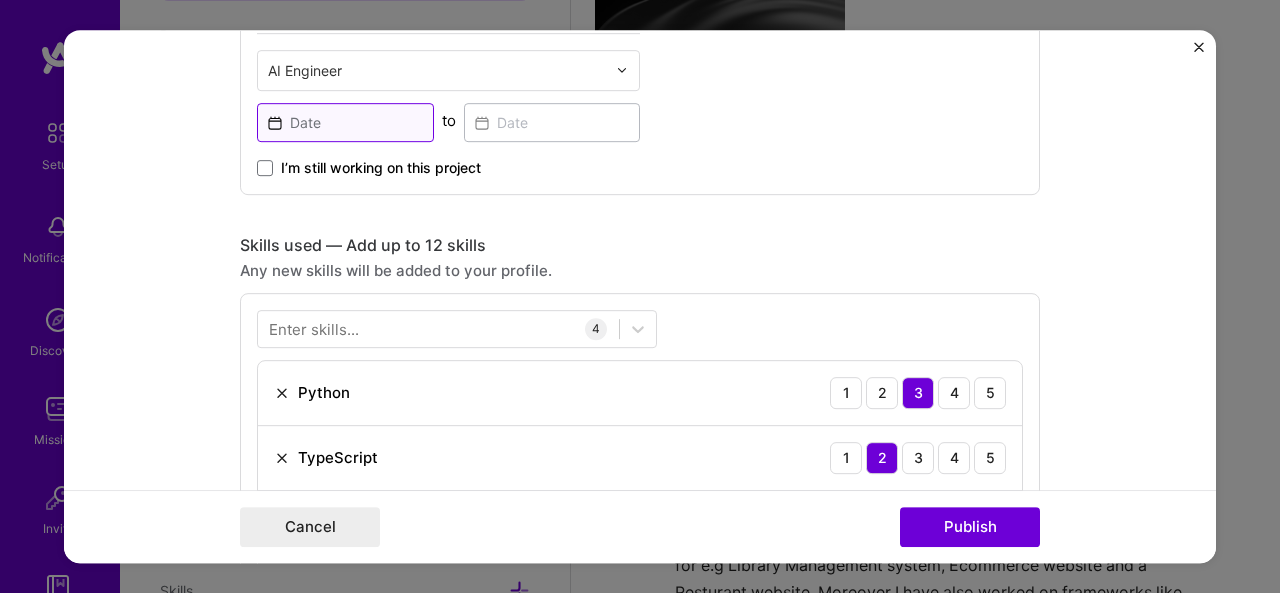 click at bounding box center [345, 122] 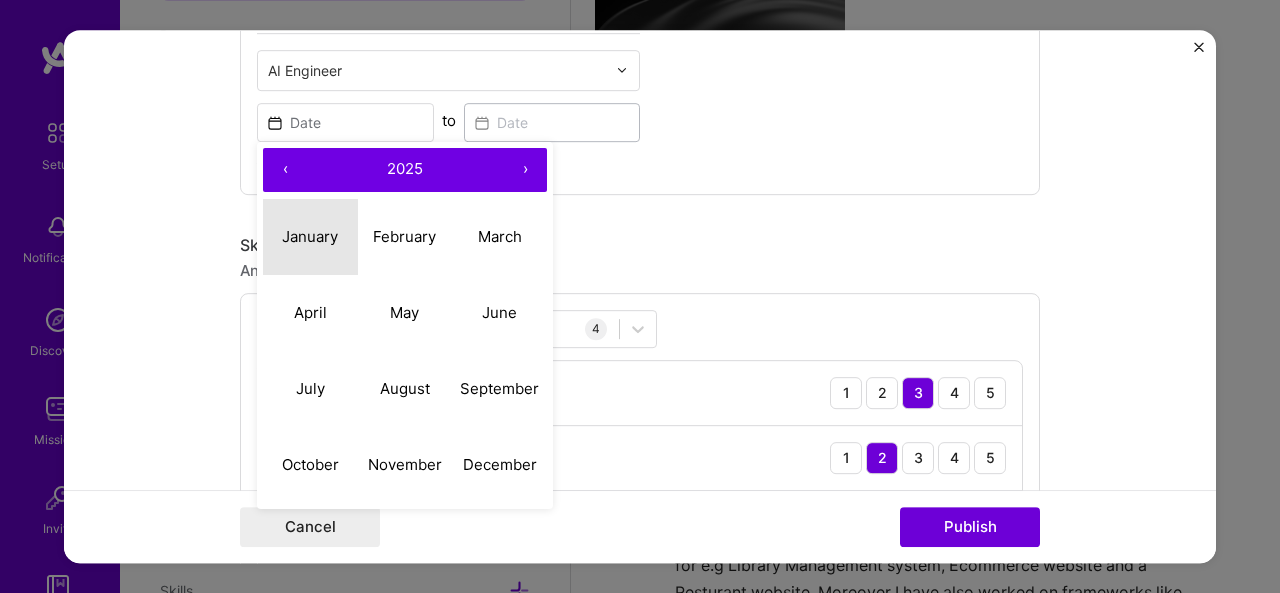 click on "January" at bounding box center (310, 236) 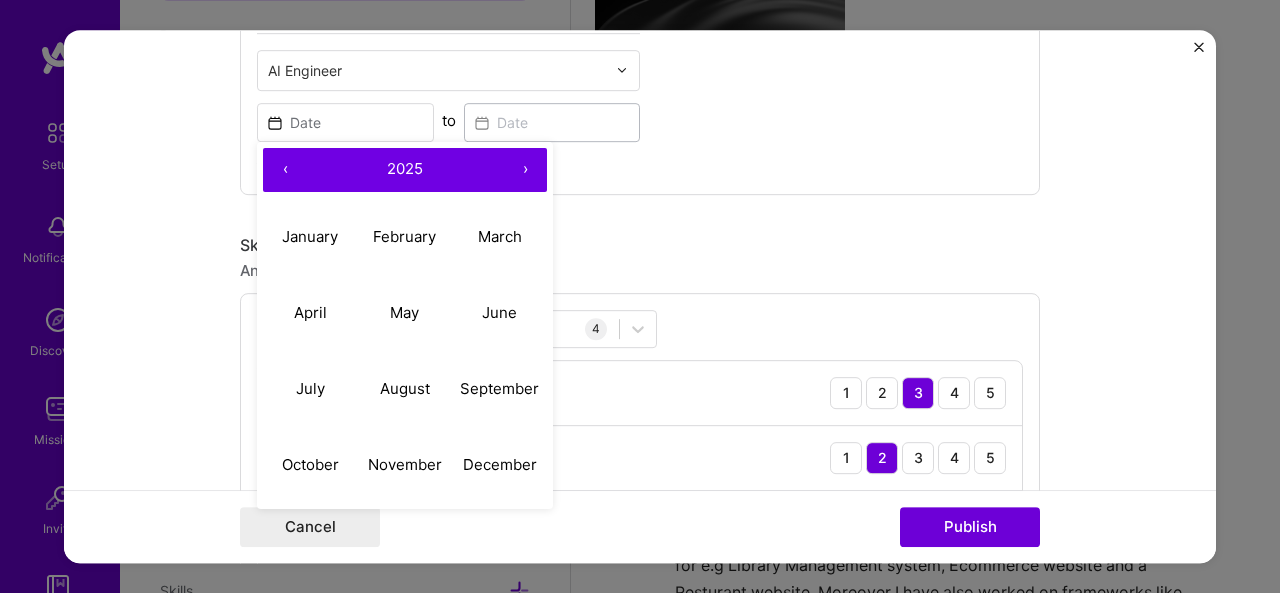 type on "Jan, 2025" 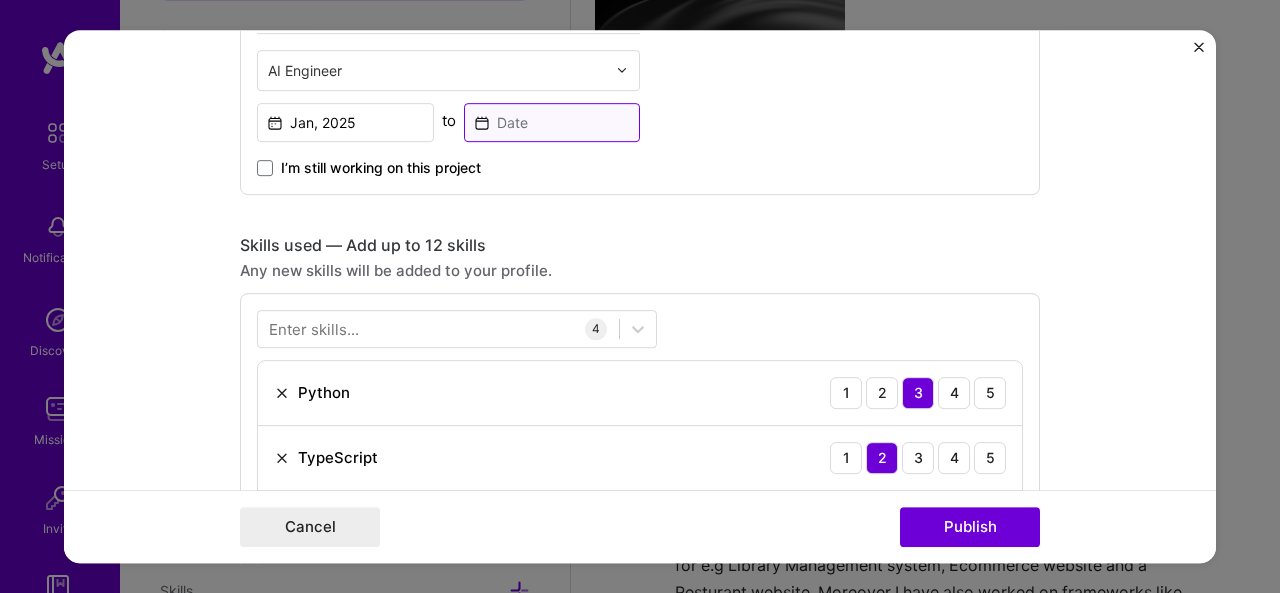 click at bounding box center (552, 122) 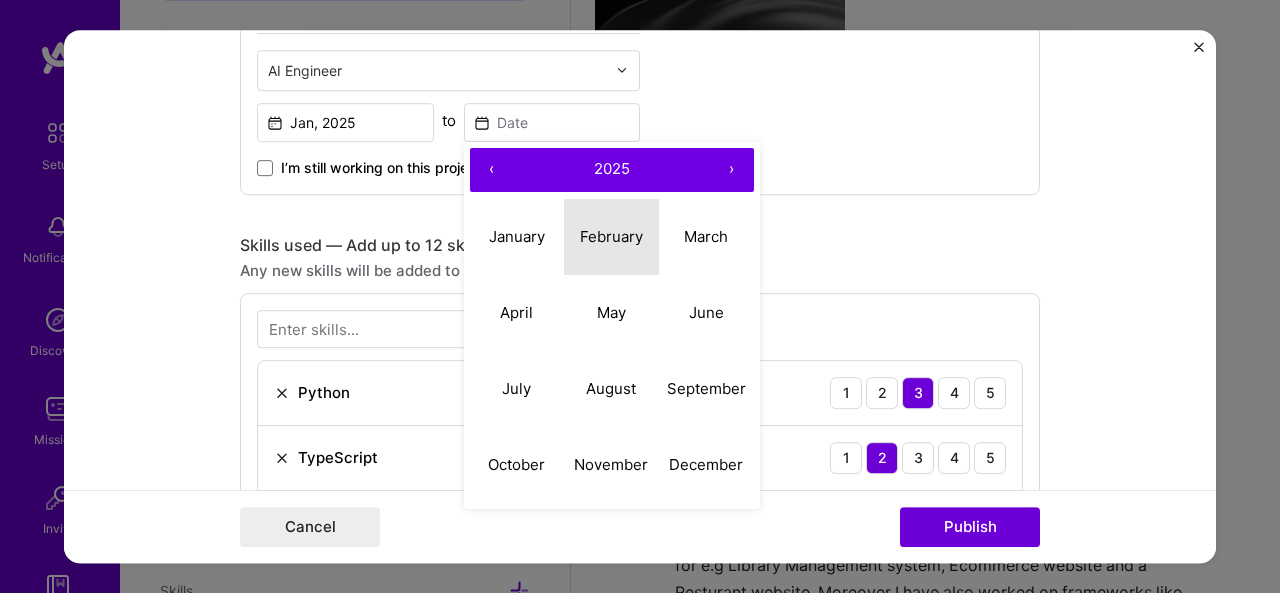 click on "February" at bounding box center [611, 237] 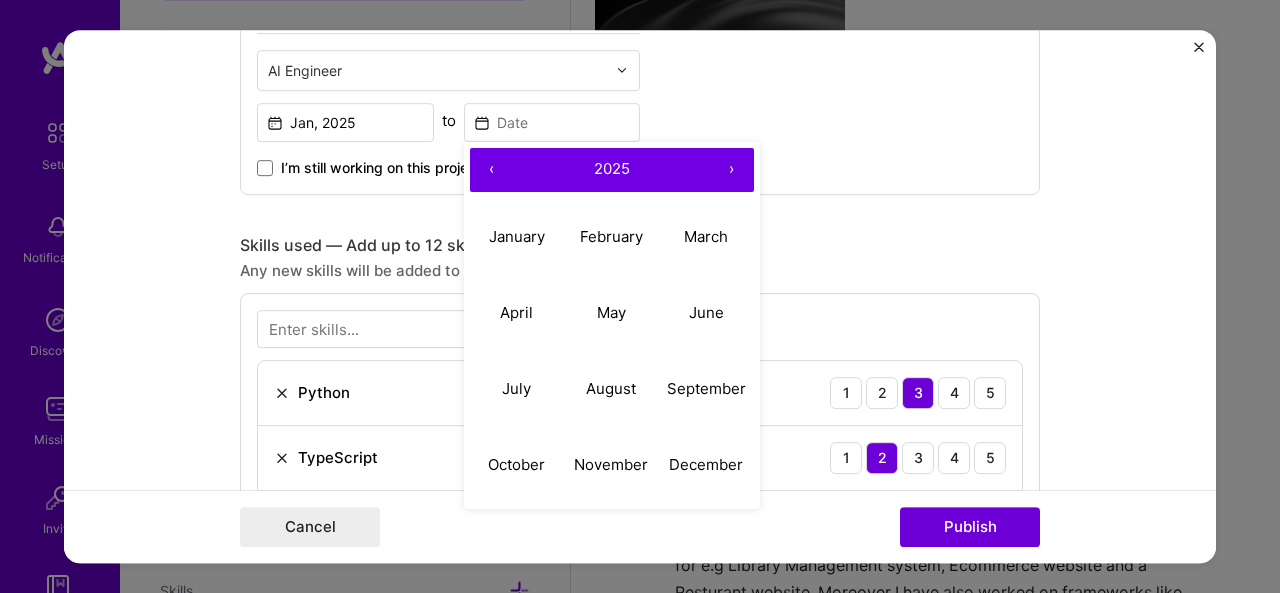 type on "Feb, 2025" 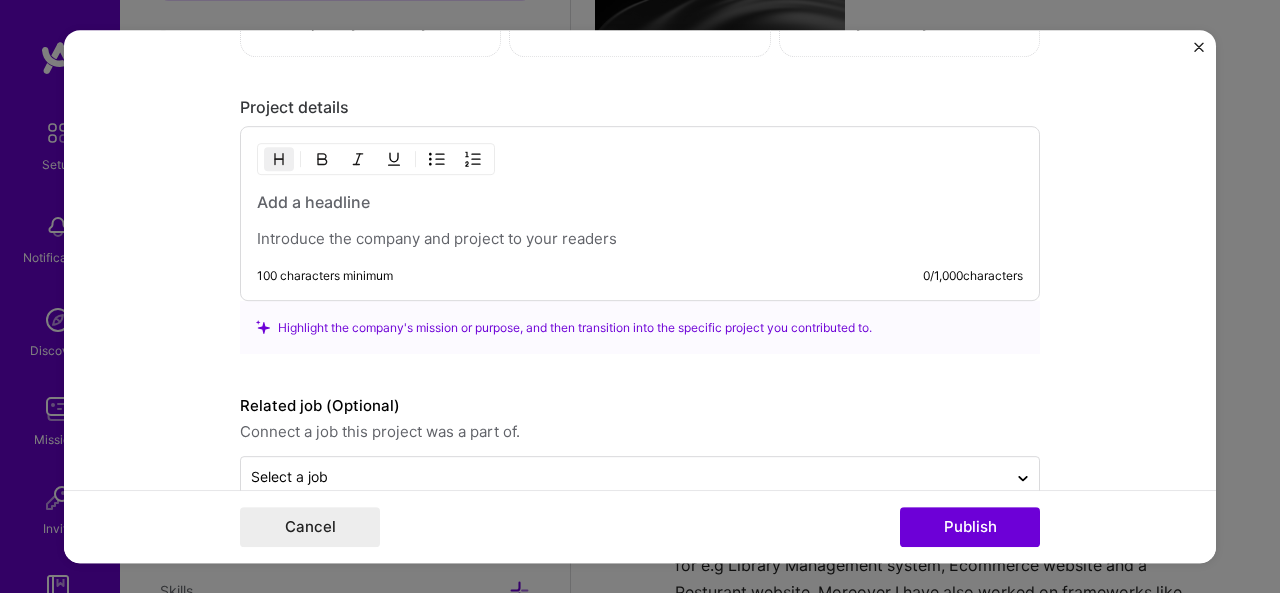scroll, scrollTop: 2309, scrollLeft: 0, axis: vertical 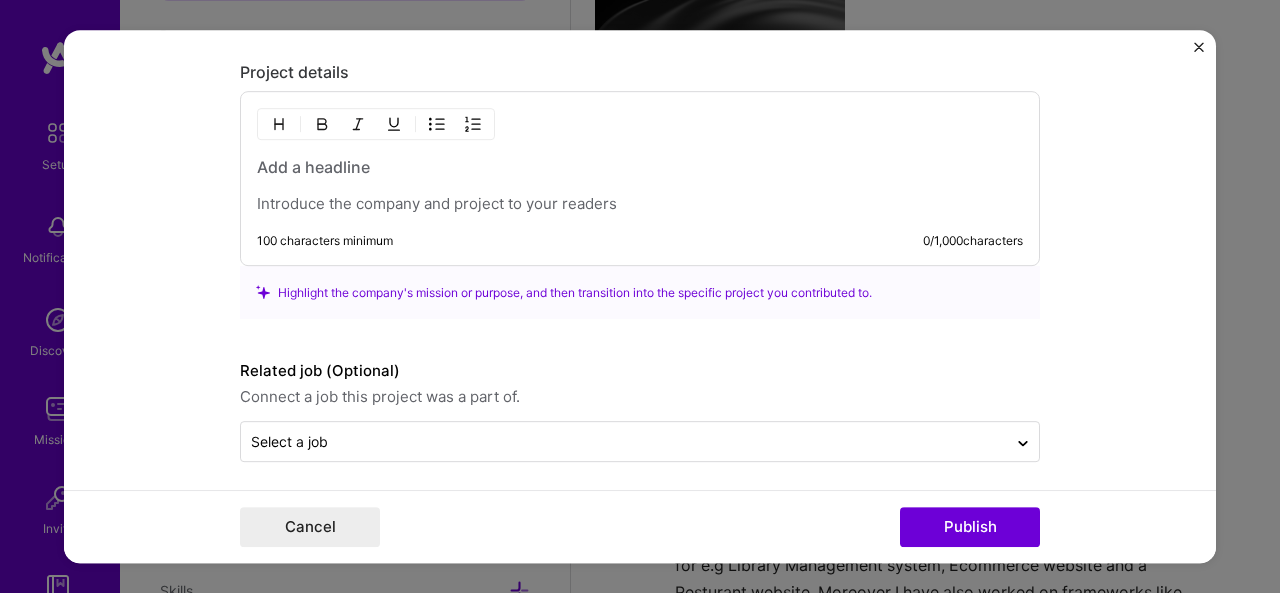 click at bounding box center [640, 204] 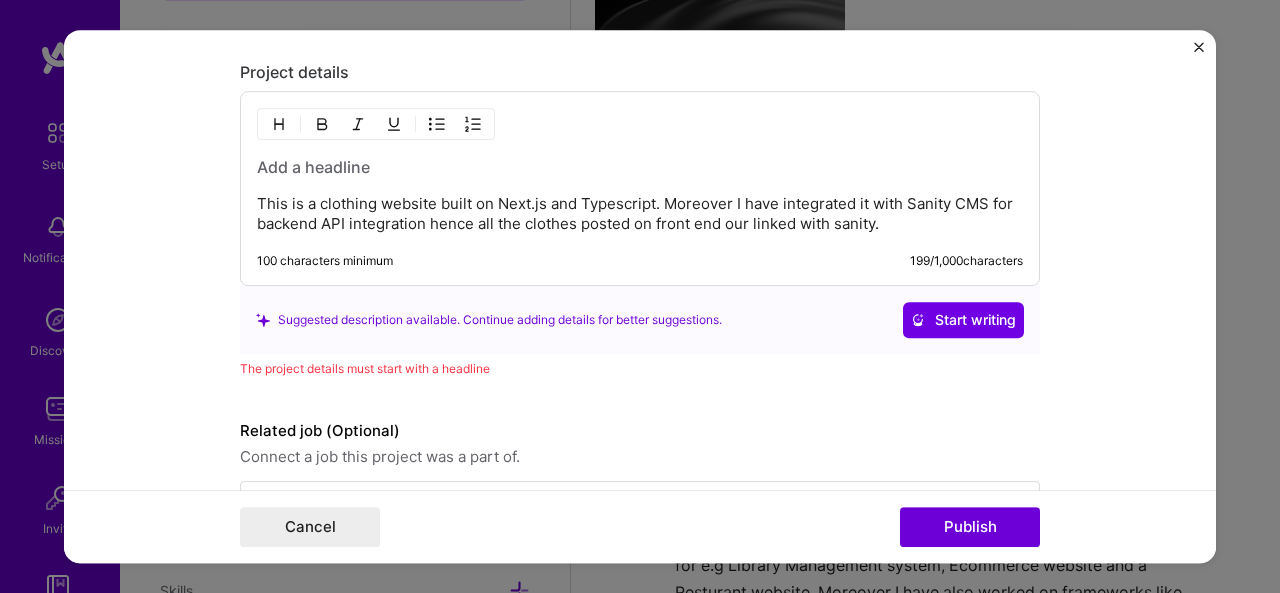 click on "Start writing" at bounding box center [963, 320] 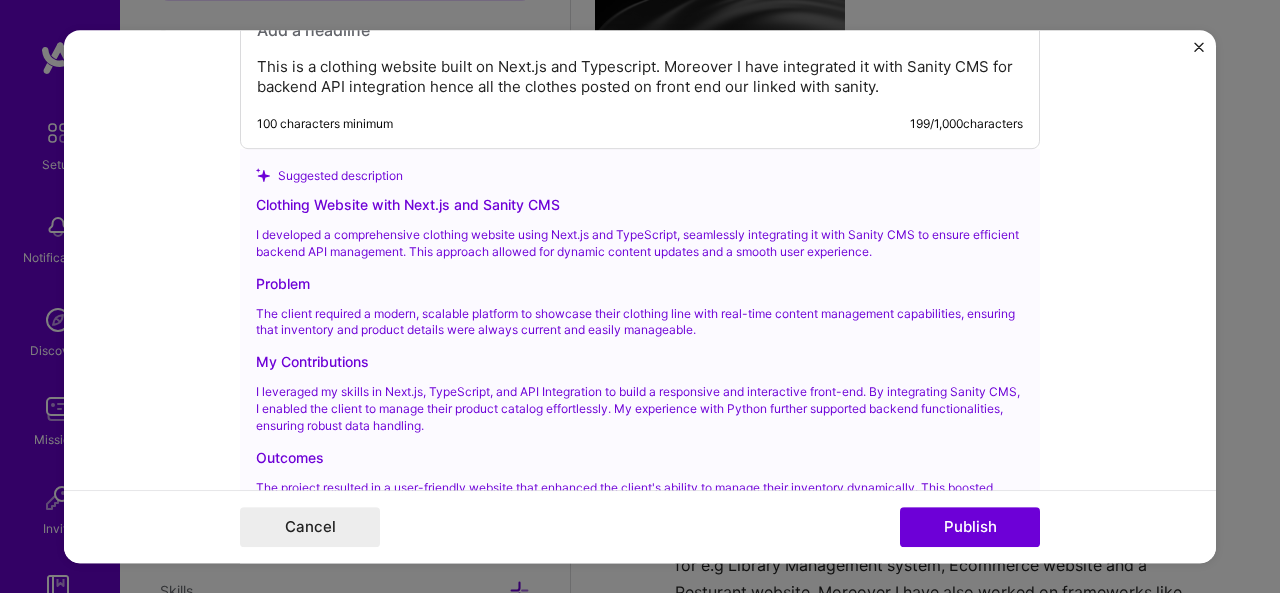 scroll, scrollTop: 2547, scrollLeft: 0, axis: vertical 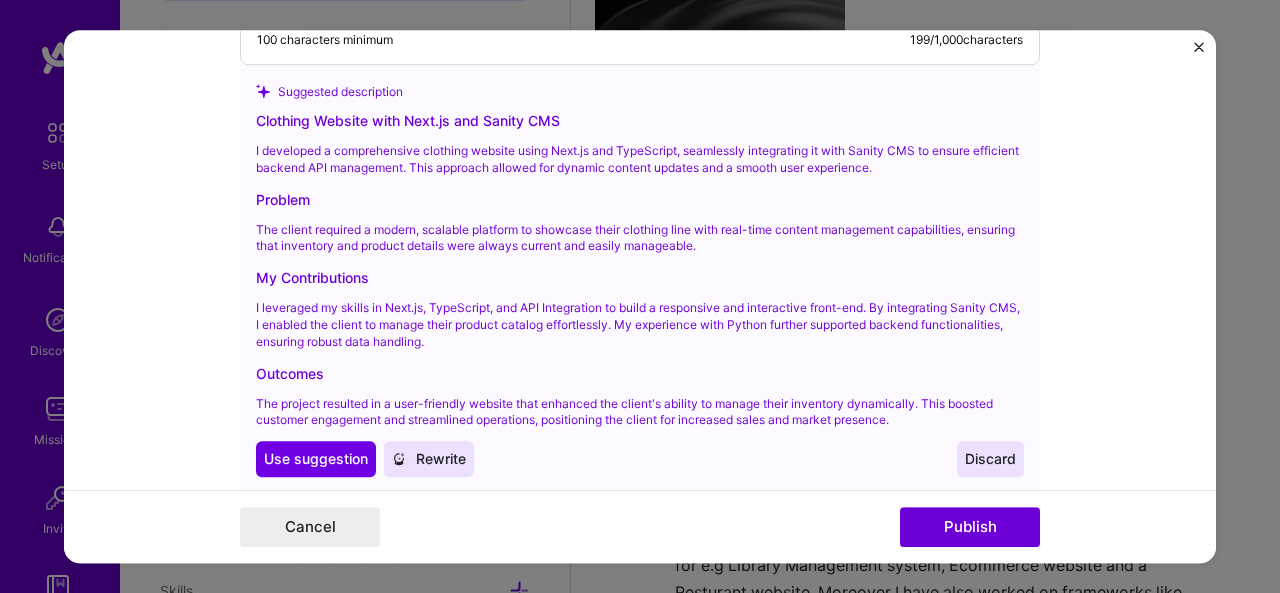 click on "Use suggestion" at bounding box center [316, 459] 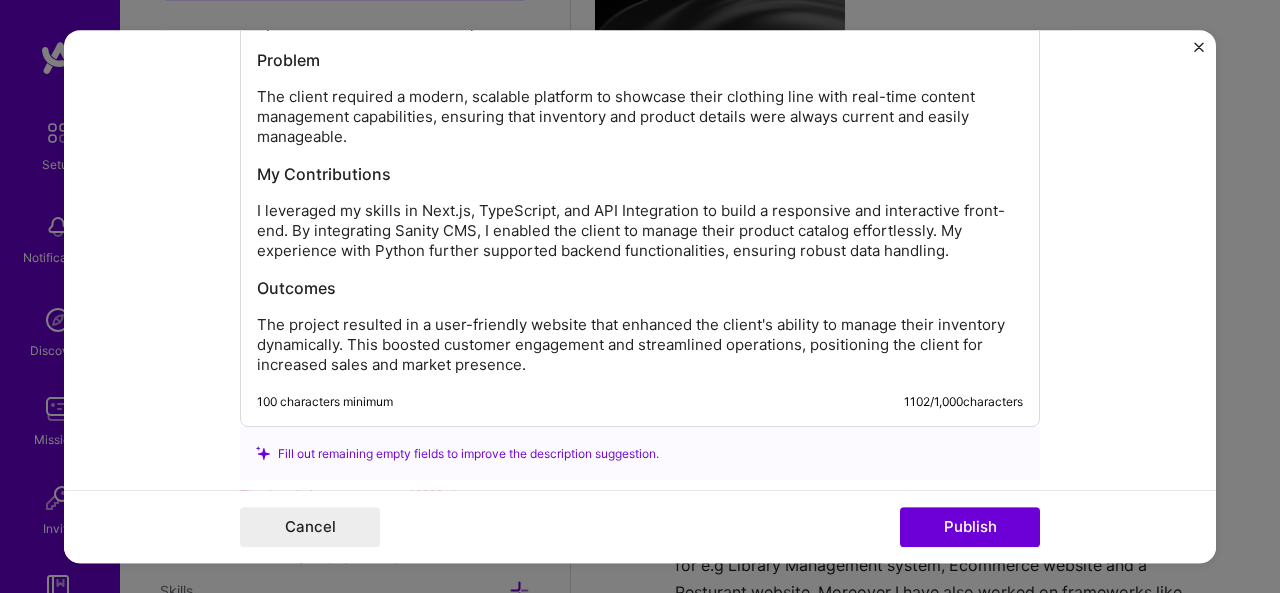 scroll, scrollTop: 2716, scrollLeft: 0, axis: vertical 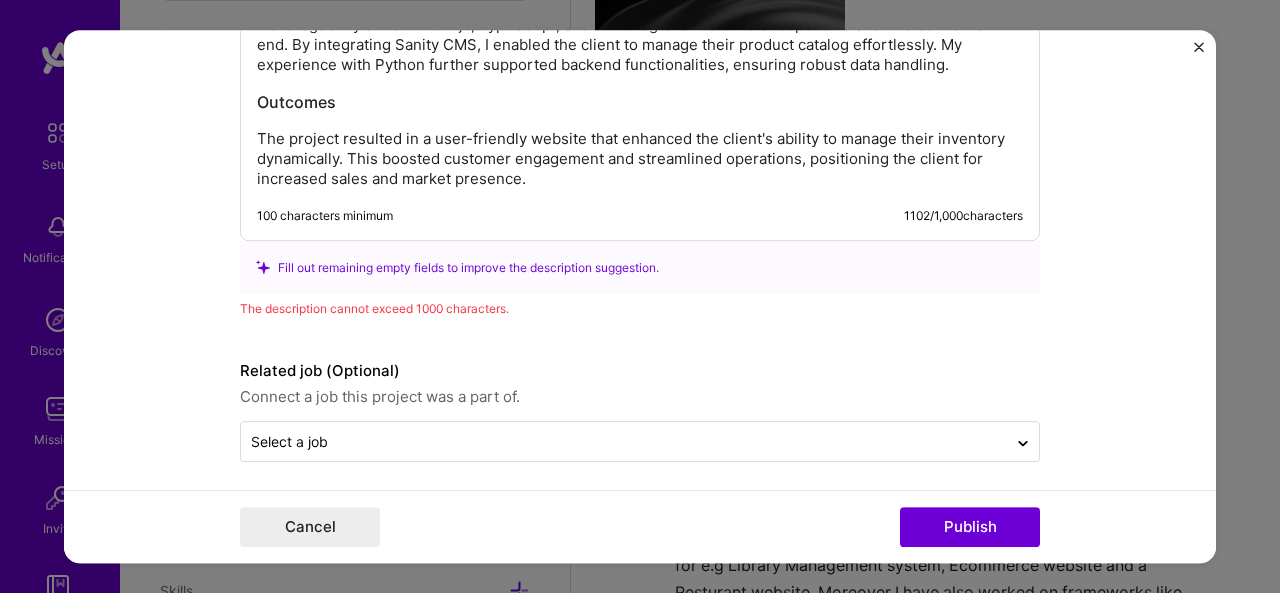 click on "The project resulted in a user-friendly website that enhanced the client's ability to manage their inventory dynamically. This boosted customer engagement and streamlined operations, positioning the client for increased sales and market presence." at bounding box center [640, 159] 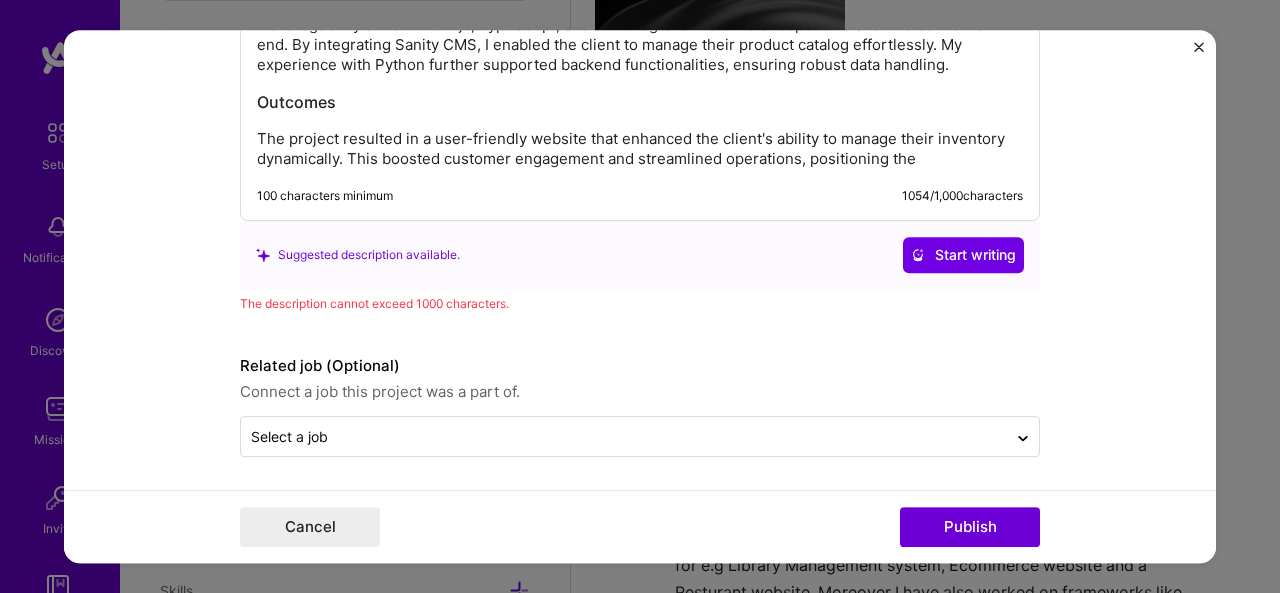 scroll, scrollTop: 2711, scrollLeft: 0, axis: vertical 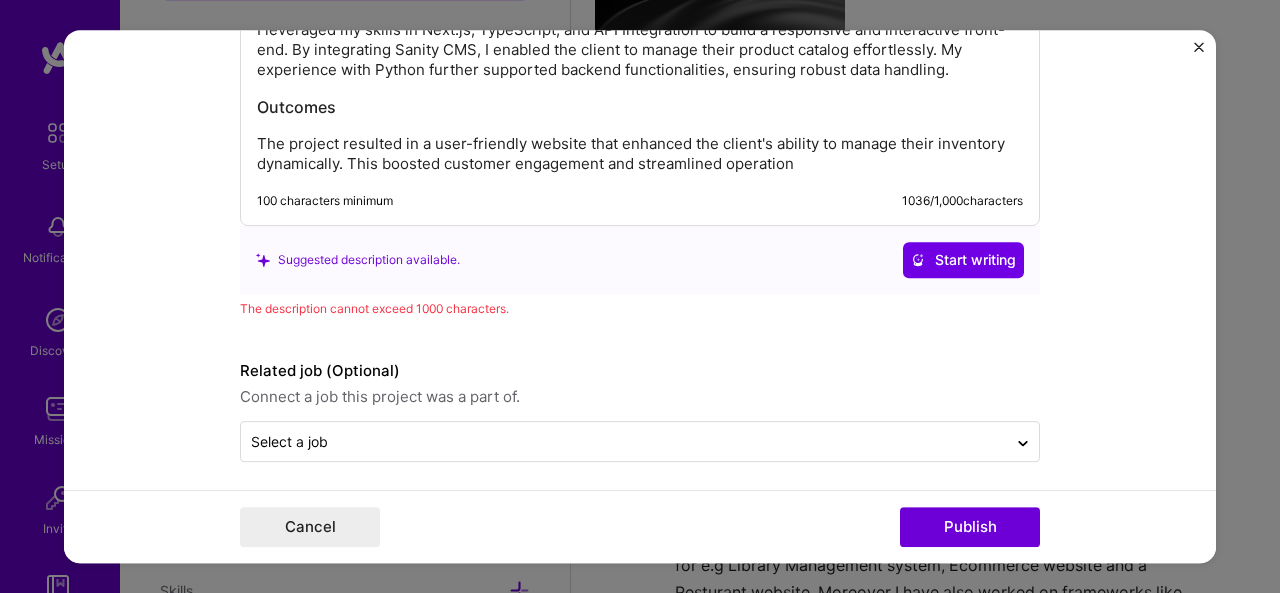 click on "Building a Dynamic Clothing Website with Next.js and Sanity CMS I developed a comprehensive clothing website using Next.js and TypeScript, seamlessly integrating it with Sanity CMS to ensure efficient backend API management. This approach allowed for dynamic content updates and a smooth user experience. Problem The client required a modern, scalable platform to showcase their clothing line with real-time content management capabilities, ensuring that inventory and product details were always current and easily manageable. My Contributions I leveraged my skills in Next.js, TypeScript, and API Integration to build a responsive and interactive front-end. By integrating Sanity CMS, I enabled the client to manage their product catalog effortlessly. My experience with Python further supported backend functionalities, ensuring robust data handling. Outcomes" at bounding box center [640, -36] 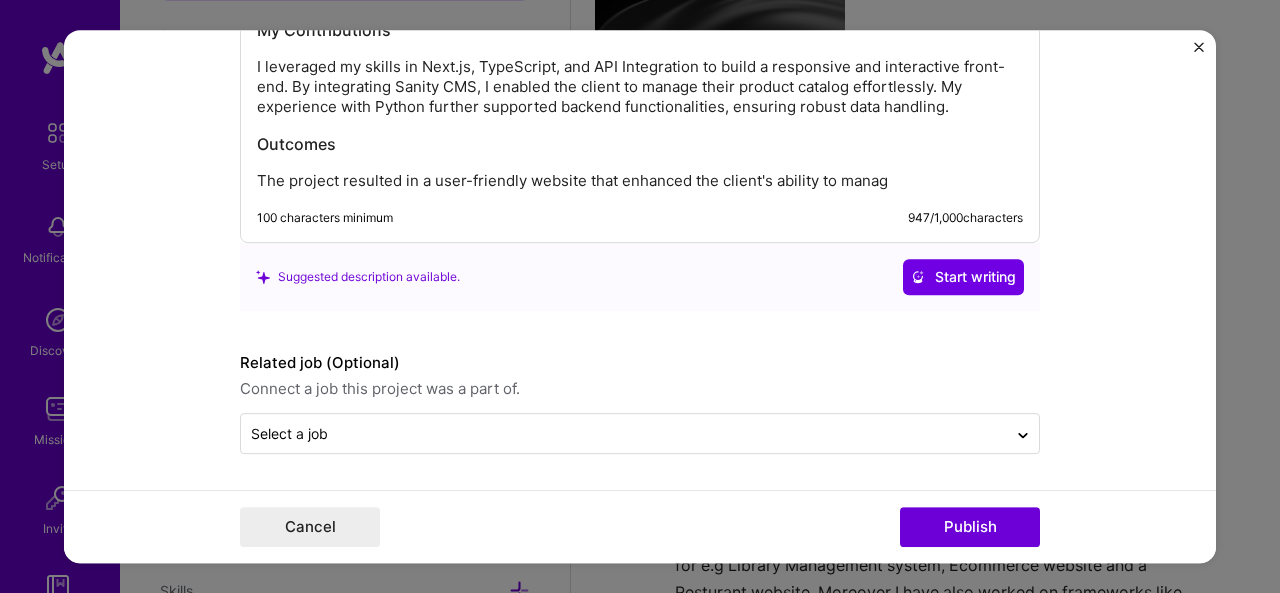 scroll, scrollTop: 2666, scrollLeft: 0, axis: vertical 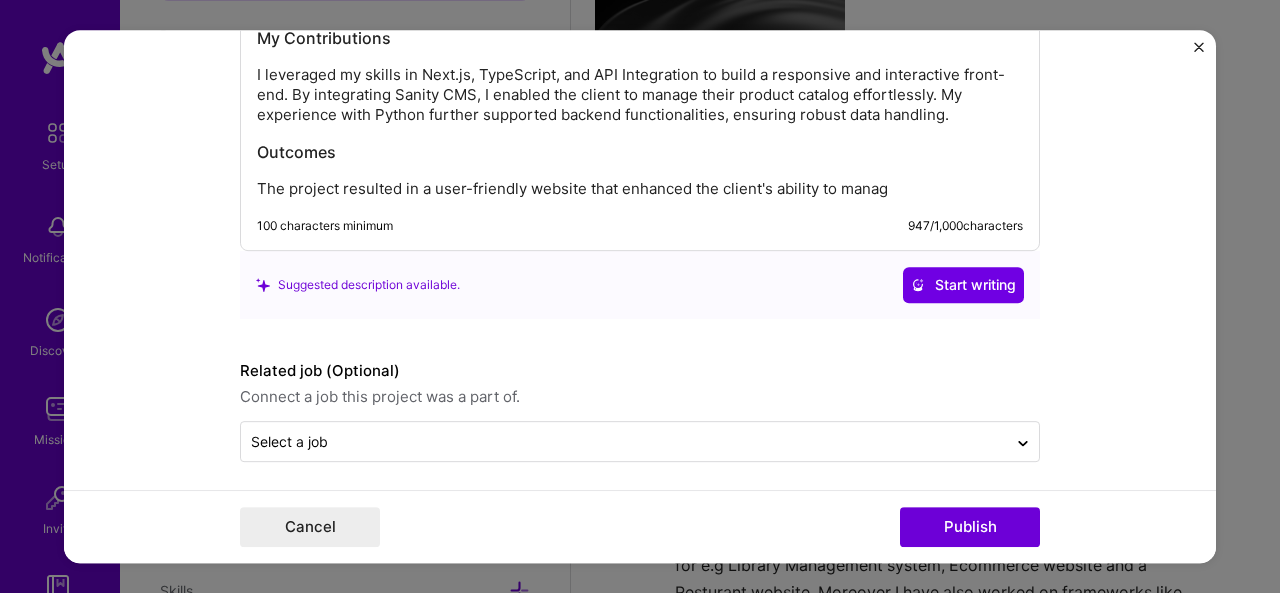 click on "The project resulted in a user-friendly website that enhanced the client's ability to manag" at bounding box center [640, 189] 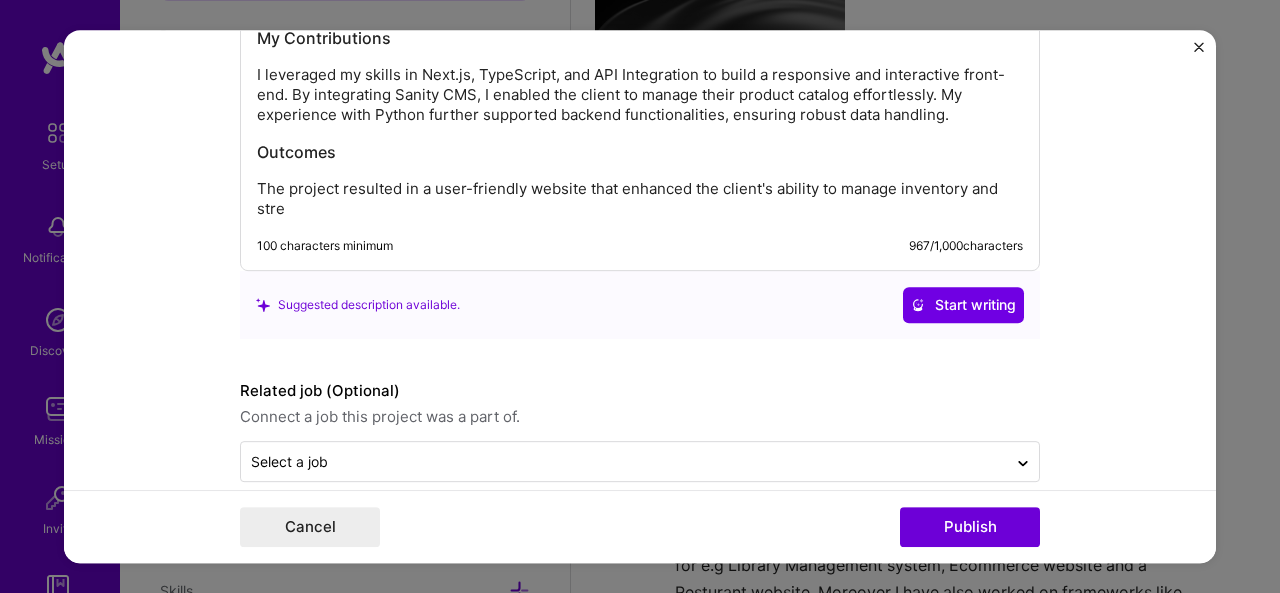 scroll, scrollTop: 2686, scrollLeft: 0, axis: vertical 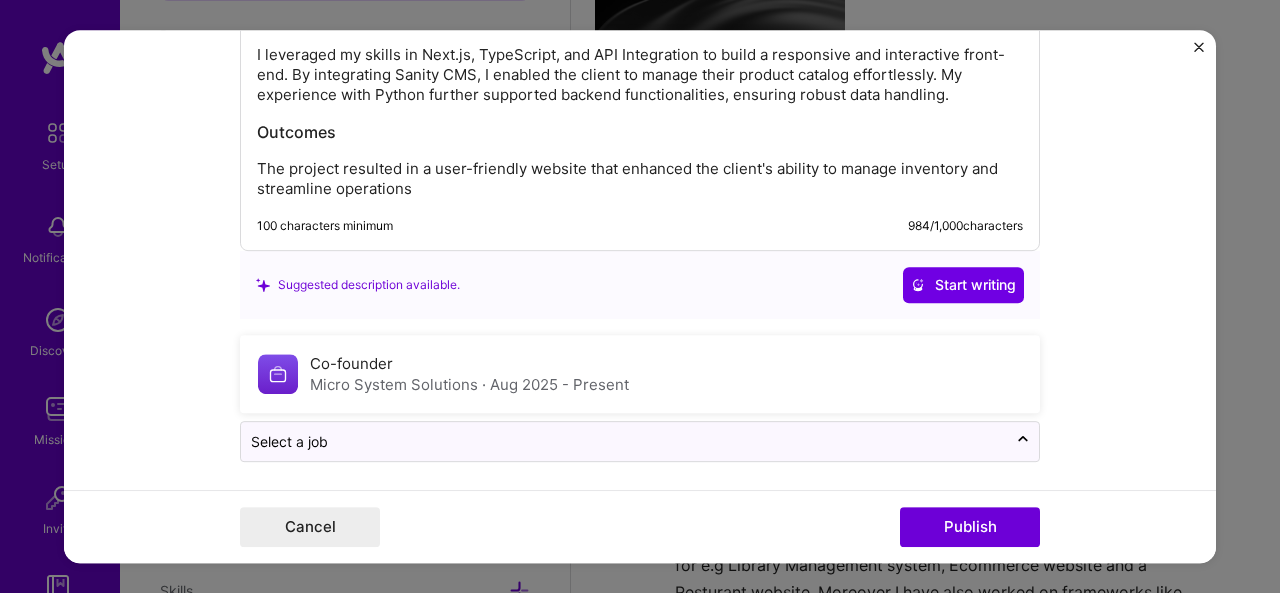 click on "Select a job" at bounding box center (624, 441) 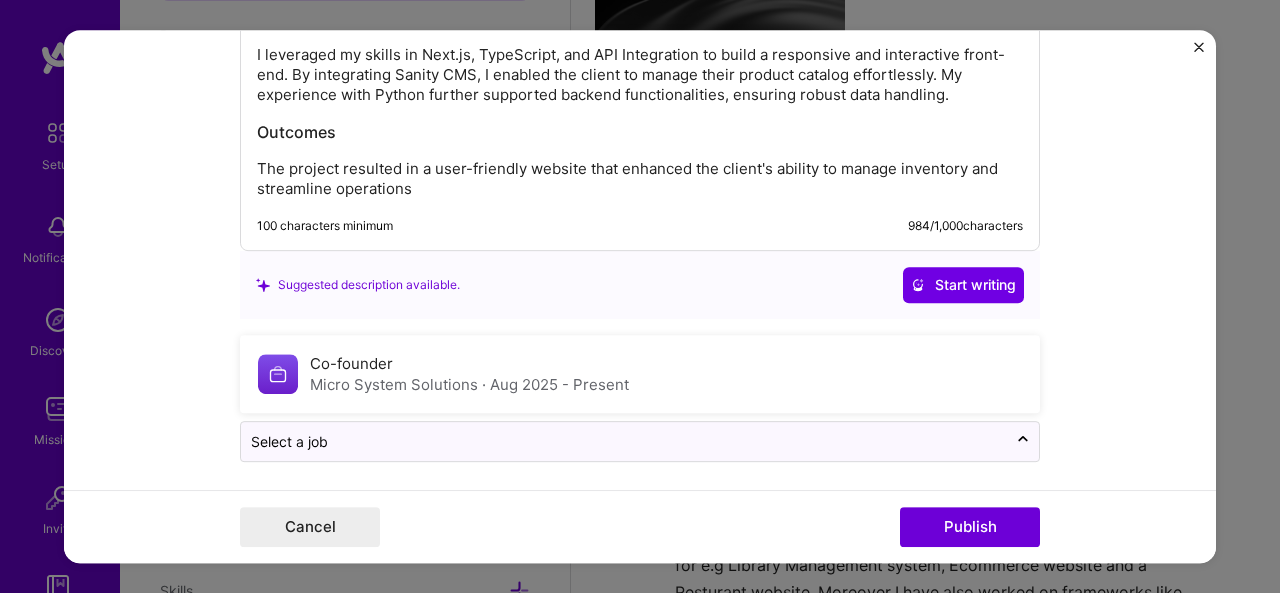 click on "Co-founder Micro System Solutions   ·   Aug 2025   -   Present" at bounding box center [640, 374] 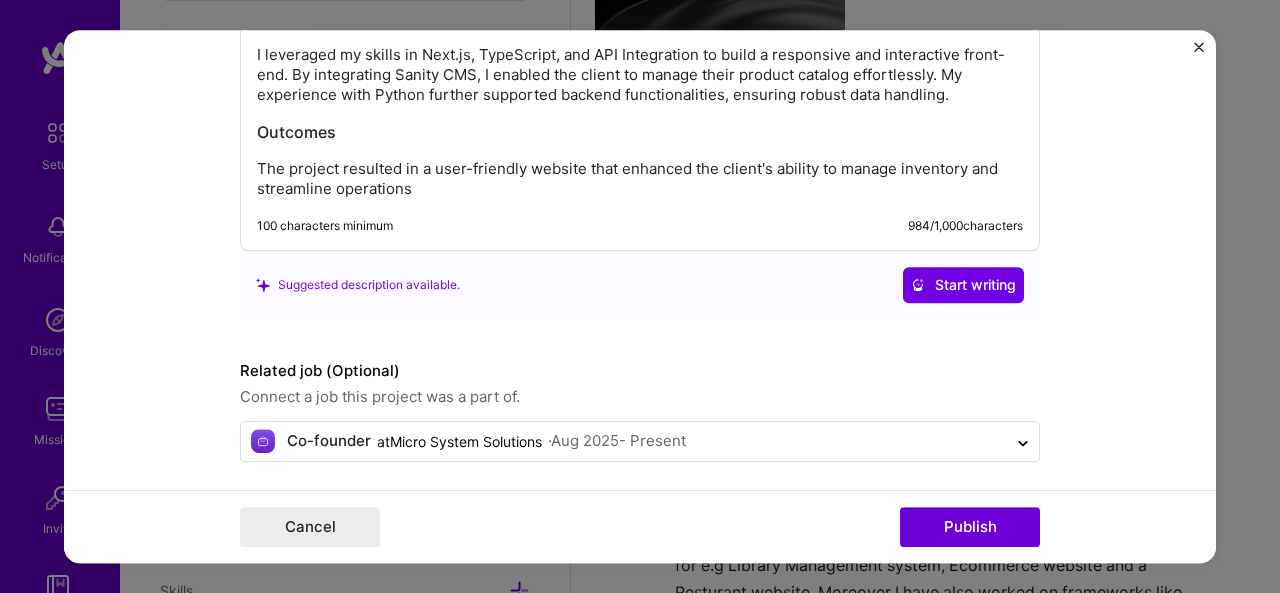 click on "Publish" at bounding box center (970, 527) 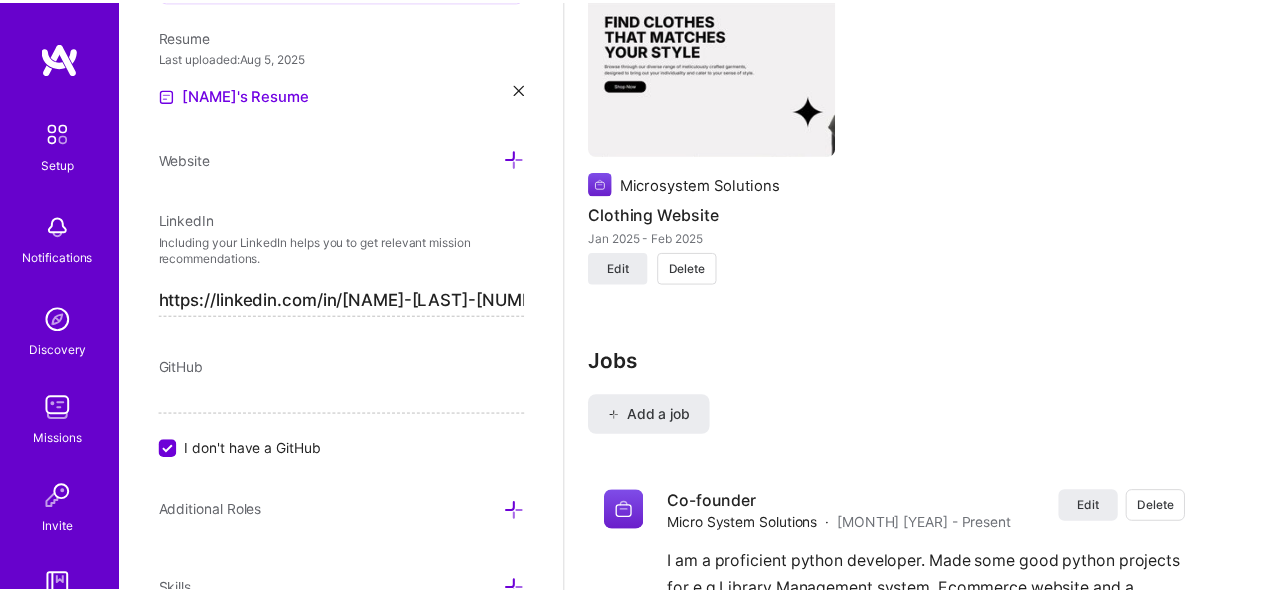 scroll, scrollTop: 1424, scrollLeft: 0, axis: vertical 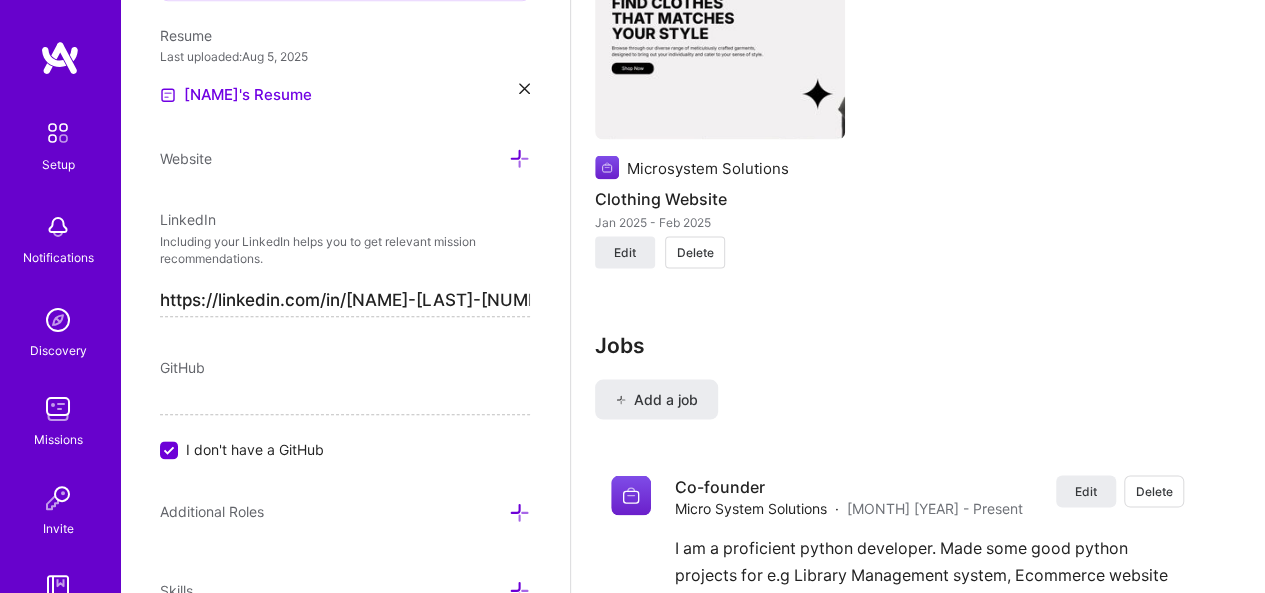 click on "I don't have a GitHub" at bounding box center (171, 451) 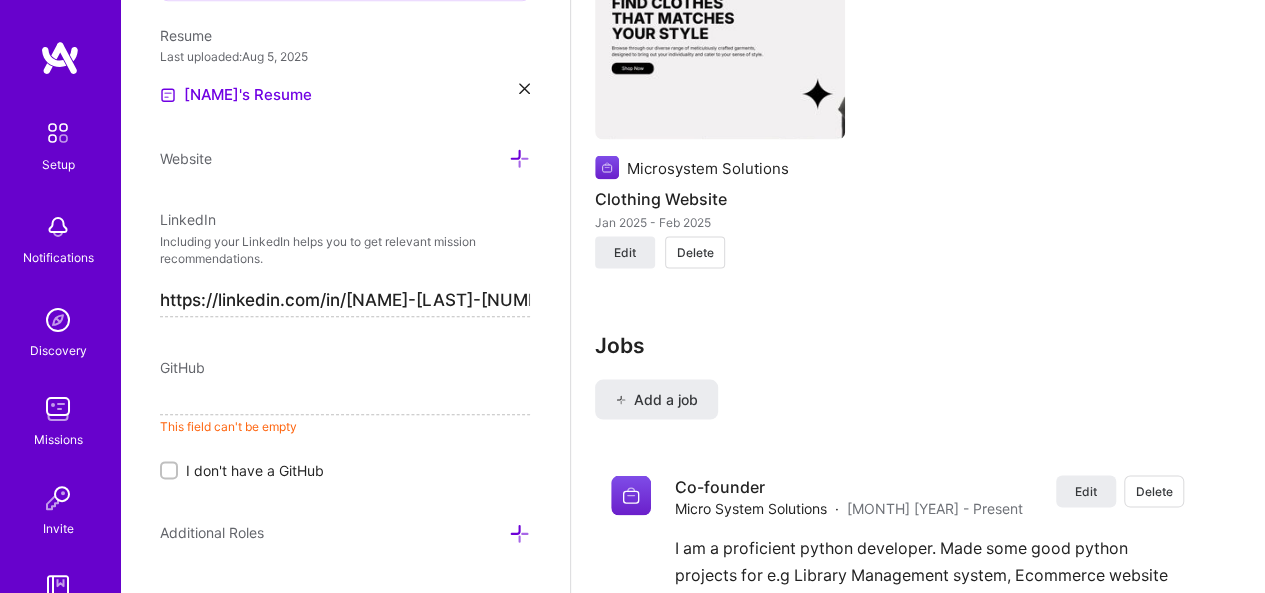 paste on "https://github.com/[username]" 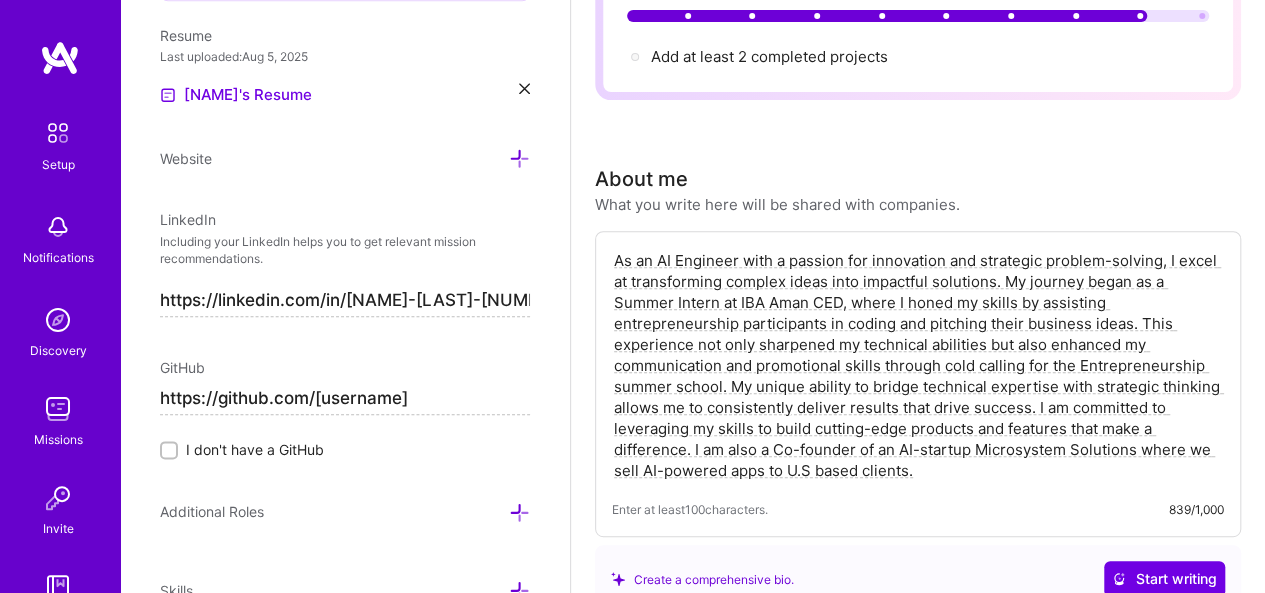 scroll, scrollTop: 0, scrollLeft: 0, axis: both 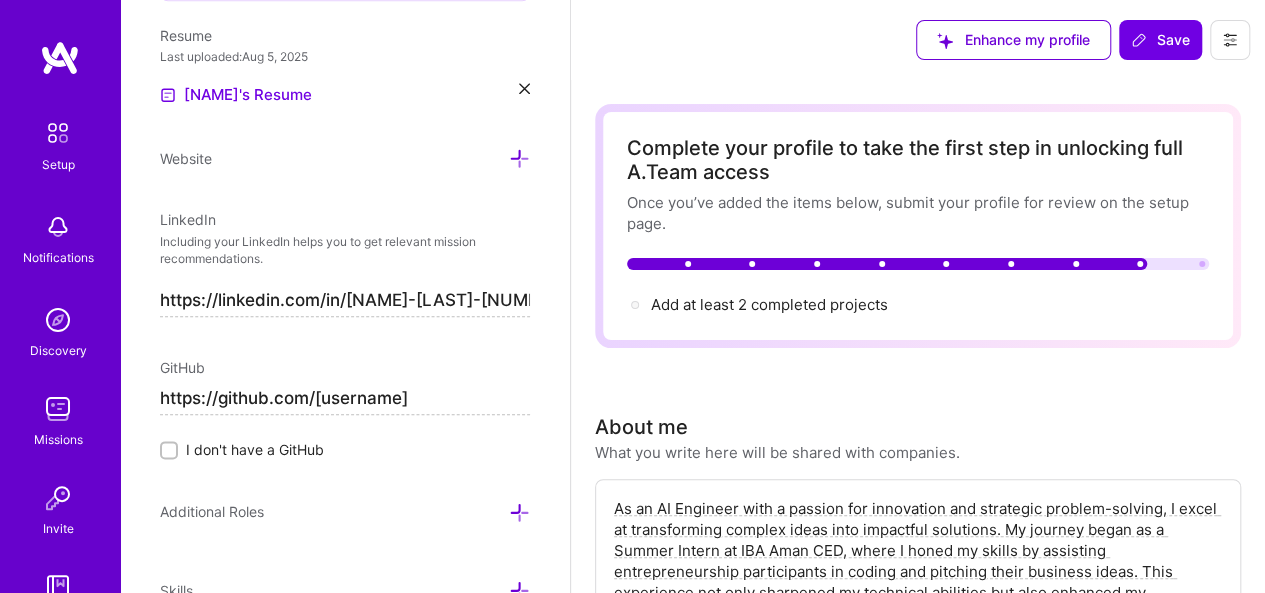 type on "https://github.com/[username]" 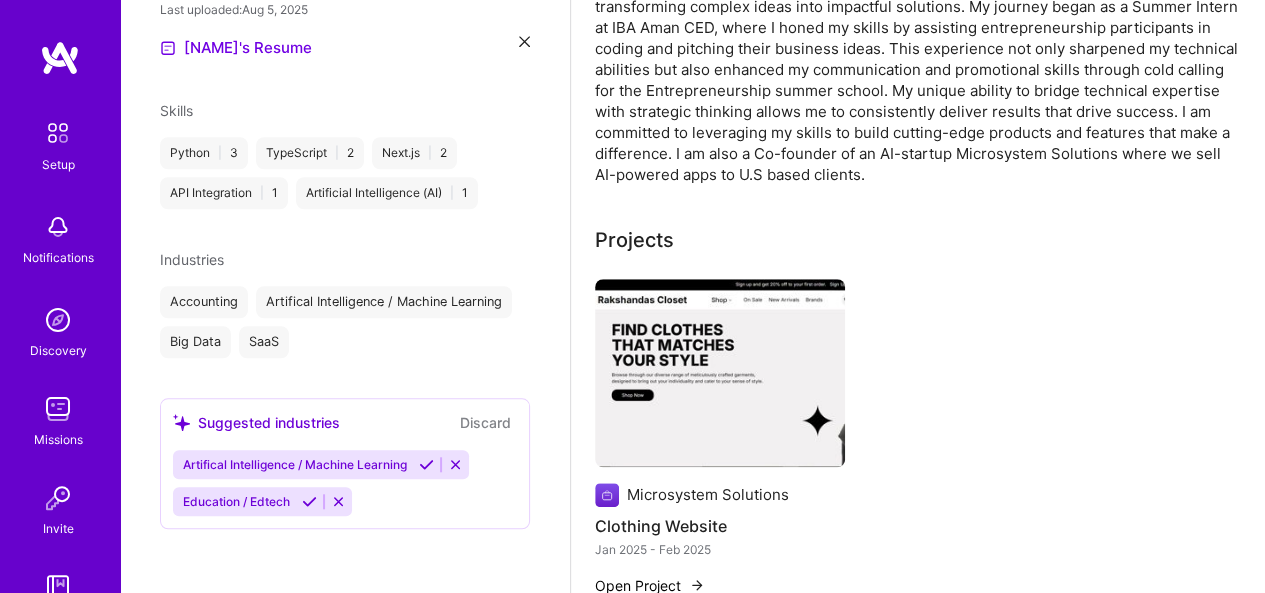 scroll, scrollTop: 103, scrollLeft: 0, axis: vertical 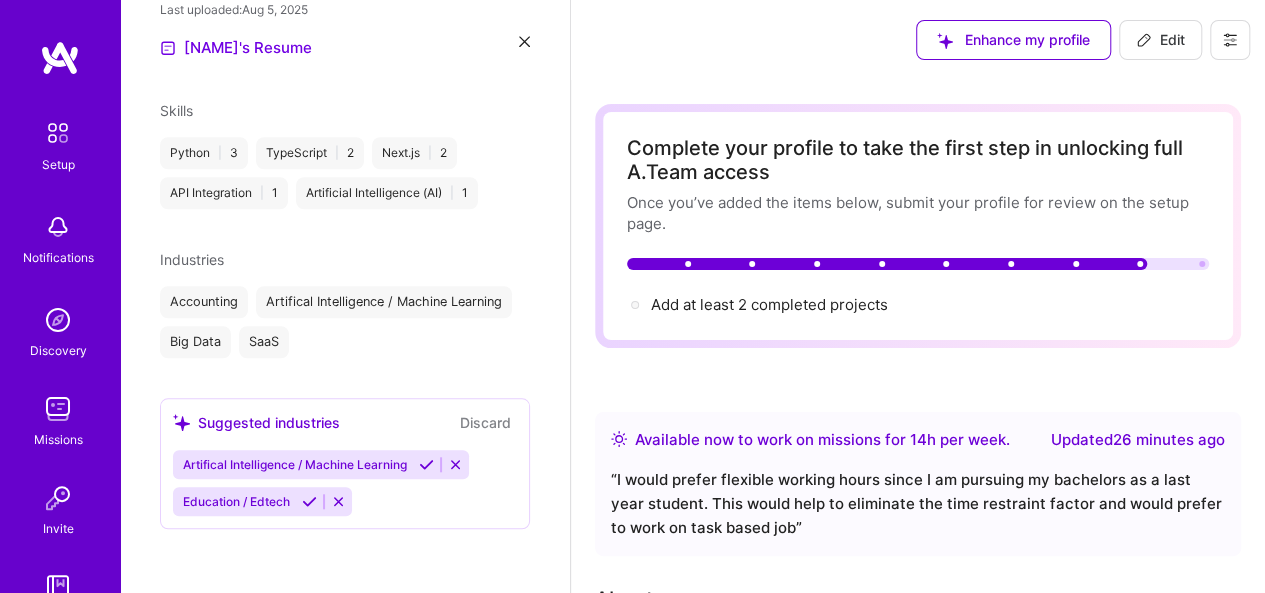click on "Add at least 2 completed projects  →" at bounding box center (769, 304) 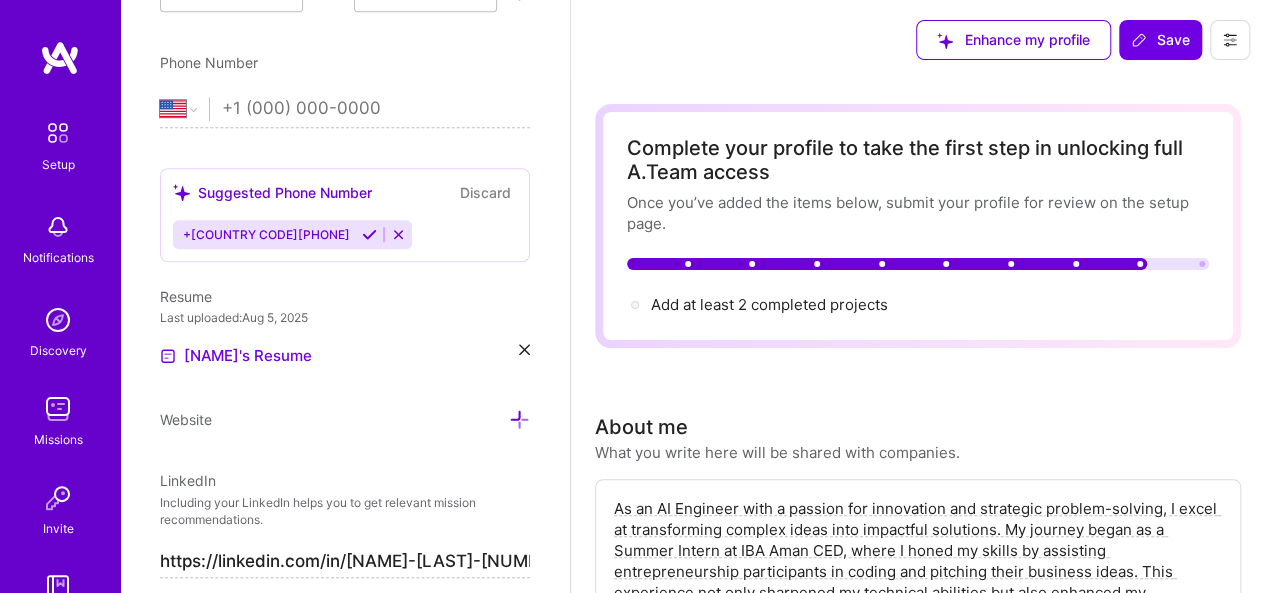 scroll, scrollTop: 1070, scrollLeft: 0, axis: vertical 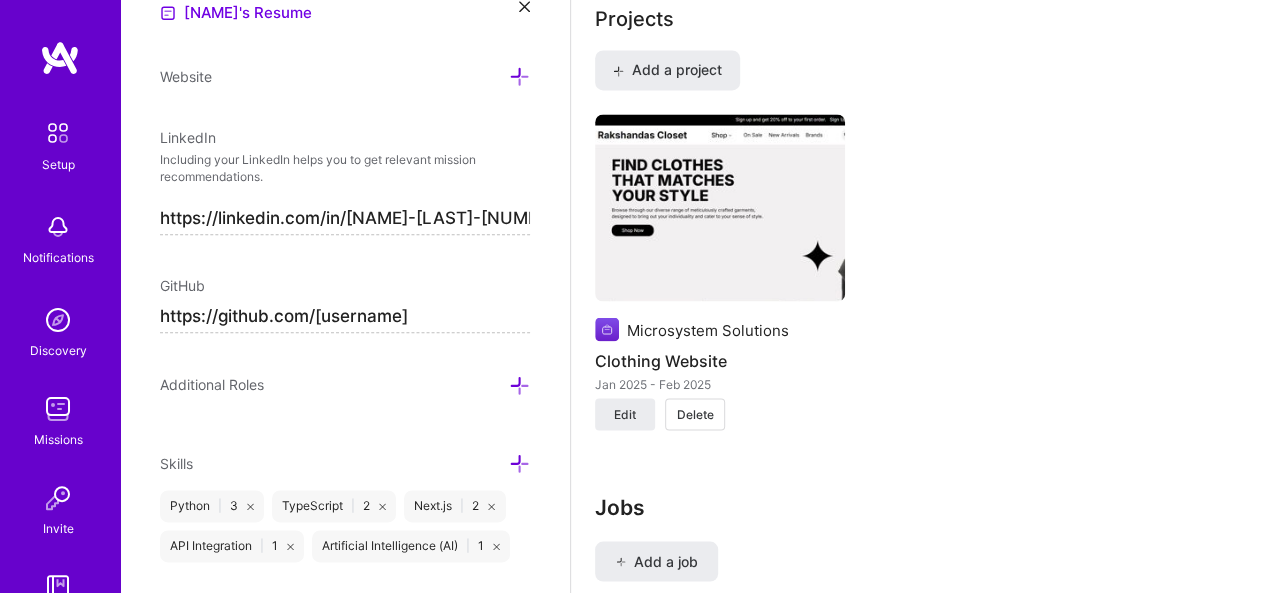 click on "Add a project" at bounding box center [667, 70] 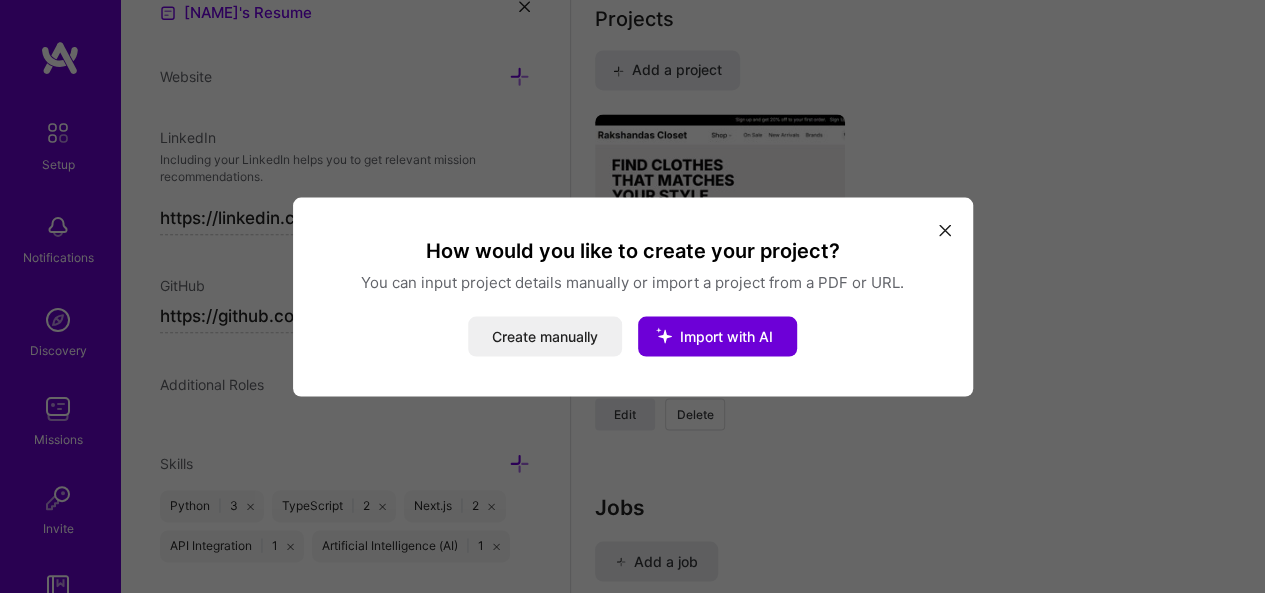 click on "Import with AI" at bounding box center [726, 335] 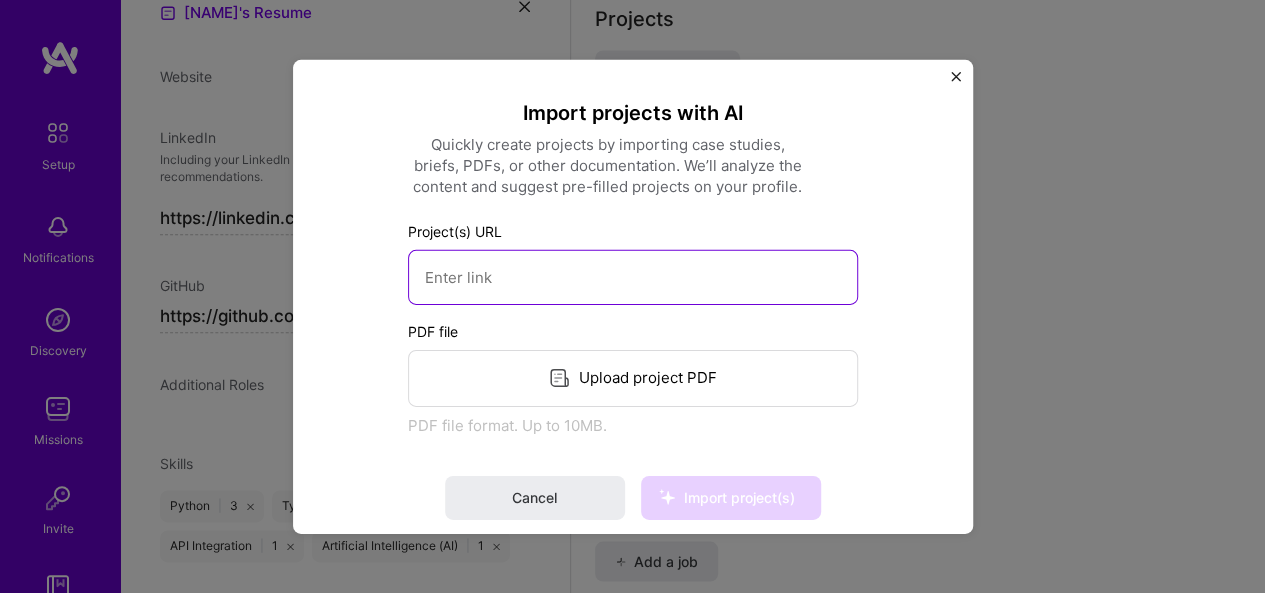 click at bounding box center [633, 276] 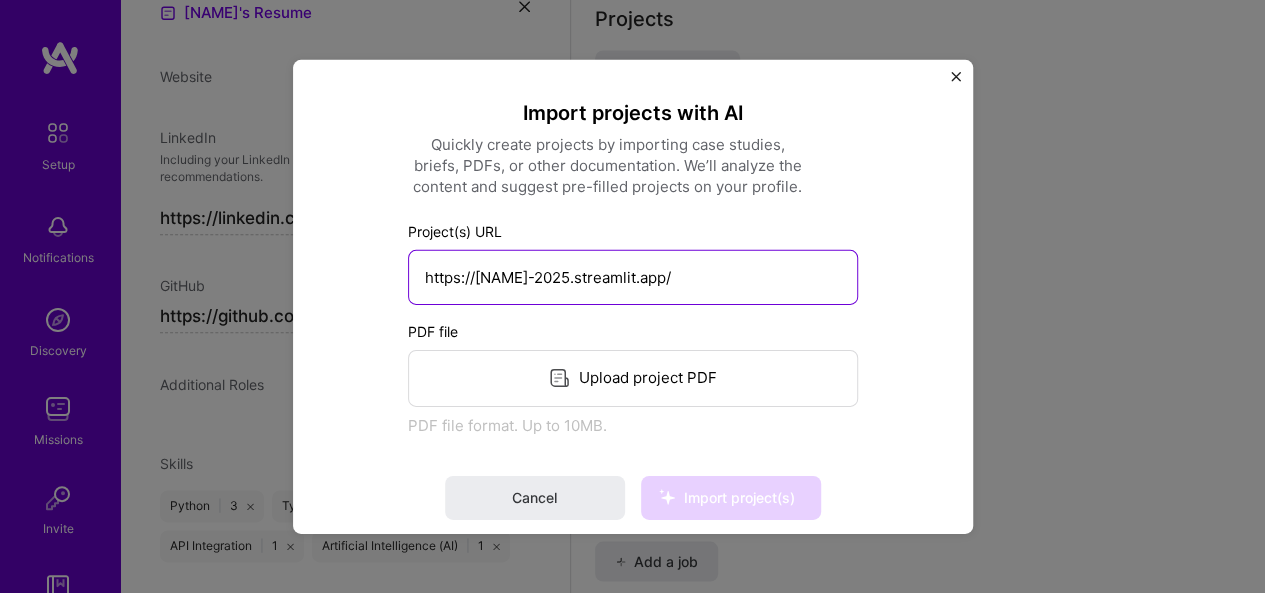 scroll, scrollTop: 0, scrollLeft: 31, axis: horizontal 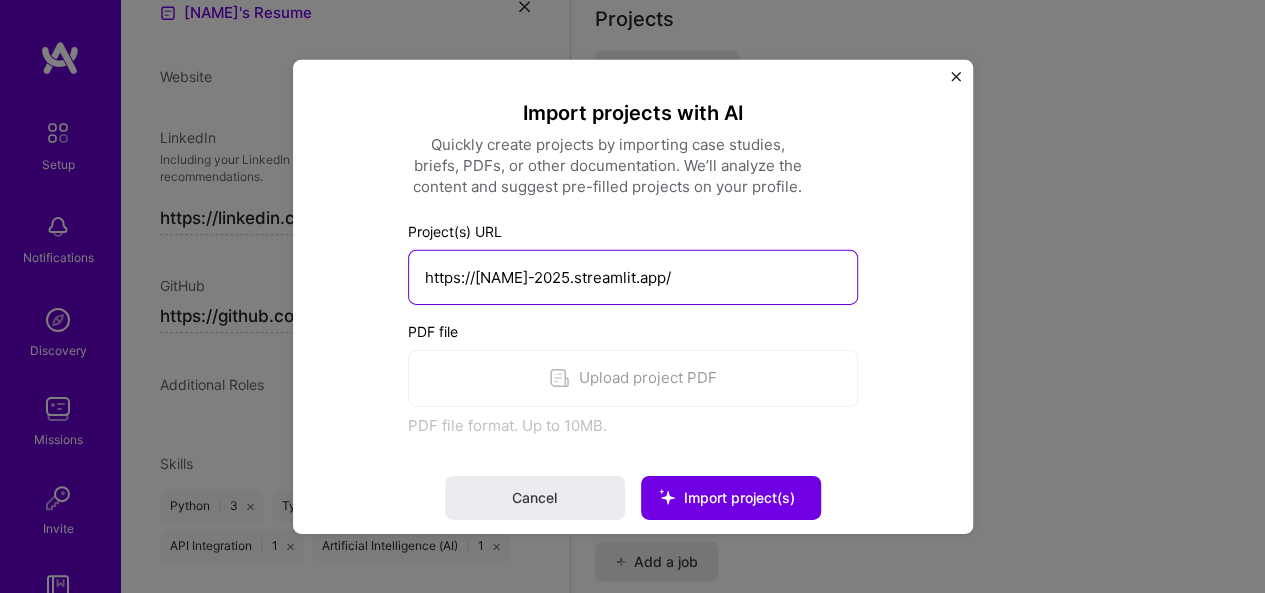 type on "https://[NAME]-2025.streamlit.app/" 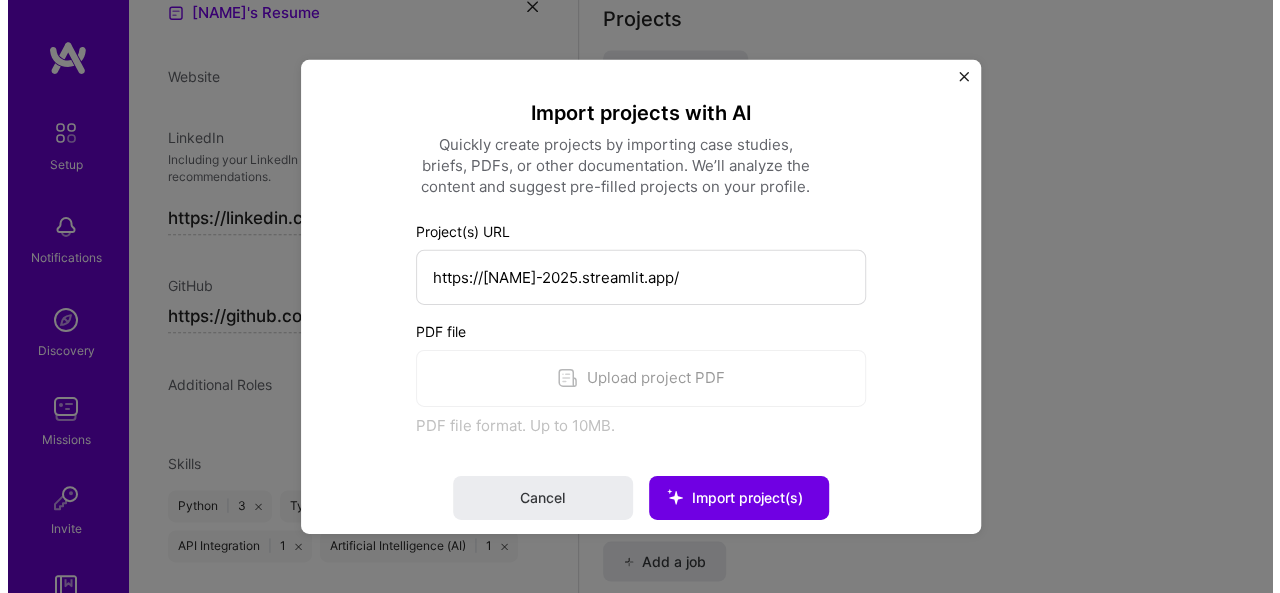 scroll, scrollTop: 0, scrollLeft: 0, axis: both 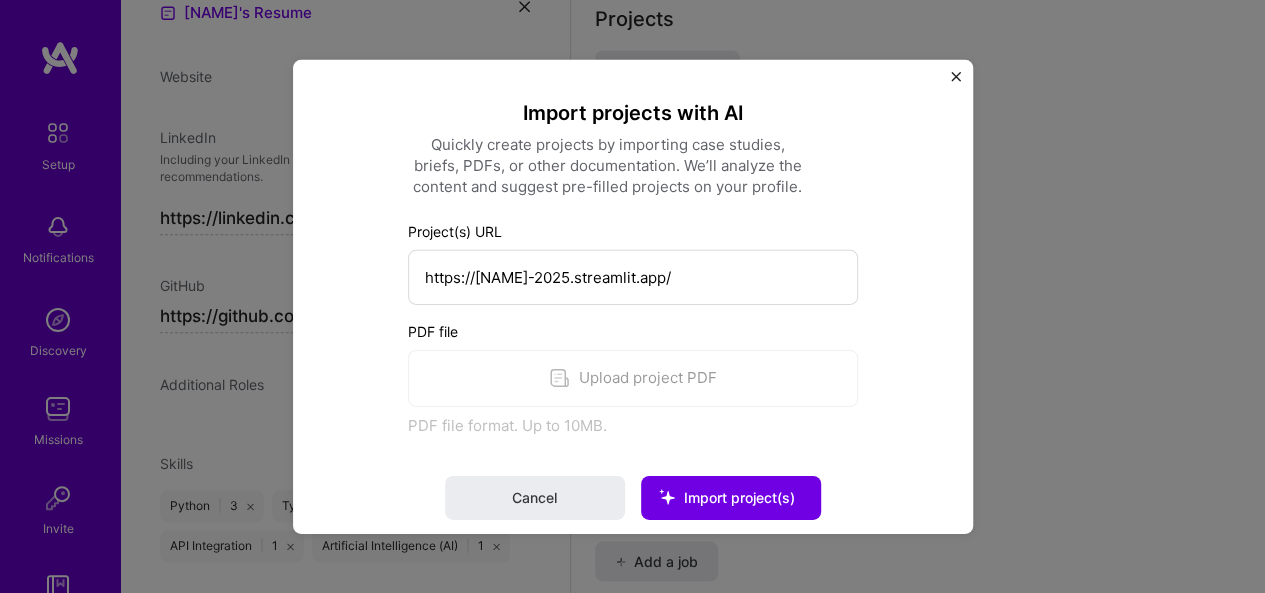 click on "Import project(s)" at bounding box center (731, 497) 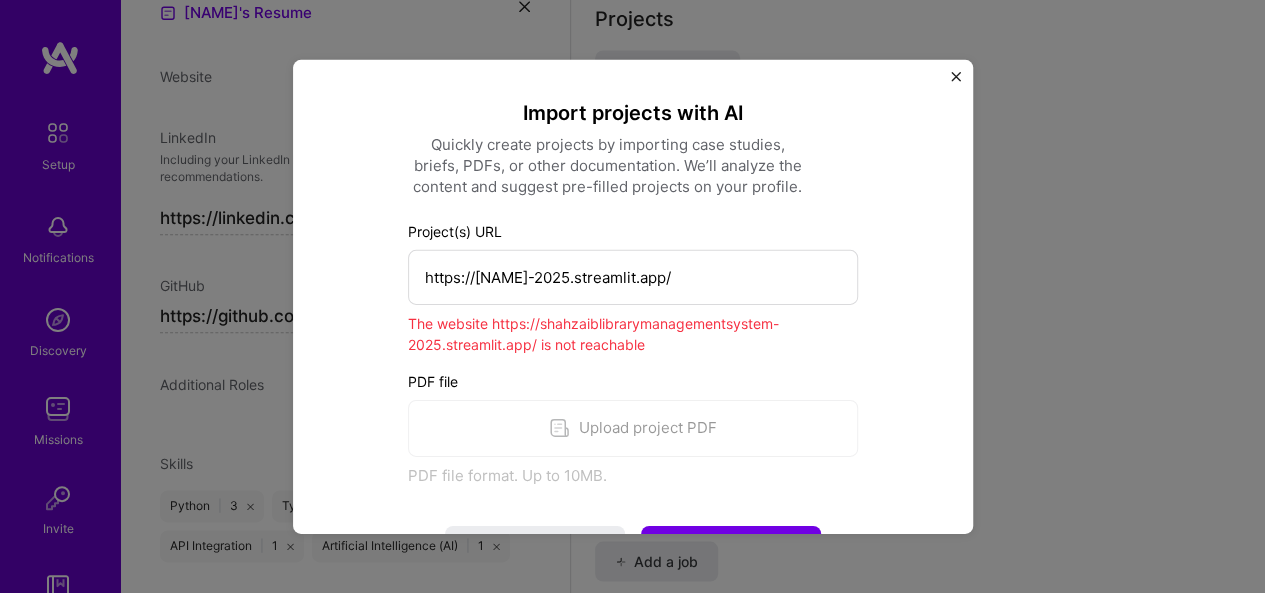click at bounding box center (956, 76) 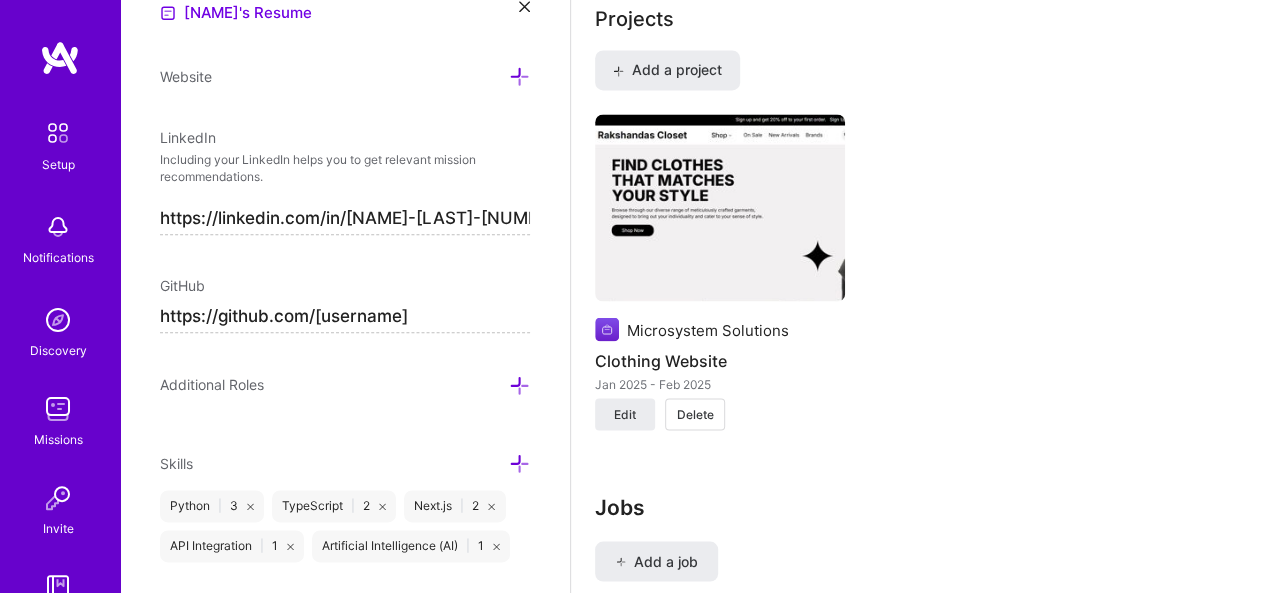 click on "Add a project" at bounding box center [667, 70] 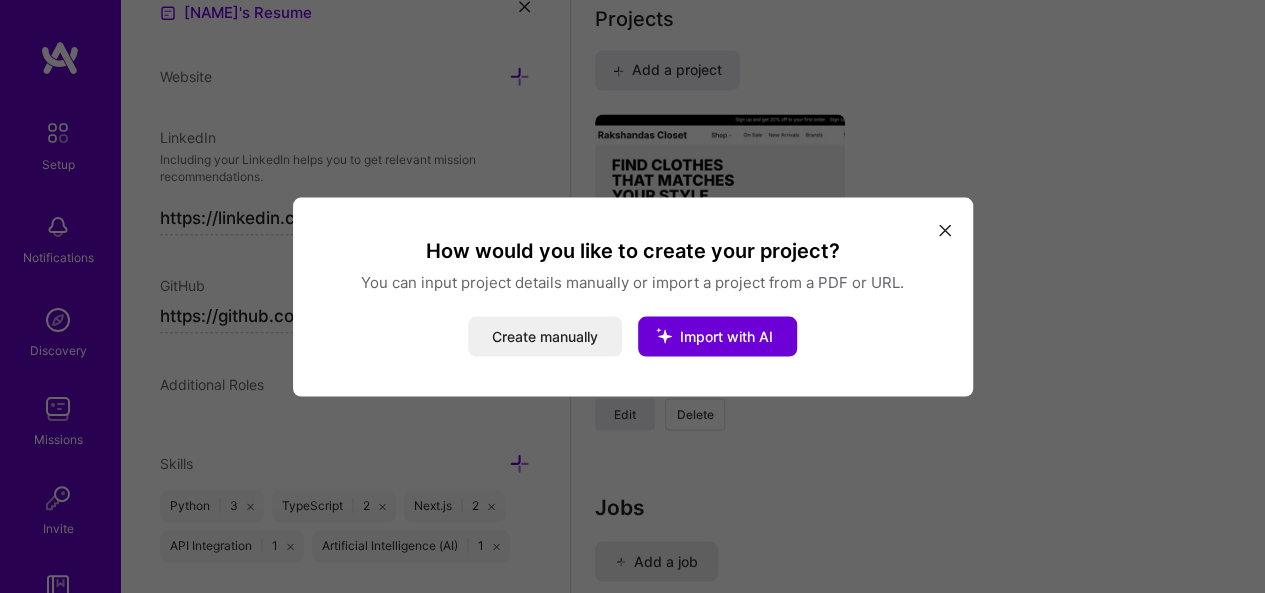 click on "Import with AI" at bounding box center (726, 335) 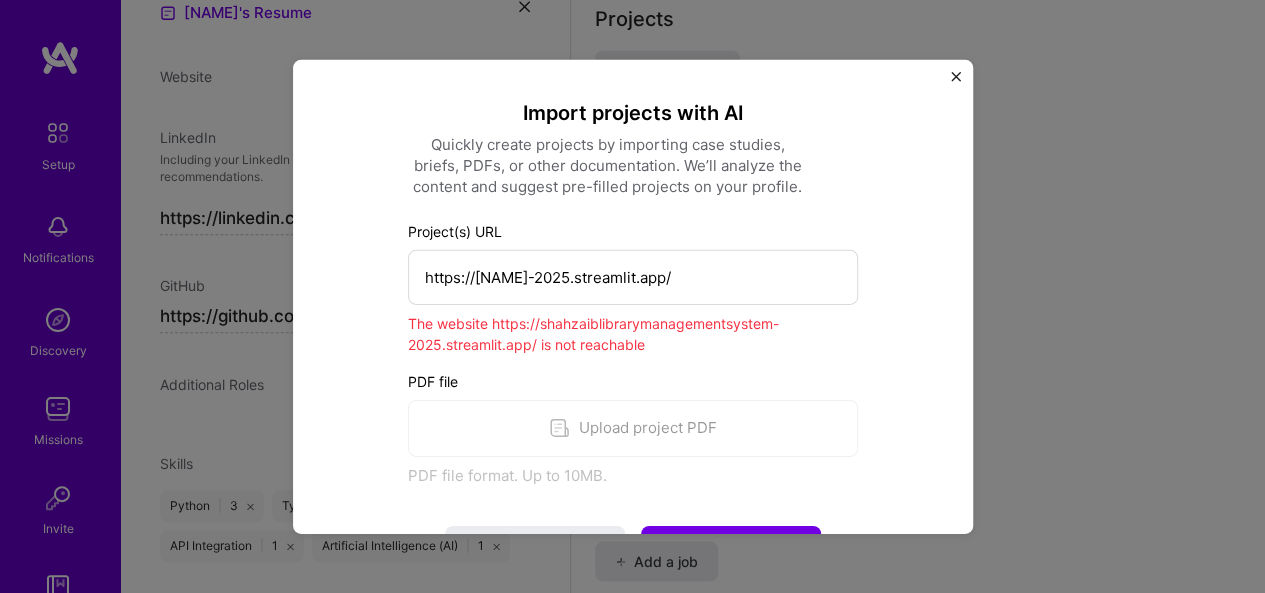click on "PDF file Upload project PDF PDF file format. Up to 10MB." at bounding box center (633, 427) 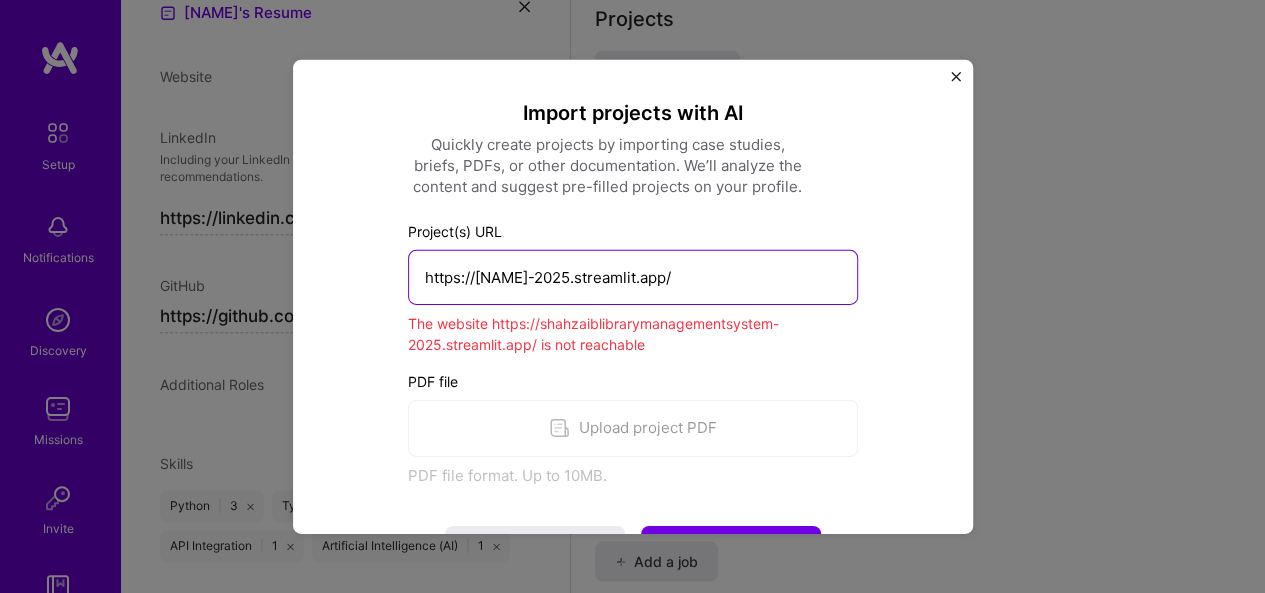 click on "https://[NAME]-2025.streamlit.app/" at bounding box center [633, 276] 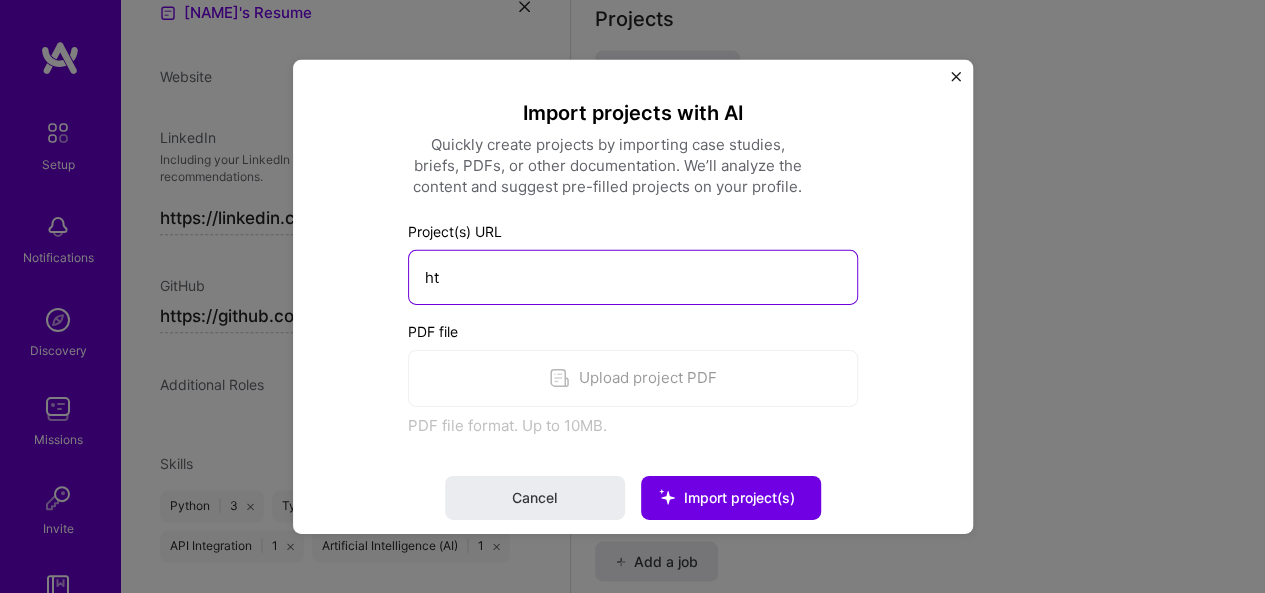 type on "h" 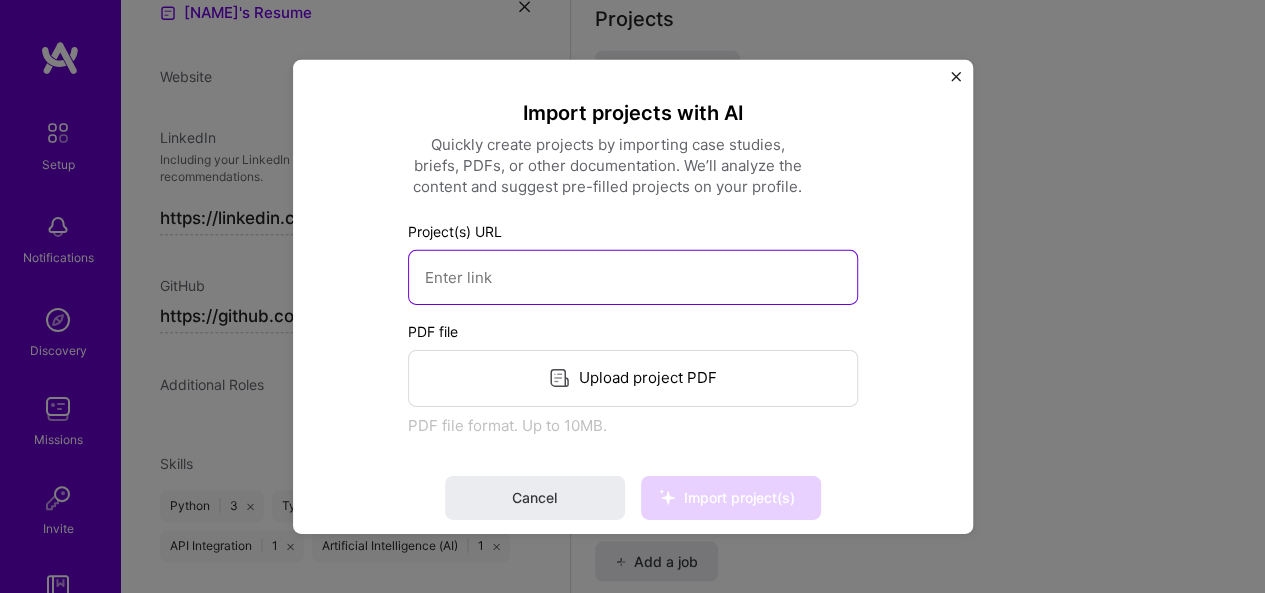 type 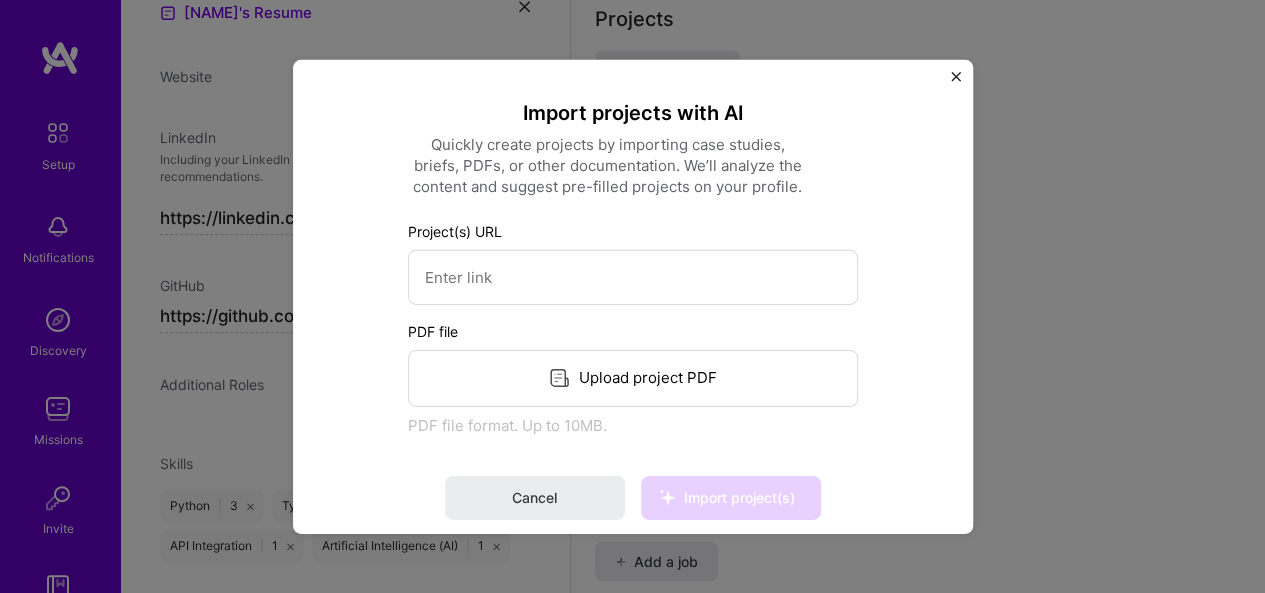 click on "Upload project PDF" at bounding box center (633, 377) 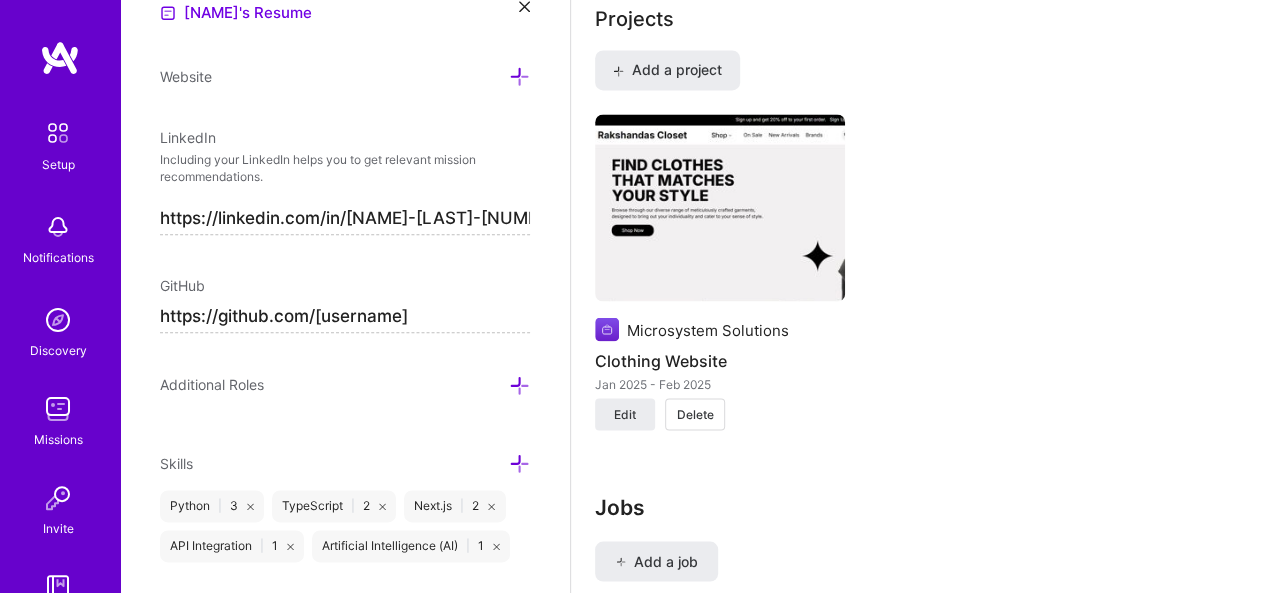 click at bounding box center [618, 70] 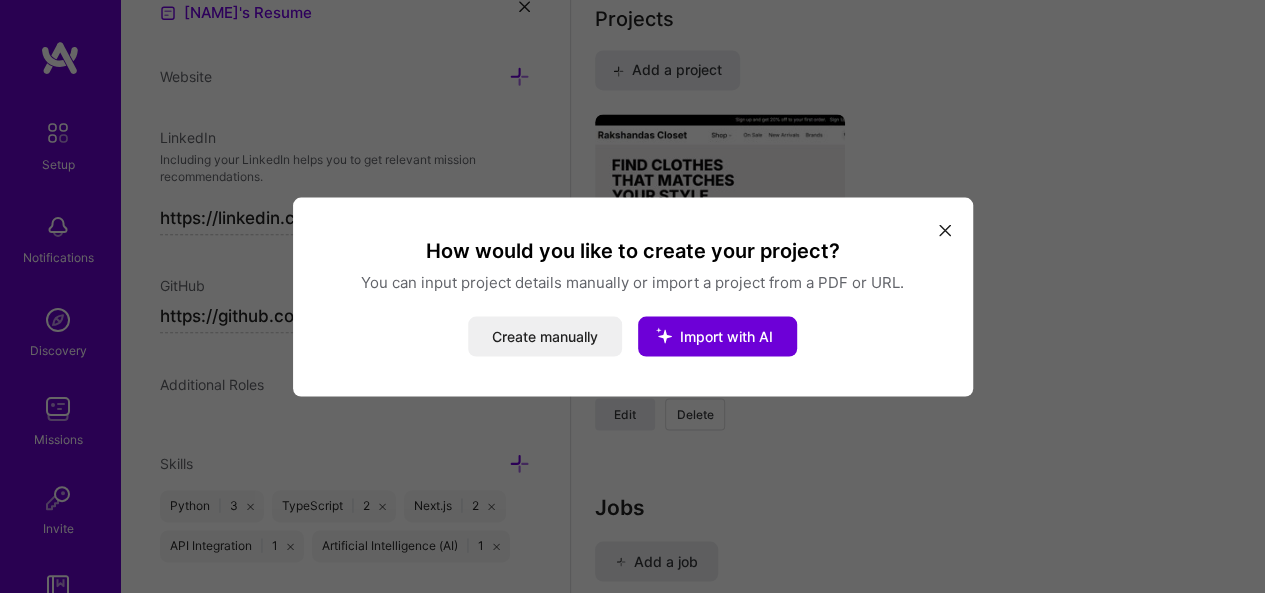 click on "Create manually" at bounding box center (545, 336) 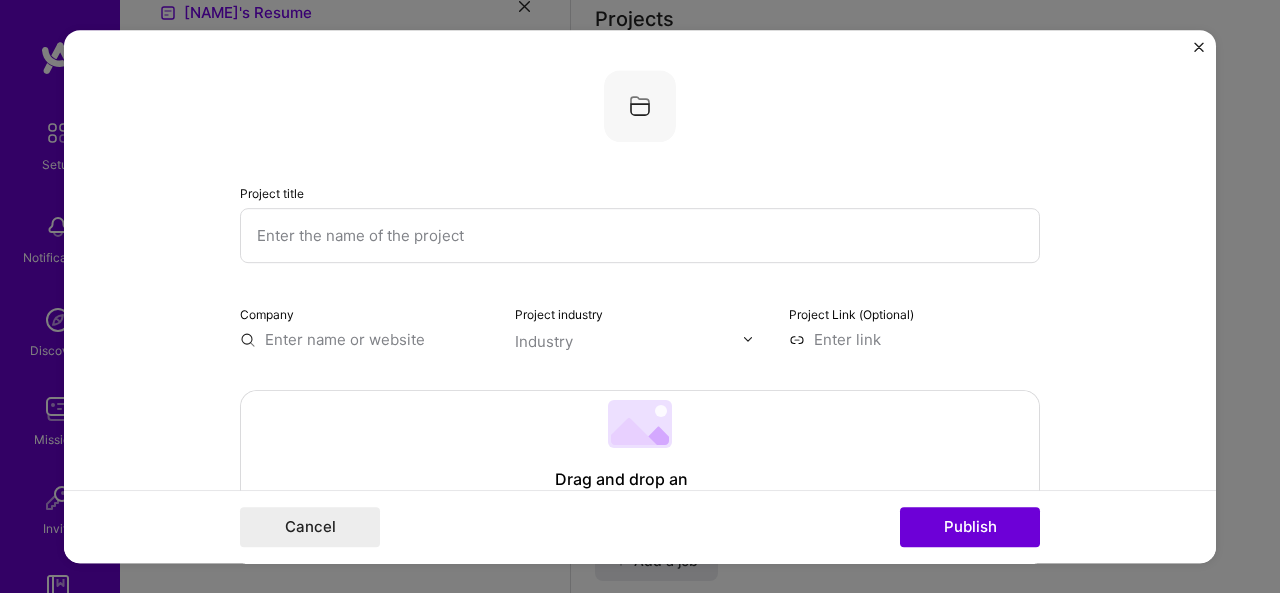 click at bounding box center (640, 235) 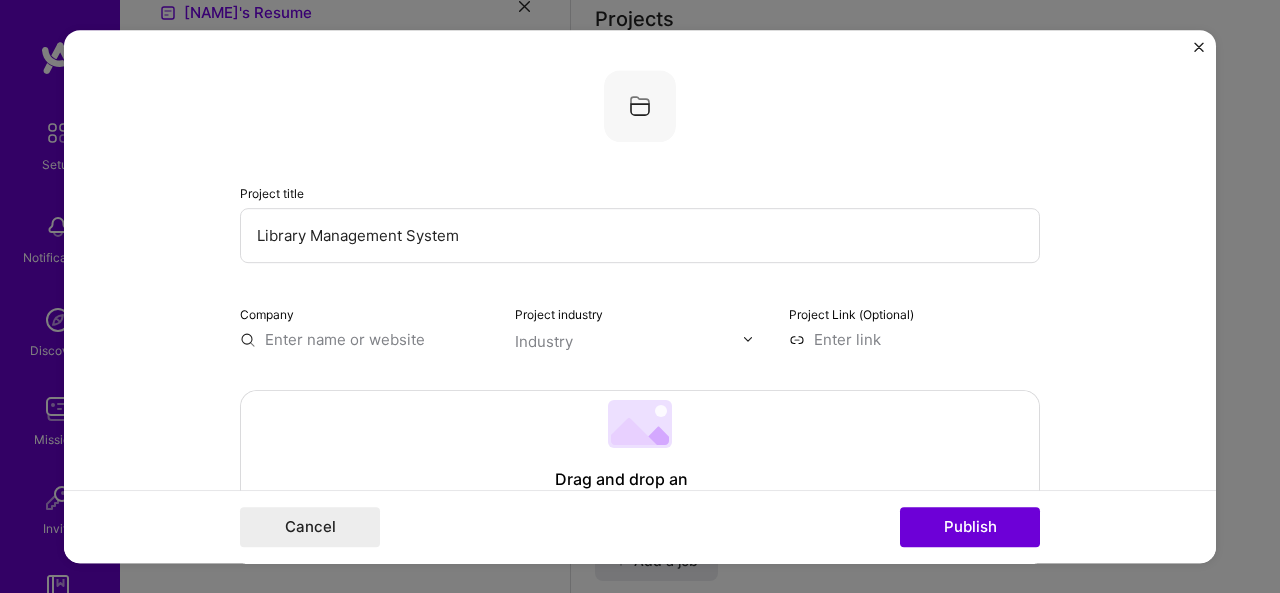 type on "Library Management System" 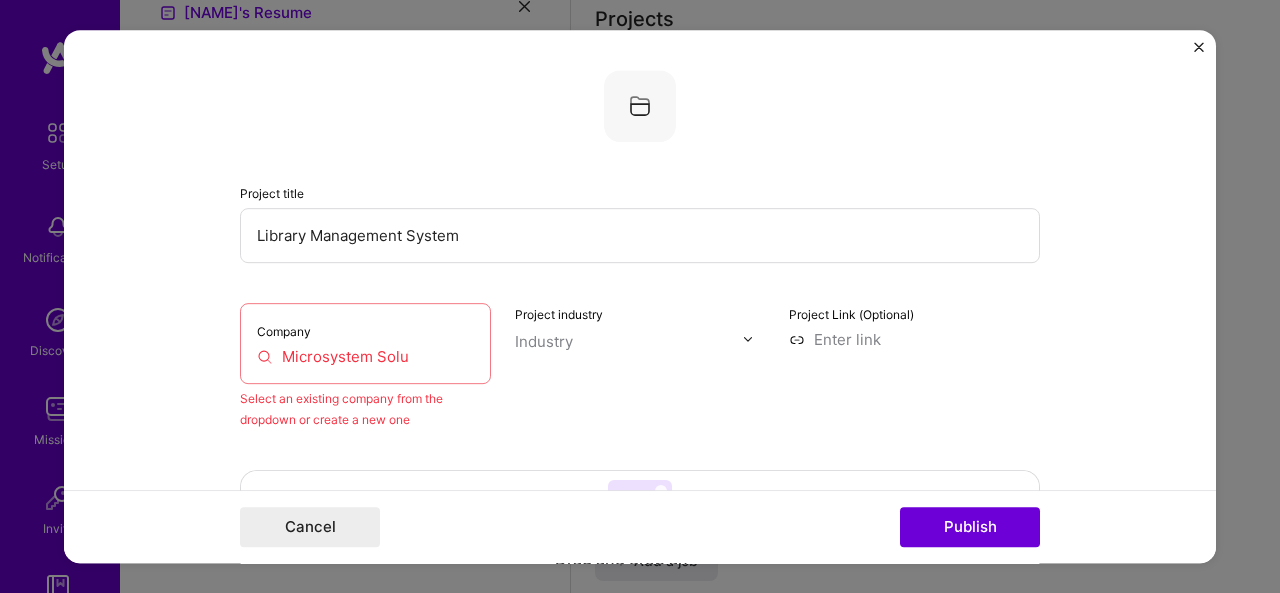 click on "Microsystem Solu" at bounding box center [365, 356] 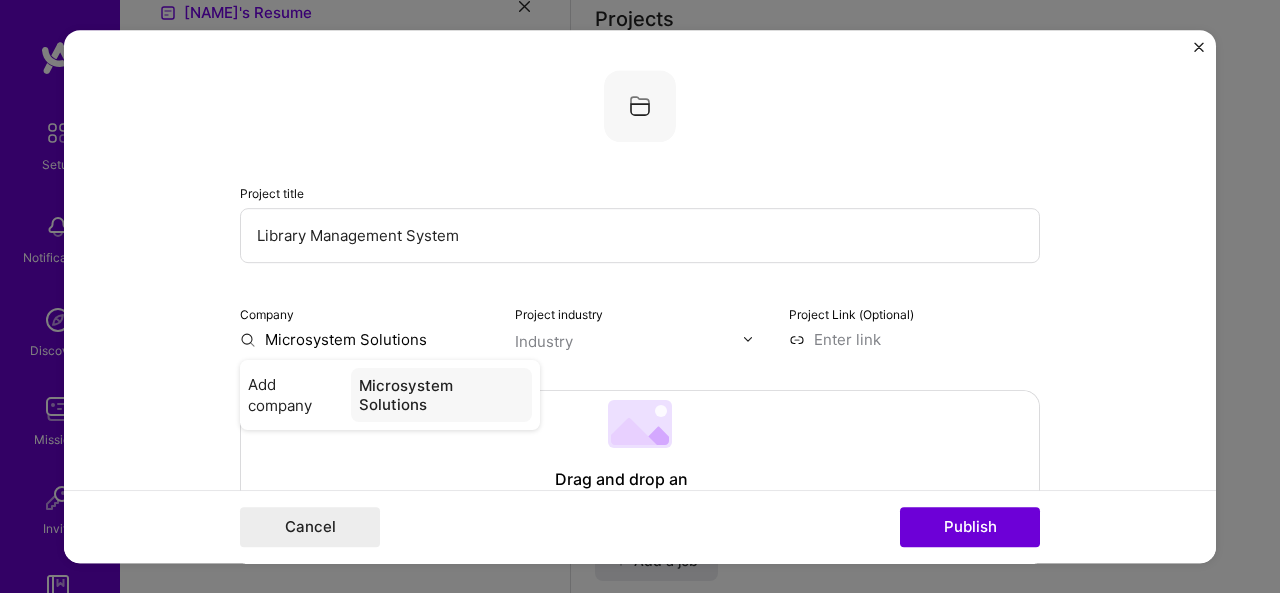 type on "Microsystem Solutions" 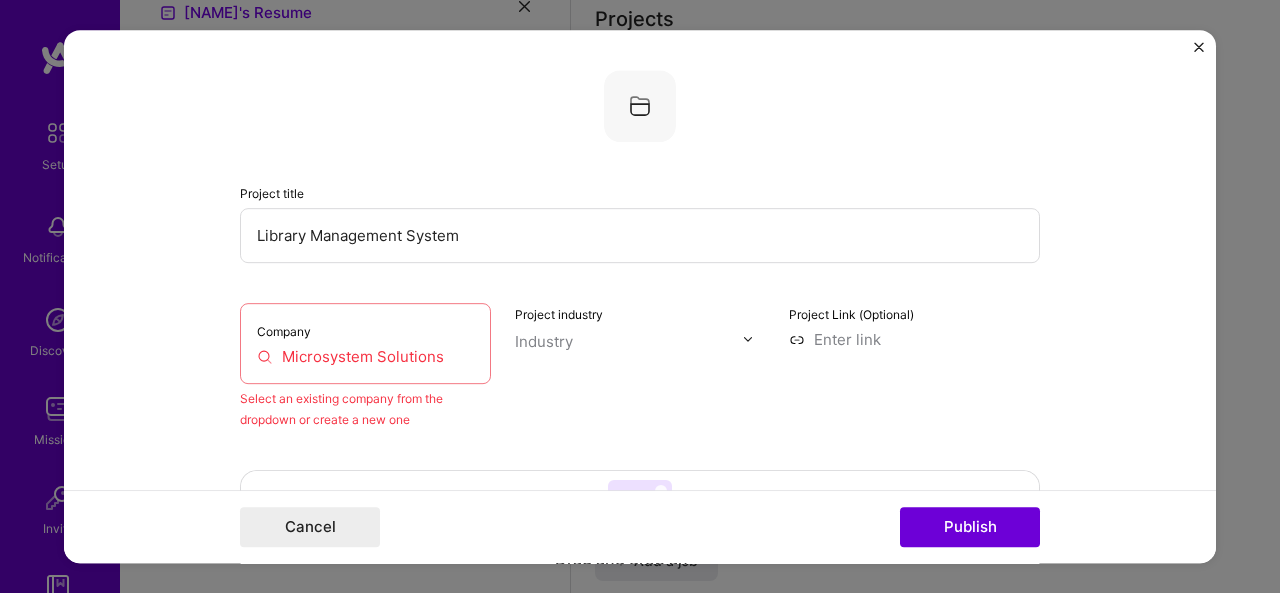 click on "Select an existing company from the dropdown or create a new one" at bounding box center (365, 409) 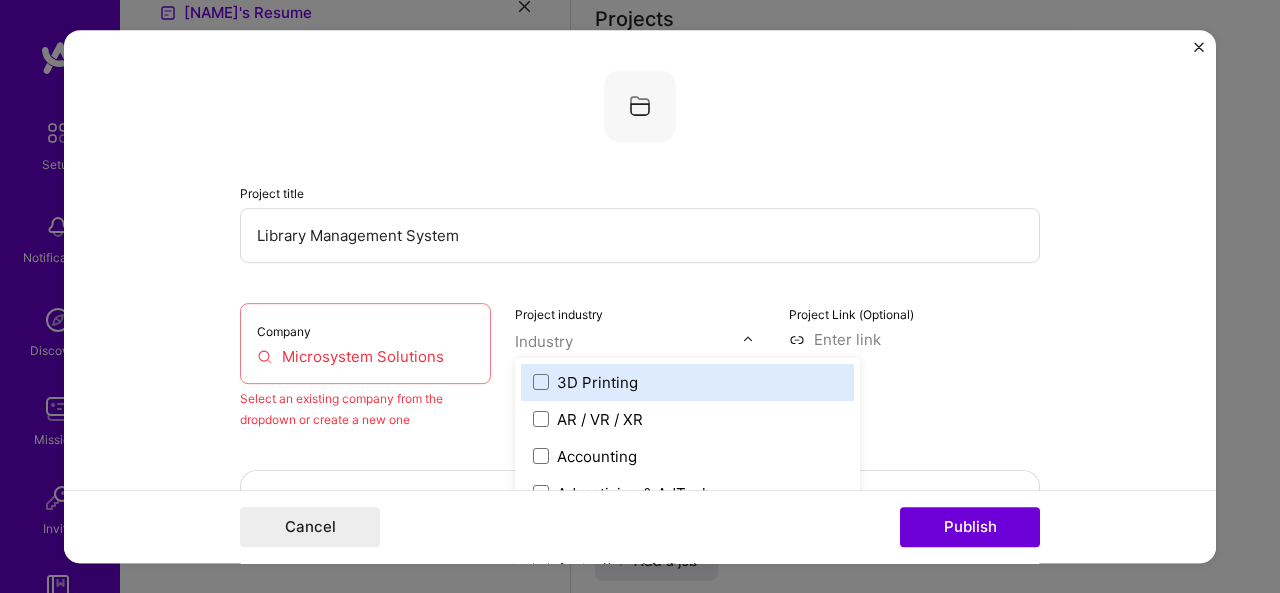 scroll, scrollTop: 1728, scrollLeft: 0, axis: vertical 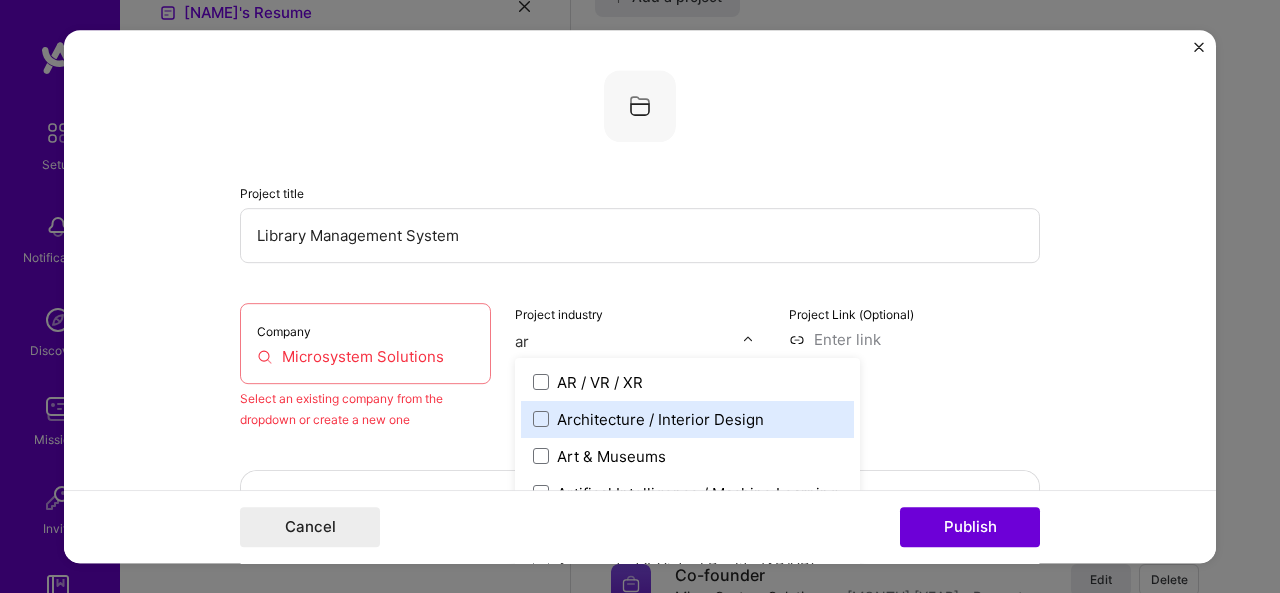 type on "art" 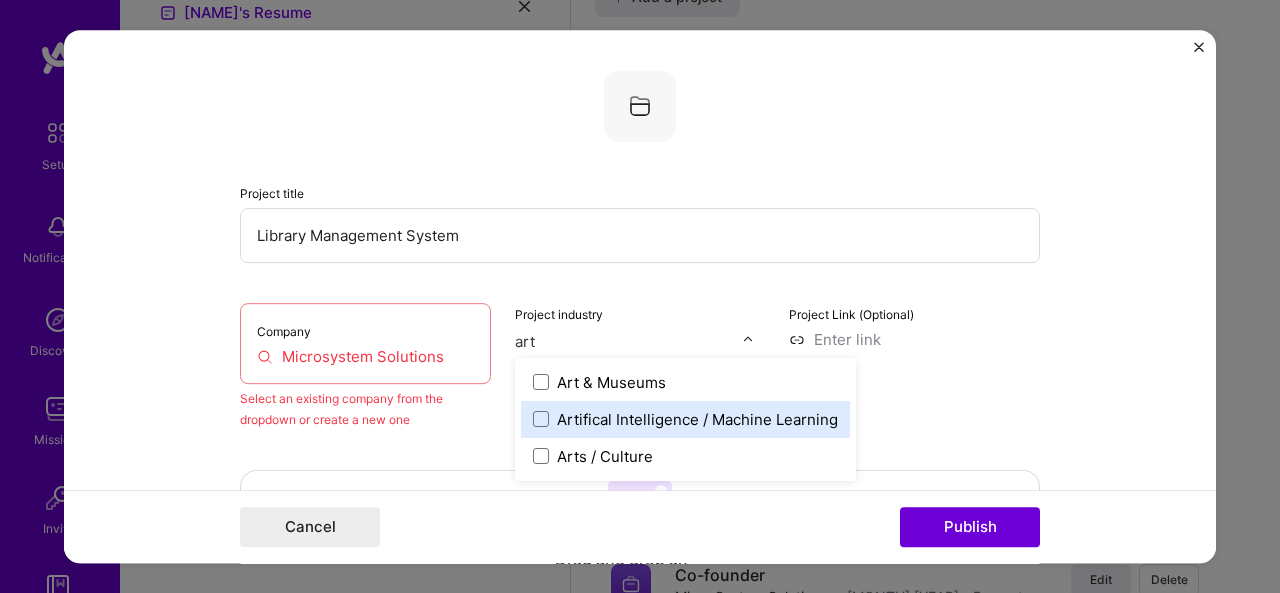 click on "Artifical Intelligence / Machine Learning" at bounding box center (697, 419) 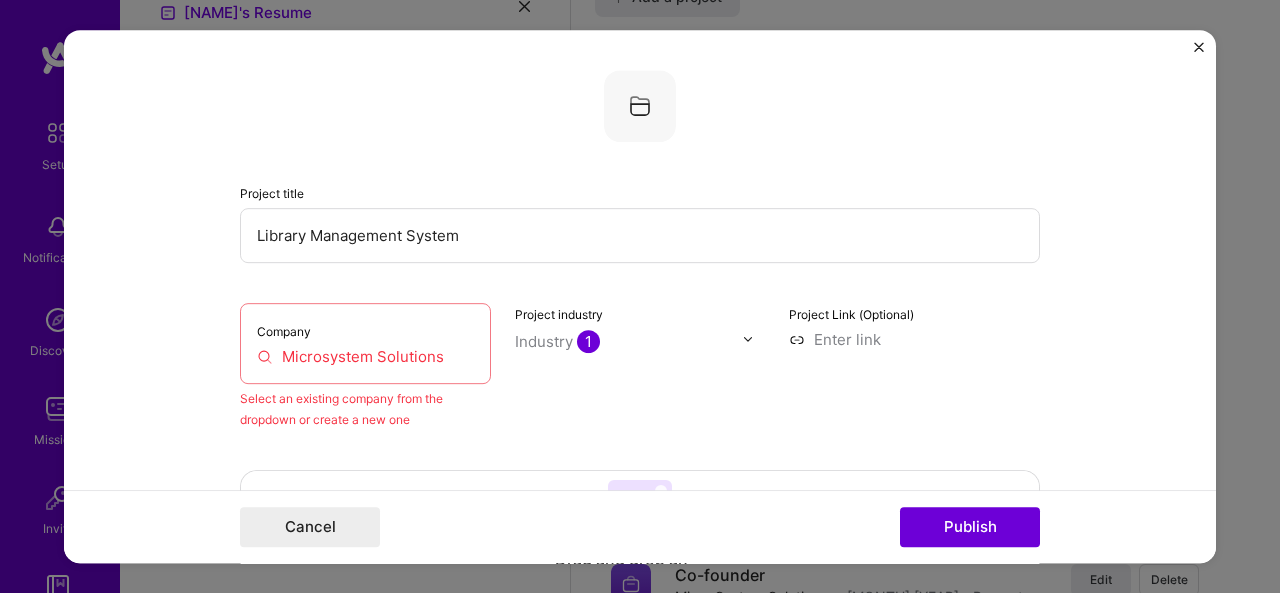 click on "Project Link (Optional)" at bounding box center [914, 366] 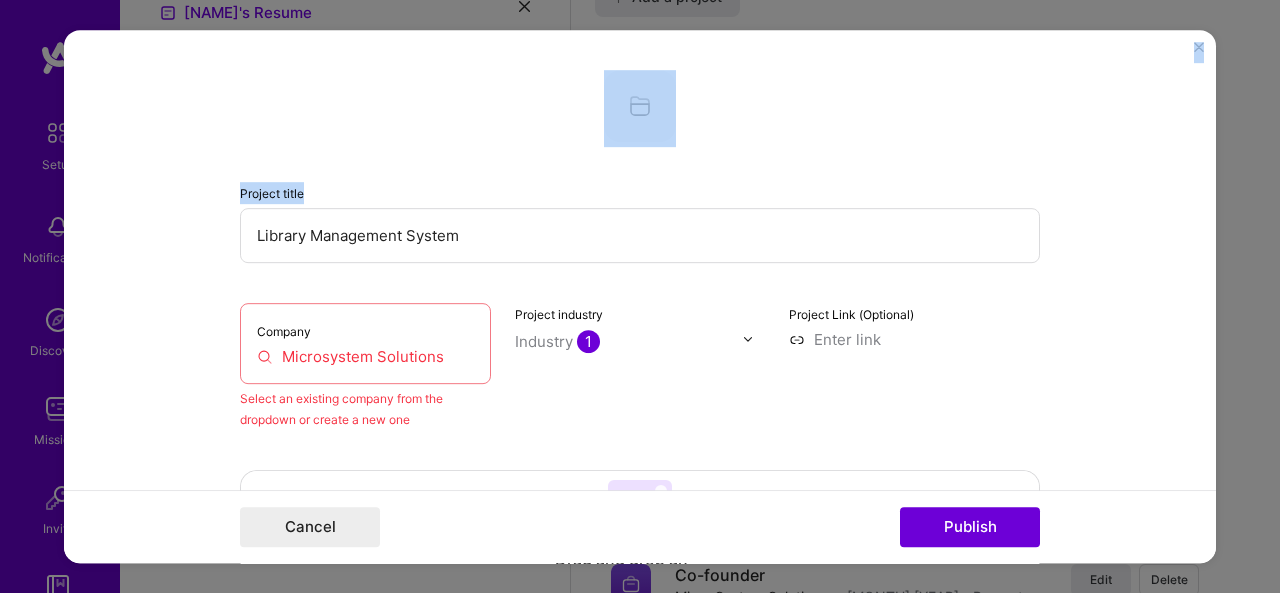 drag, startPoint x: 1219, startPoint y: 116, endPoint x: 1211, endPoint y: 158, distance: 42.755116 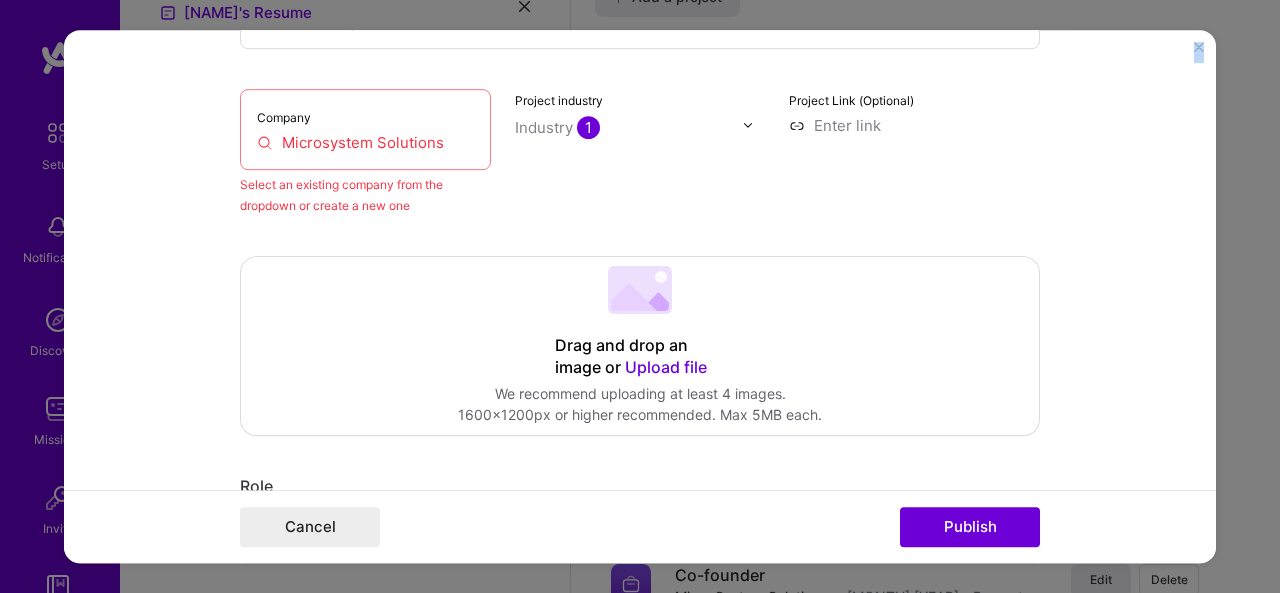 scroll, scrollTop: 176, scrollLeft: 0, axis: vertical 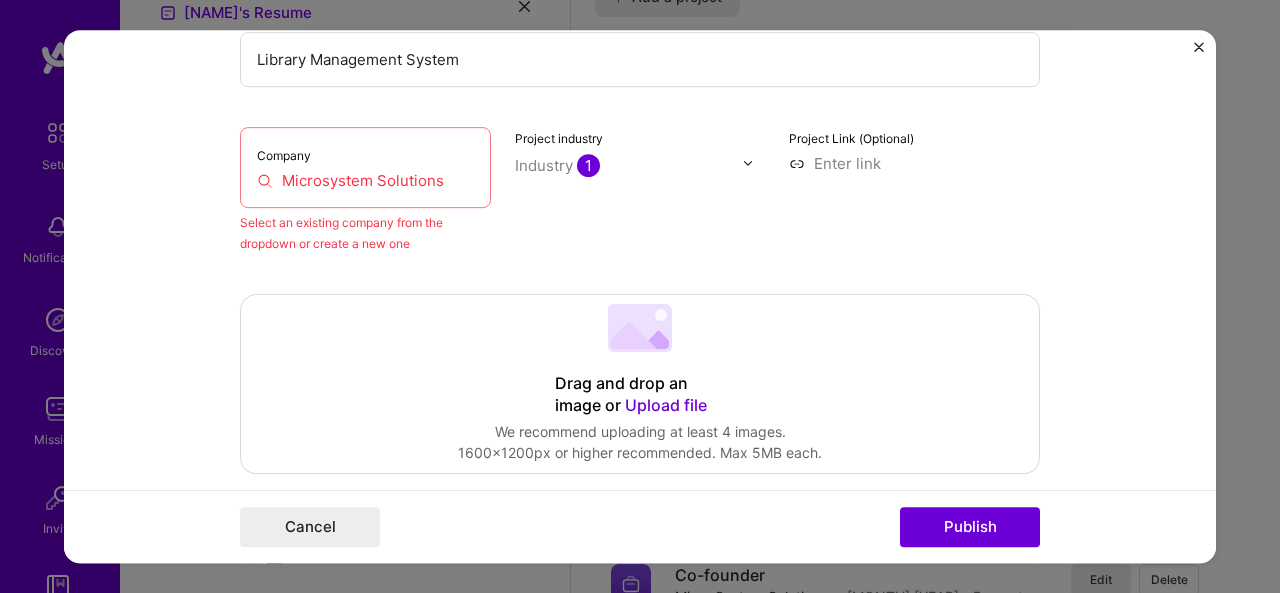 click on "Microsystem Solutions" at bounding box center [365, 180] 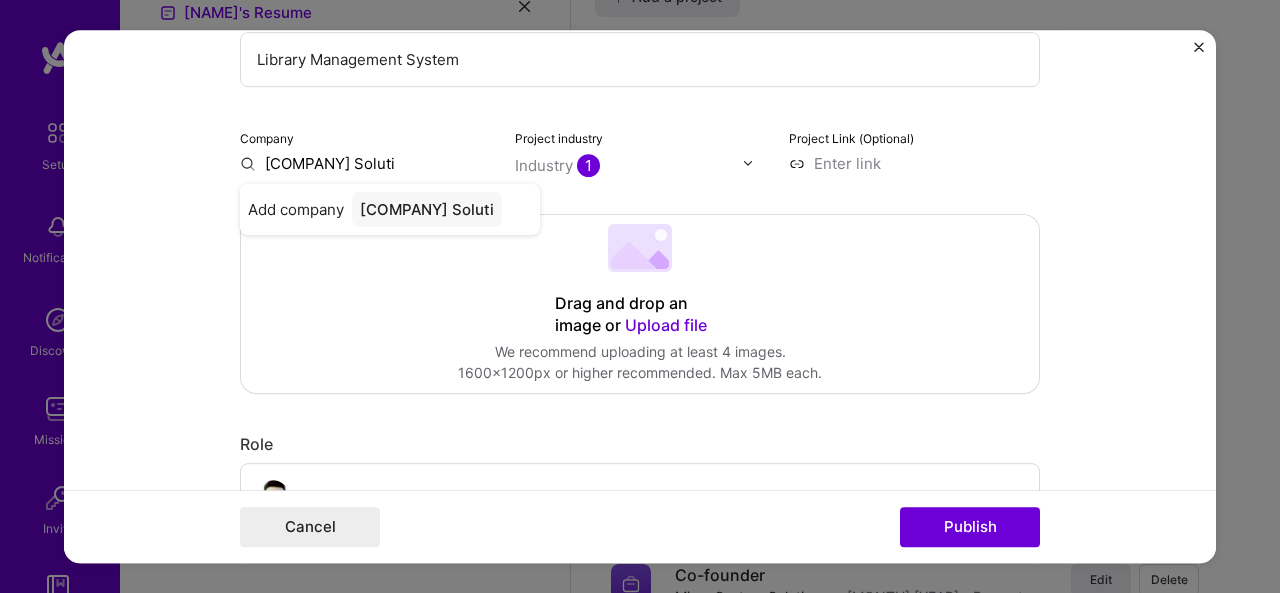 type on "[COMPANY] Soluti" 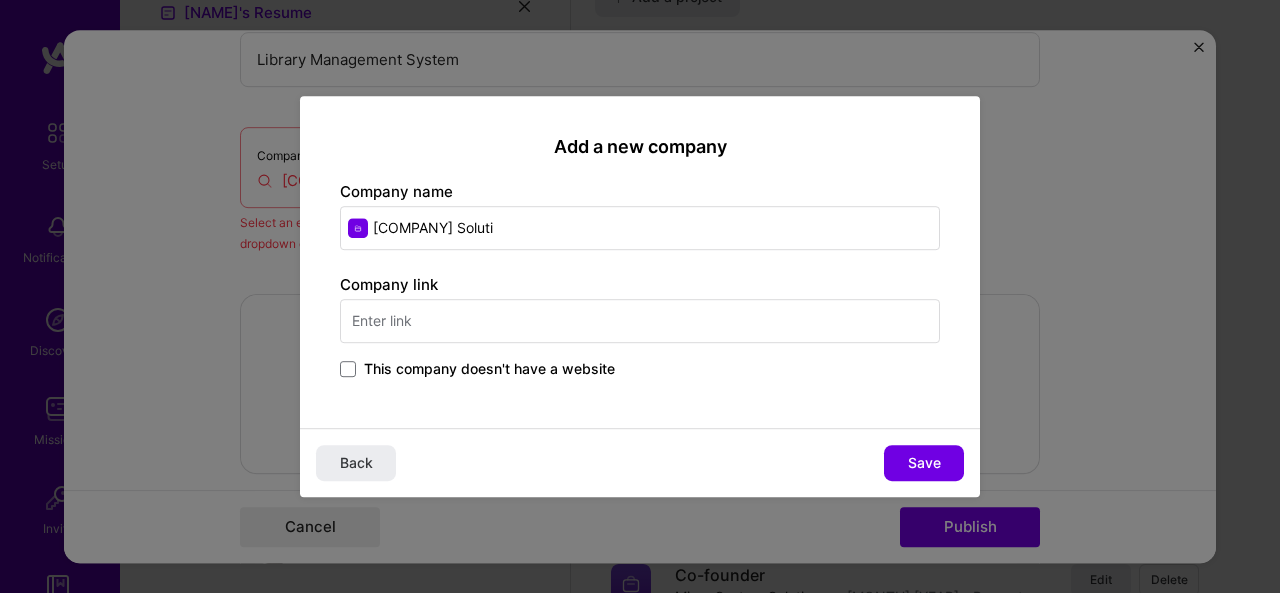 click on "Add a new company Company name Microsystem Soluti Company link This company doesn't have a website Back Save" at bounding box center (640, 296) 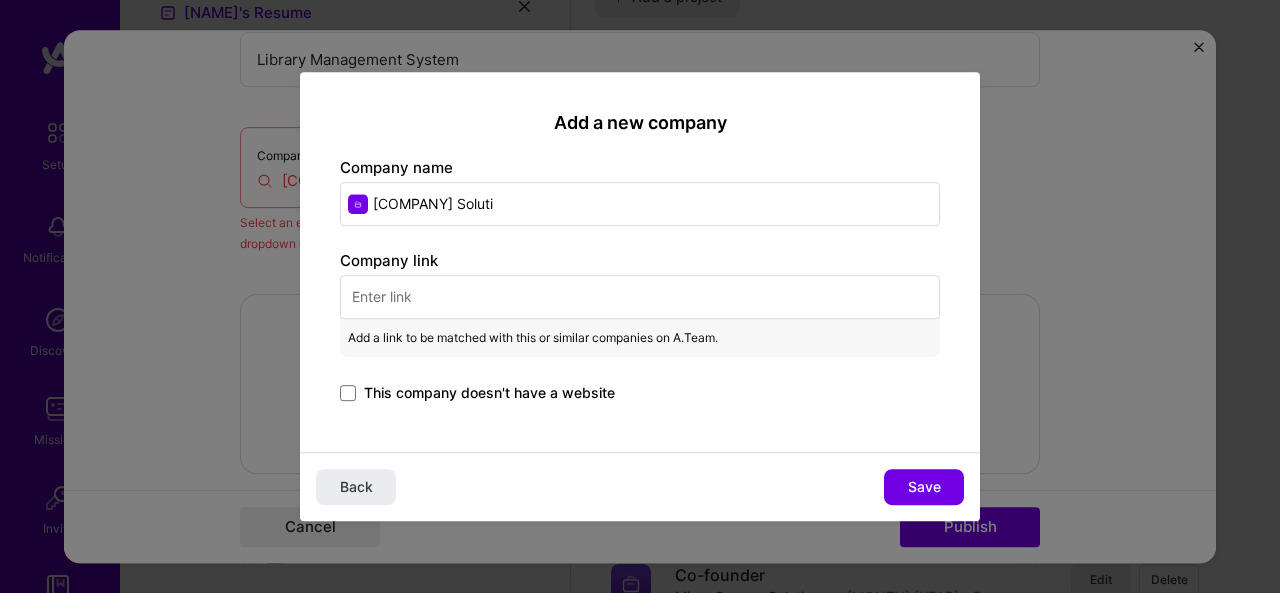 click at bounding box center (640, 297) 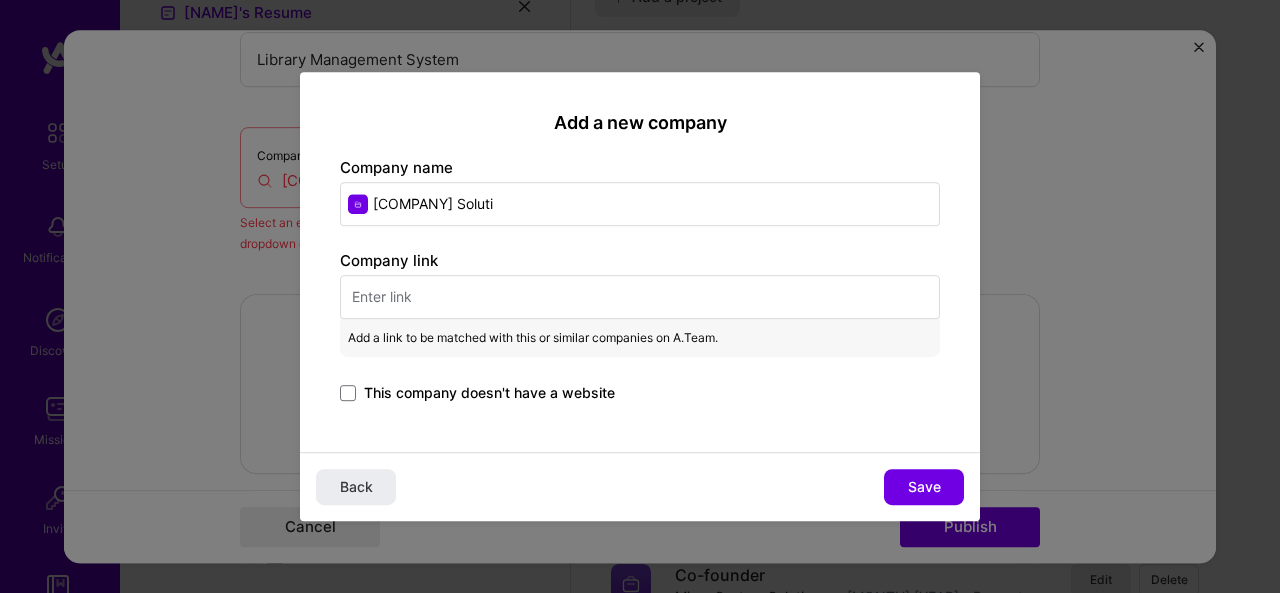 paste on "https://microsystemsolutions.com/" 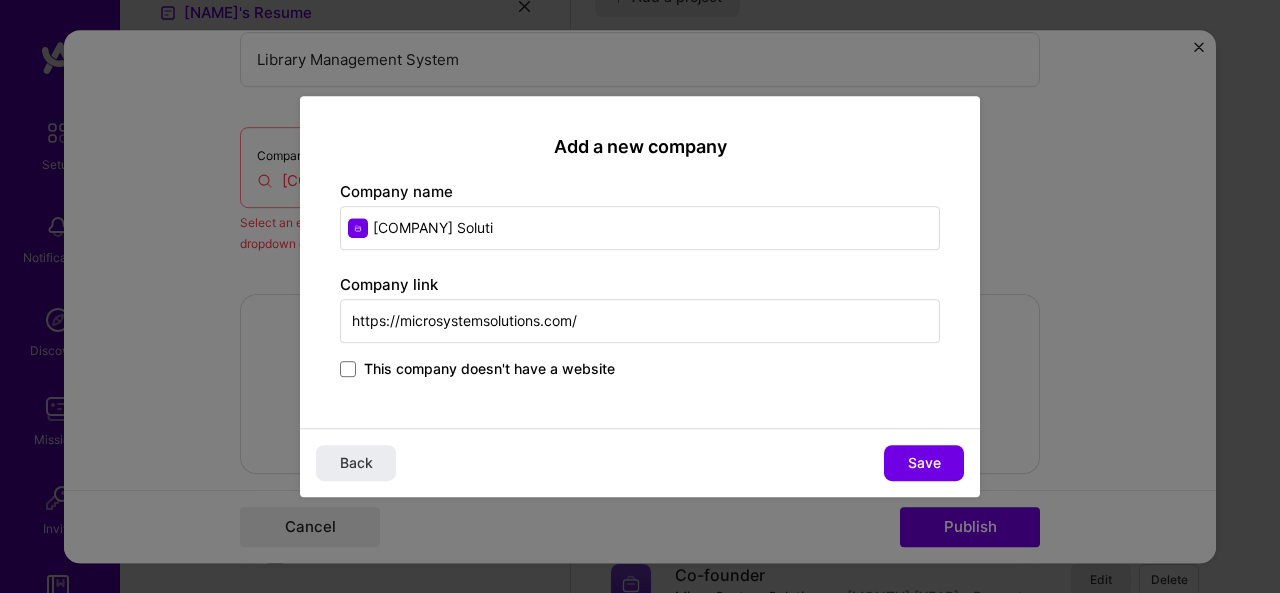 type on "https://microsystemsolutions.com/" 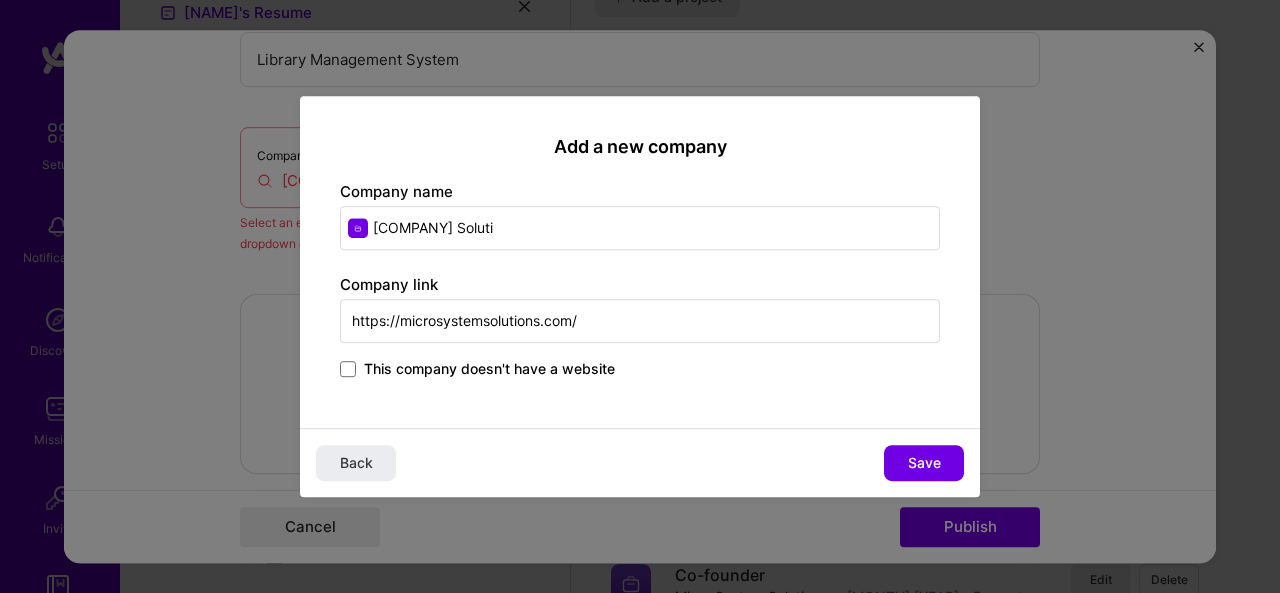 click on "Save" at bounding box center (924, 463) 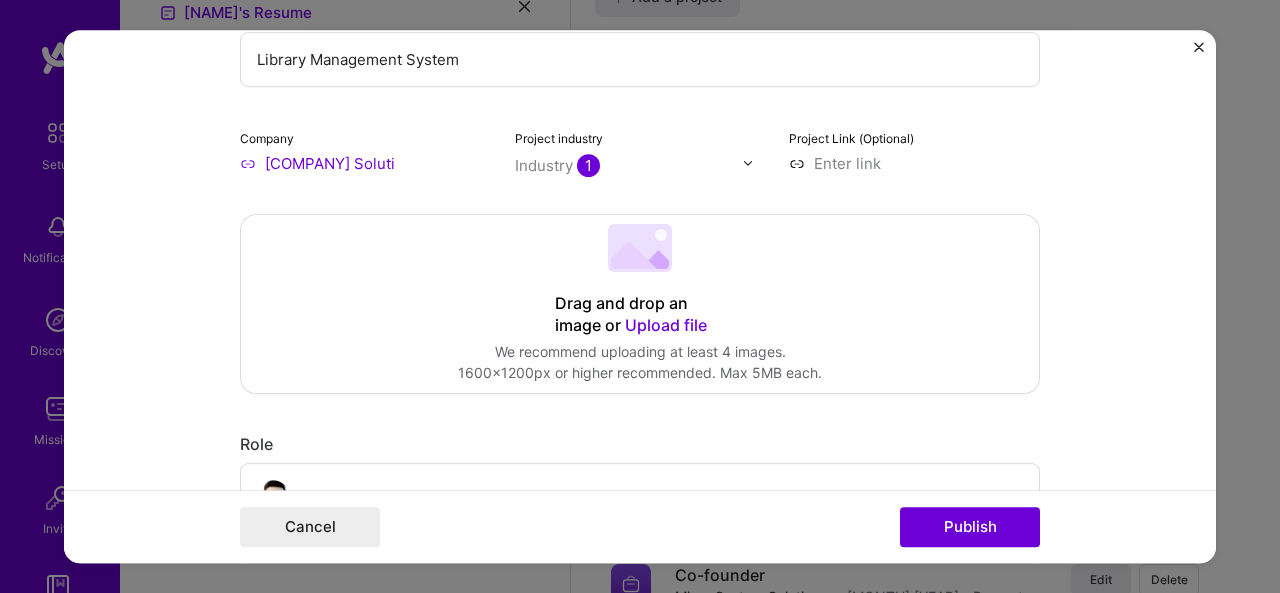 click on "[COMPANY] Soluti" at bounding box center (365, 163) 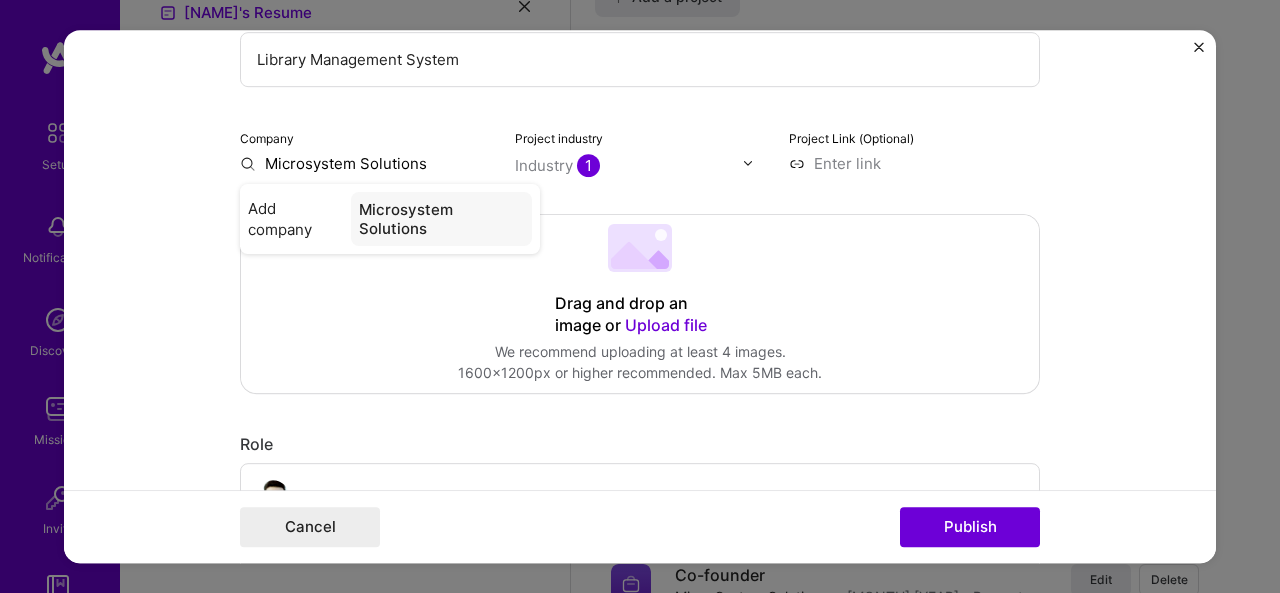 type on "Microsystem Solutions" 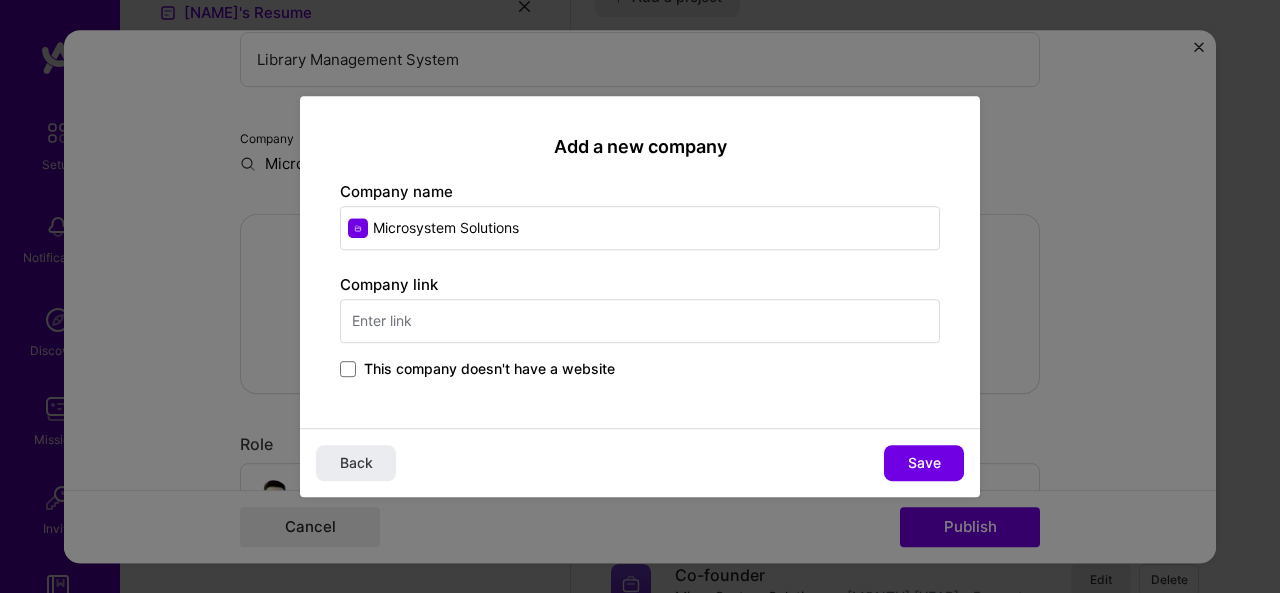 click on "Add a new company Company name Microsystem Solutions Company link This company doesn't have a website Back Save" at bounding box center (640, 296) 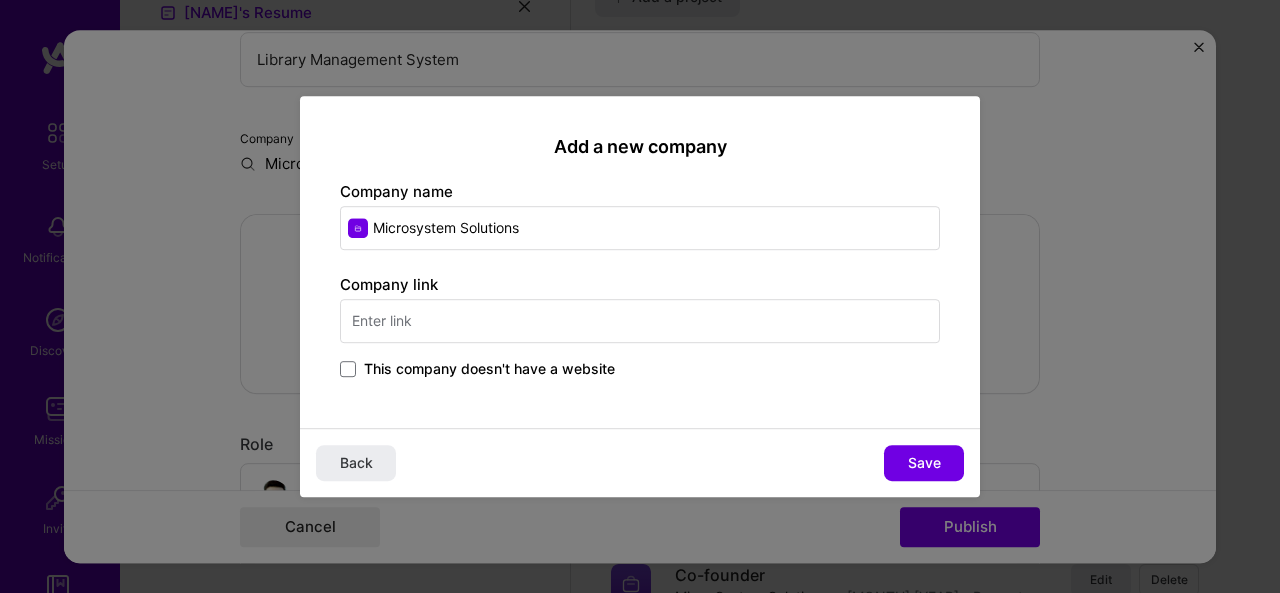 click at bounding box center (640, 321) 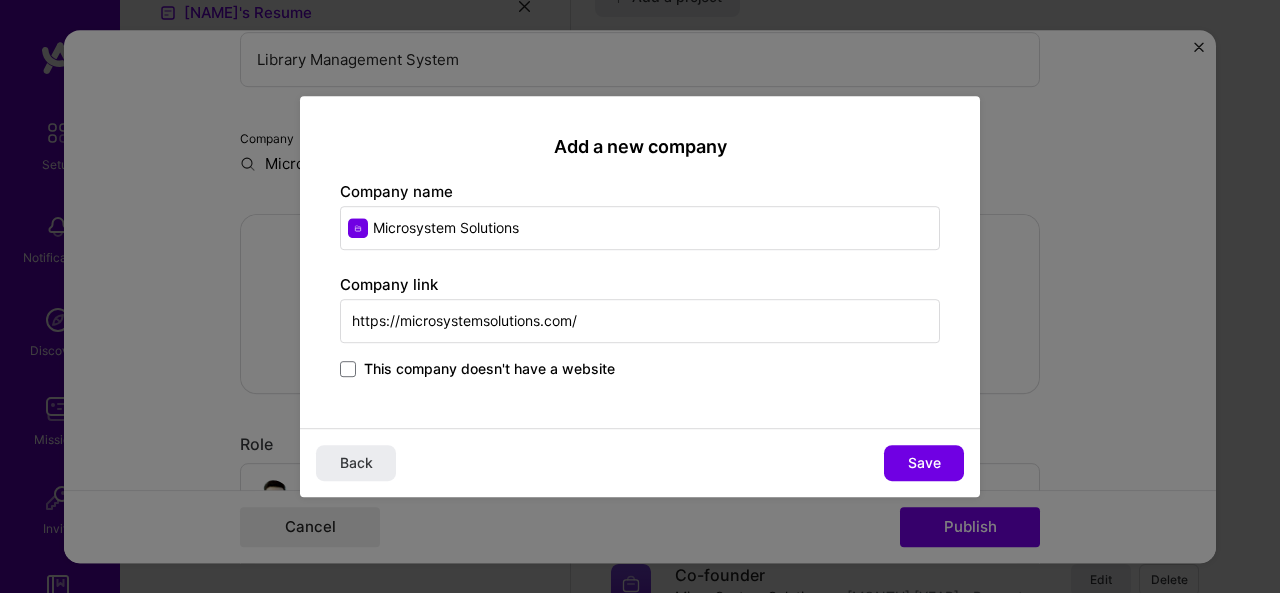 type on "https://microsystemsolutions.com/" 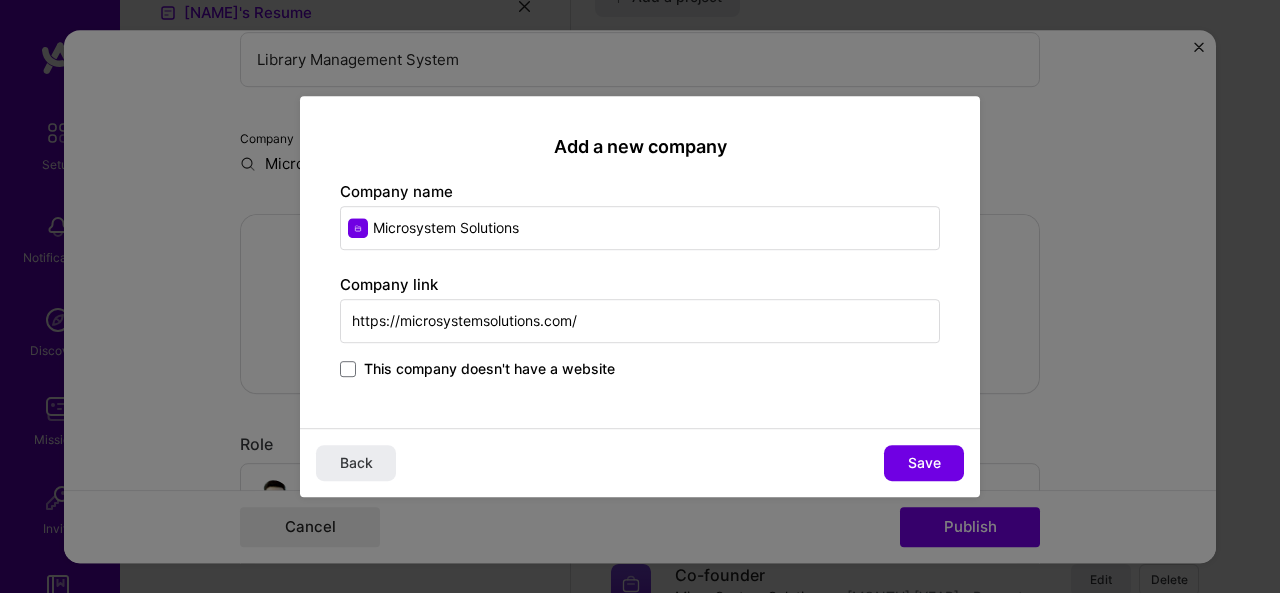 click on "Save" at bounding box center [924, 463] 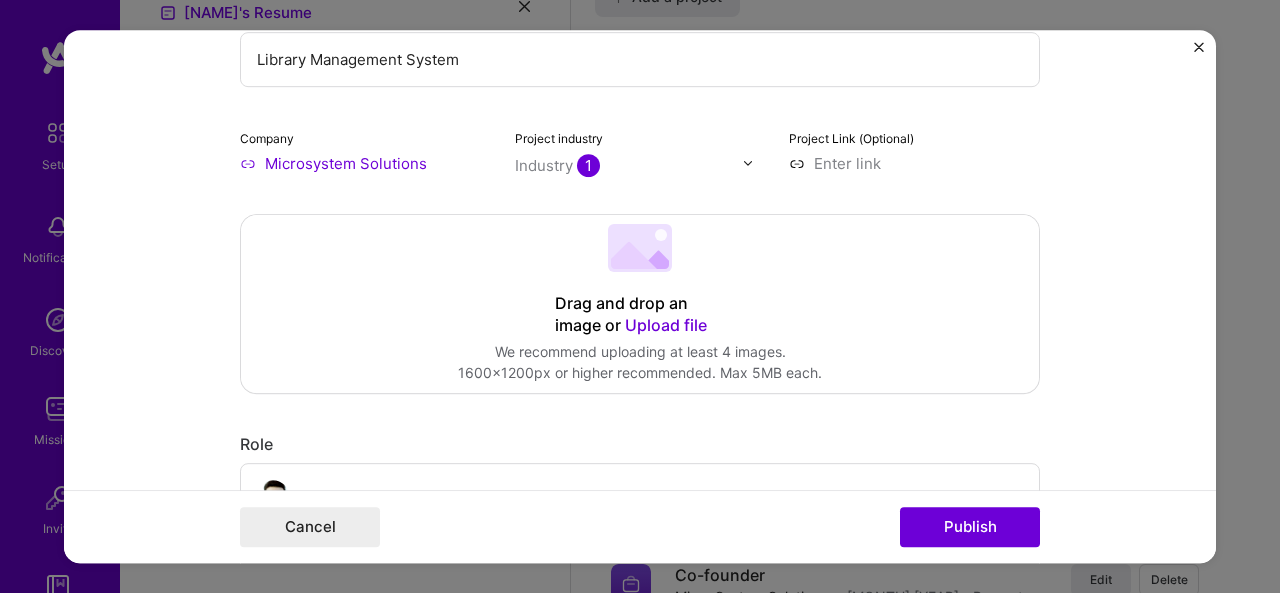 click on "Drag and drop an image or   Upload file" at bounding box center (640, 315) 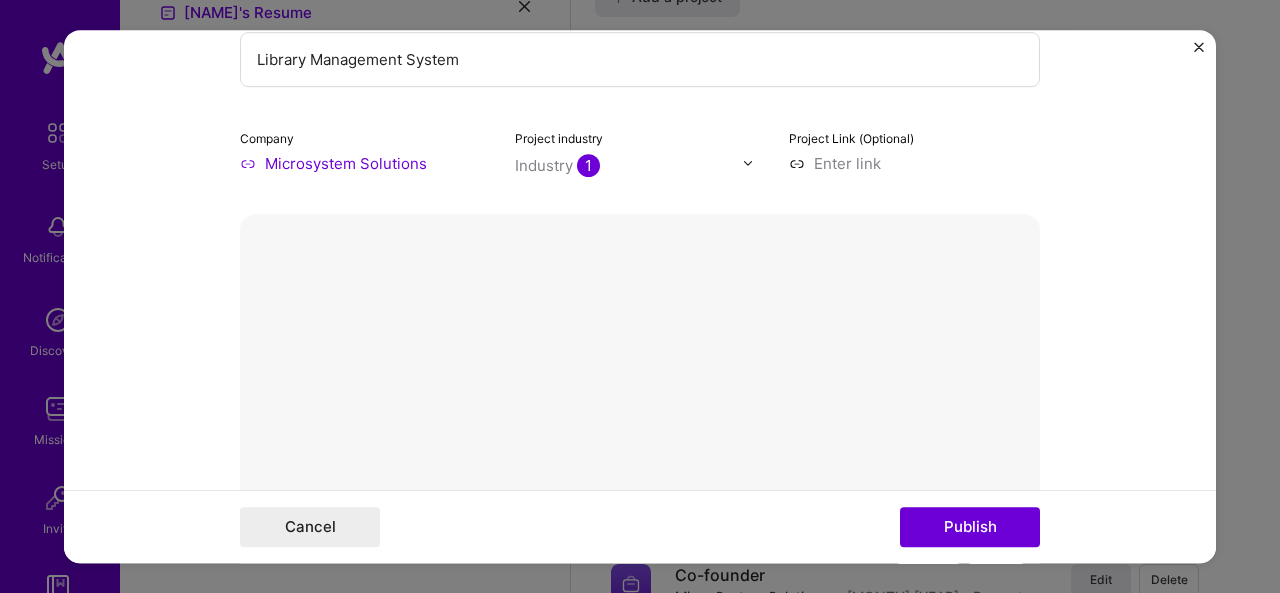 click on "Publish" at bounding box center [970, 527] 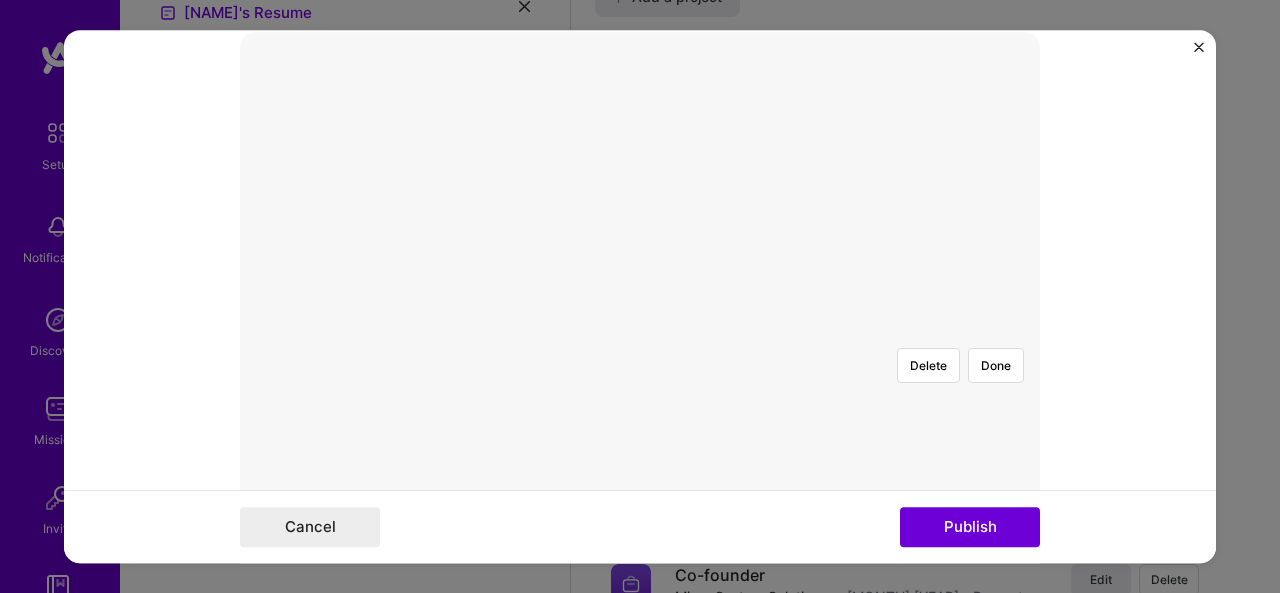 scroll, scrollTop: 360, scrollLeft: 0, axis: vertical 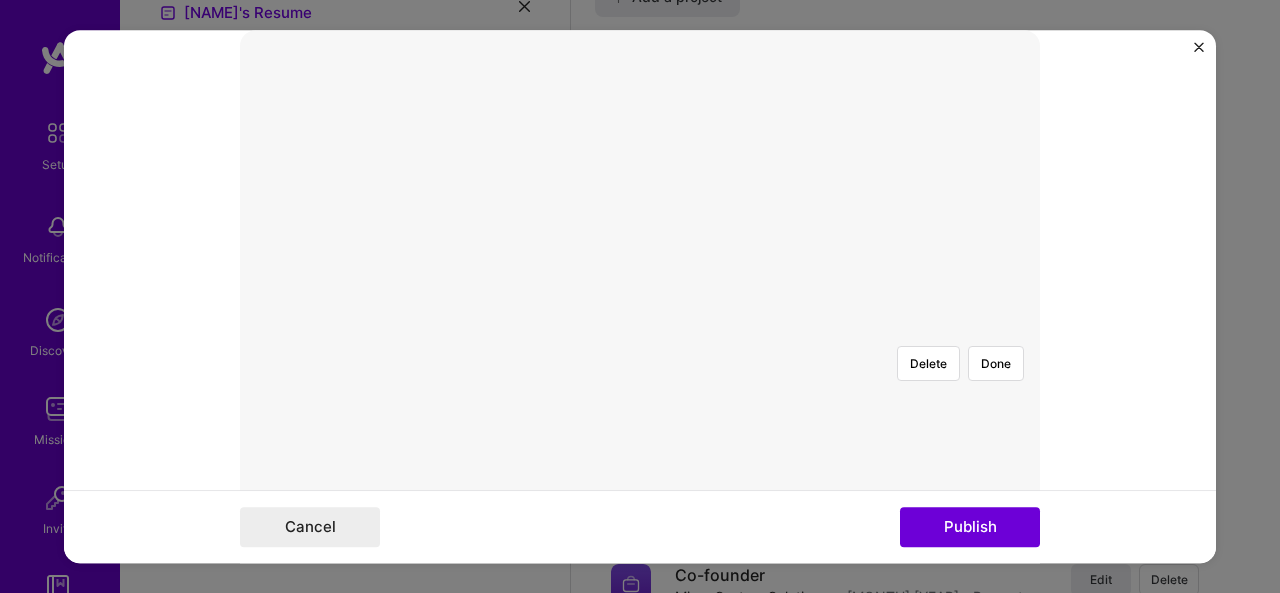 click at bounding box center [1083, 515] 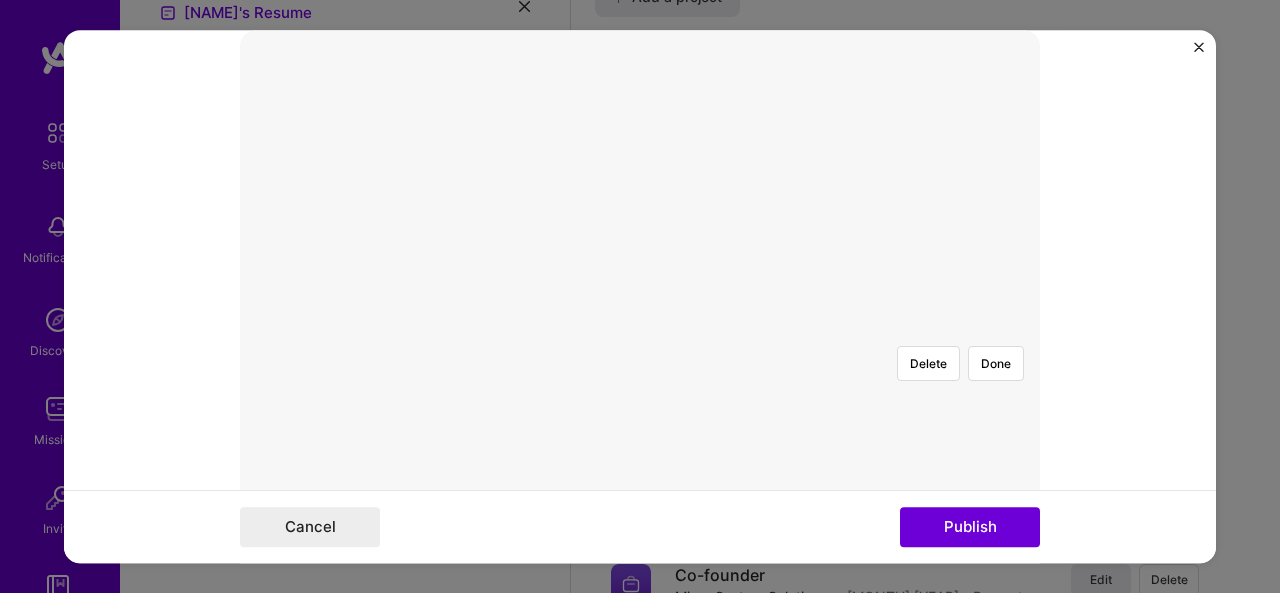 click on "Publish" at bounding box center [970, 527] 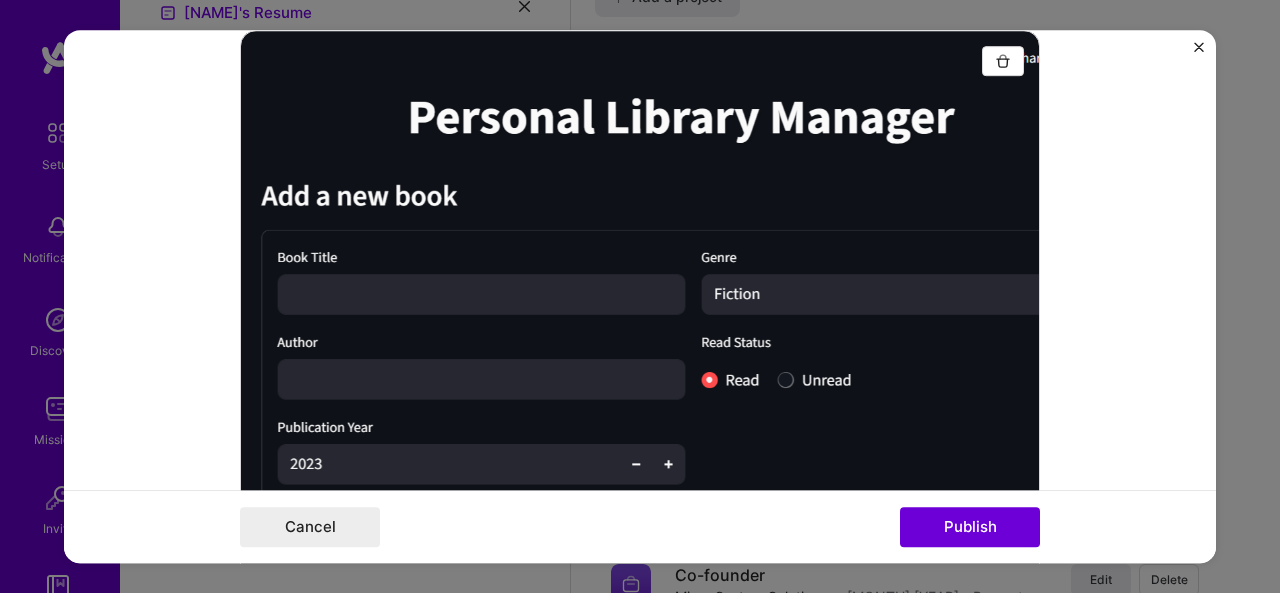 click on "Publish" at bounding box center (970, 527) 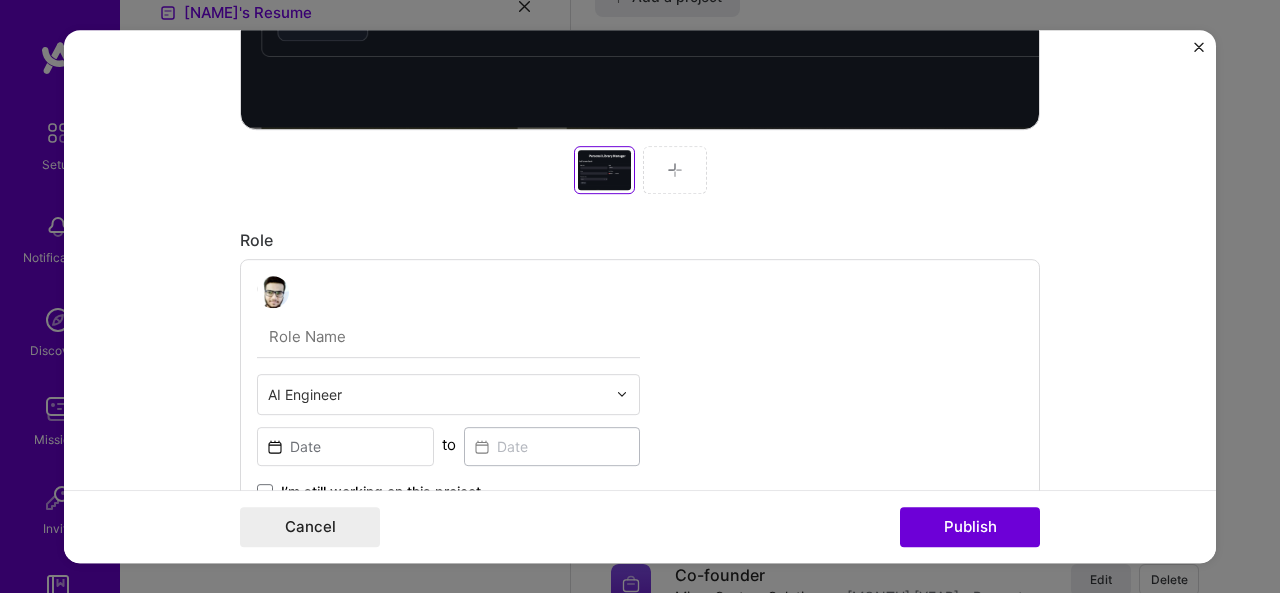scroll, scrollTop: 860, scrollLeft: 0, axis: vertical 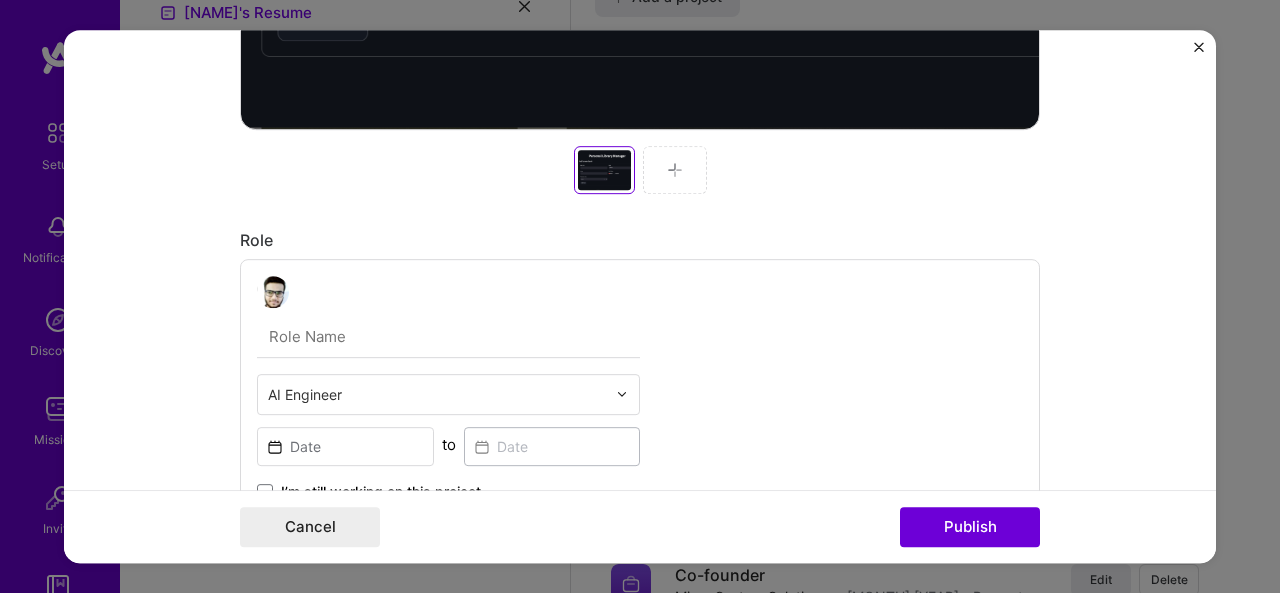 click at bounding box center (675, 170) 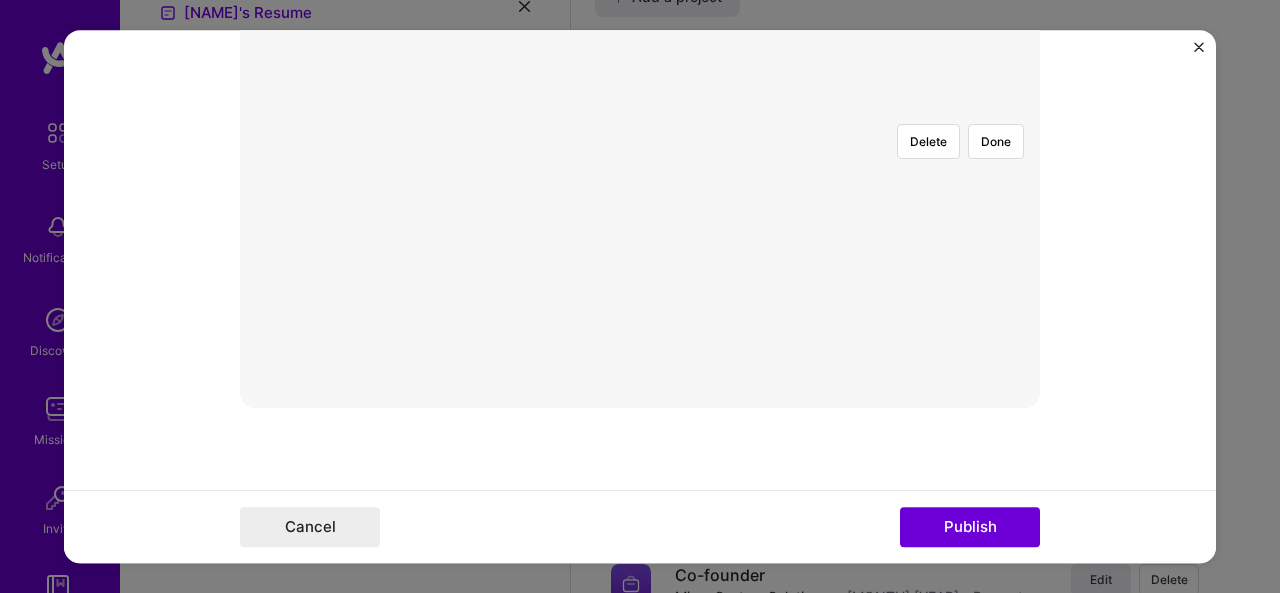 scroll, scrollTop: 575, scrollLeft: 0, axis: vertical 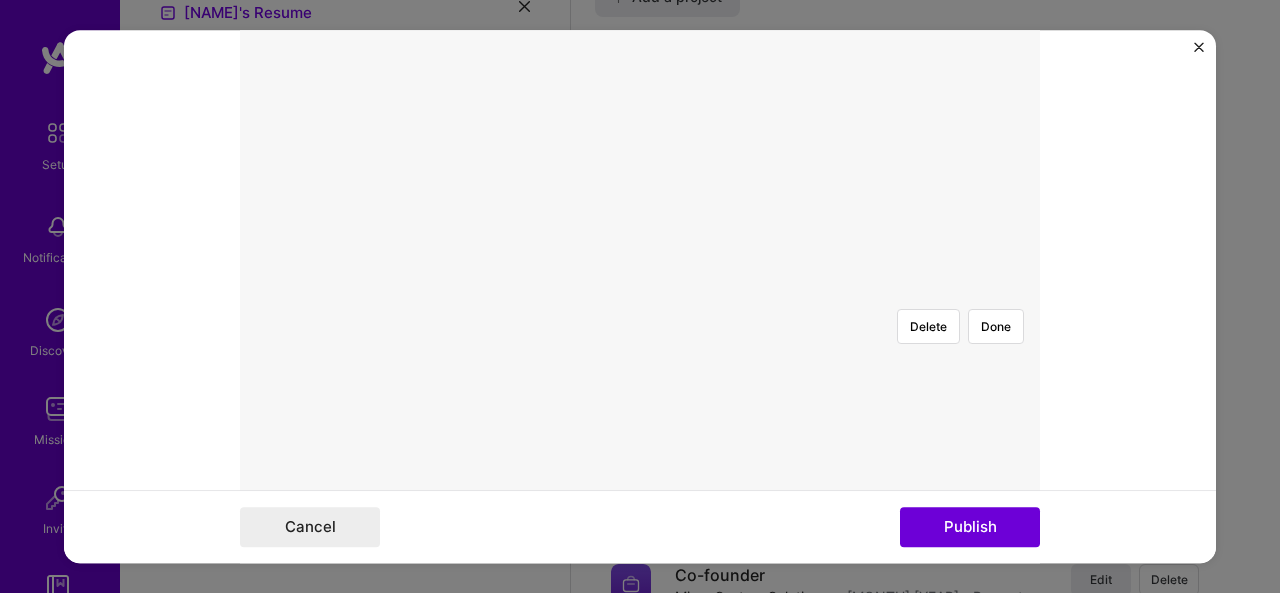 click on "Done" at bounding box center (996, 326) 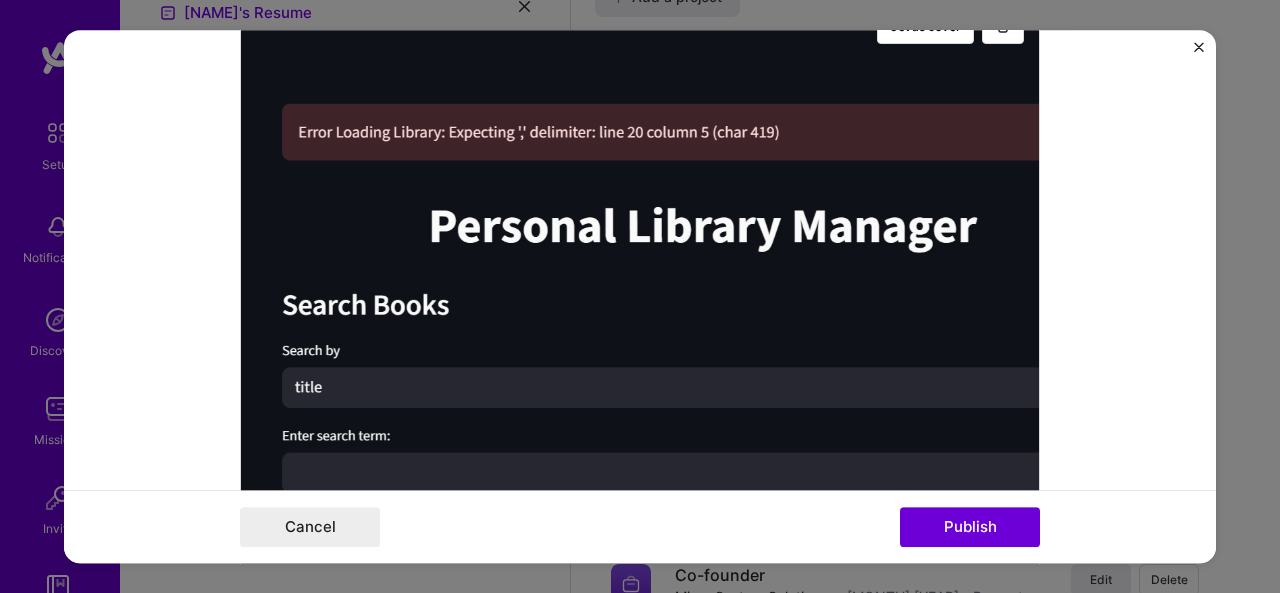 click on "Publish" at bounding box center [970, 527] 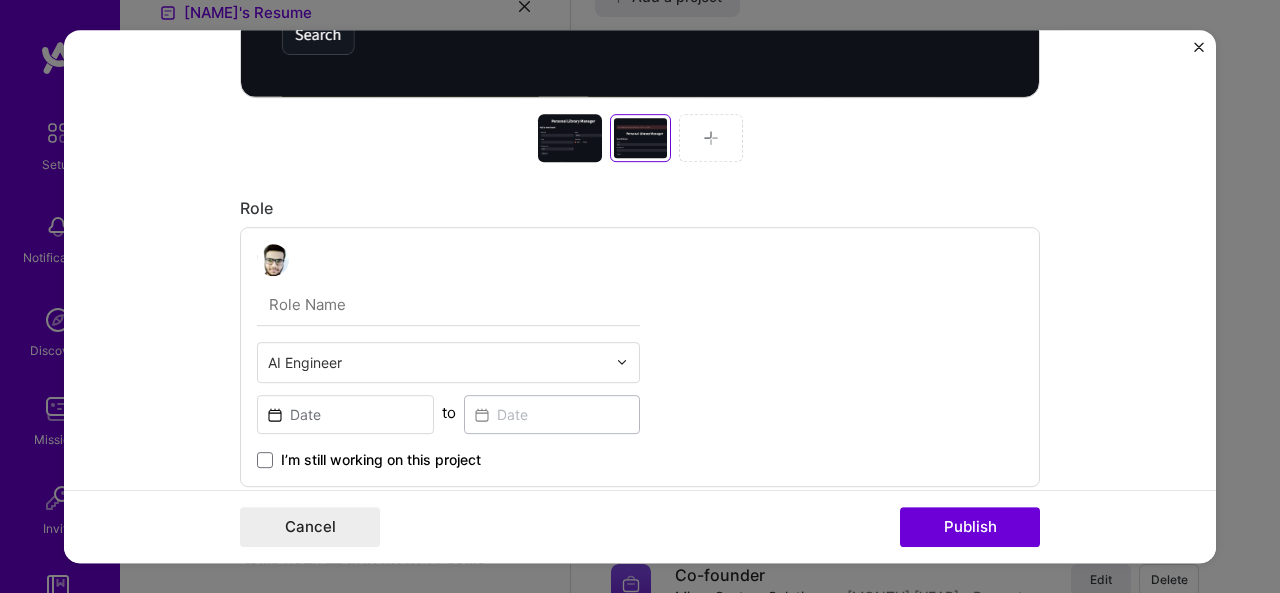 scroll, scrollTop: 893, scrollLeft: 0, axis: vertical 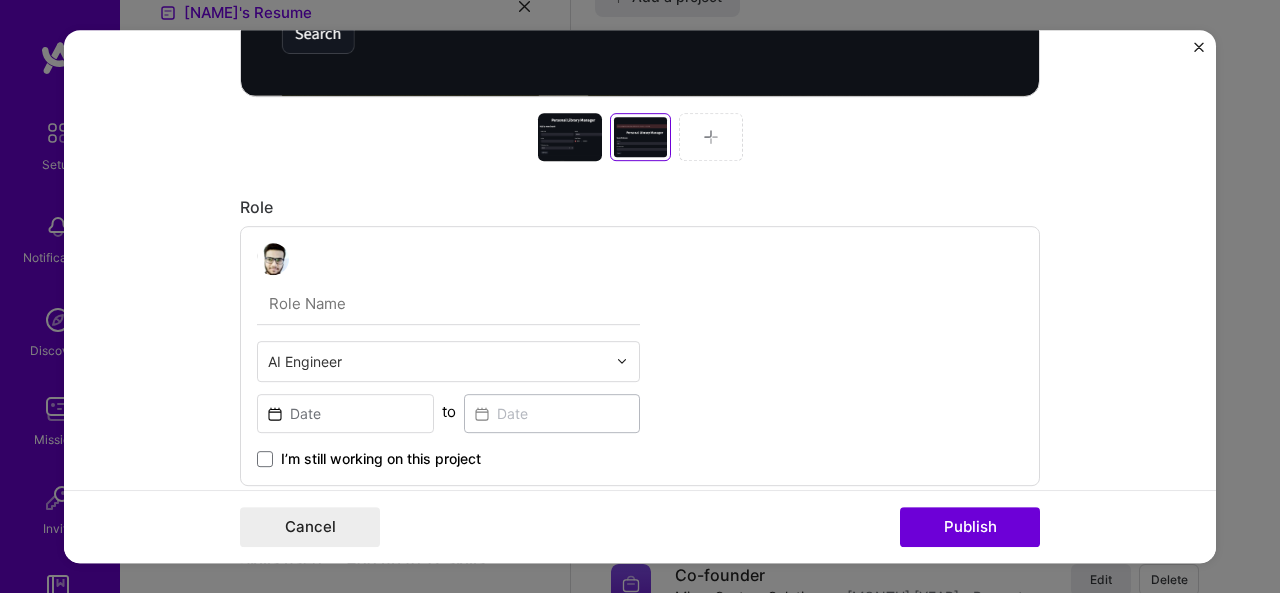 click at bounding box center [711, 137] 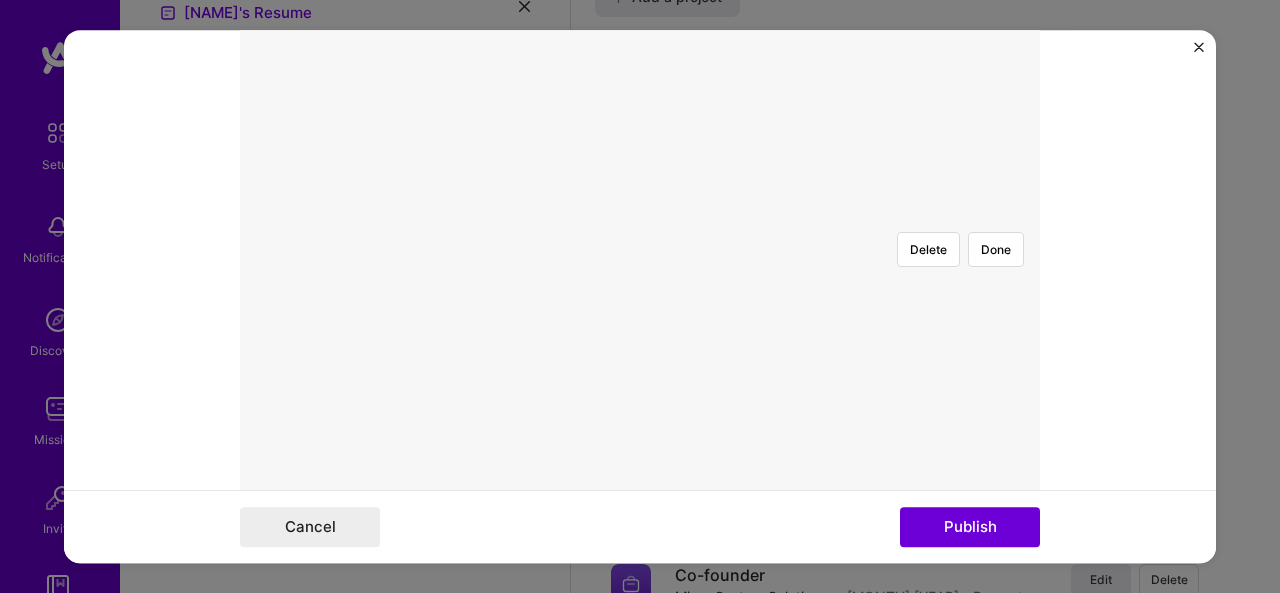 scroll, scrollTop: 471, scrollLeft: 0, axis: vertical 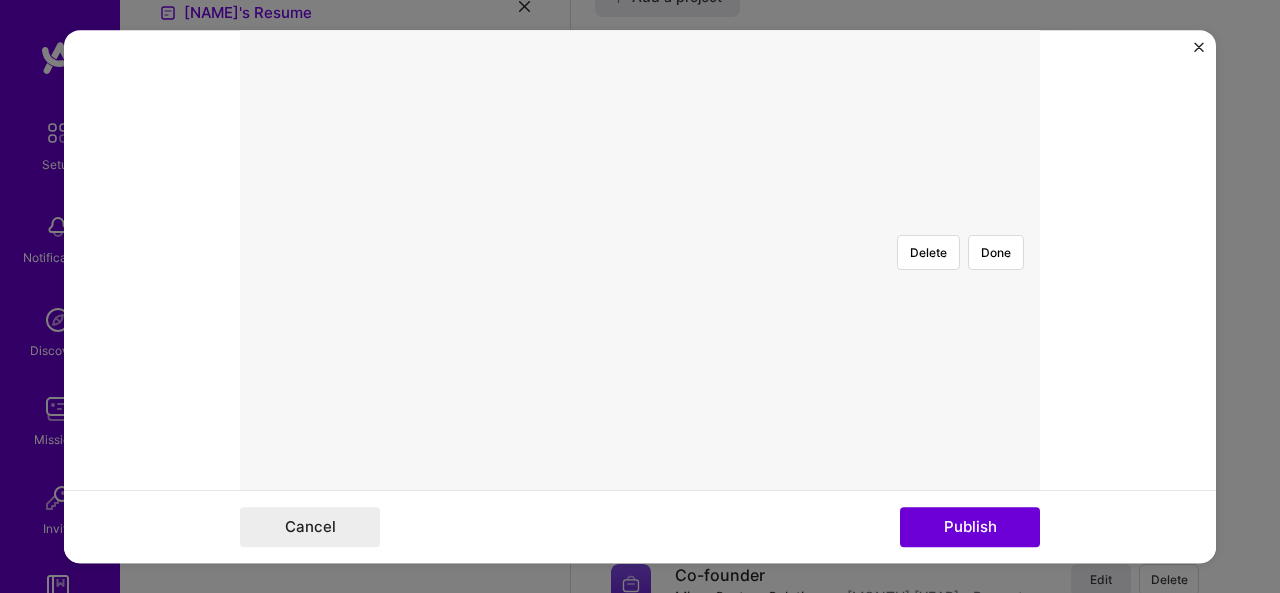 click on "Done" at bounding box center [996, 252] 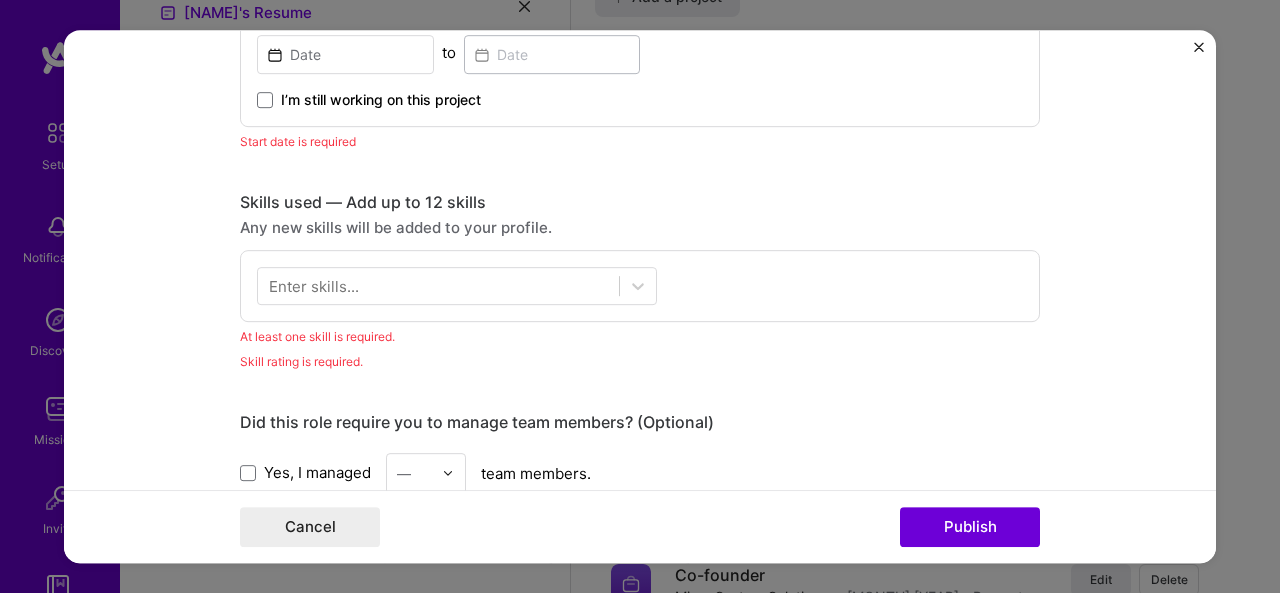 scroll, scrollTop: 1248, scrollLeft: 0, axis: vertical 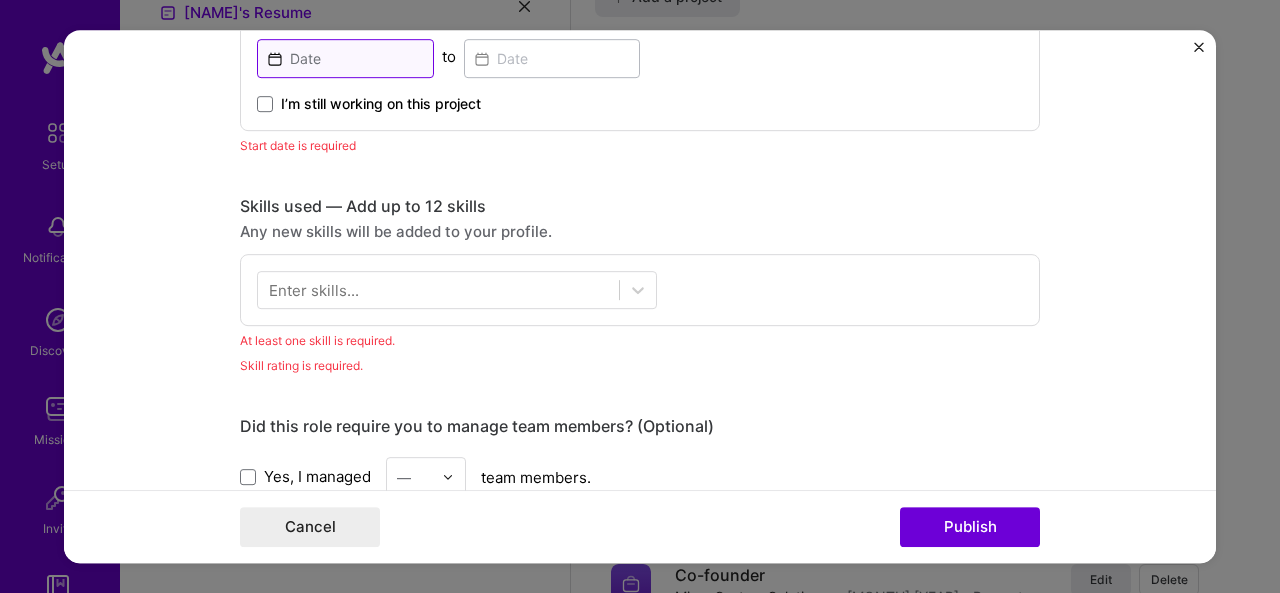 click at bounding box center [345, 58] 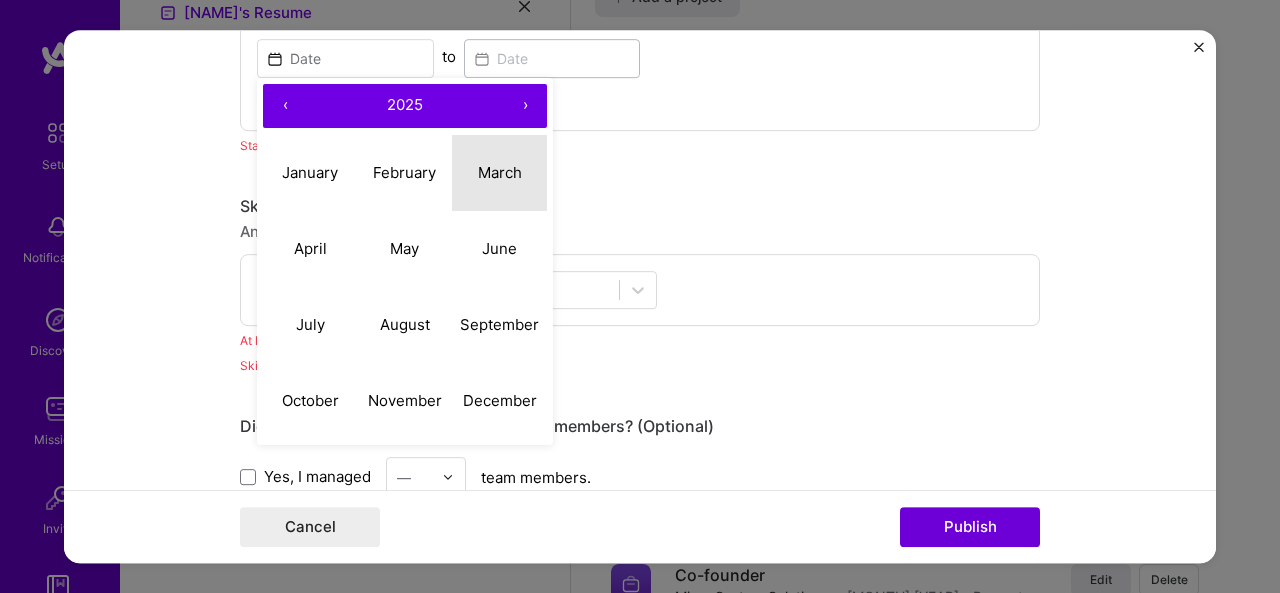 click on "March" at bounding box center [500, 172] 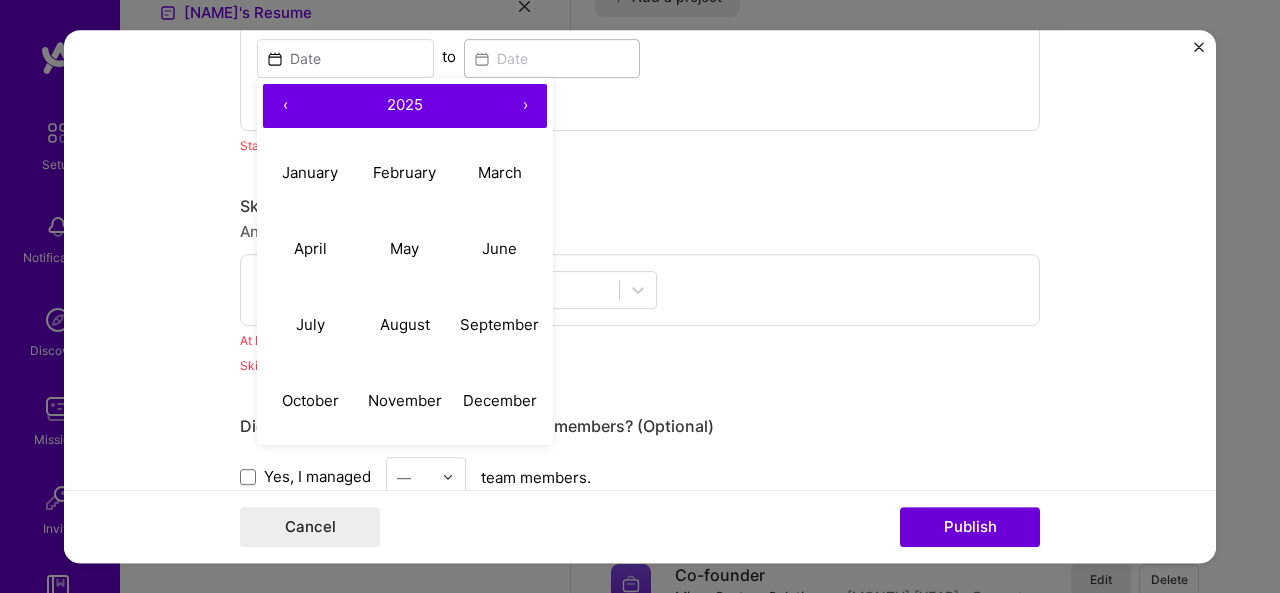 type on "Mar, 2025" 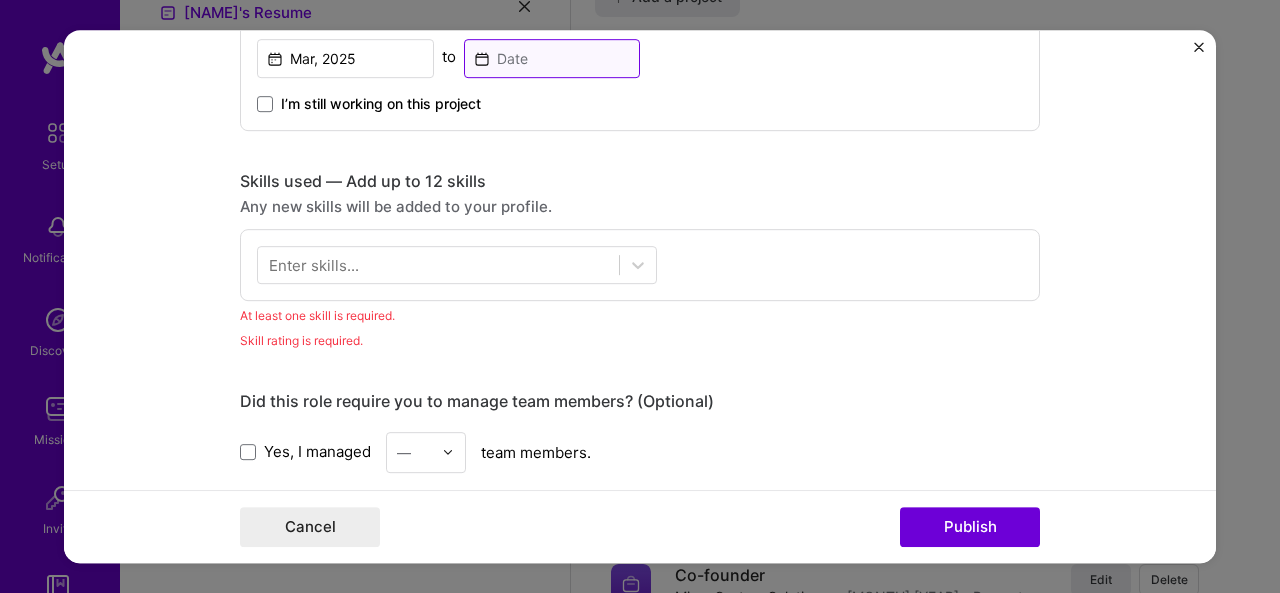 click at bounding box center (552, 58) 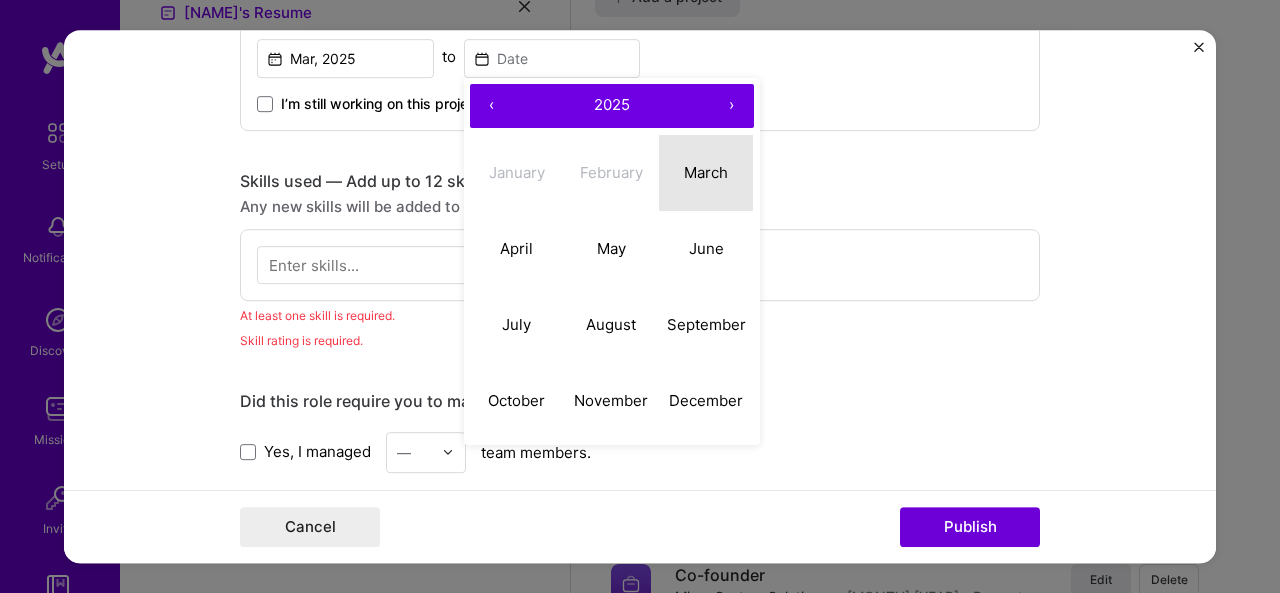 click on "March" at bounding box center (706, 172) 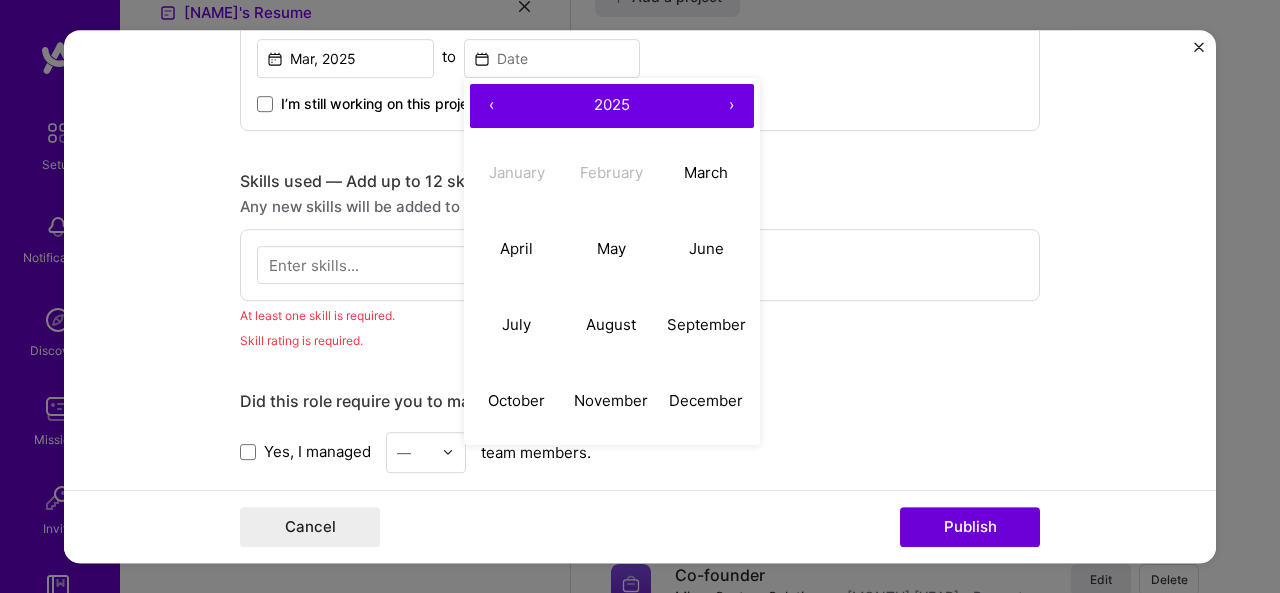 type on "Mar, 2025" 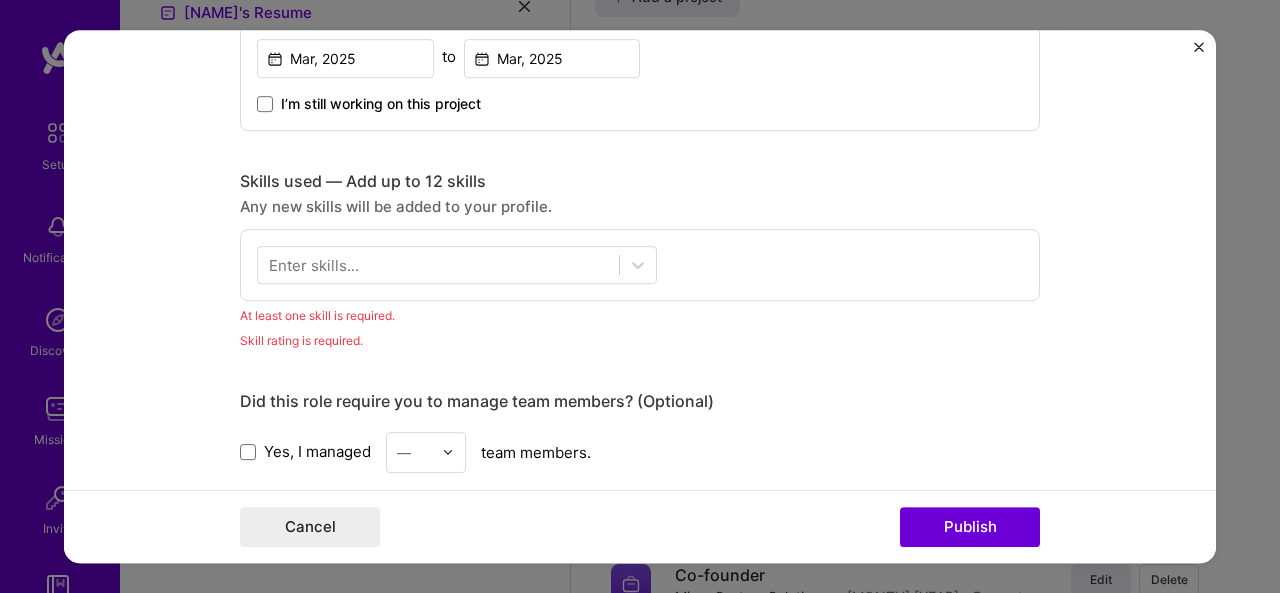 click on "Enter skills..." at bounding box center (314, 264) 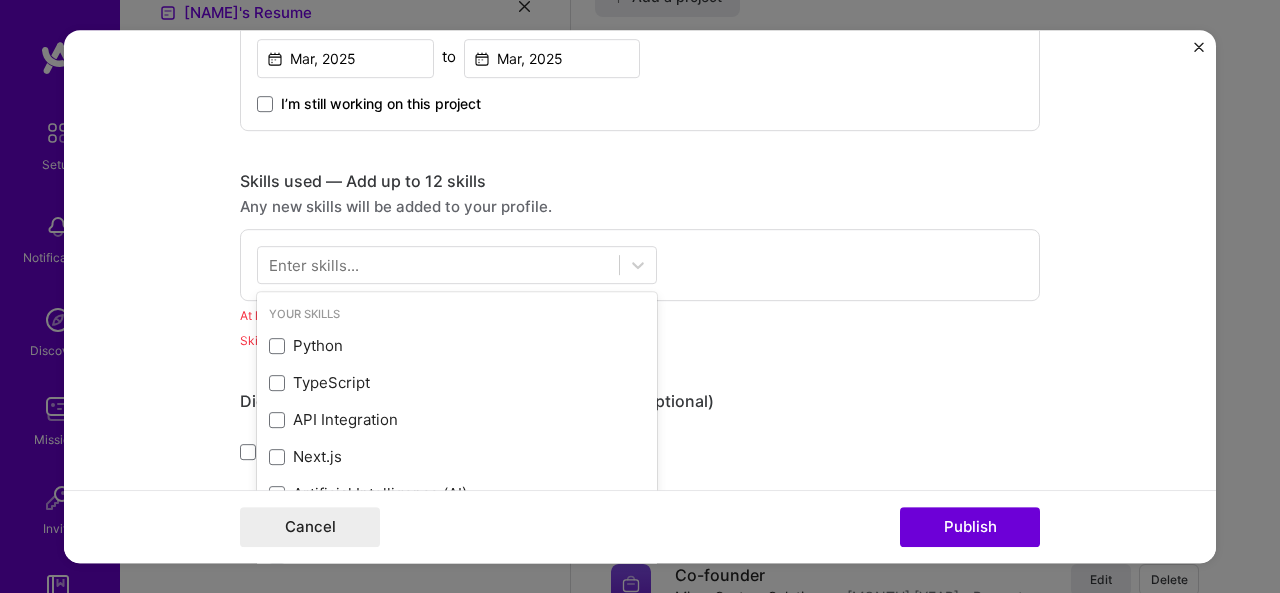 click at bounding box center [277, 346] 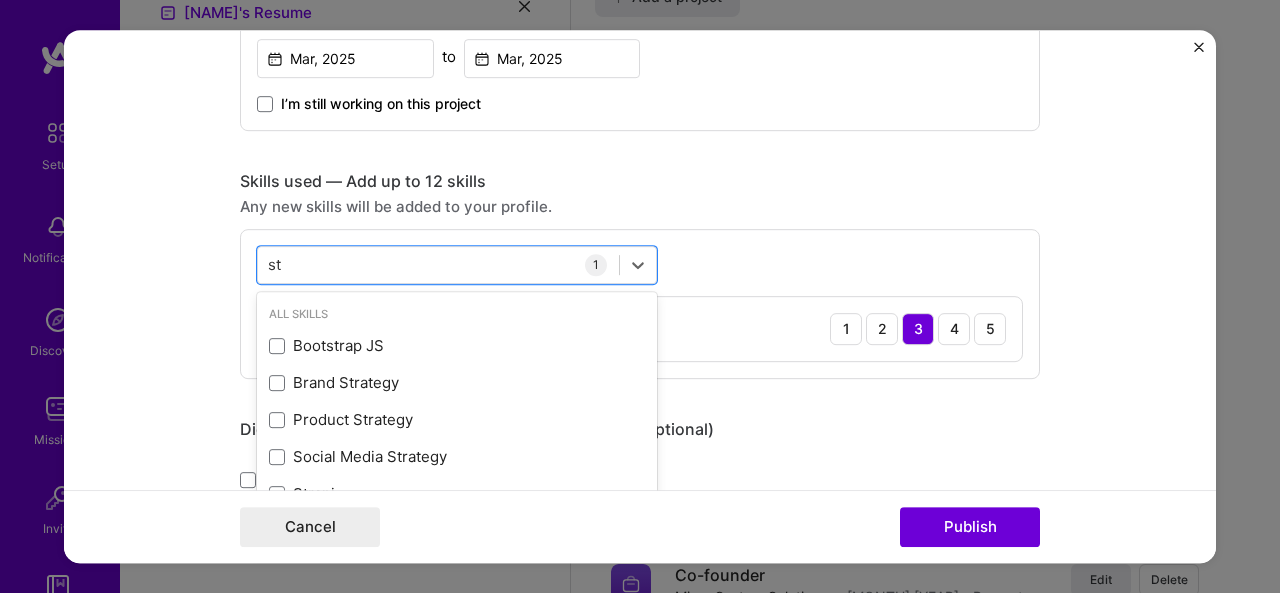 type on "s" 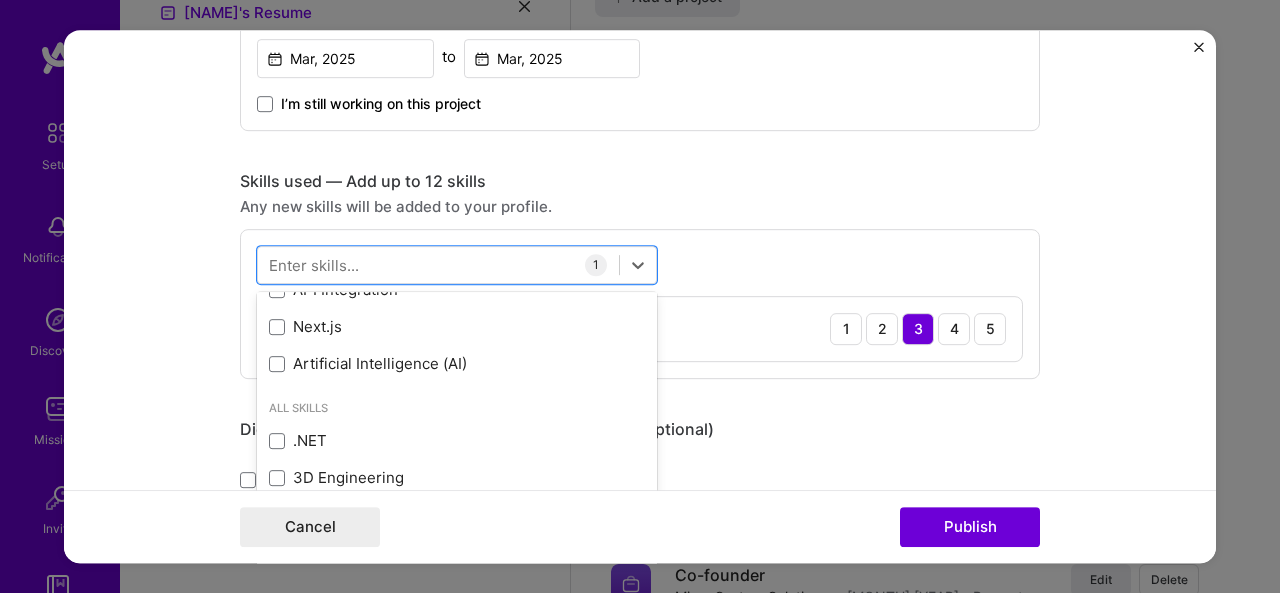 scroll, scrollTop: 0, scrollLeft: 0, axis: both 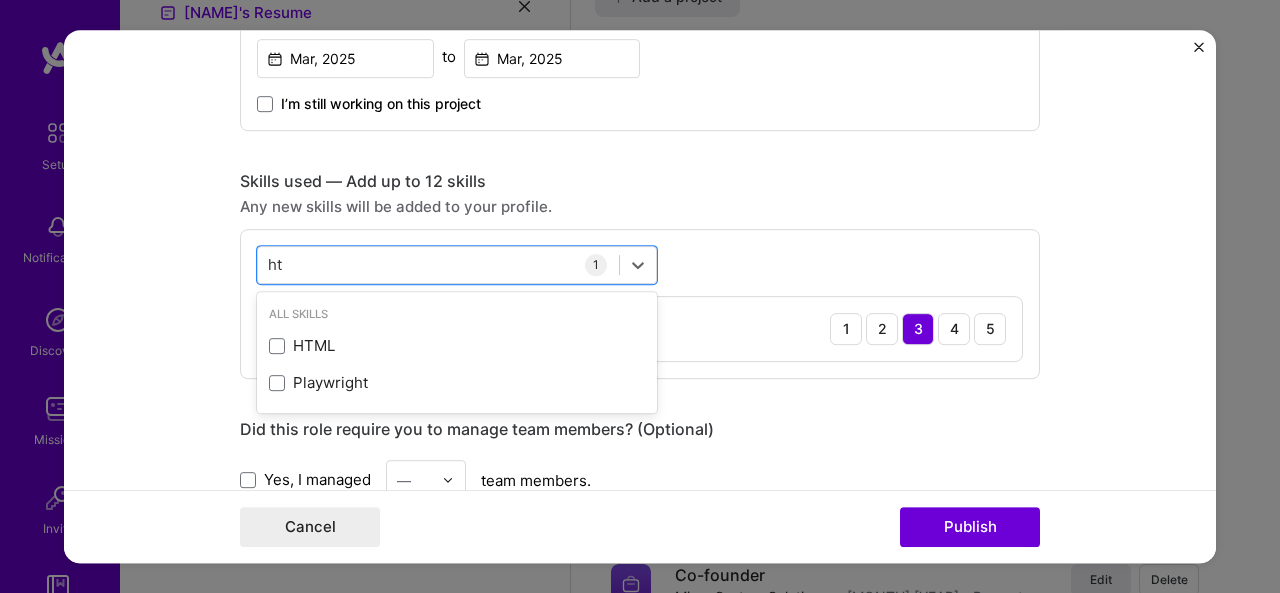 click at bounding box center [277, 346] 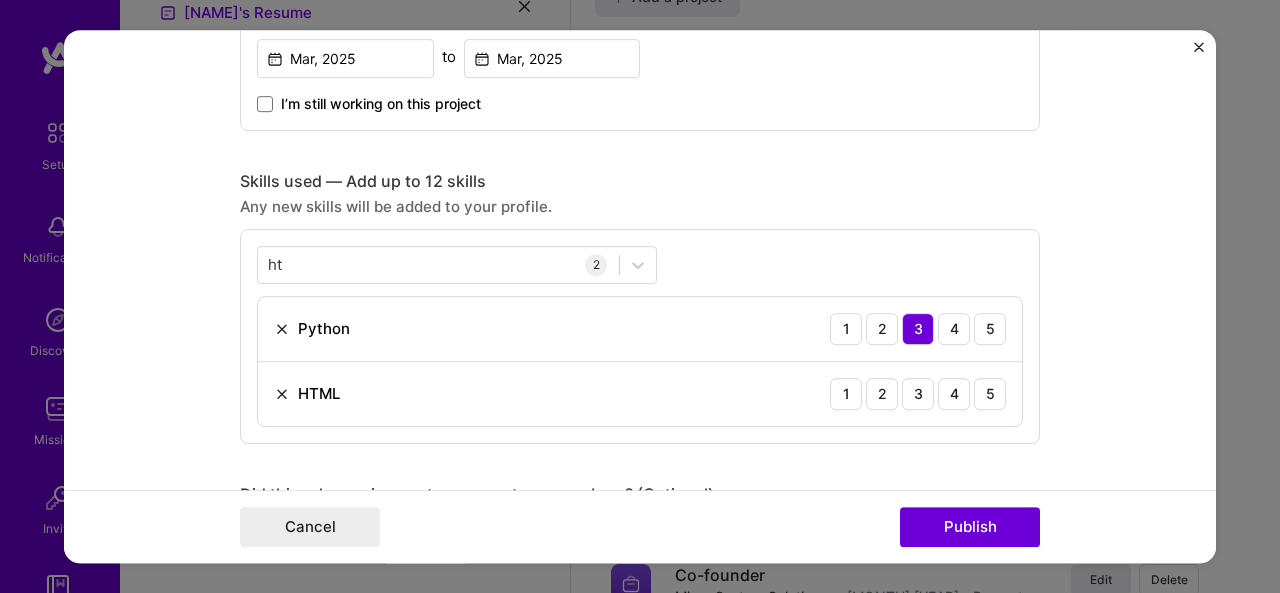 click on "2" at bounding box center (882, 394) 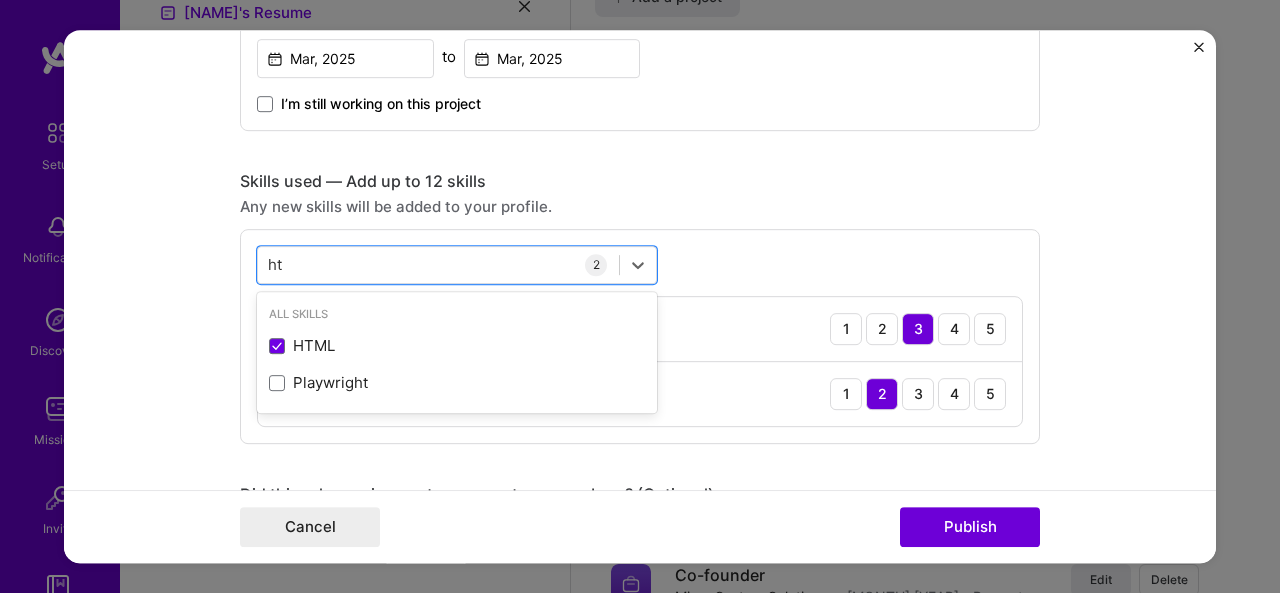 click on "ht ht" at bounding box center [438, 264] 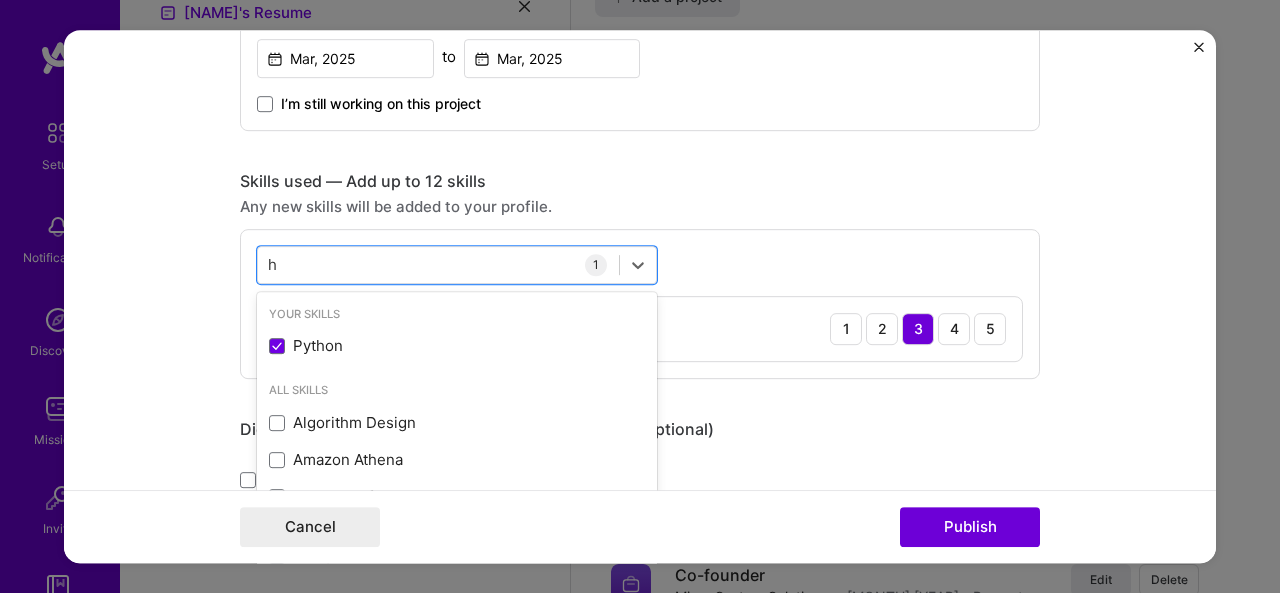type on "ht" 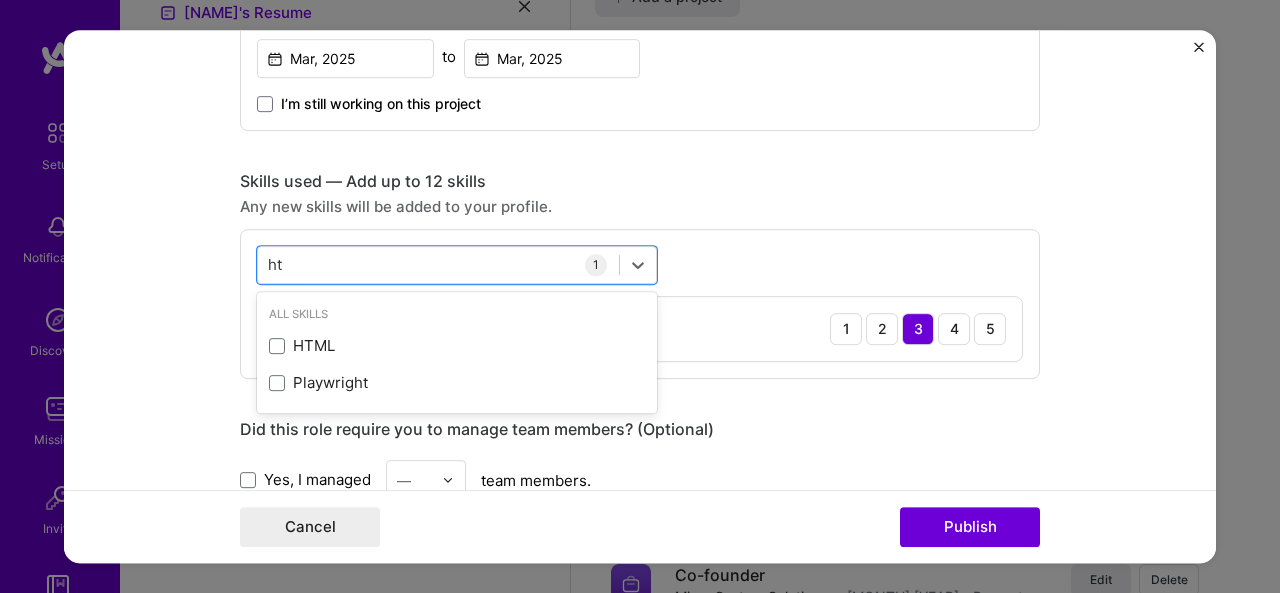 click at bounding box center [277, 346] 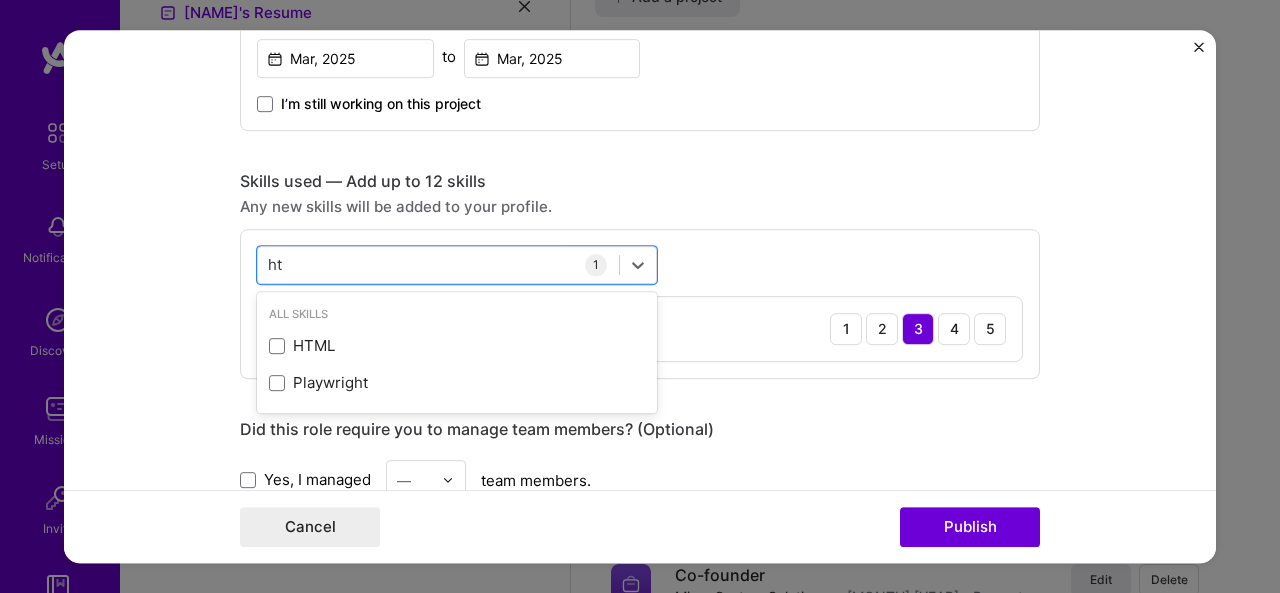 click at bounding box center (277, 346) 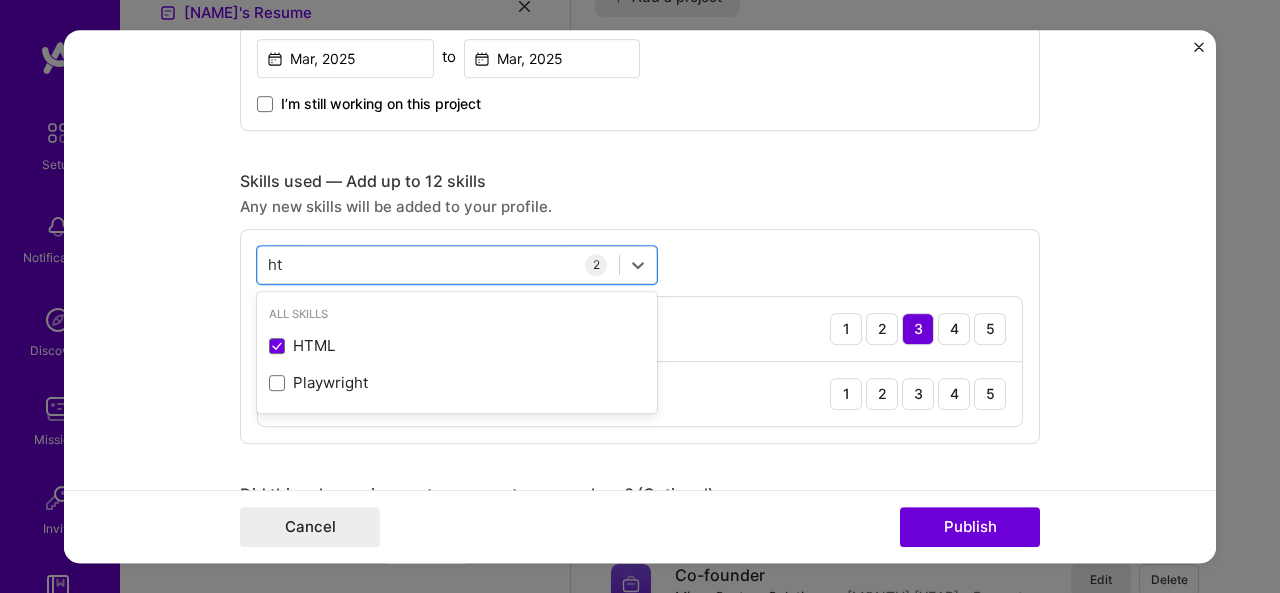click at bounding box center [277, 346] 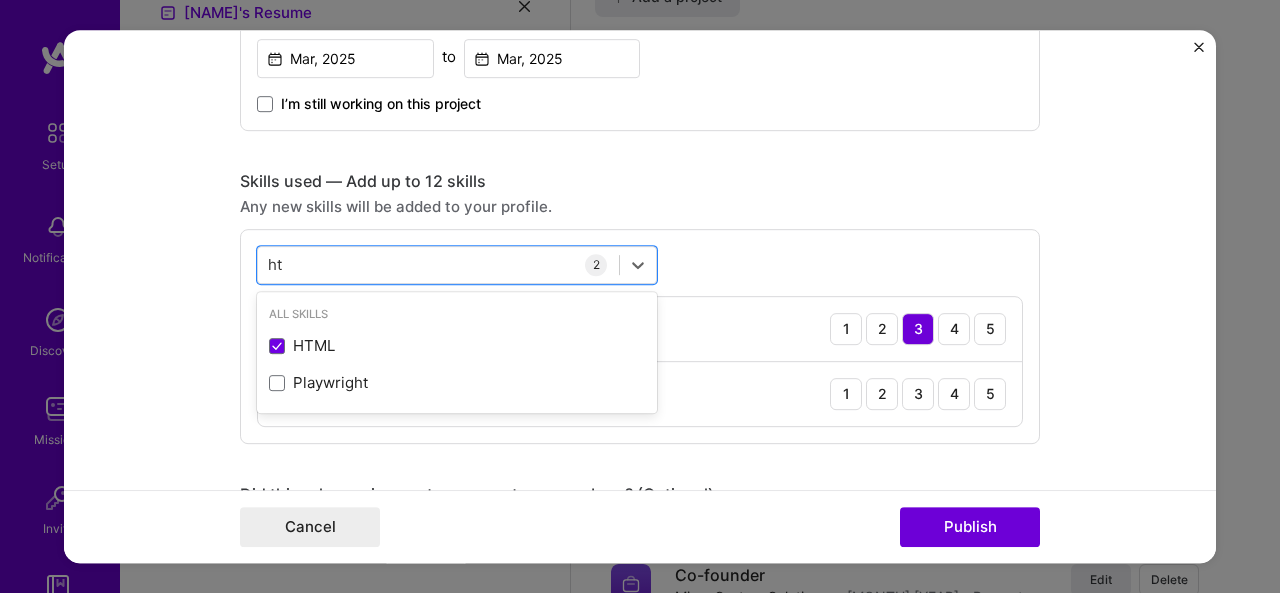click at bounding box center [0, 0] 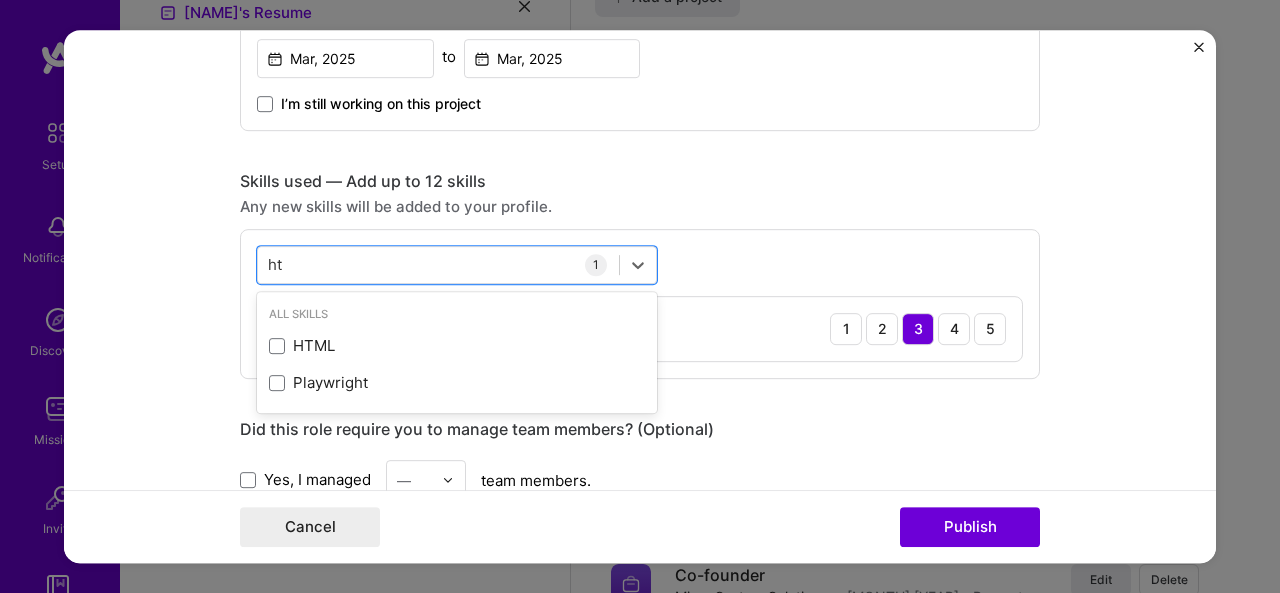 click at bounding box center (277, 346) 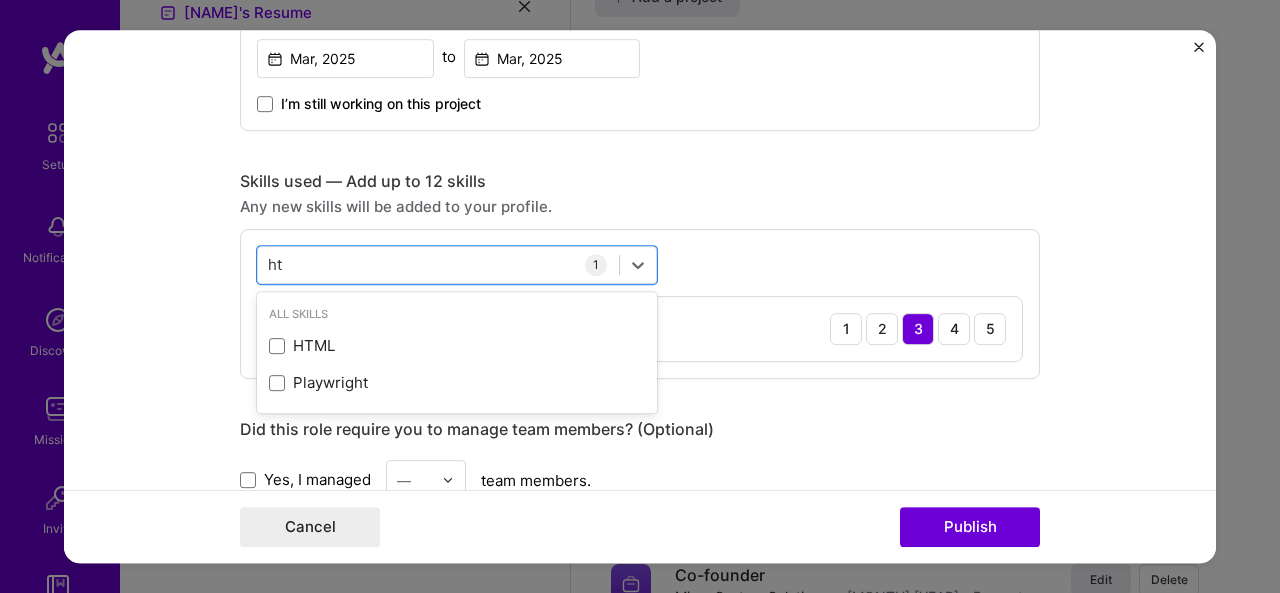 click at bounding box center [0, 0] 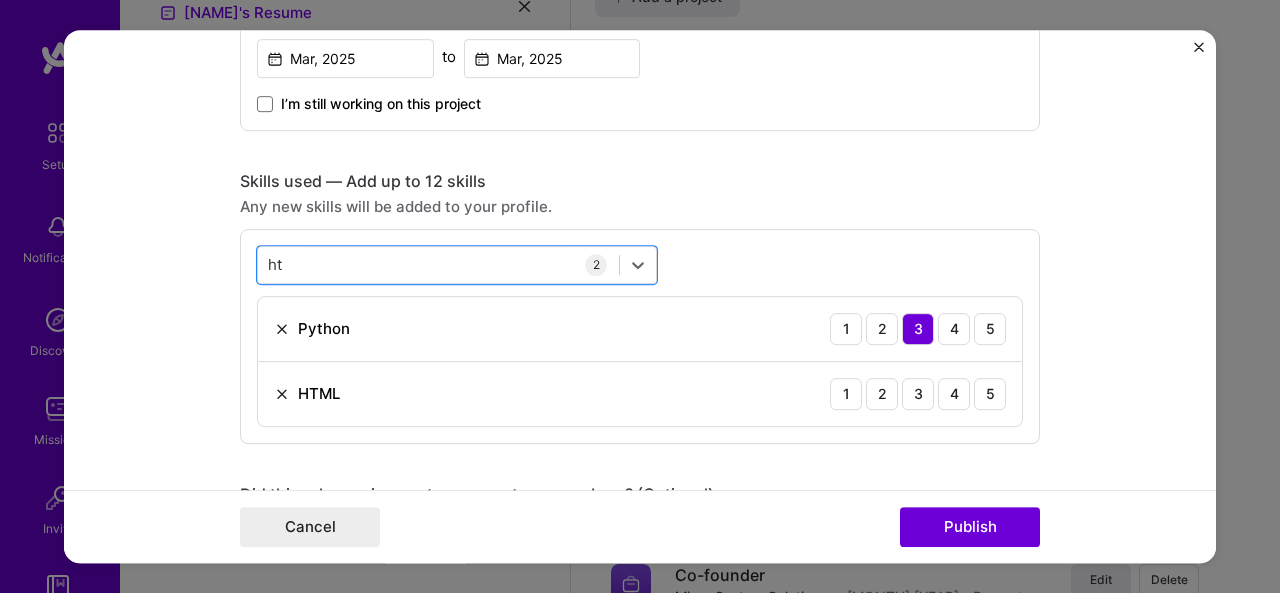 click on "ht ht" at bounding box center [438, 264] 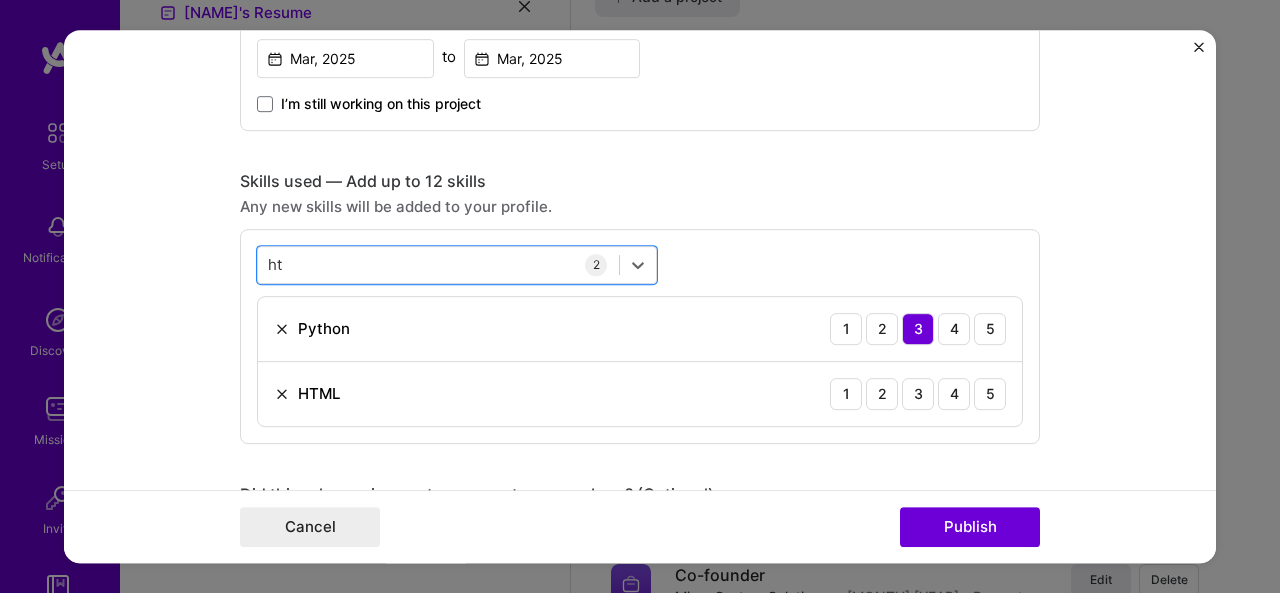 click on "ht ht" at bounding box center [438, 264] 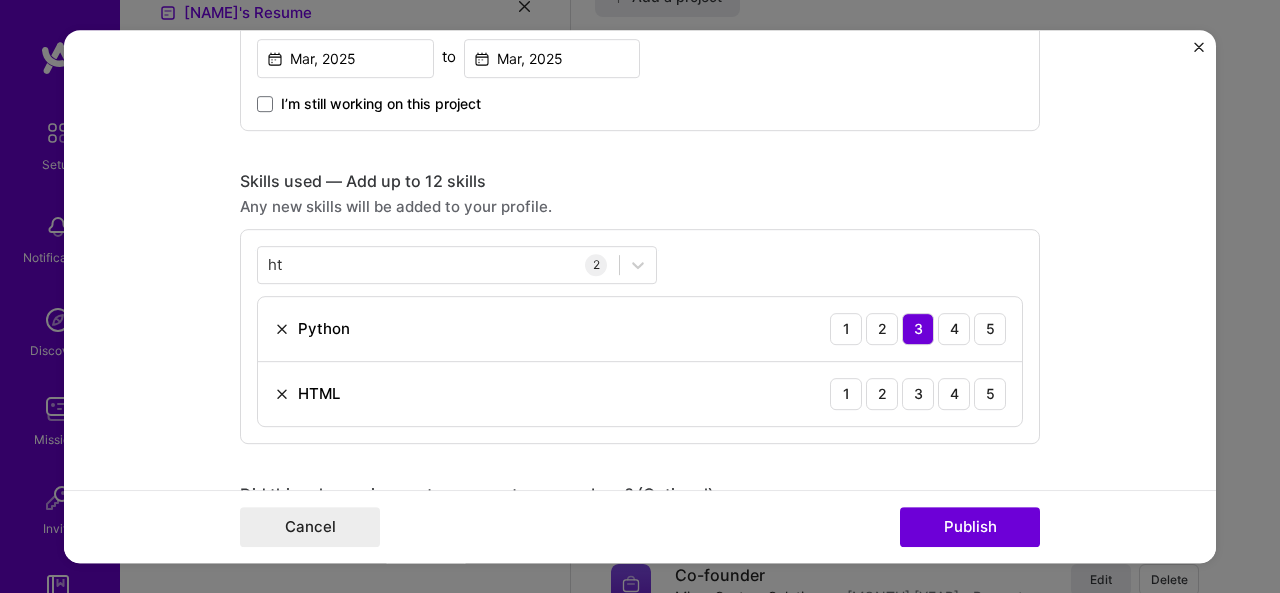 click on "2" at bounding box center (882, 394) 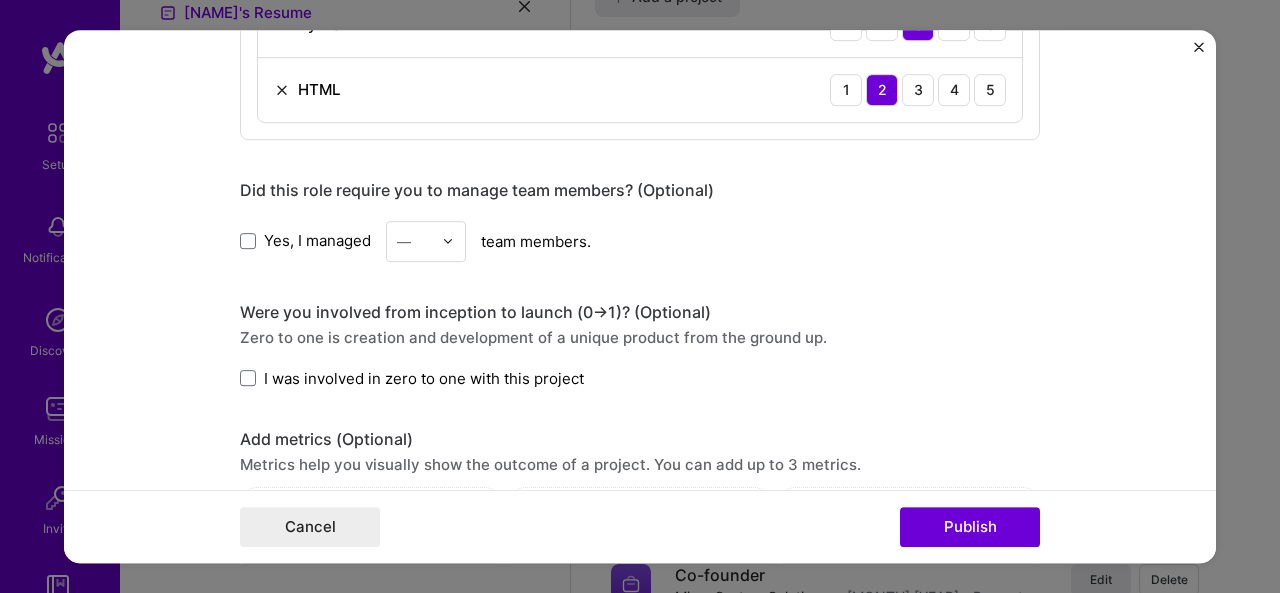 scroll, scrollTop: 1581, scrollLeft: 0, axis: vertical 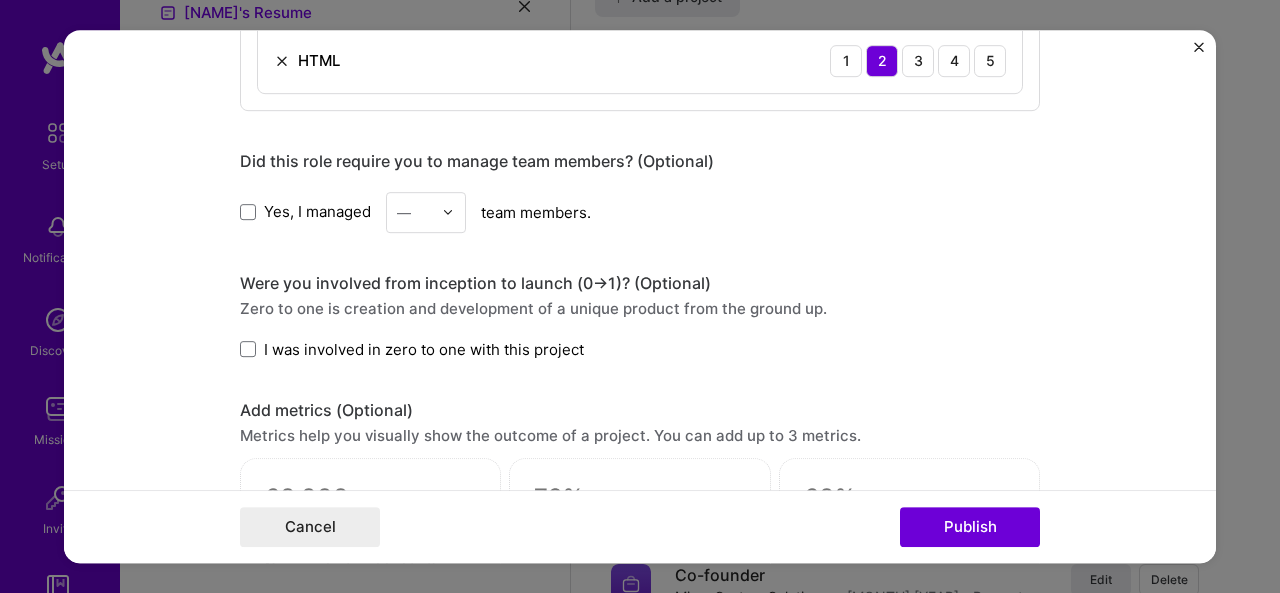 click at bounding box center (248, 349) 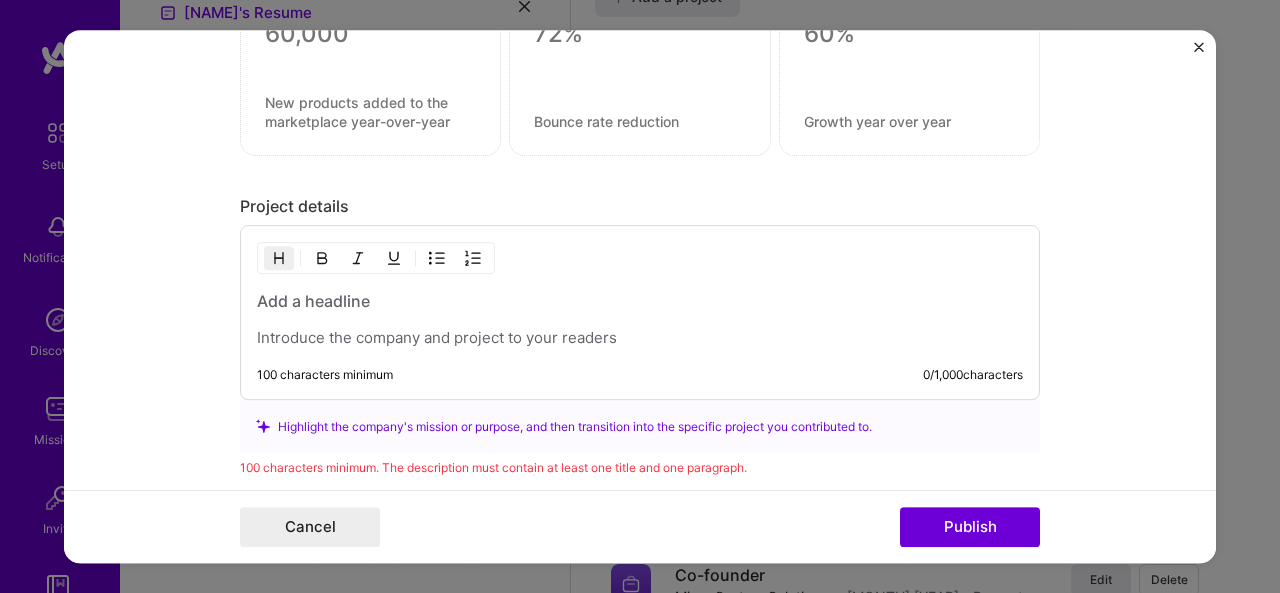 scroll, scrollTop: 2158, scrollLeft: 0, axis: vertical 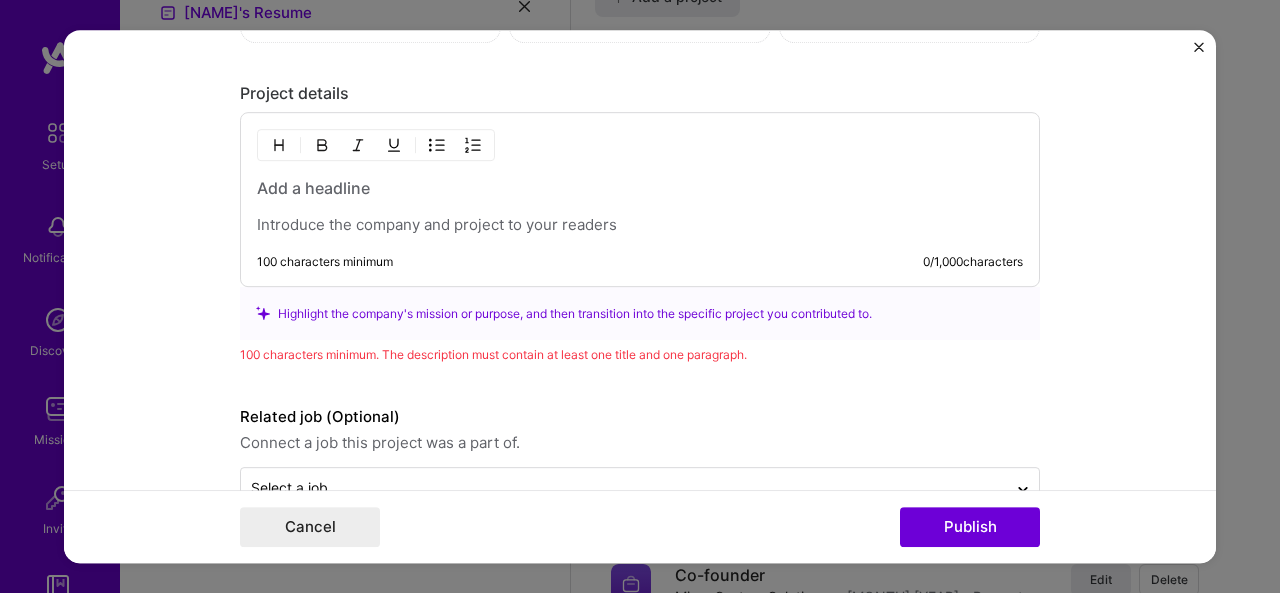 click at bounding box center [640, 225] 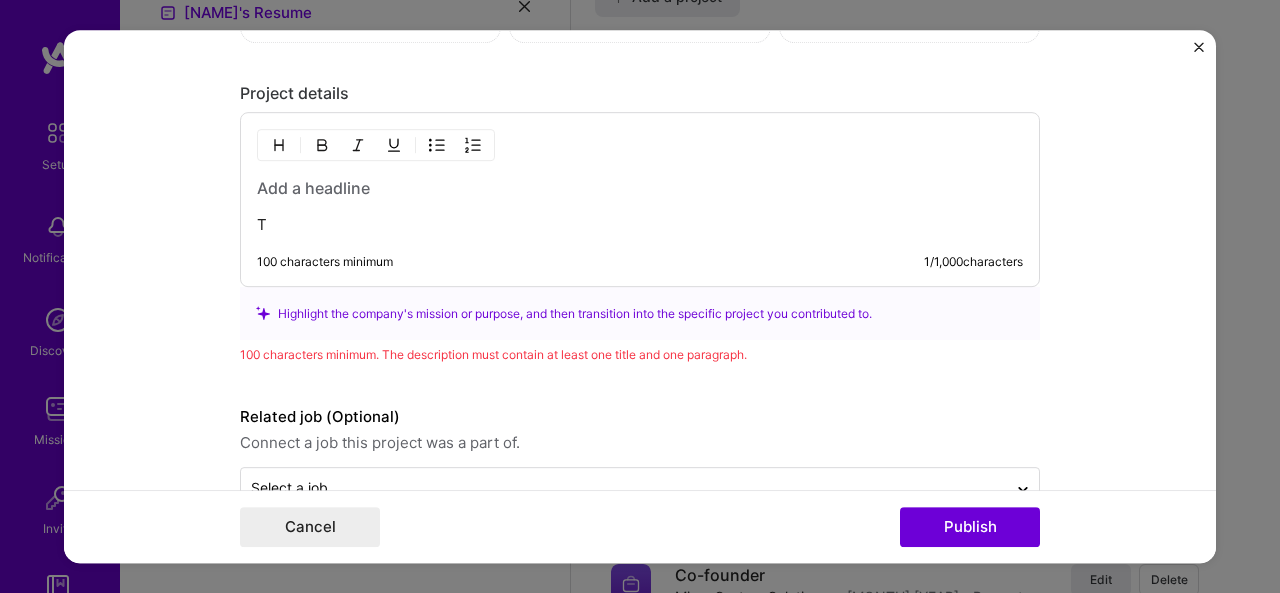 type 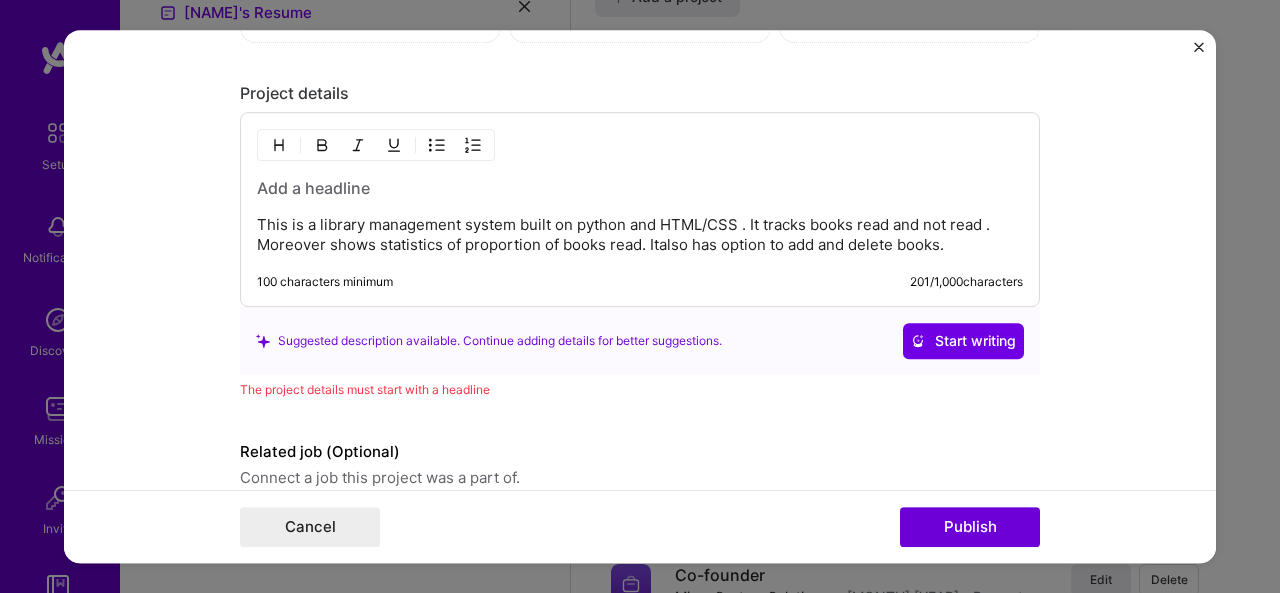 click on "This is a library management system built on python and HTML/CSS . It tracks books read and not read . Moreover shows statistics of proportion of books read. Italso has option to add and delete books." at bounding box center [640, 235] 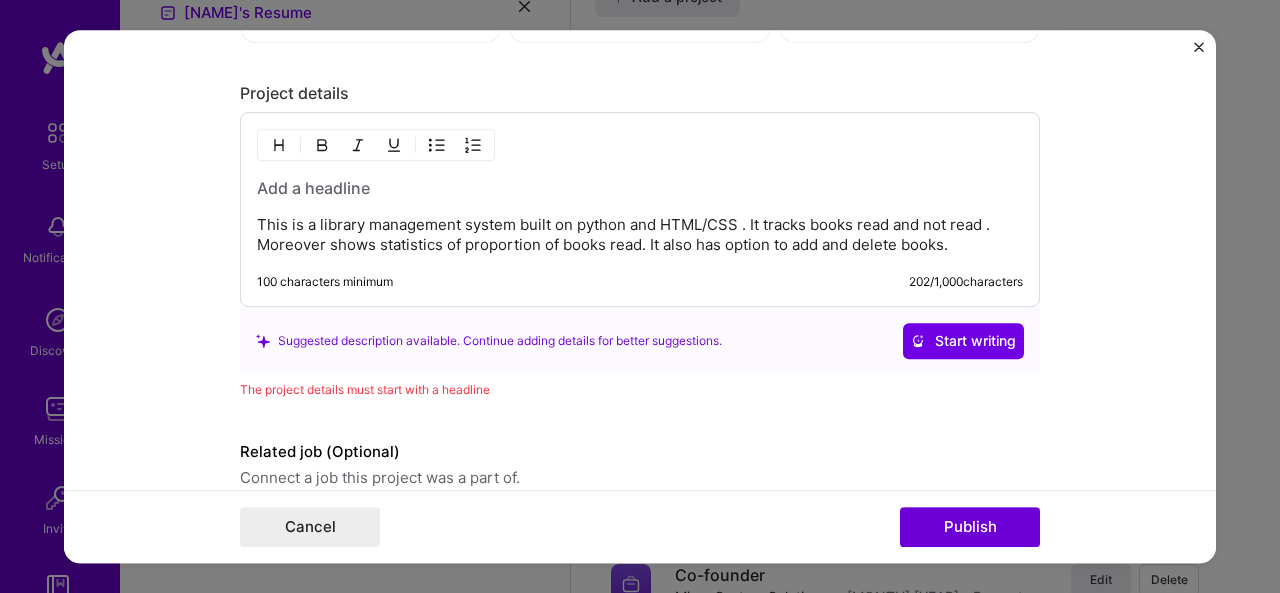 click on "This is a library management system built on python and HTML/CSS . It tracks books read and not read . Moreover shows statistics of proportion of books read. It also has option to add and delete books." at bounding box center (640, 235) 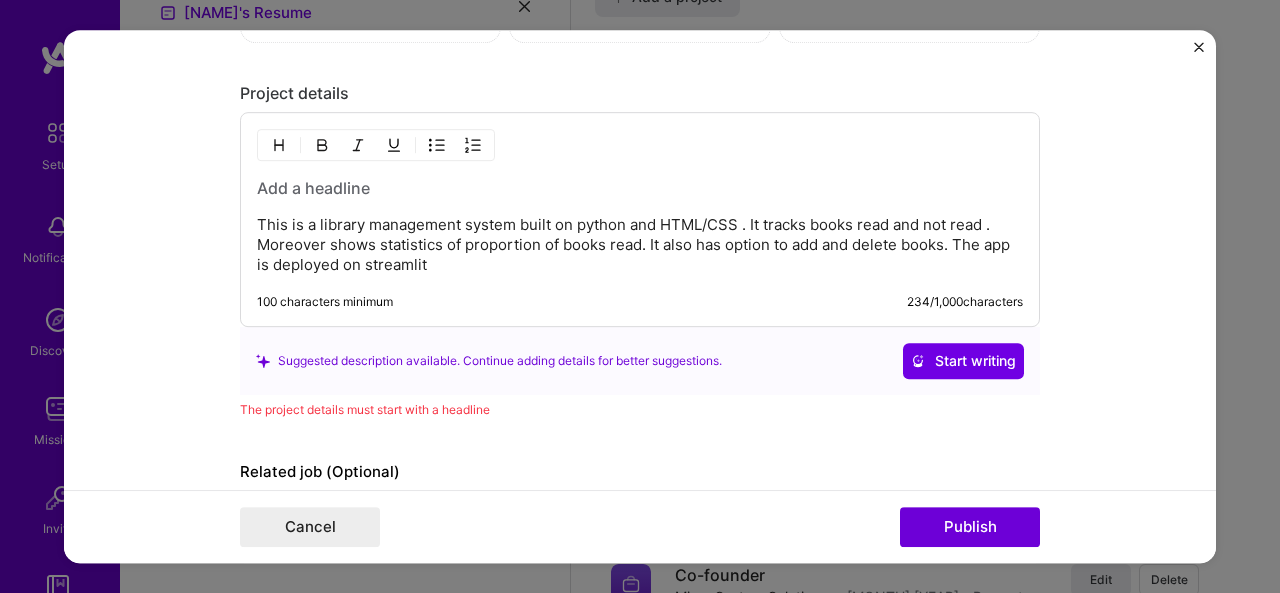 click on "Start writing" at bounding box center (963, 361) 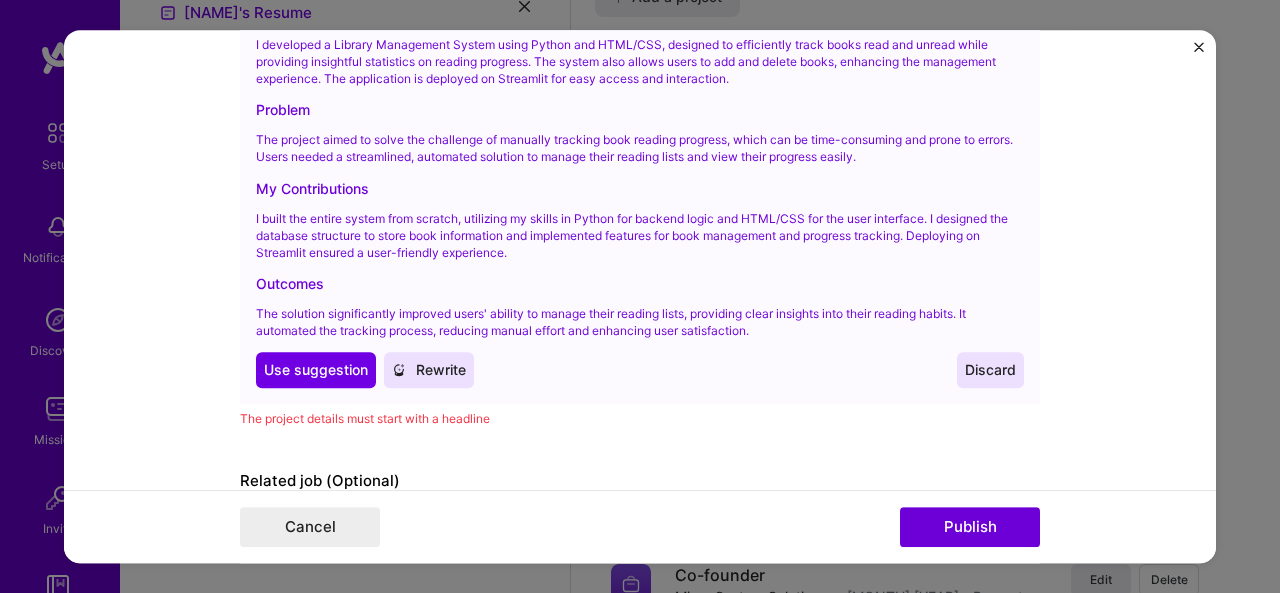 scroll, scrollTop: 2539, scrollLeft: 0, axis: vertical 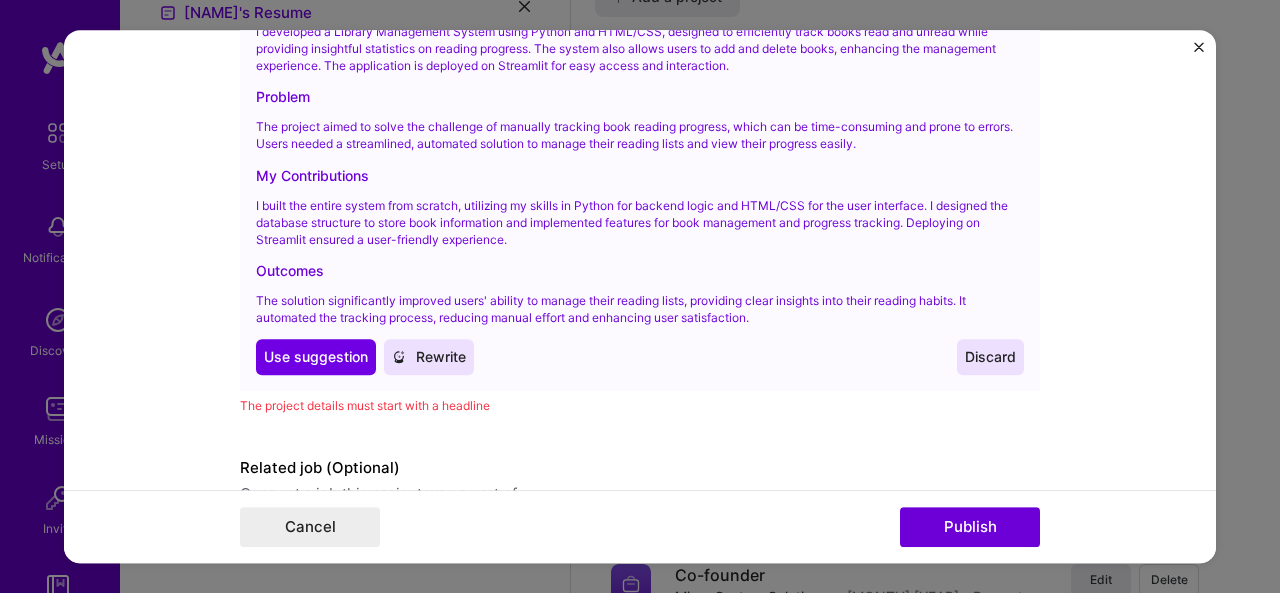 click on "Use suggestion" at bounding box center [316, 357] 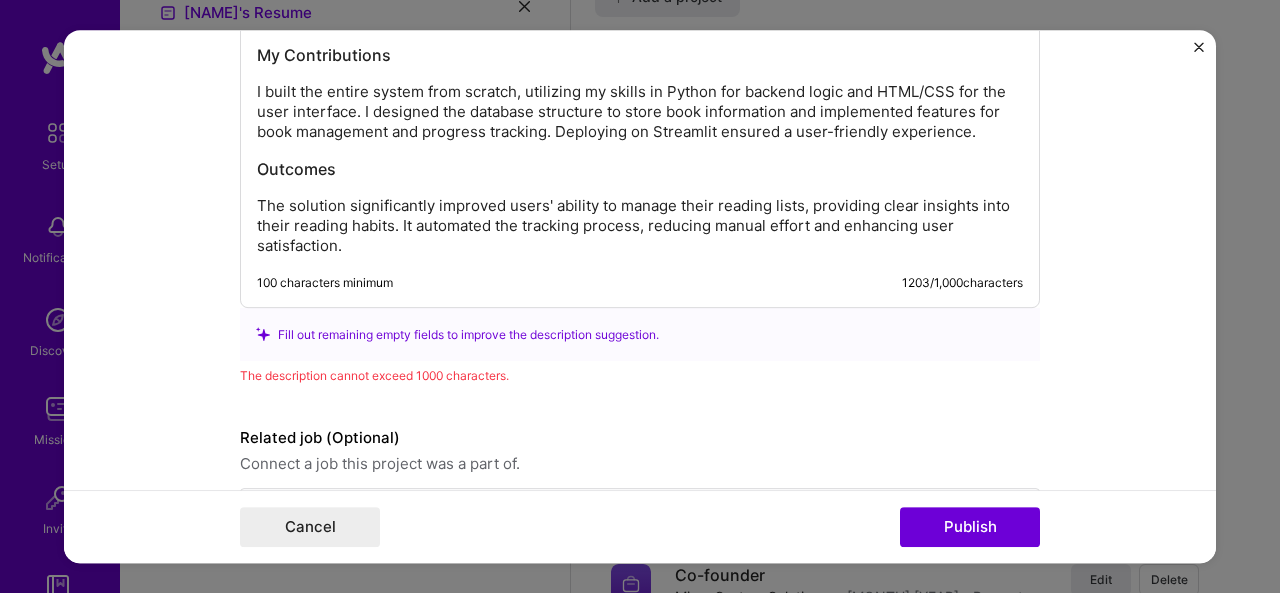 scroll, scrollTop: 2509, scrollLeft: 0, axis: vertical 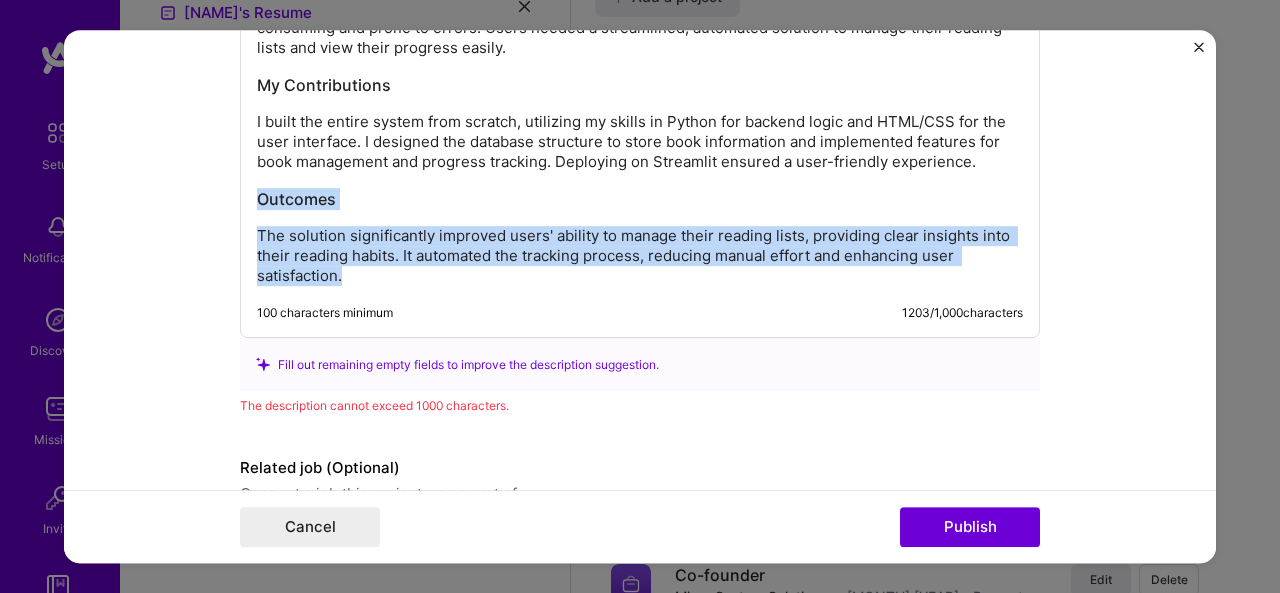 drag, startPoint x: 249, startPoint y: 186, endPoint x: 366, endPoint y: 314, distance: 173.41568 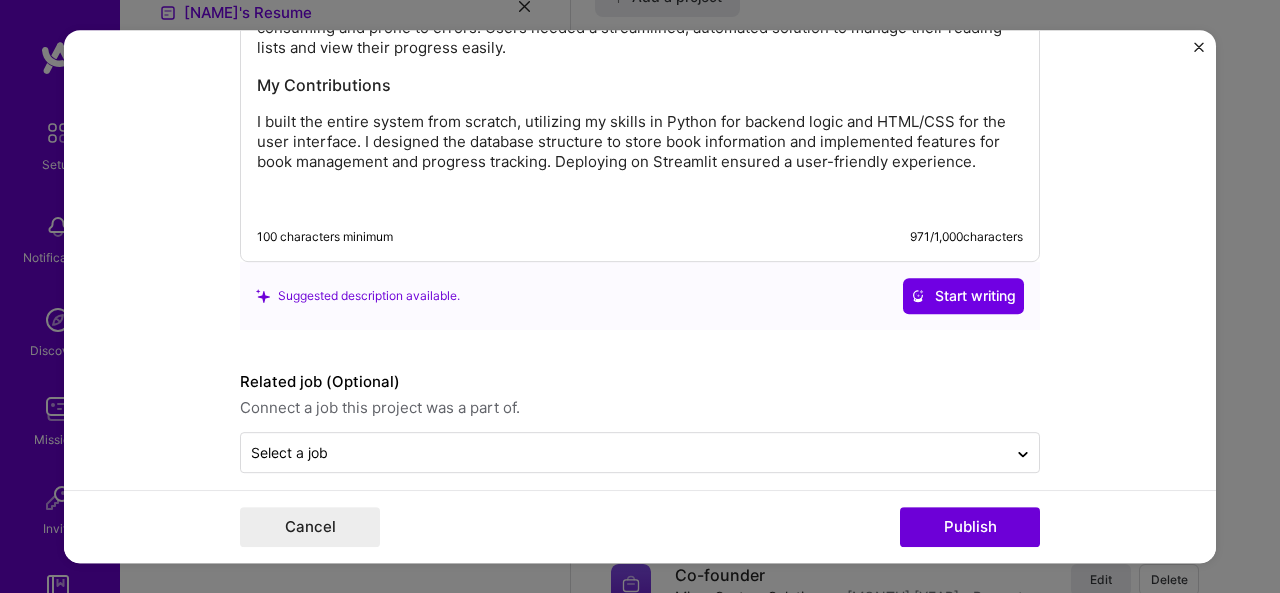 click on "Start writing" at bounding box center (963, 296) 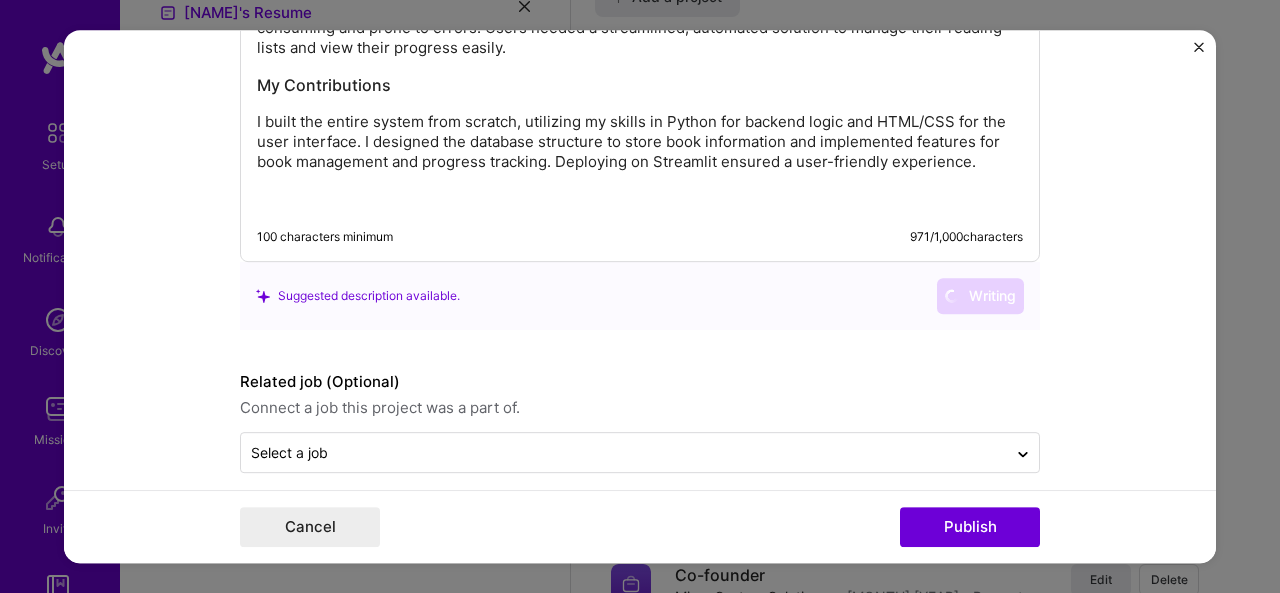 scroll, scrollTop: 2521, scrollLeft: 0, axis: vertical 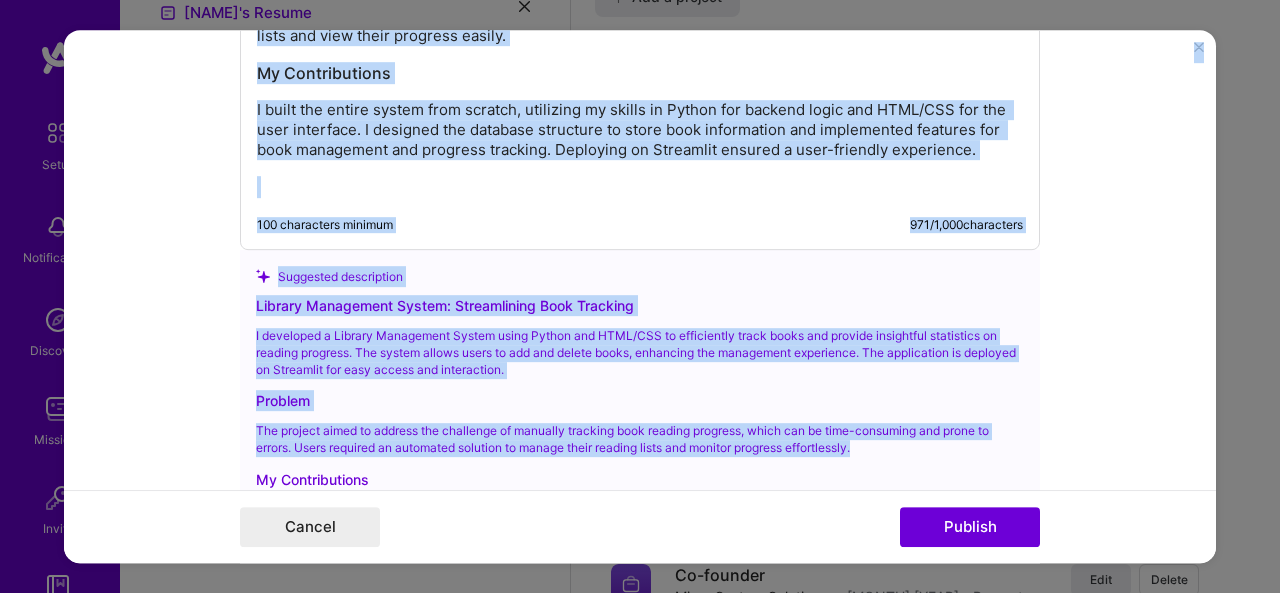 drag, startPoint x: 1216, startPoint y: 494, endPoint x: 1204, endPoint y: 439, distance: 56.293873 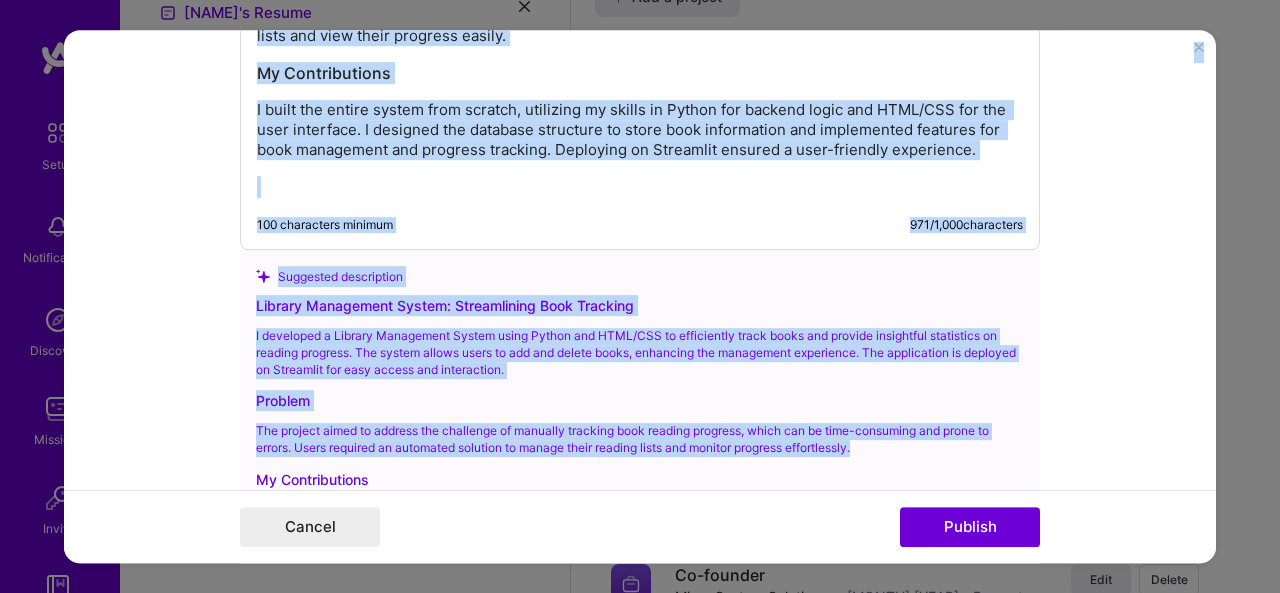 click on "Project title Library Management System Company [COMPANY] Solutions
Project industry Industry 1 Project Link (Optional)
Set as cover Add New Image  |  Set as Cover Remove Image Role AI Engineer Mar, 2025
to Mar, 2025
I’m still working on this project Skills used — Add up to 12 skills Any new skills will be added to your profile. ht ht 2 Python 1 2 3 4 5 HTML 1 2 3 4 5 Did this role require you to manage team members? (Optional) Yes, I managed — team members. Were you involved from inception to launch (0  ->  1)? (Optional) Zero to one is creation and development of a unique product from the ground up. I was involved in zero to one with this project Add metrics (Optional) Metrics help you visually show the outcome of a project. You can add up to 3 metrics. Project details   Library Management System: Streamlining Book Tracking Problem My Contributions 100 characters minimum /" at bounding box center [640, 296] 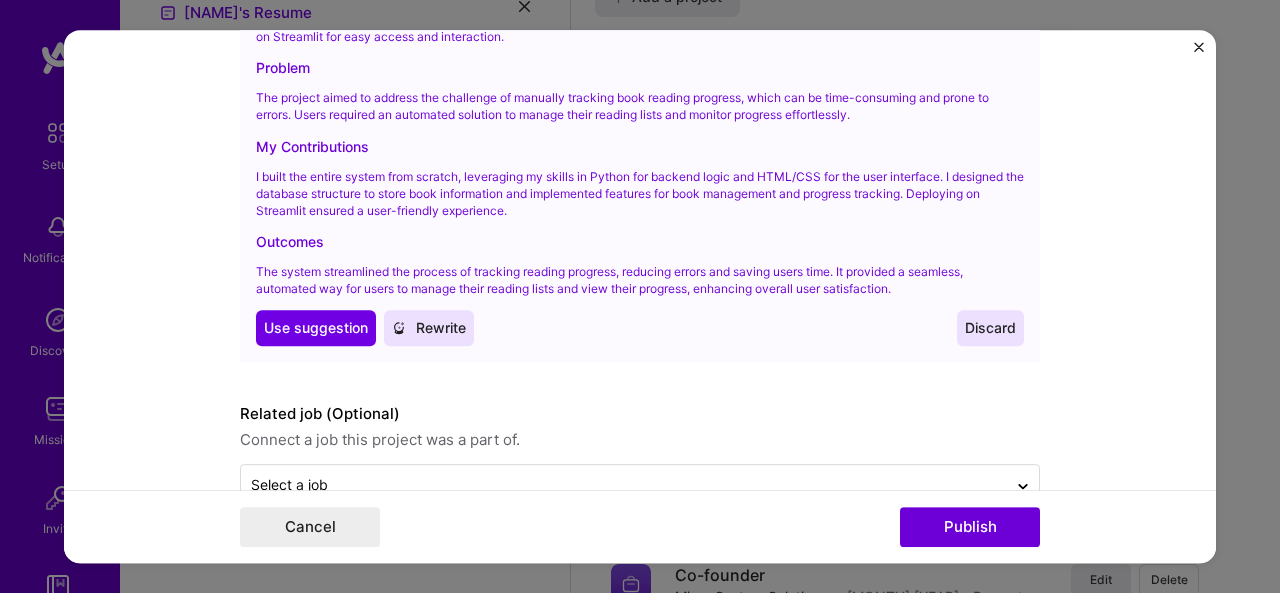 scroll, scrollTop: 2898, scrollLeft: 0, axis: vertical 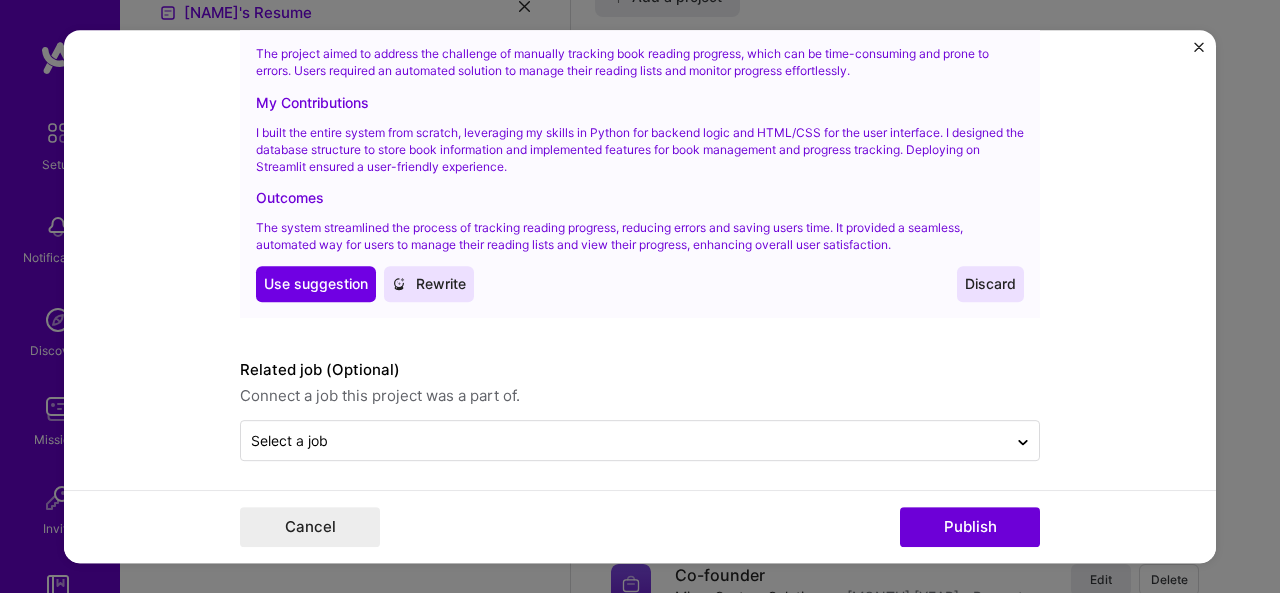 click on "Publish" at bounding box center (970, 527) 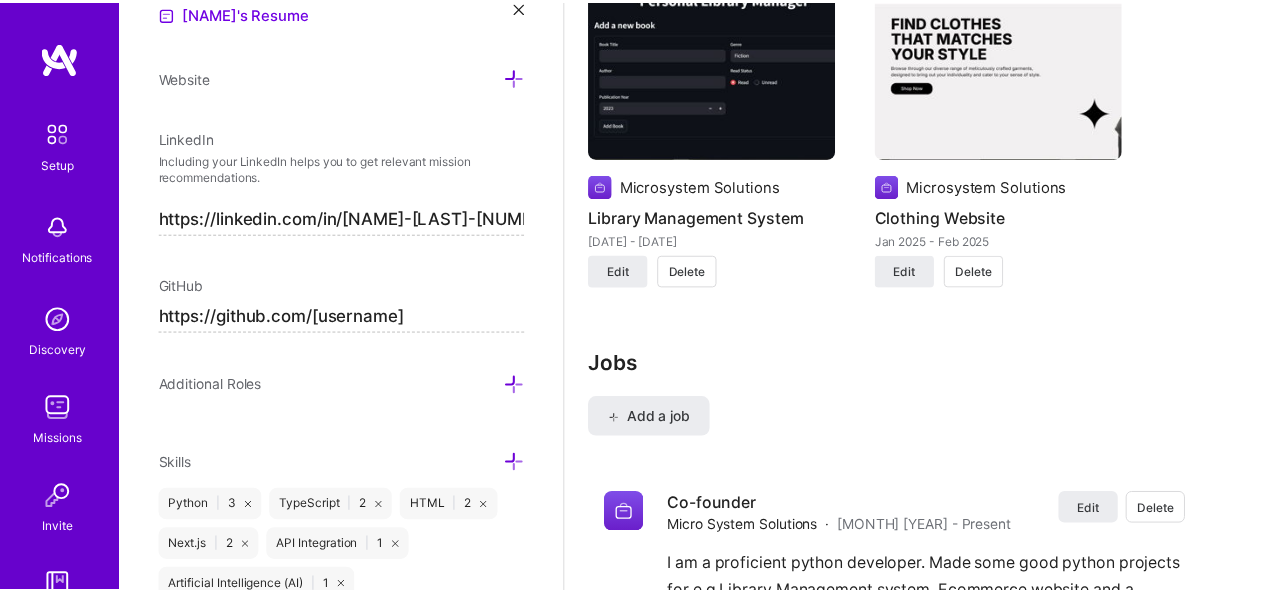 scroll, scrollTop: 1355, scrollLeft: 0, axis: vertical 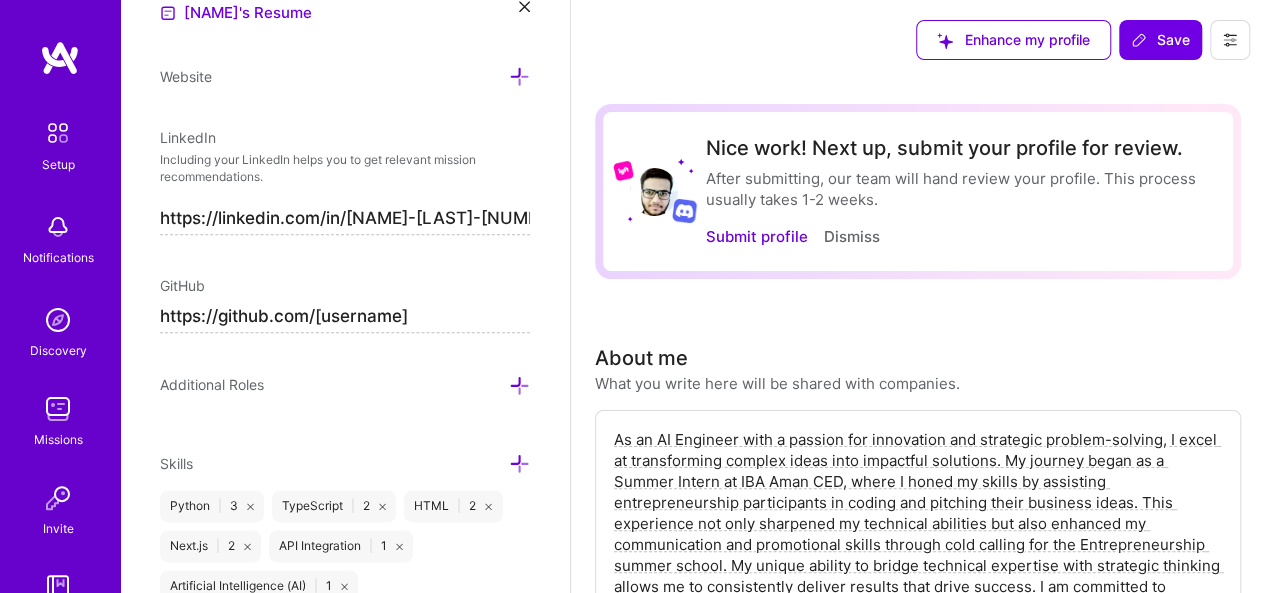 click on "Submit profile" at bounding box center (756, 236) 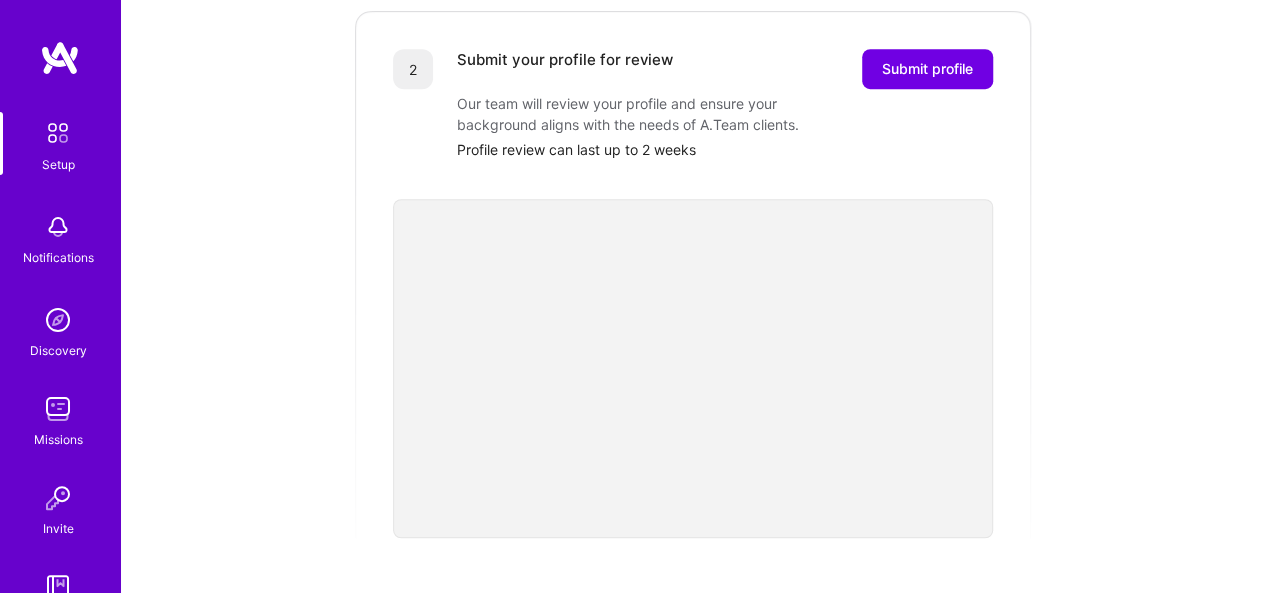 scroll, scrollTop: 482, scrollLeft: 0, axis: vertical 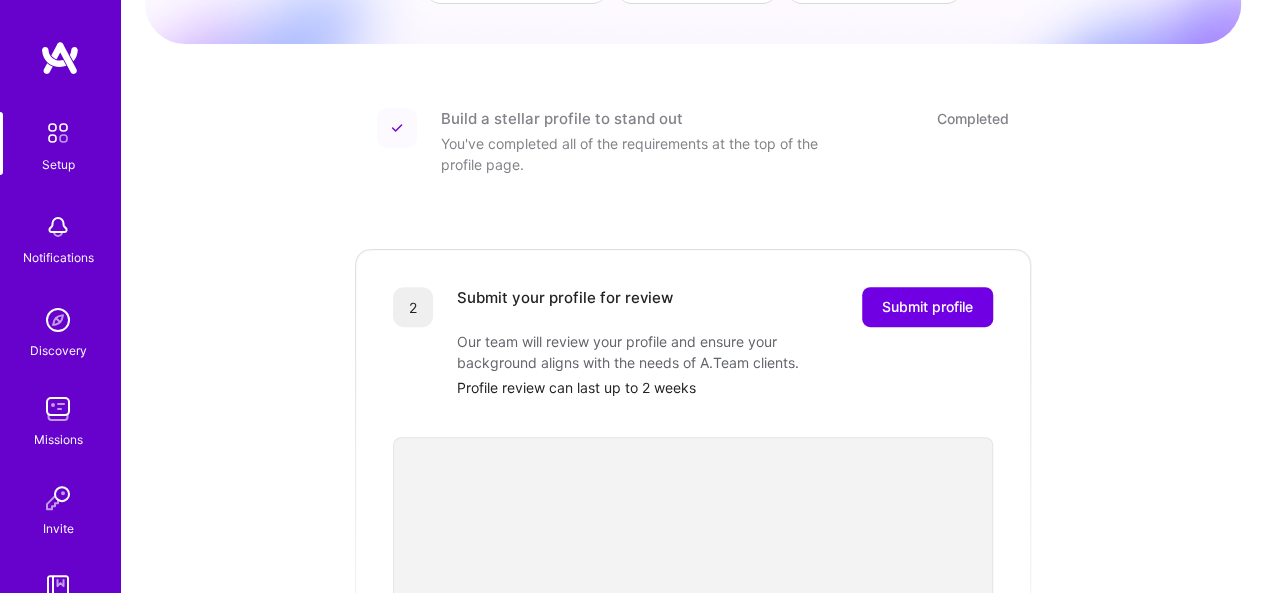 click on "You've completed all of the requirements at the top of the profile page." at bounding box center [641, 154] 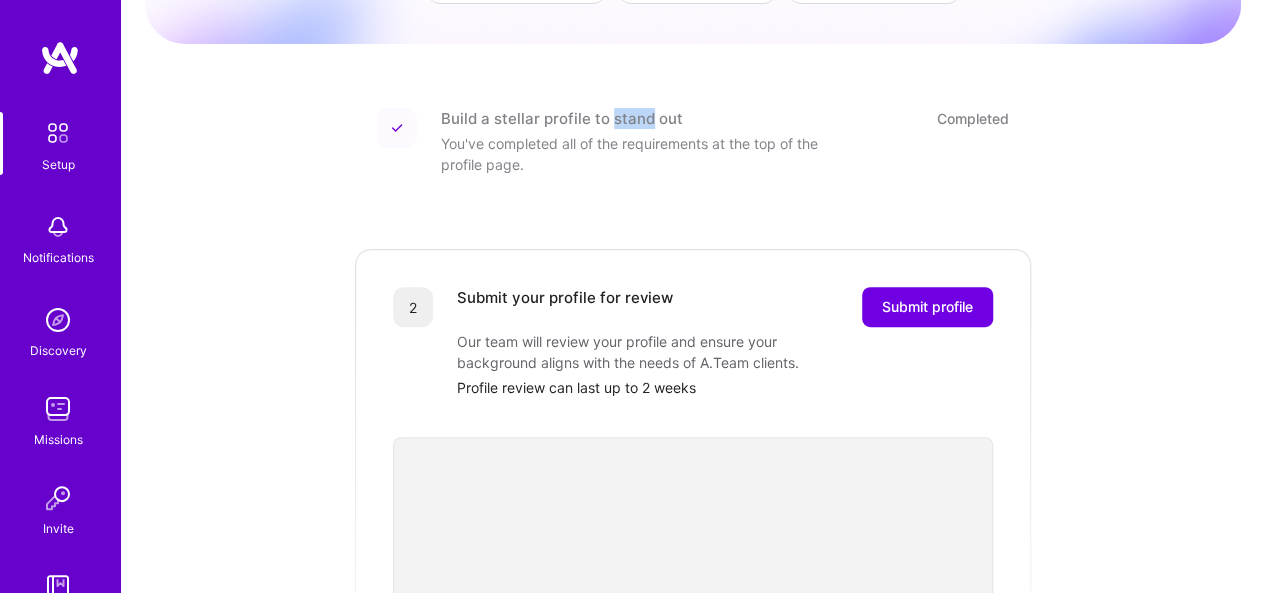 click on "Build a stellar profile to stand out" at bounding box center (562, 118) 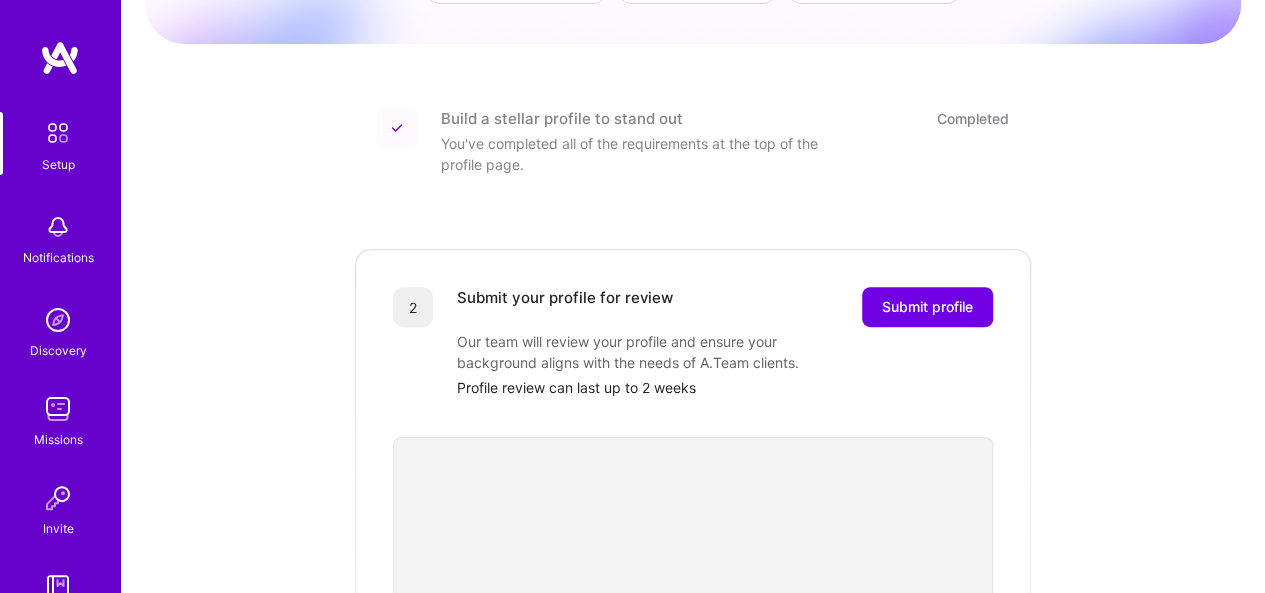 click on "Completed" at bounding box center [973, 118] 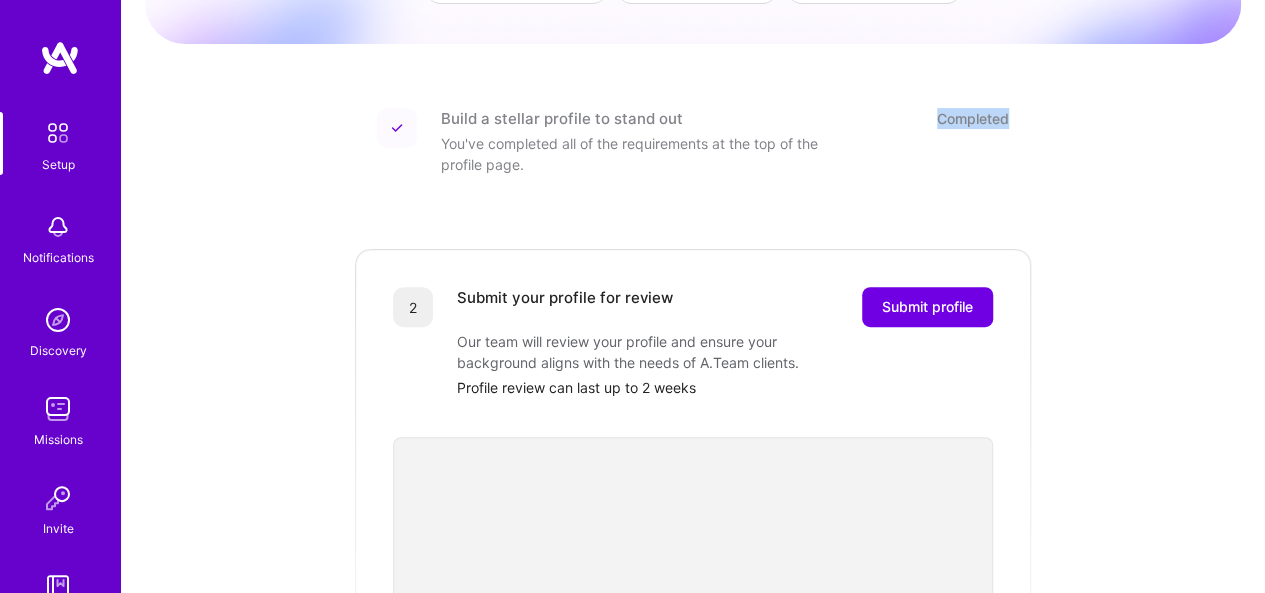click on "Completed" at bounding box center [973, 118] 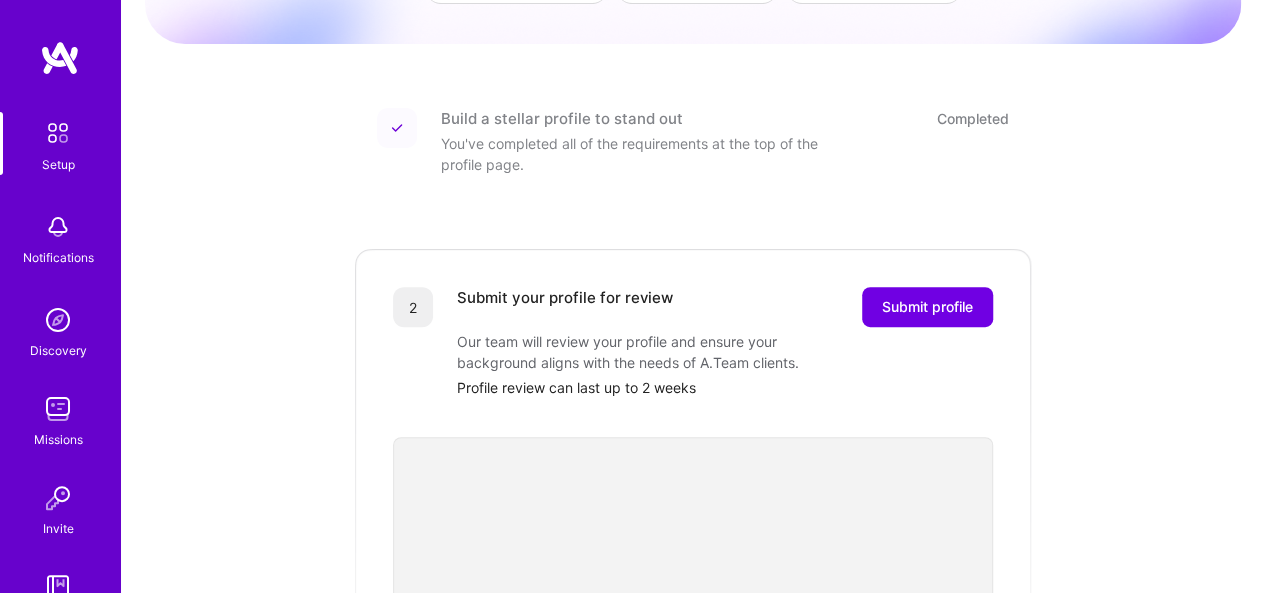 click at bounding box center [397, 128] 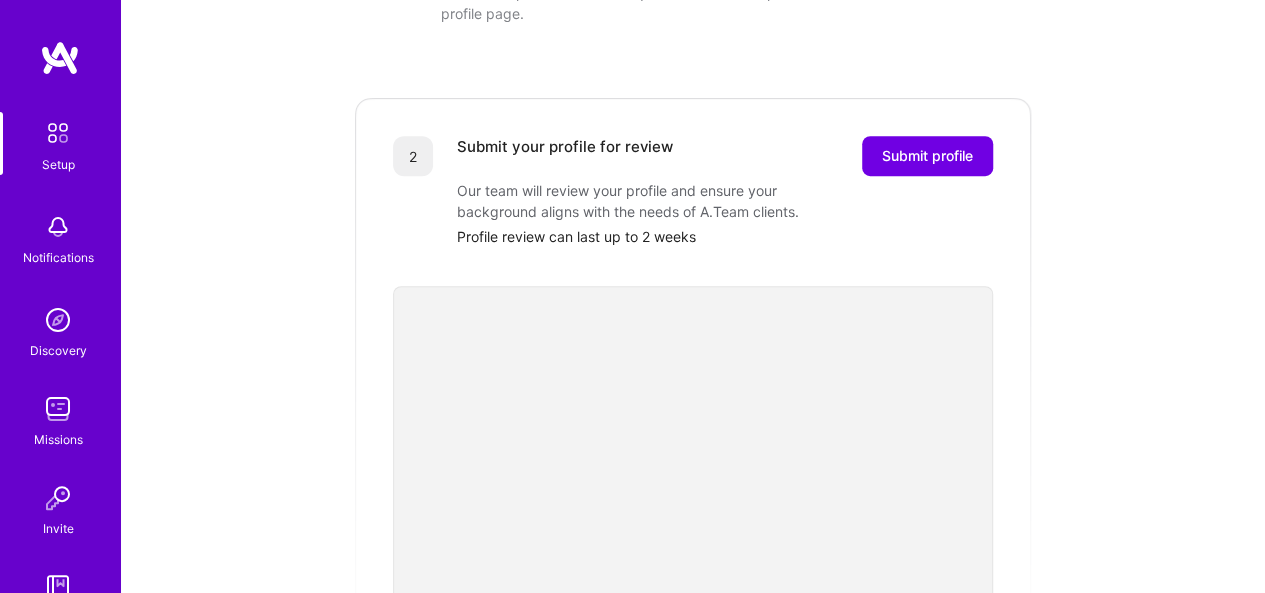 scroll, scrollTop: 342, scrollLeft: 0, axis: vertical 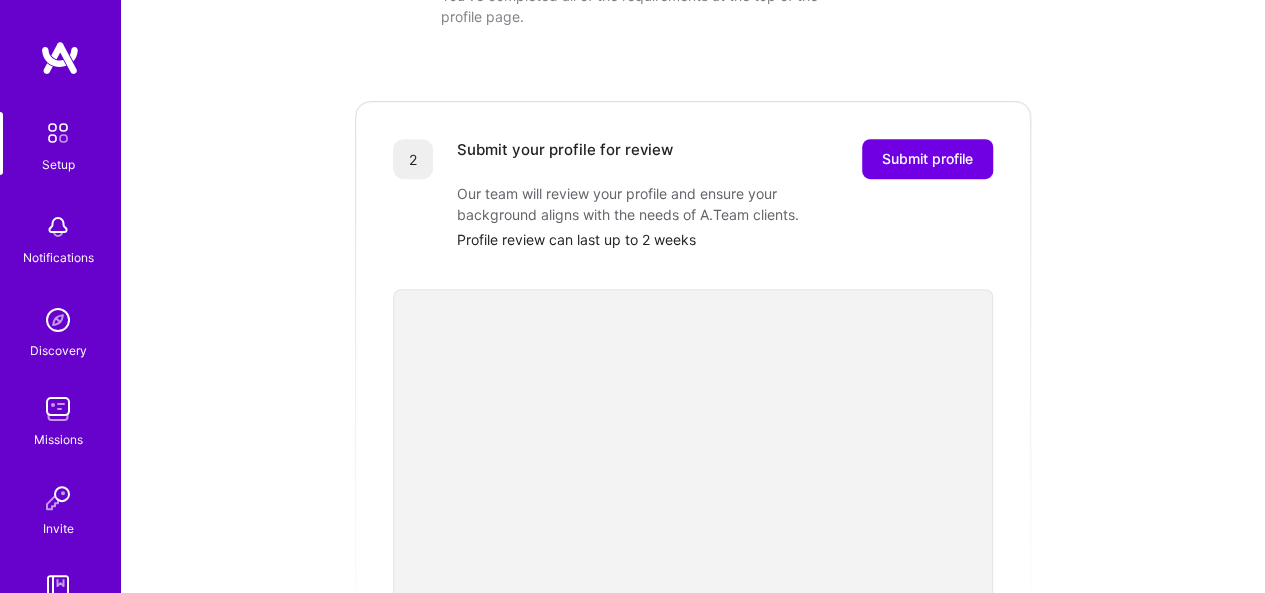 click on "Submit profile" at bounding box center [927, 159] 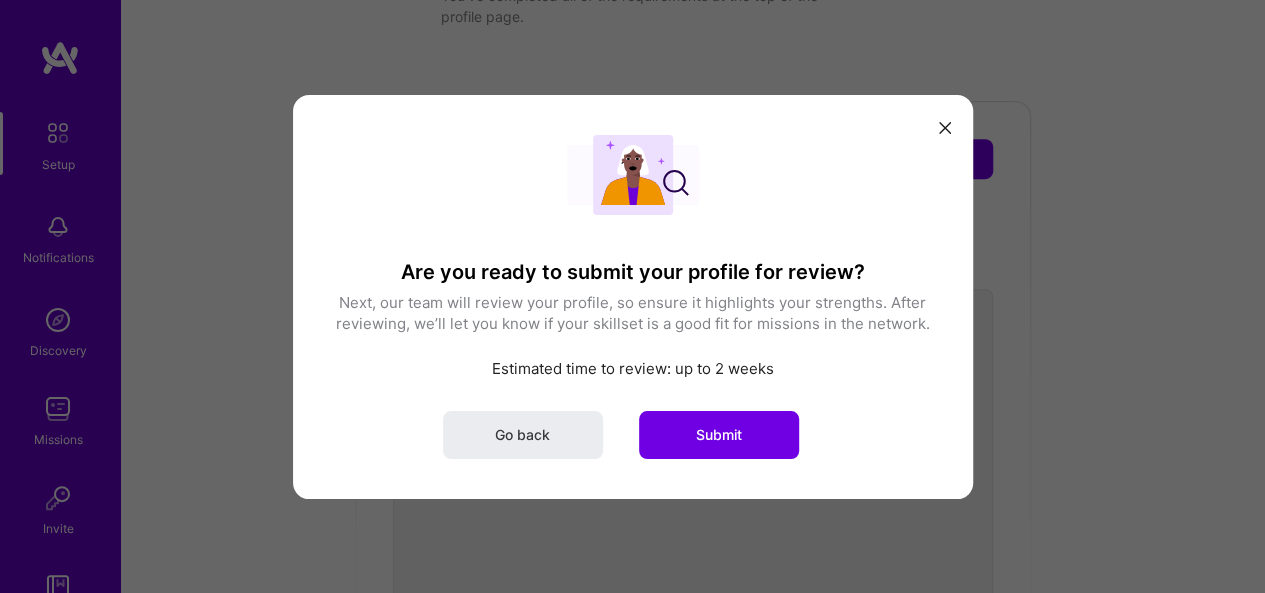 click on "Go back" at bounding box center (523, 434) 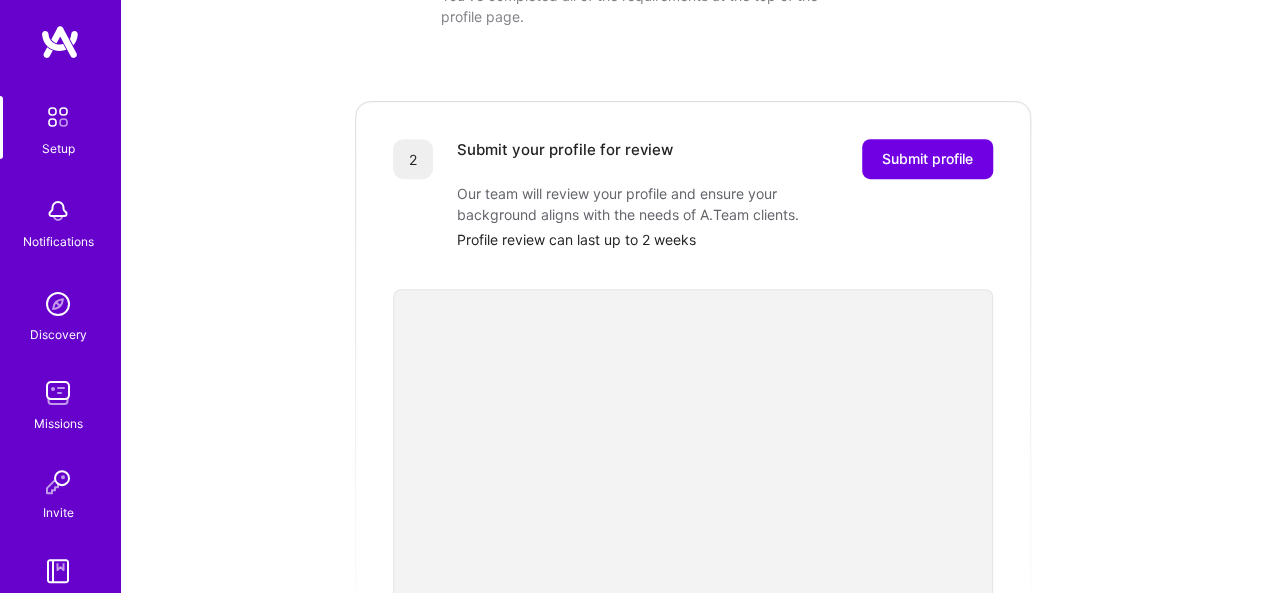 scroll, scrollTop: 0, scrollLeft: 0, axis: both 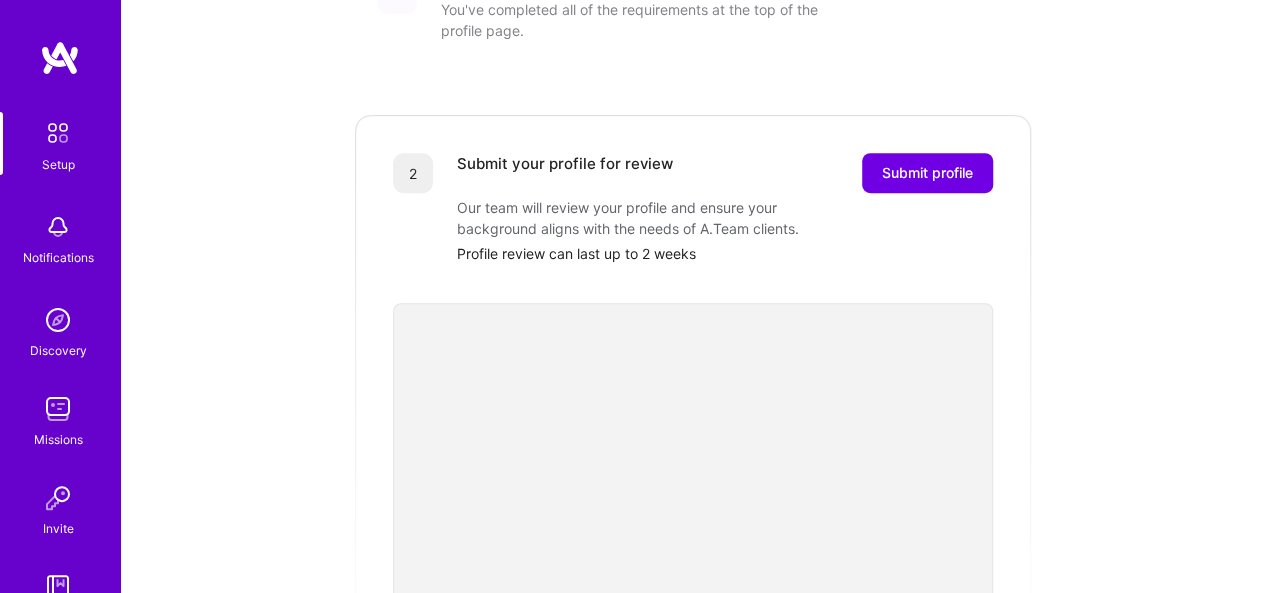 click on "Submit profile" at bounding box center (927, 173) 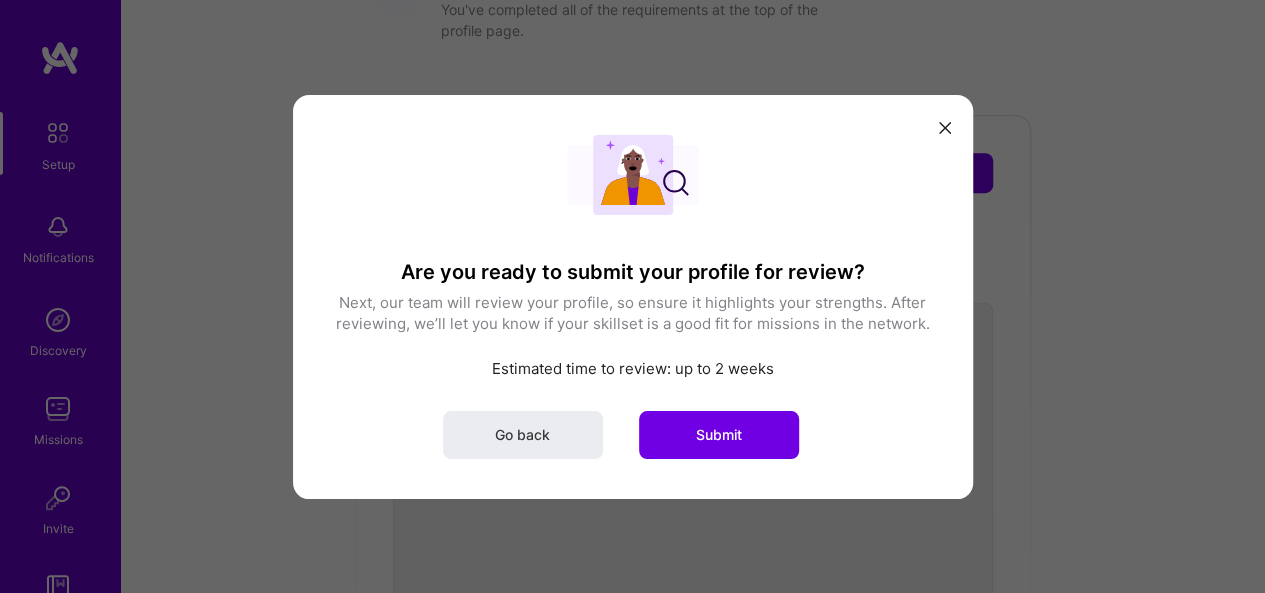 click on "Submit" at bounding box center [719, 434] 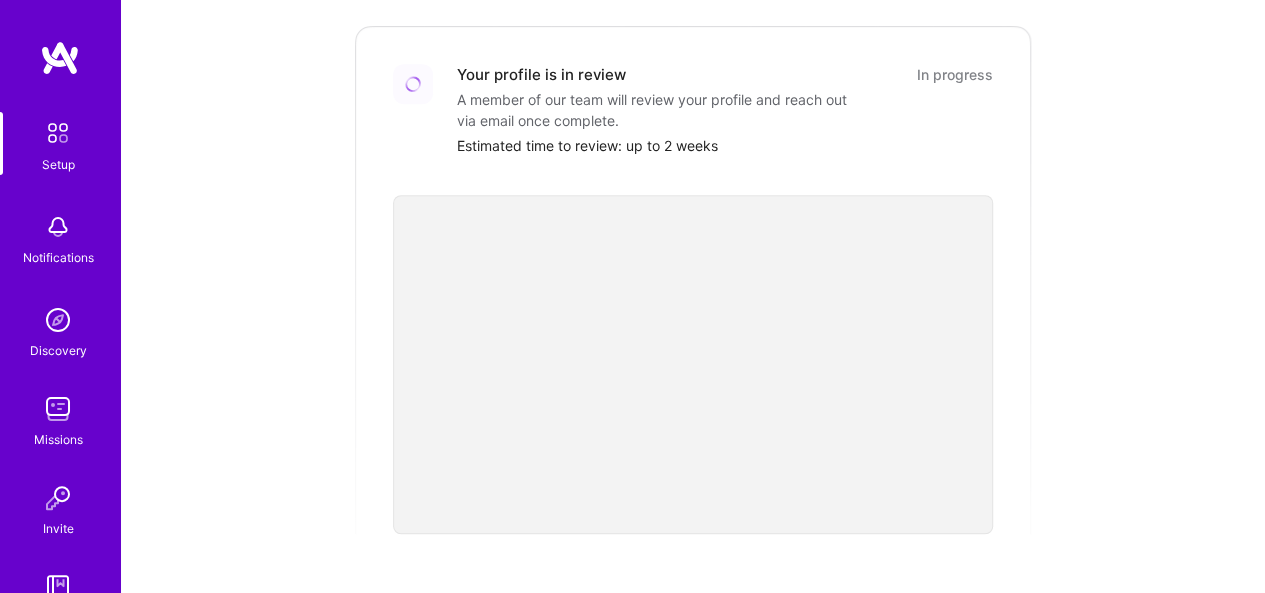 scroll, scrollTop: 426, scrollLeft: 0, axis: vertical 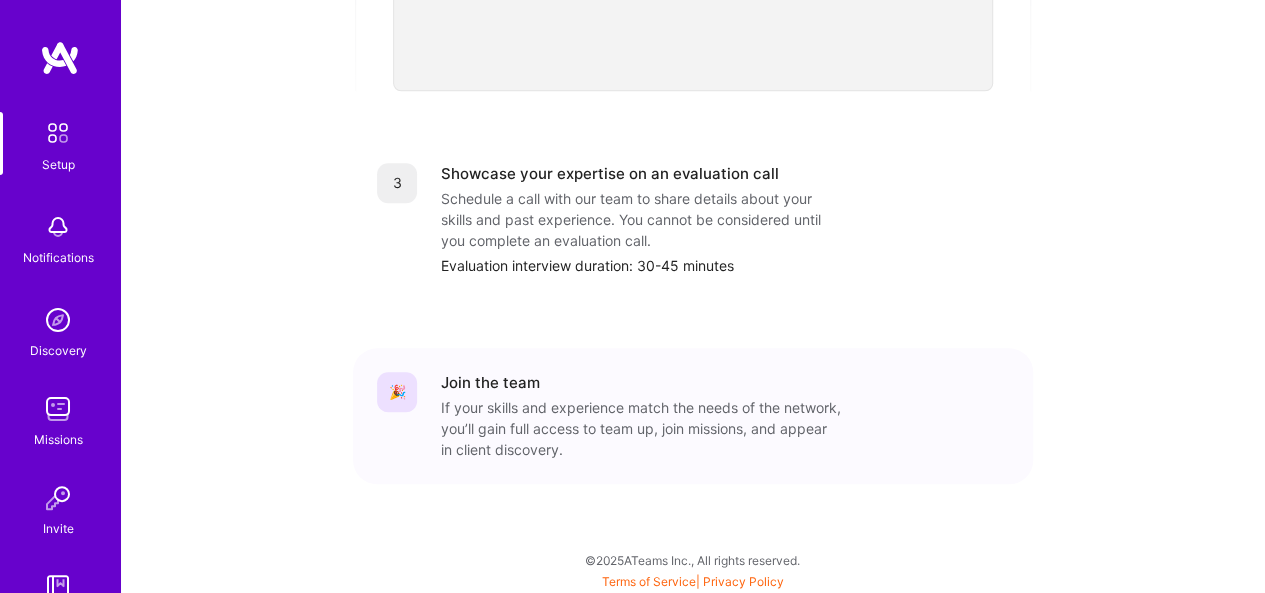 click on "Evaluation interview duration: 30-45 minutes" at bounding box center (725, 265) 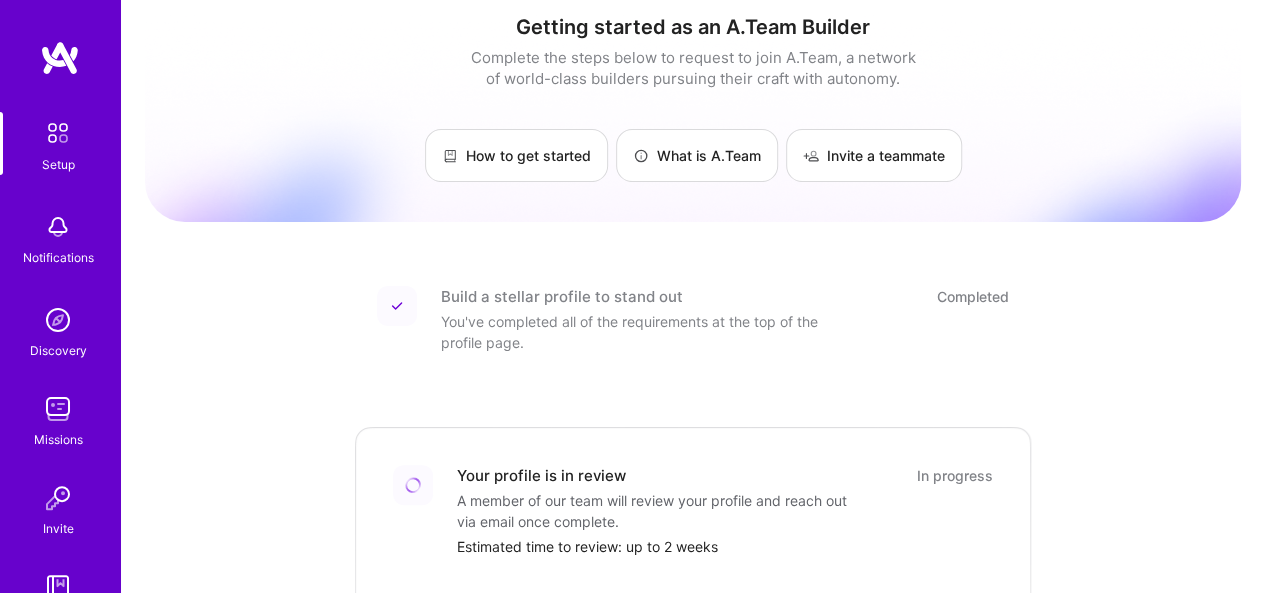 scroll, scrollTop: 0, scrollLeft: 0, axis: both 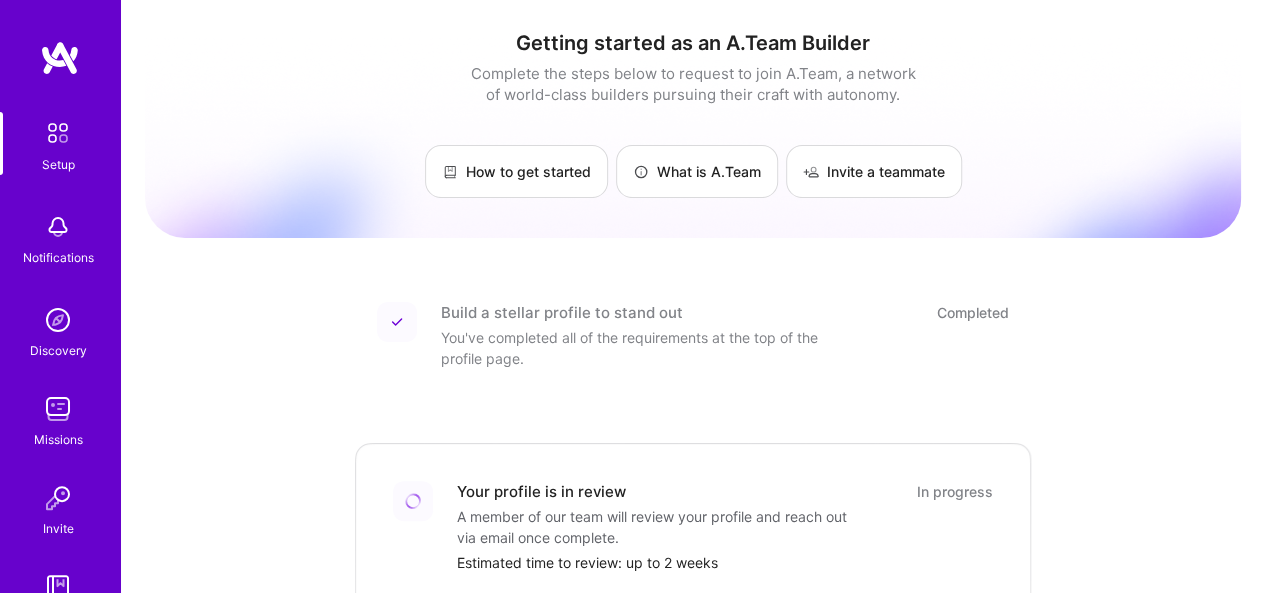 click on "Invite a teammate" at bounding box center (874, 171) 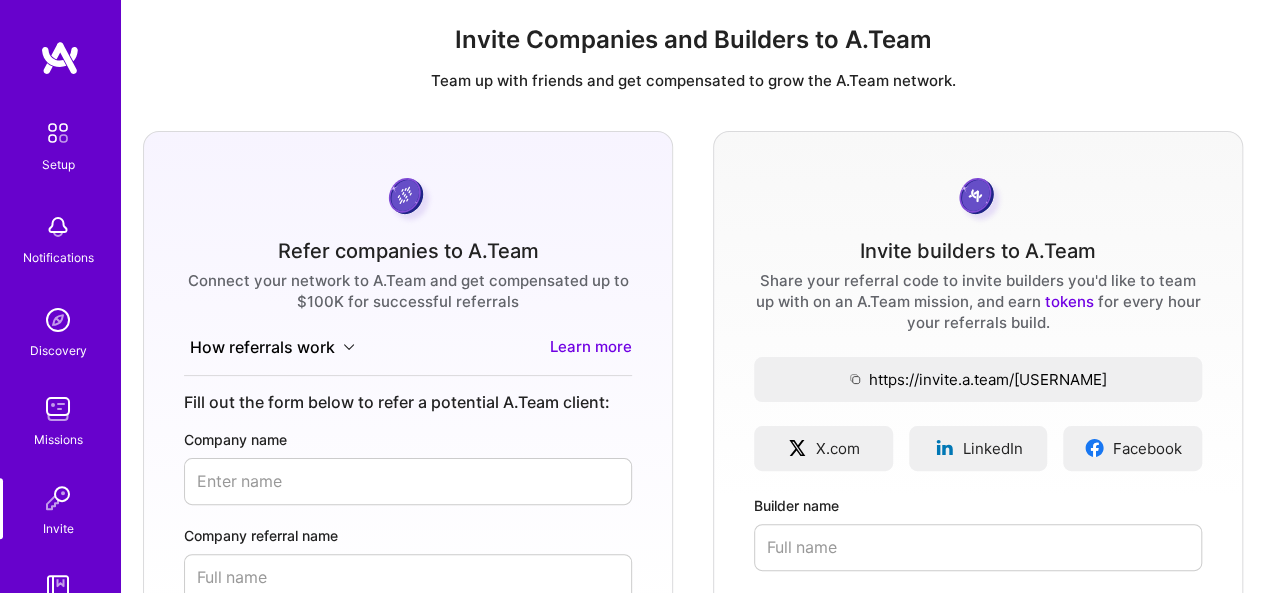 scroll, scrollTop: 0, scrollLeft: 0, axis: both 